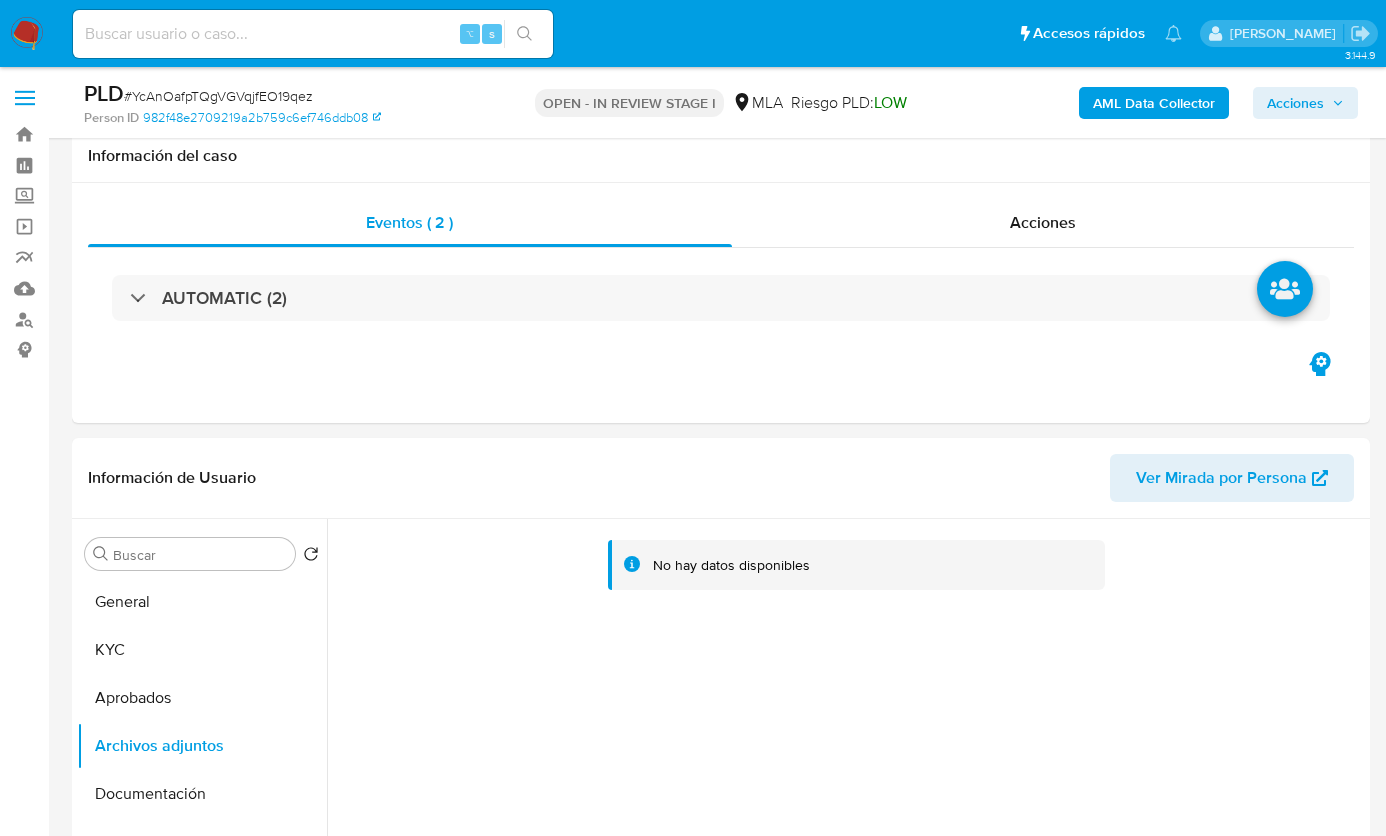 select on "10" 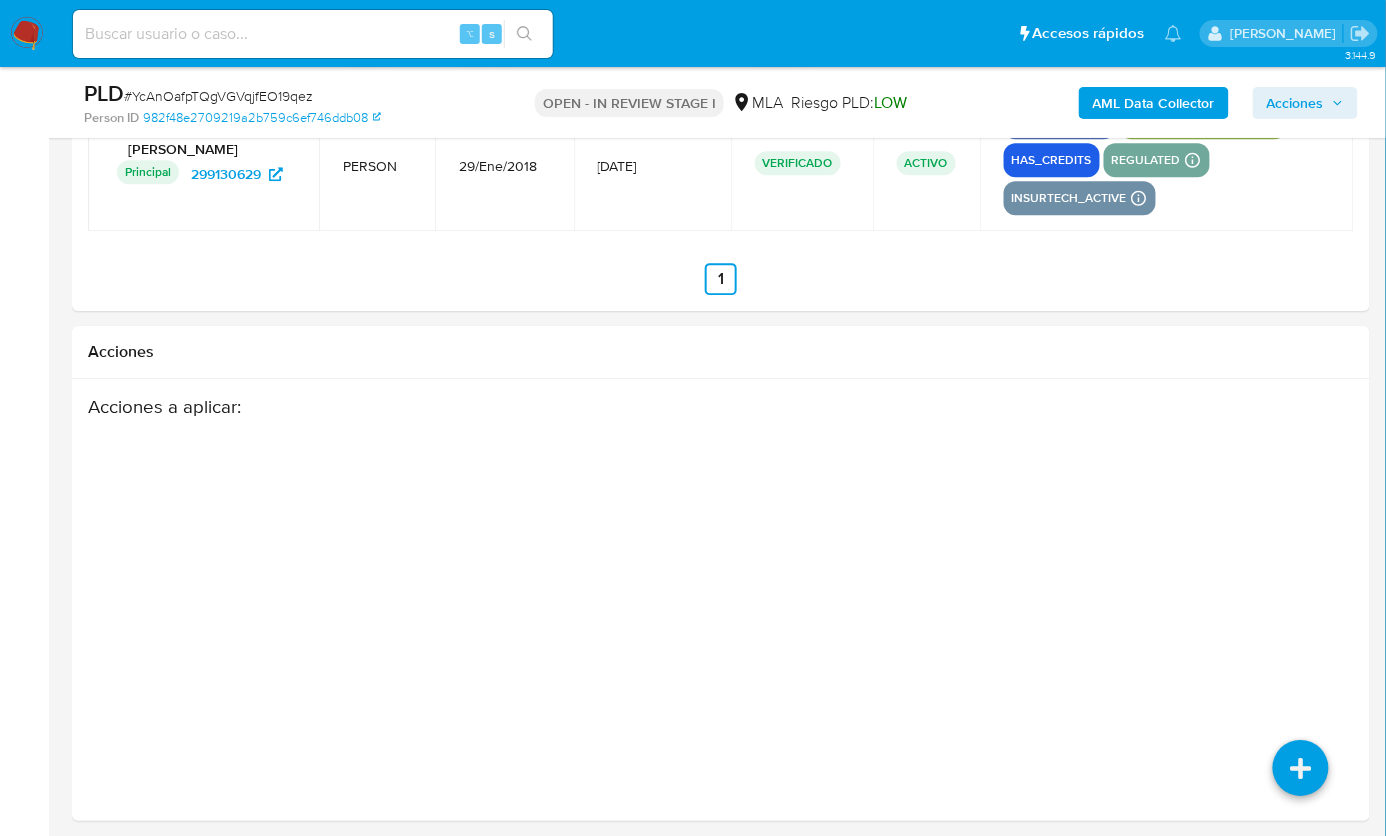 scroll, scrollTop: 480, scrollLeft: 0, axis: vertical 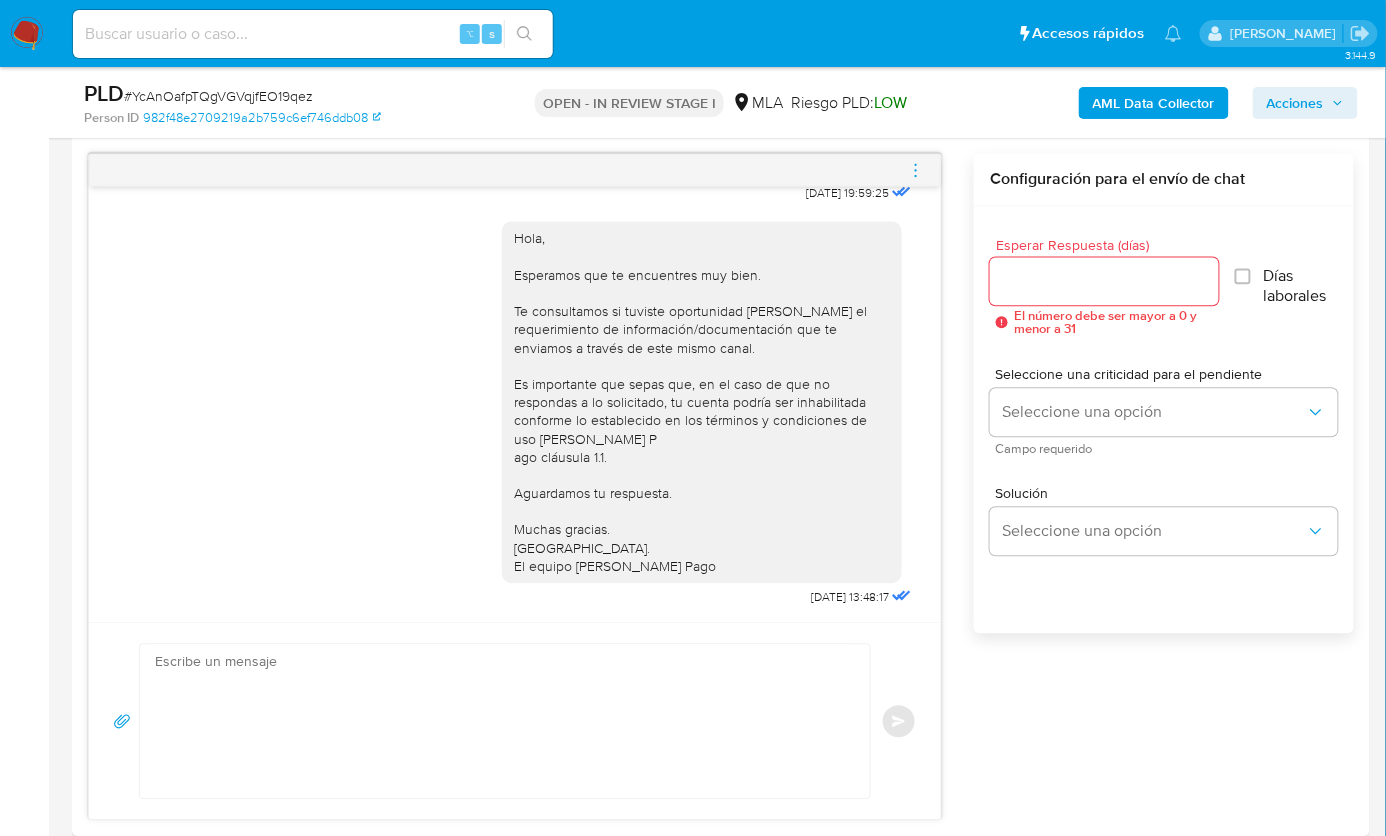 click 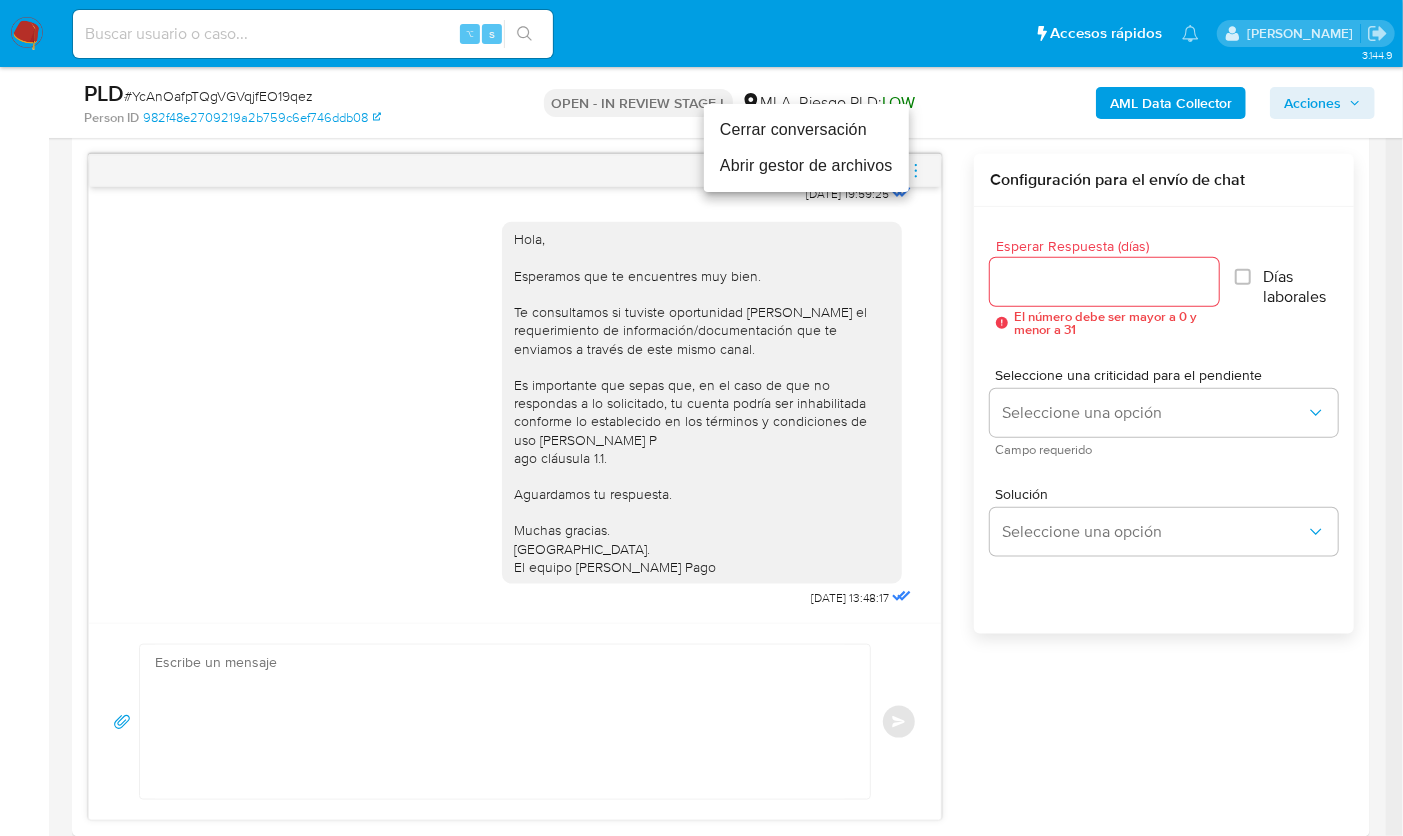 click on "Cerrar conversación" at bounding box center [806, 130] 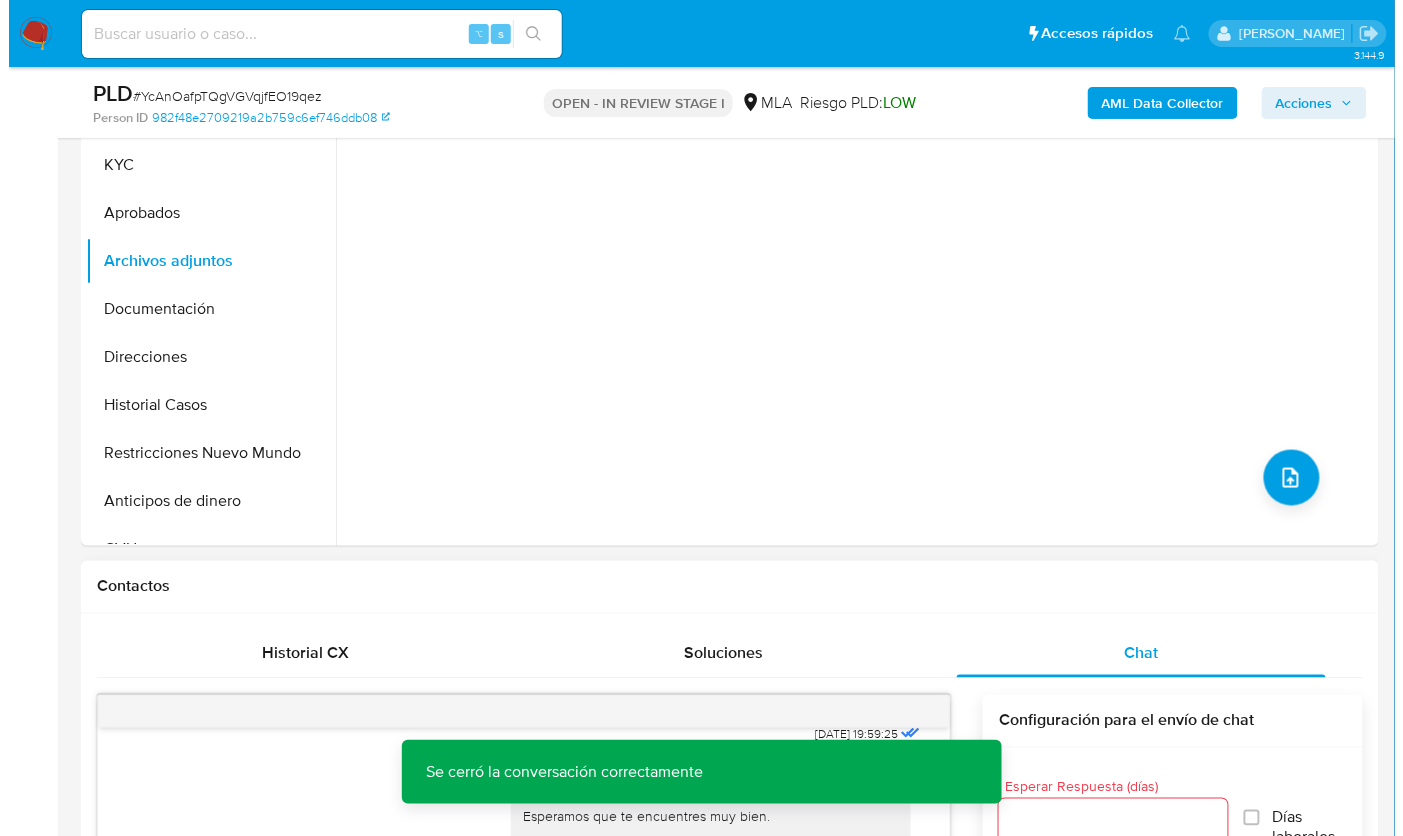 scroll, scrollTop: 411, scrollLeft: 0, axis: vertical 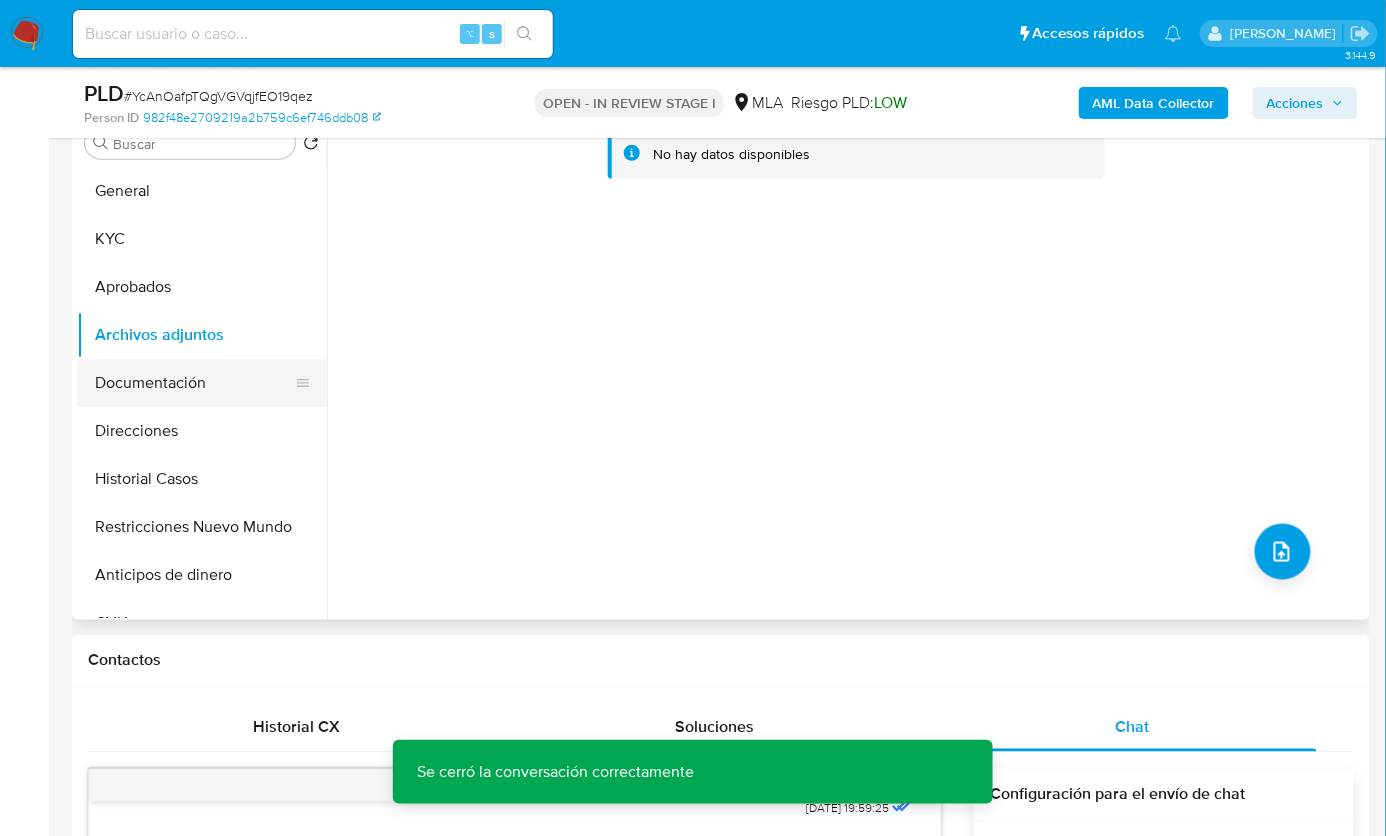 click on "Documentación" at bounding box center (194, 383) 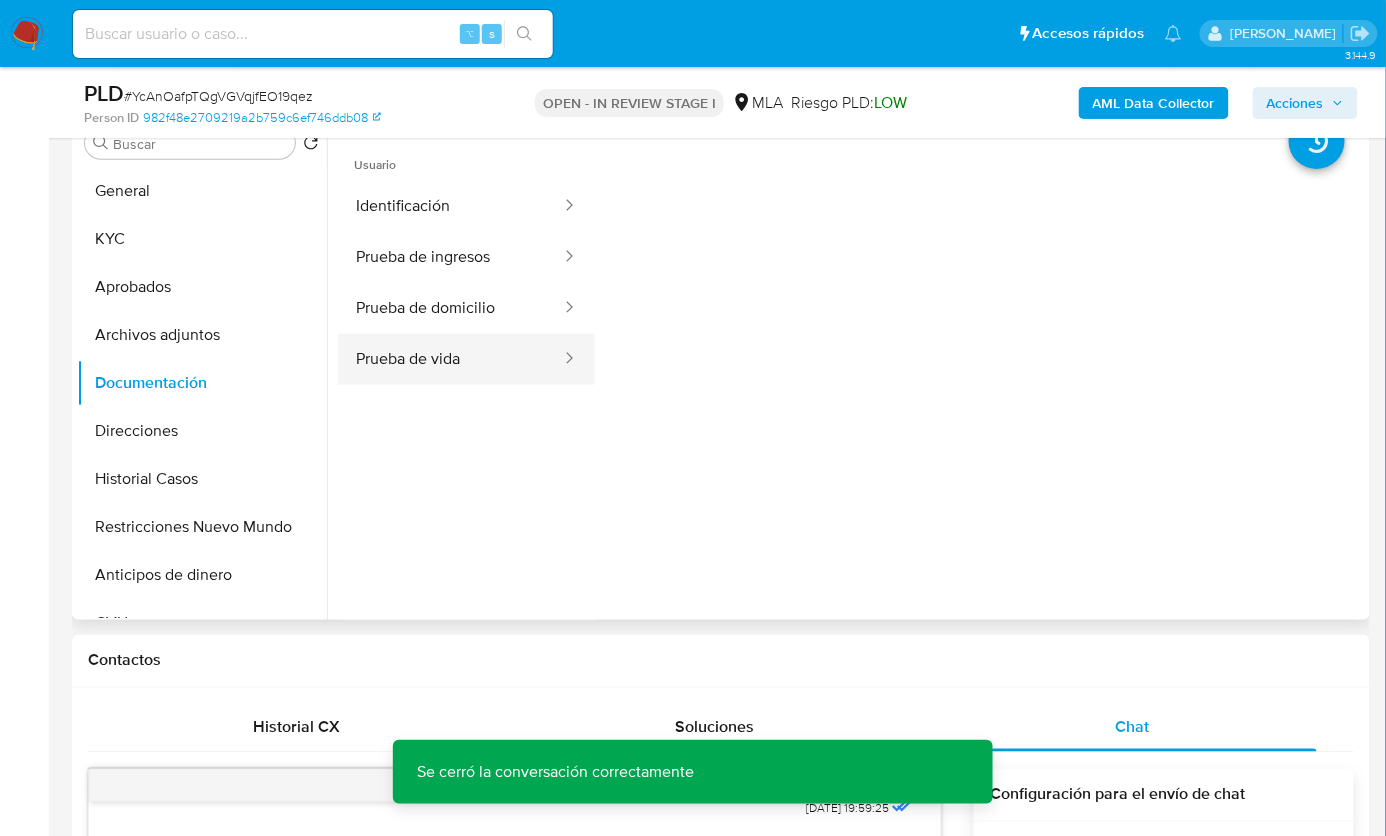 click on "Prueba de vida" at bounding box center [450, 359] 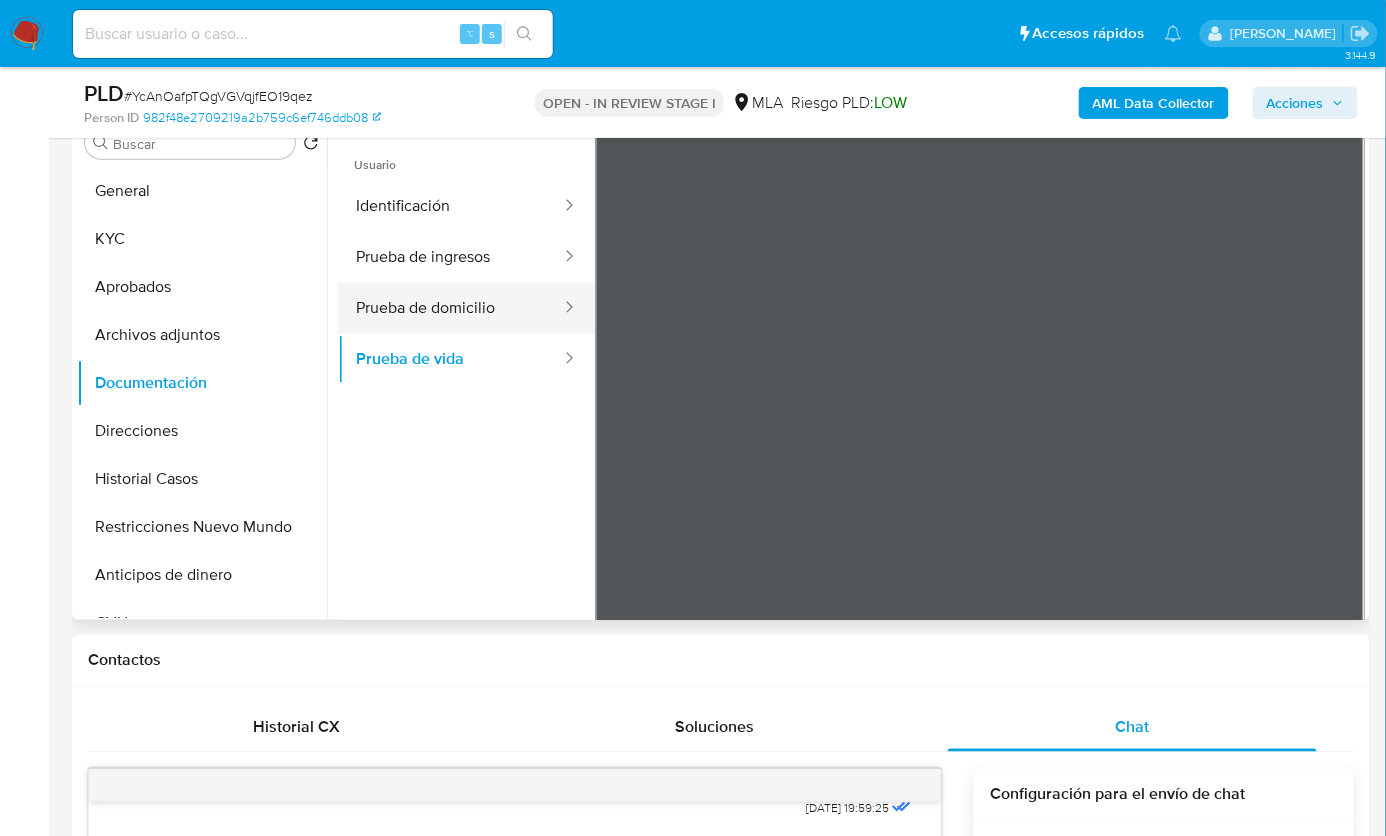 click on "Prueba de domicilio" at bounding box center [450, 308] 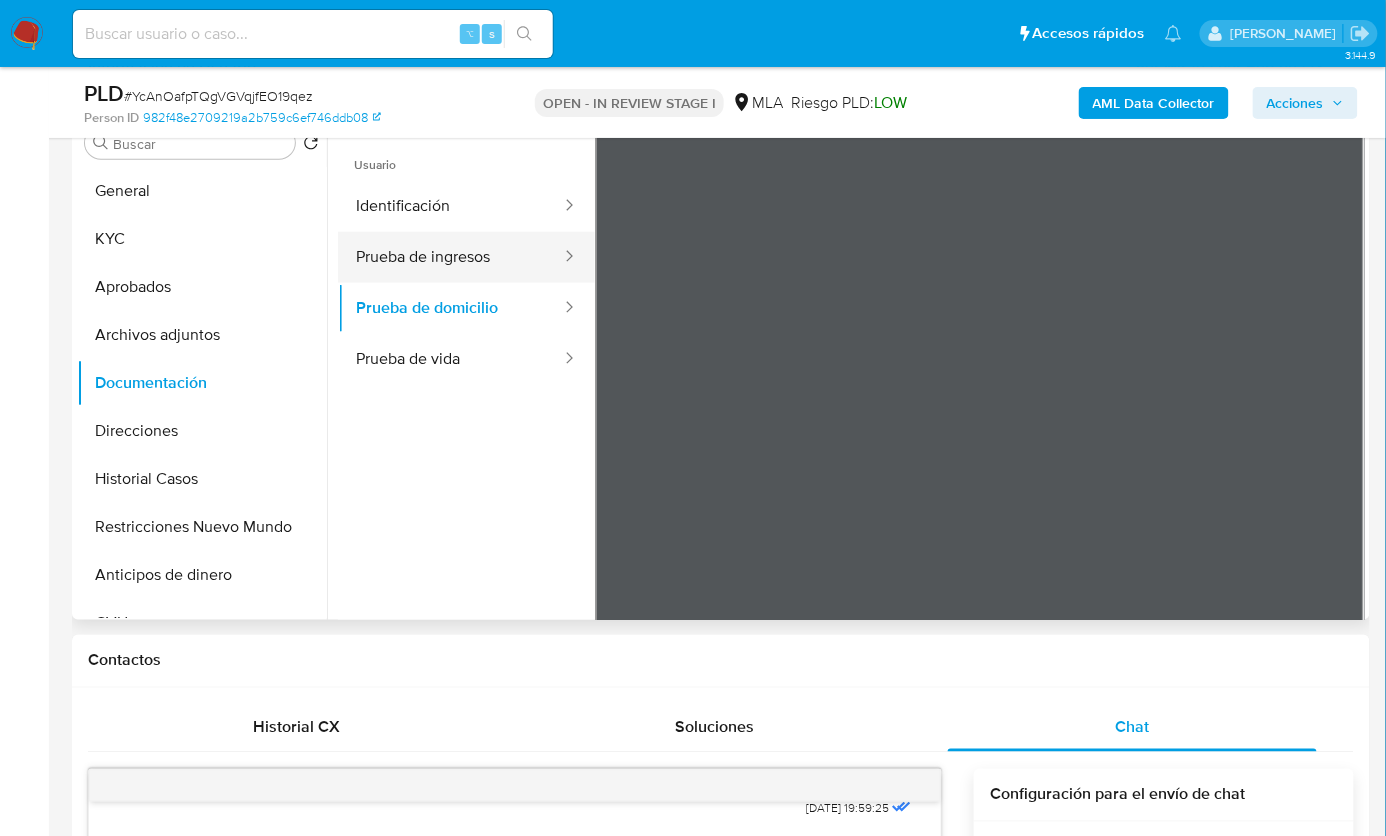 click on "Prueba de ingresos" at bounding box center (450, 257) 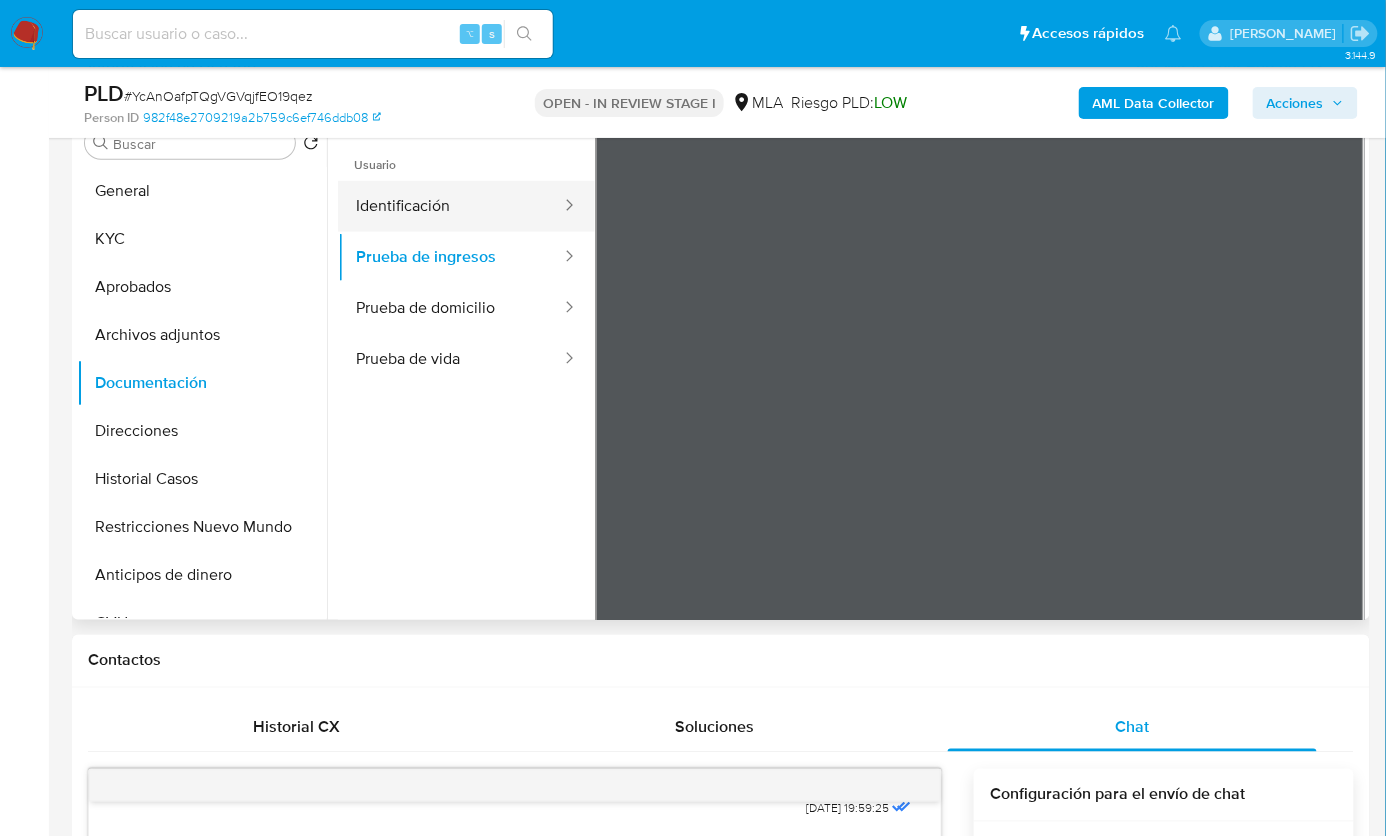 click on "Identificación" at bounding box center (450, 206) 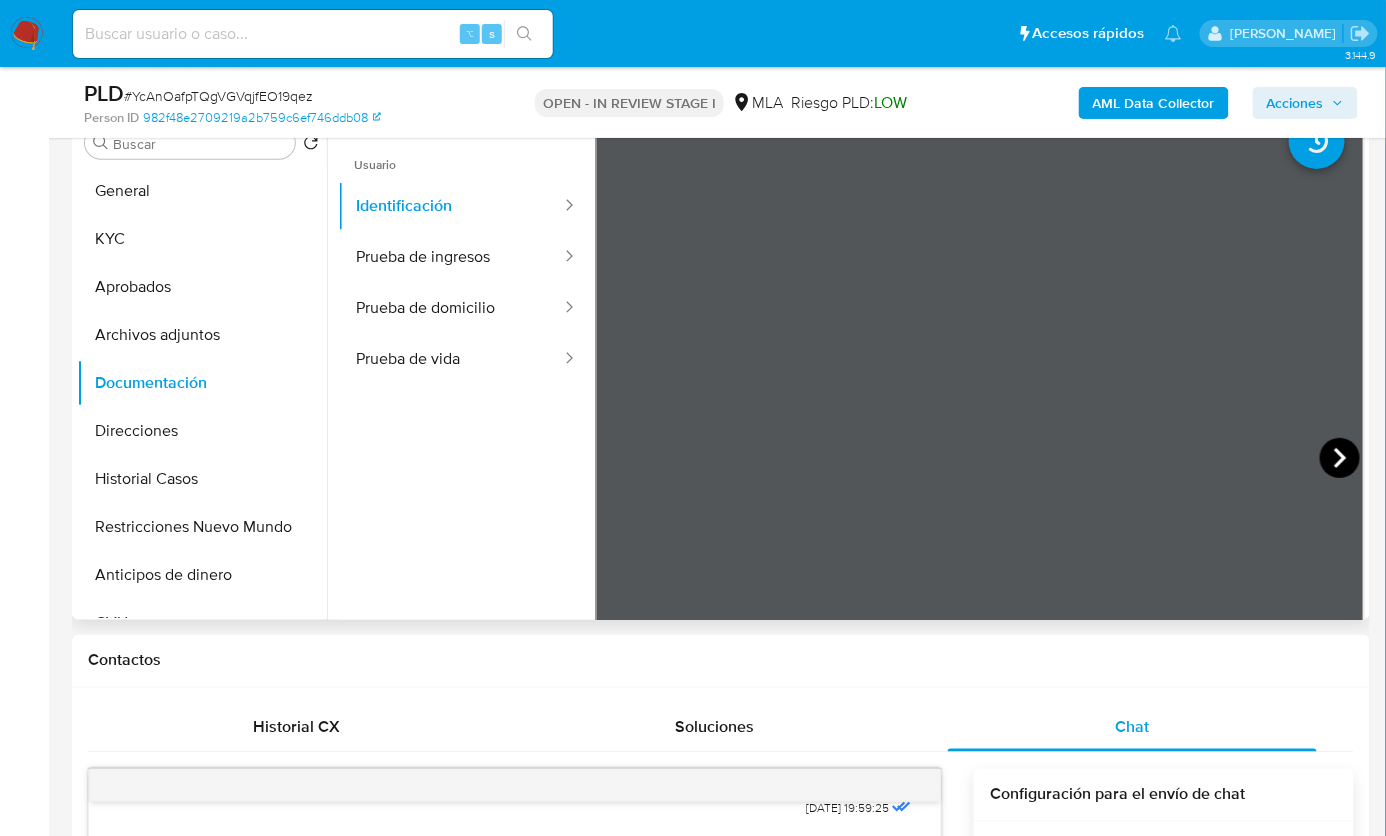 click 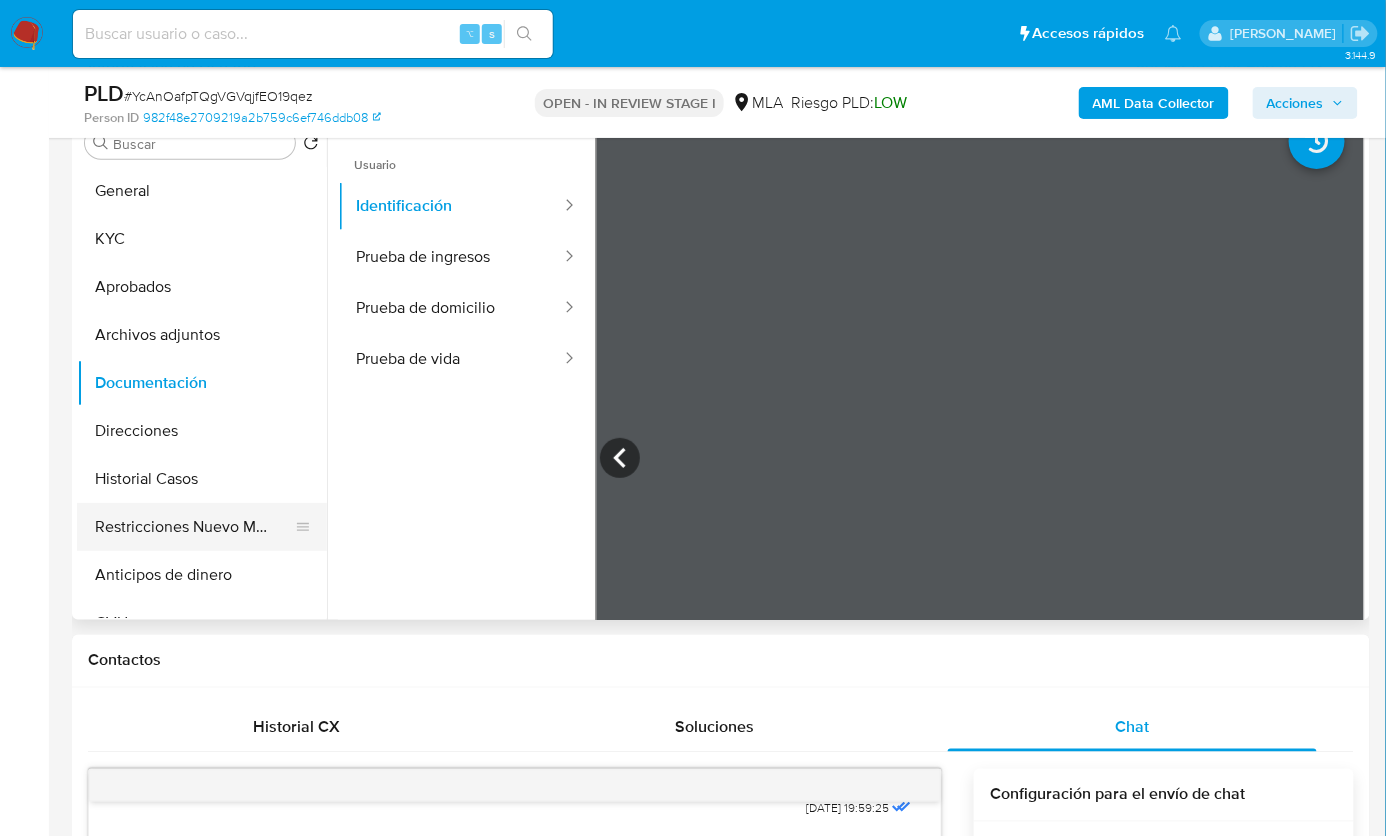 click on "Restricciones Nuevo Mundo" at bounding box center [194, 527] 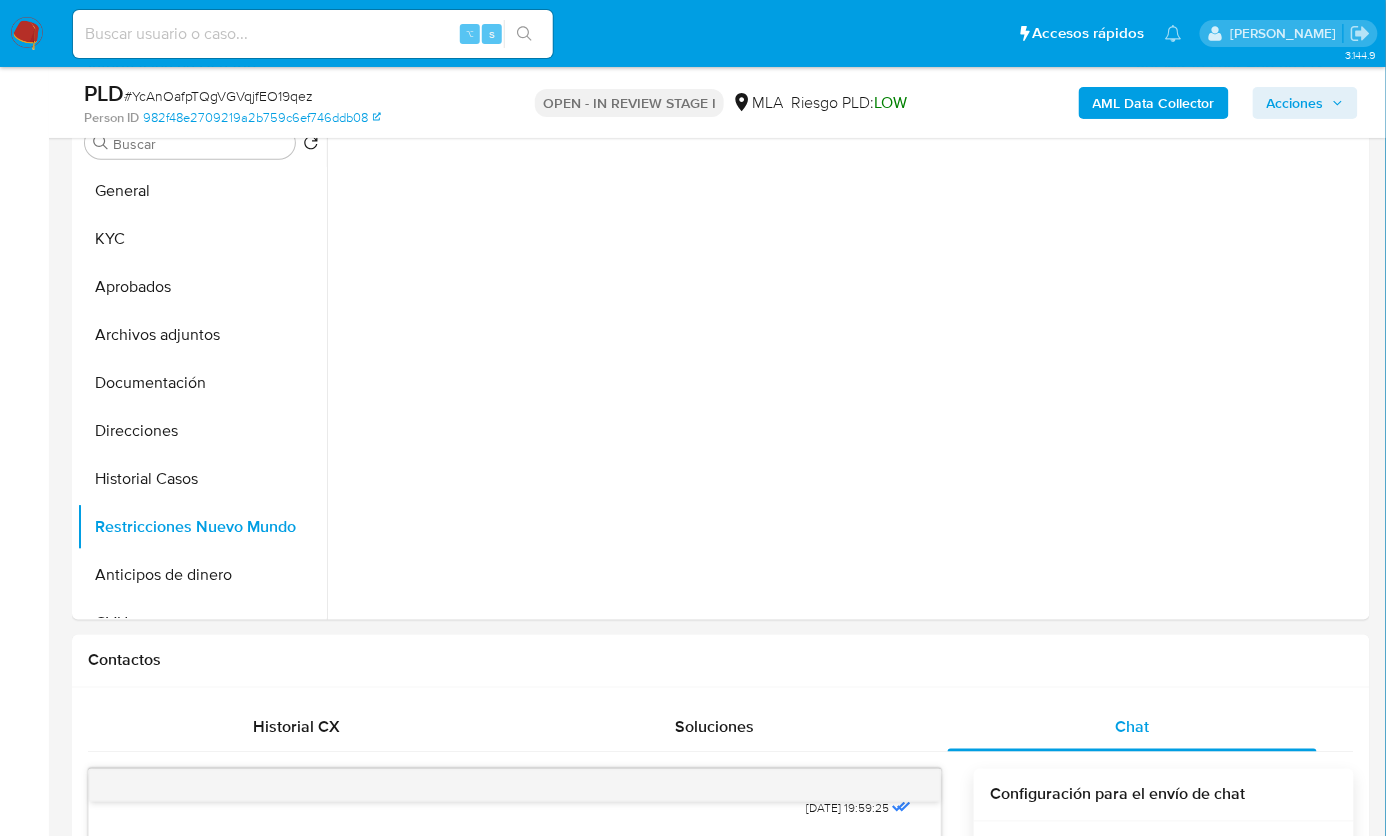 click on "AML Data Collector" at bounding box center (1154, 103) 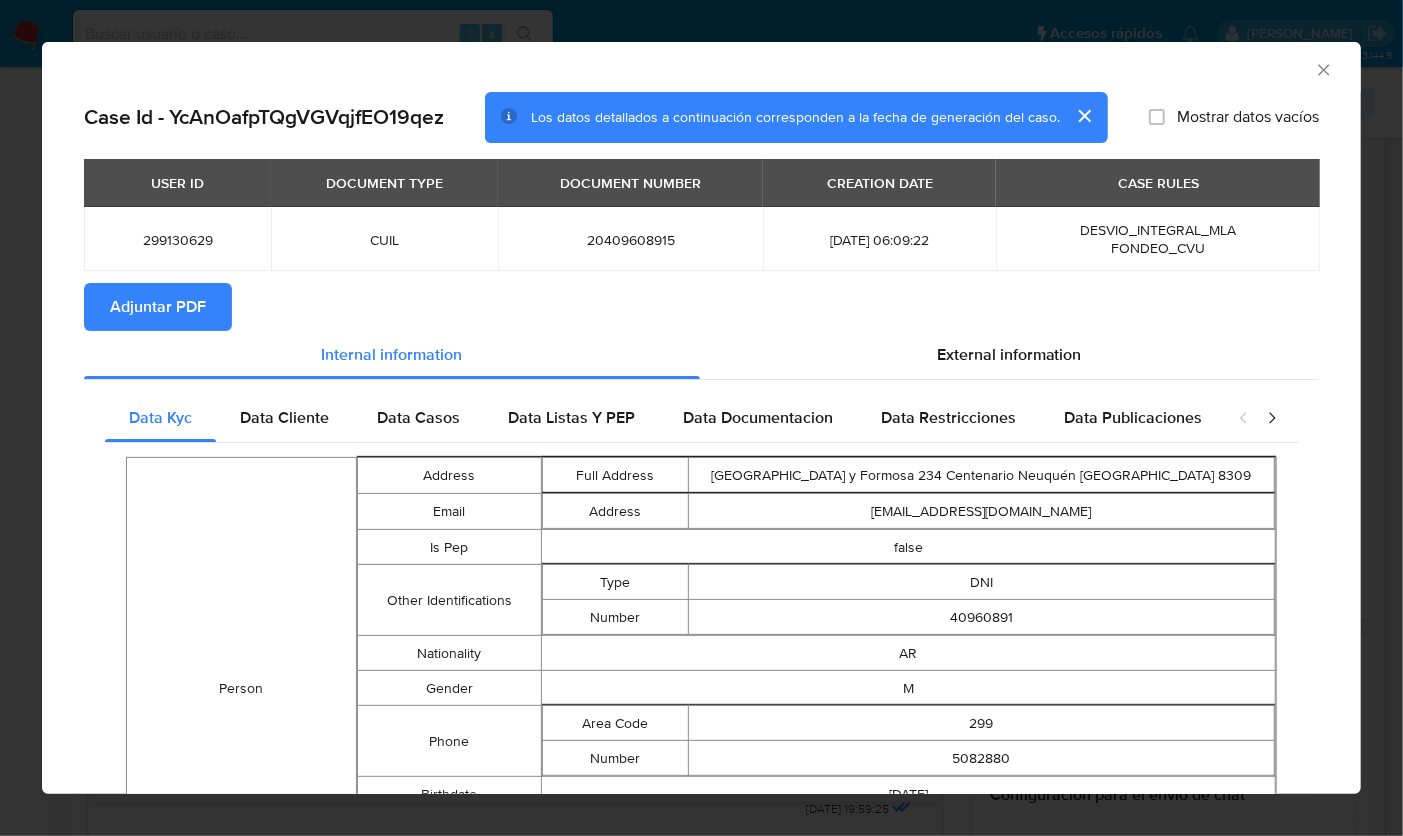 click on "Adjuntar PDF" at bounding box center (158, 307) 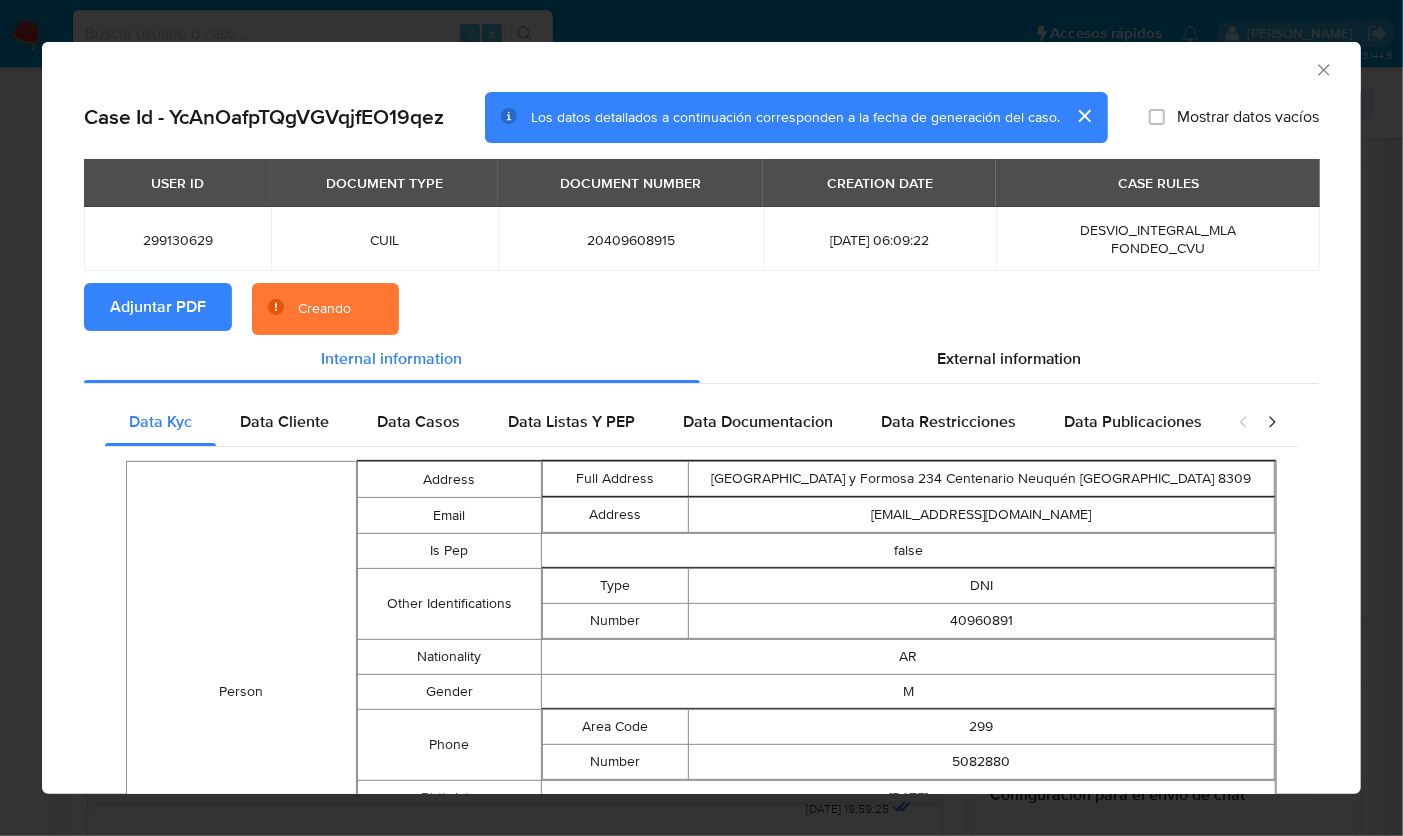 click on "Adjuntar PDF     Creando" at bounding box center [701, 309] 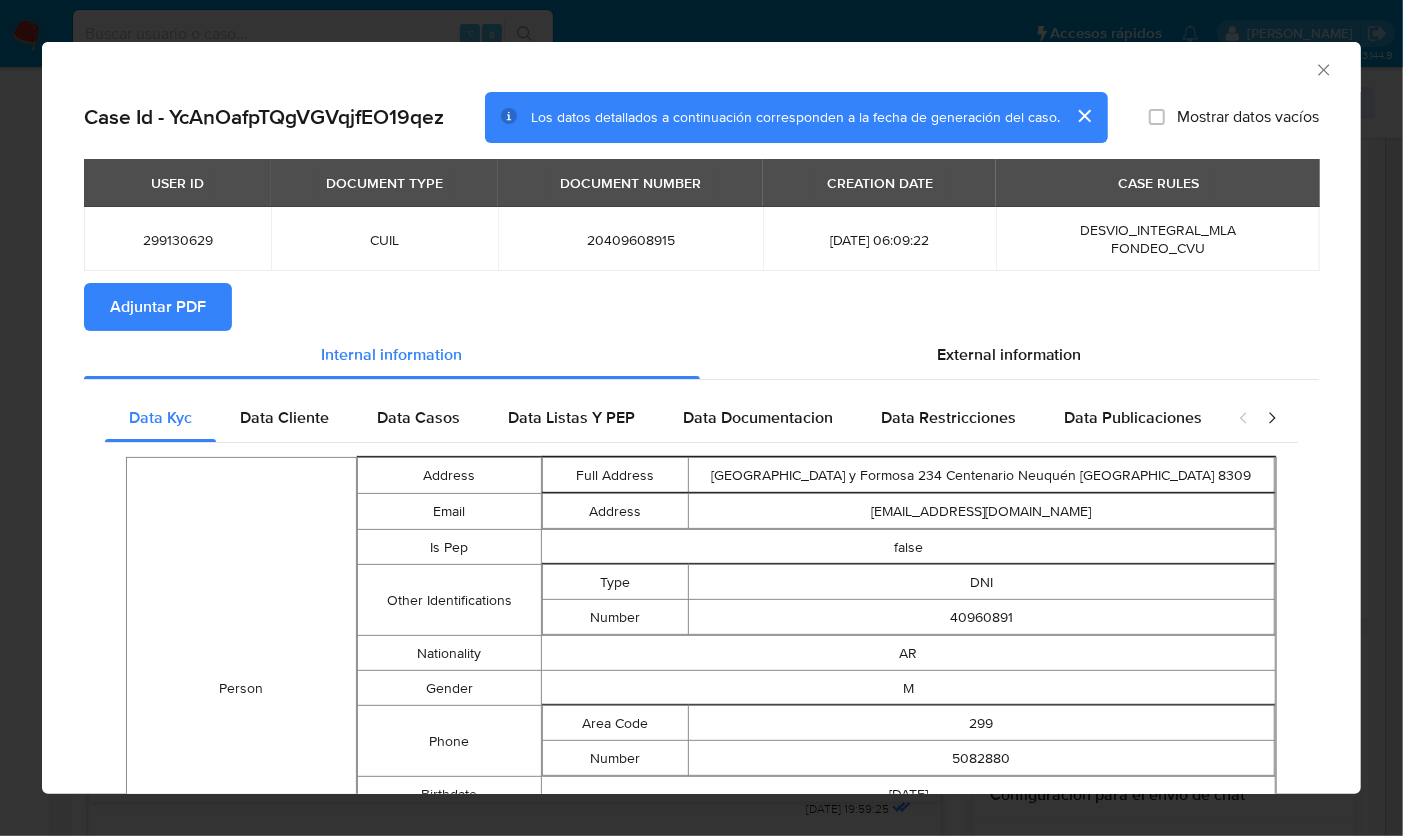 click on "AML Data Collector" at bounding box center (685, 67) 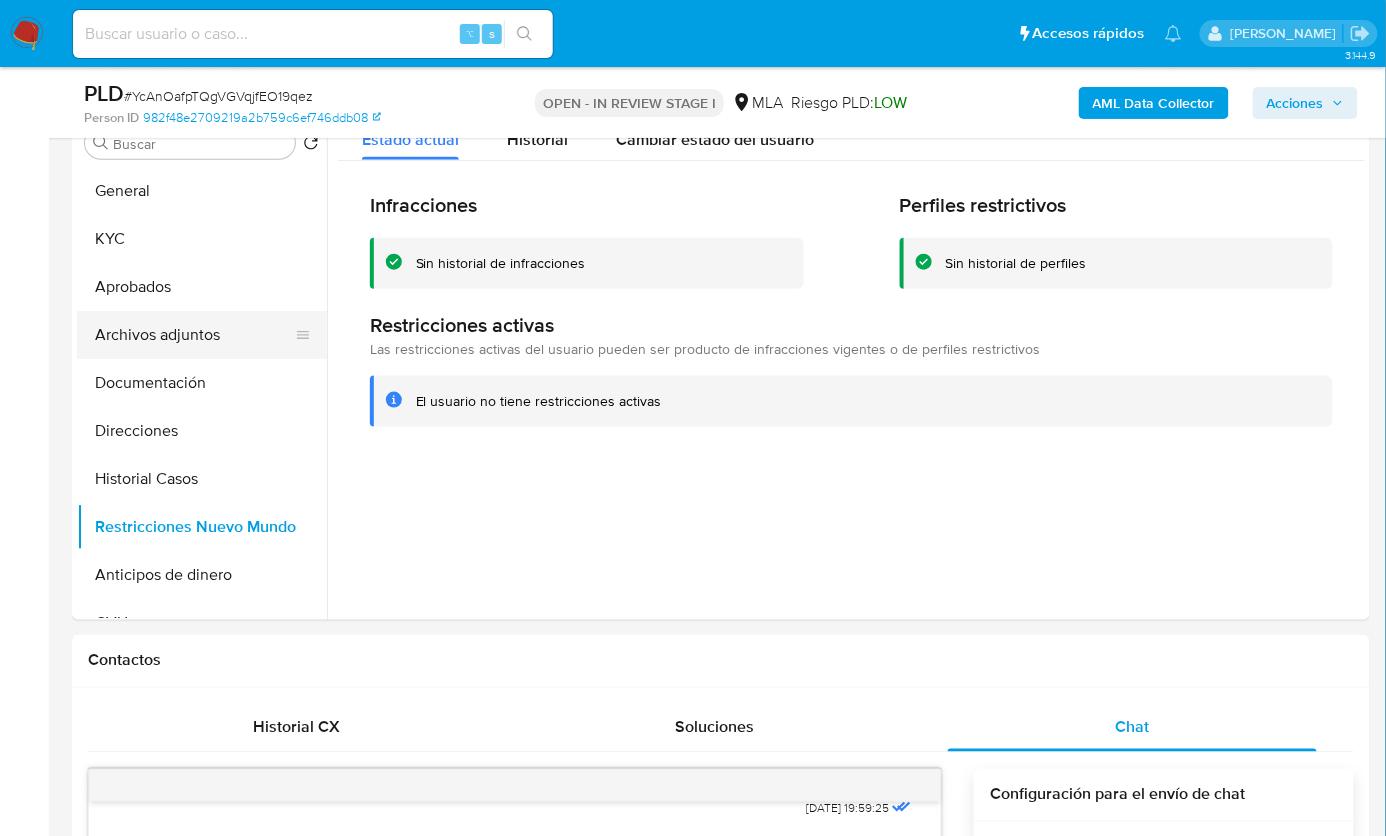 click on "Archivos adjuntos" at bounding box center [194, 335] 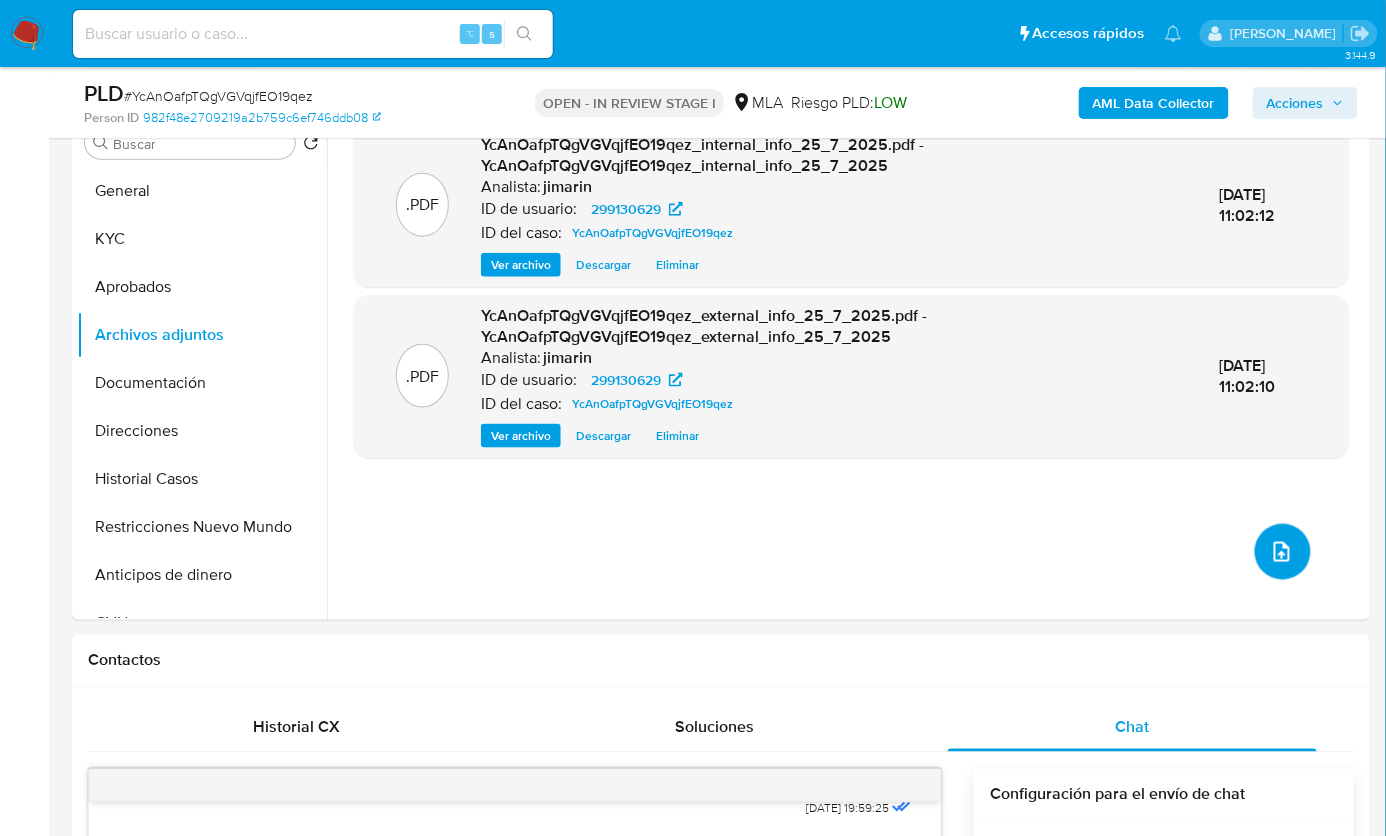 click 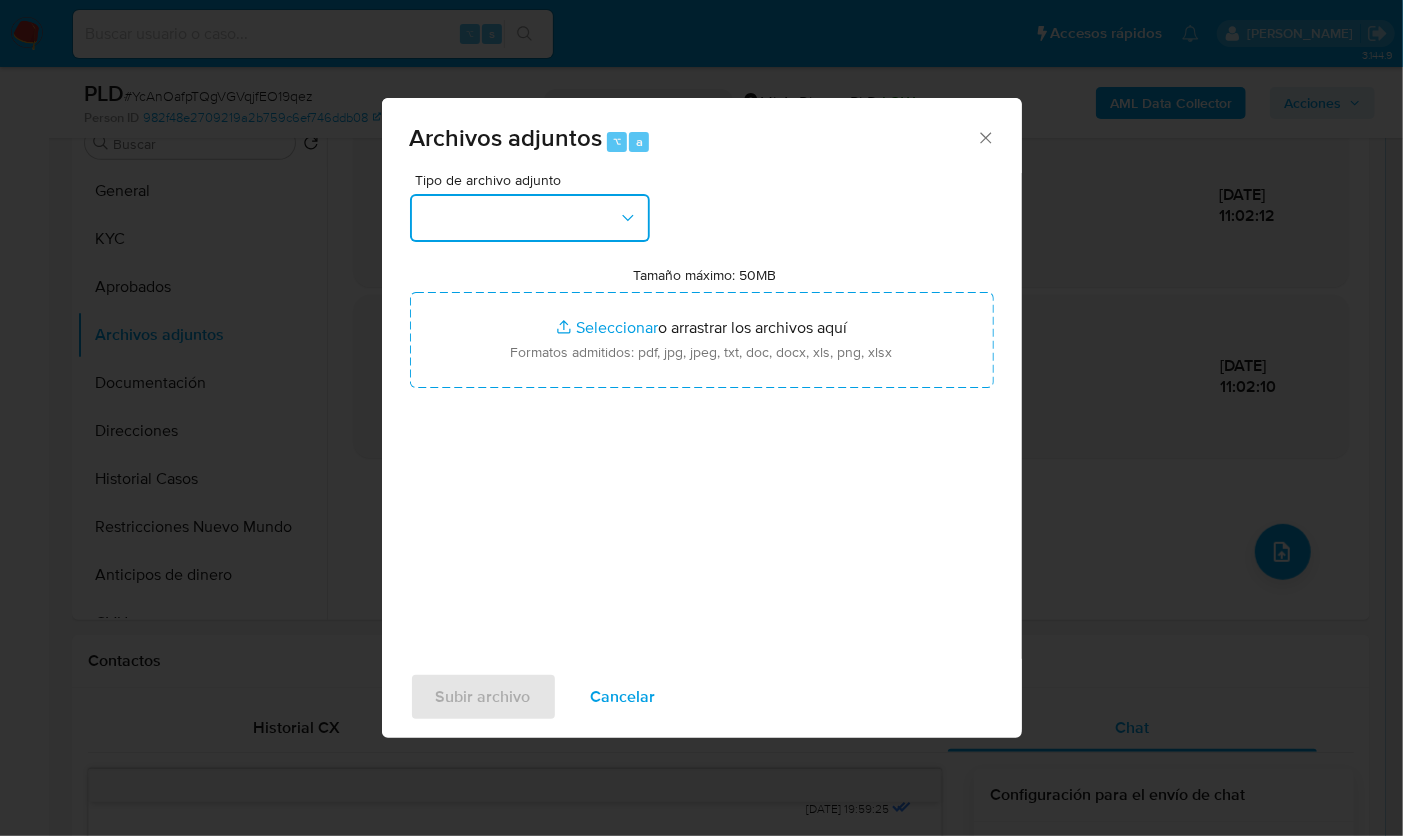 click at bounding box center (530, 218) 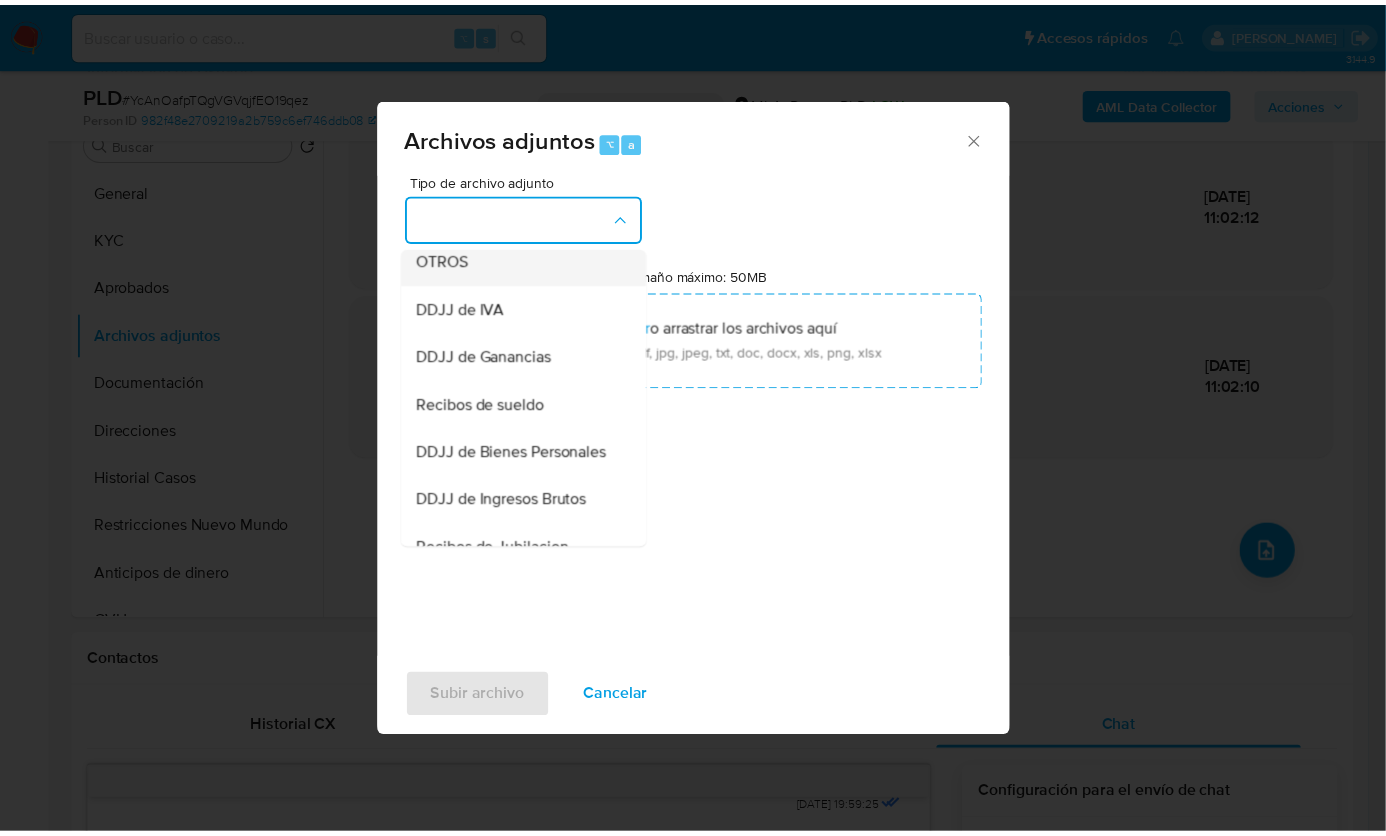 scroll, scrollTop: 412, scrollLeft: 0, axis: vertical 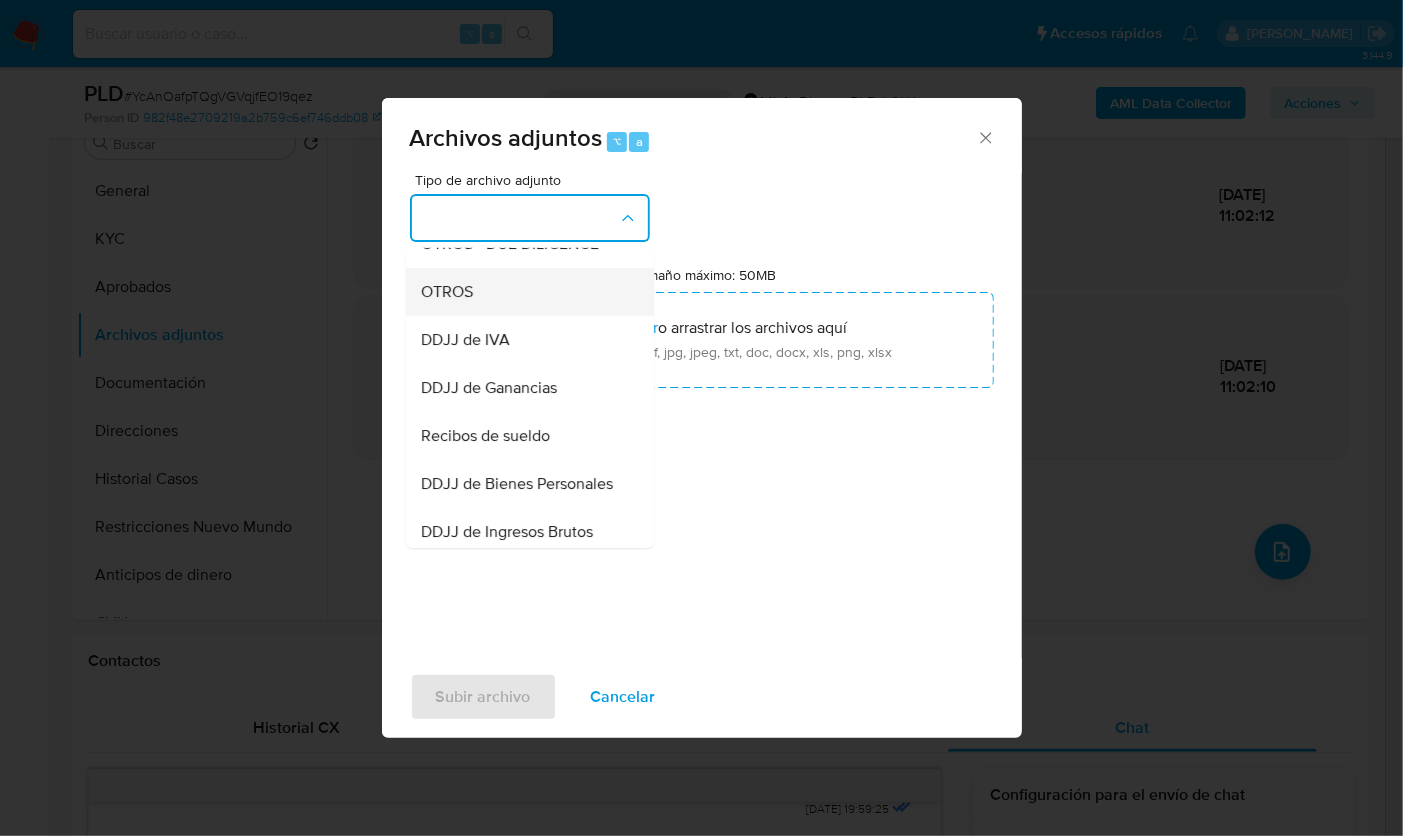 click on "OTROS" at bounding box center (524, 291) 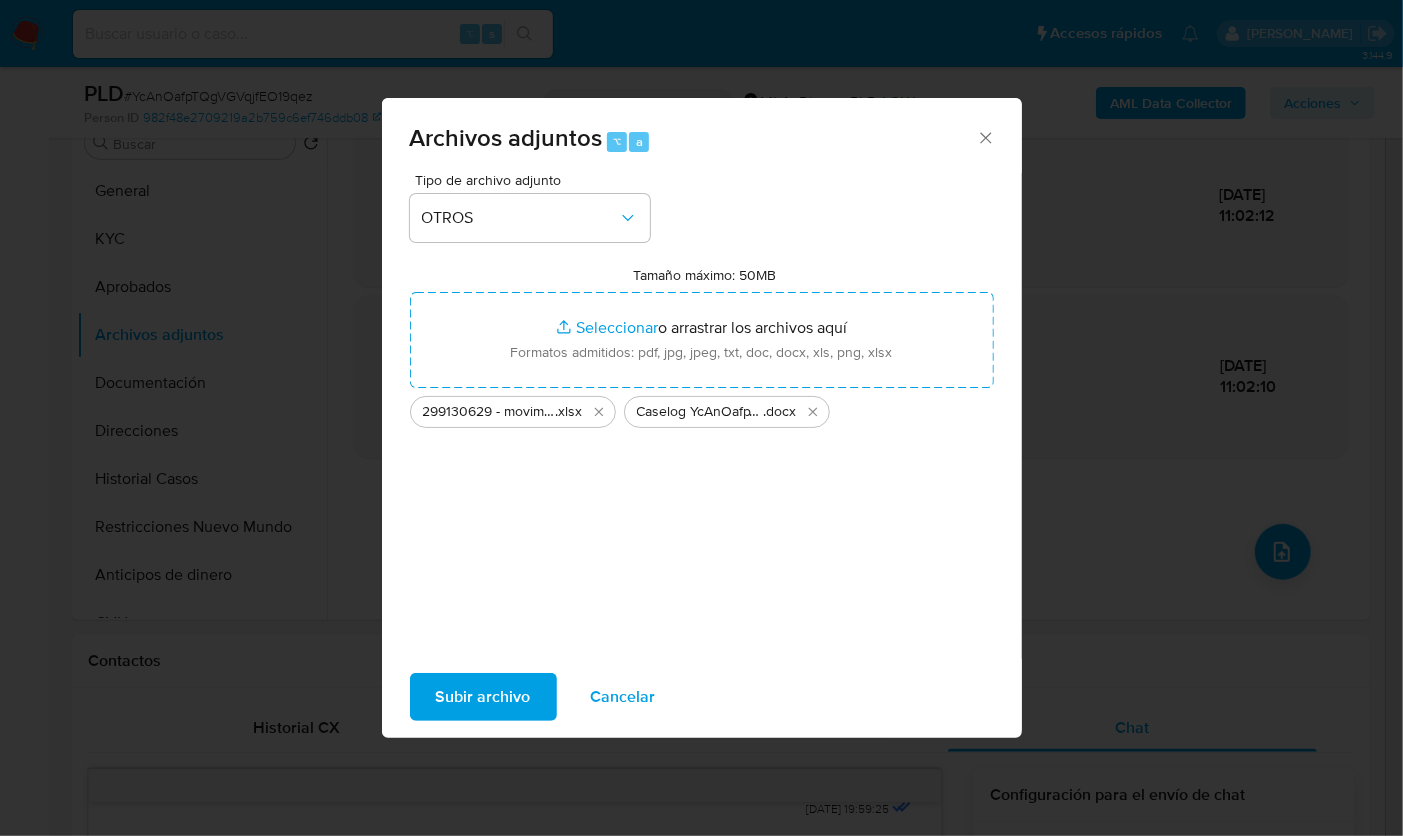click on "Tipo de archivo adjunto OTROS Tamaño máximo: 50MB Seleccionar archivos Seleccionar  o arrastrar los archivos aquí Formatos admitidos: pdf, jpg, jpeg, txt, doc, docx, xls, png, xlsx 299130629 - movimientos .xlsx Caselog YcAnOafpTQgVGVqjfEO19qez_2025_07_17_23_20_39 .docx" at bounding box center [702, 409] 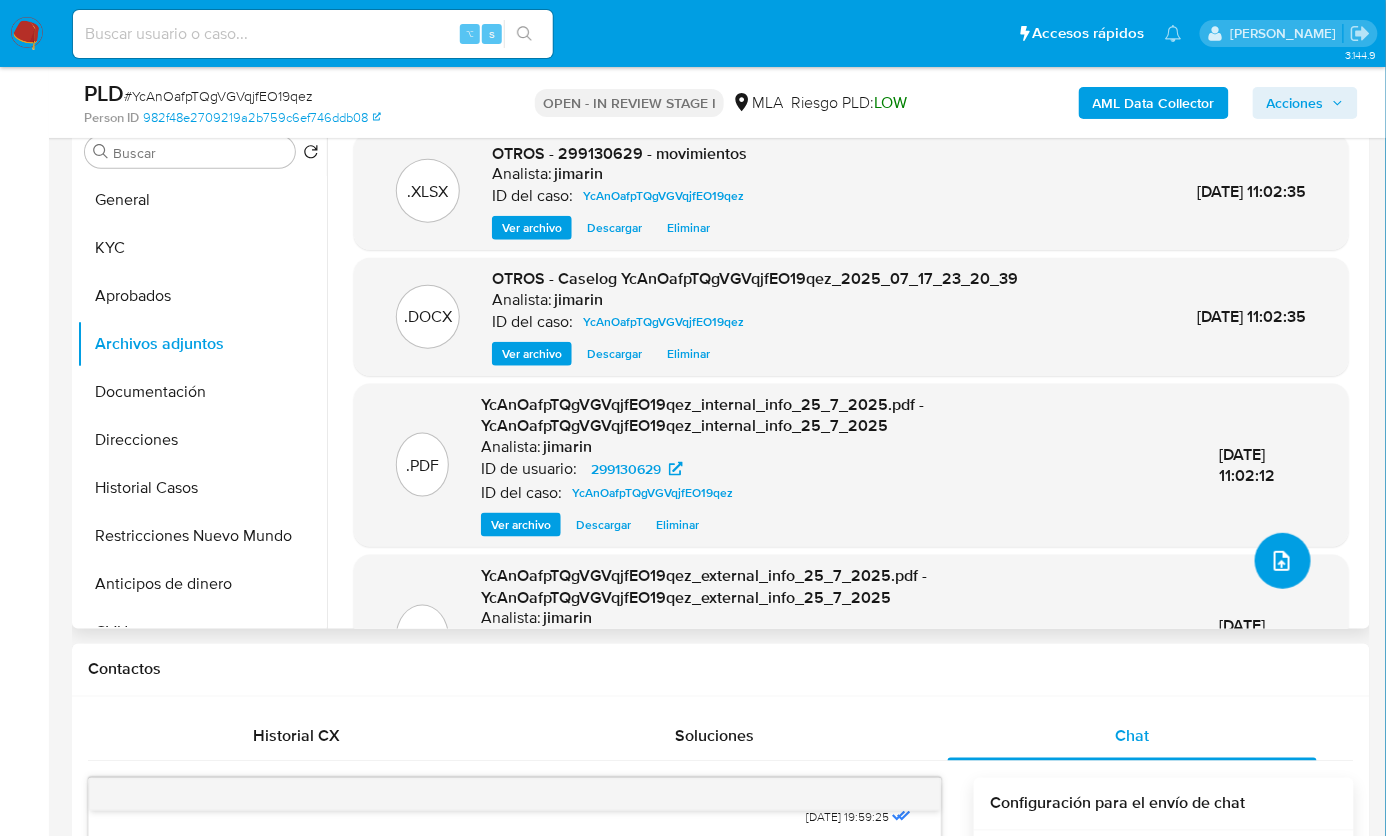 scroll, scrollTop: 297, scrollLeft: 0, axis: vertical 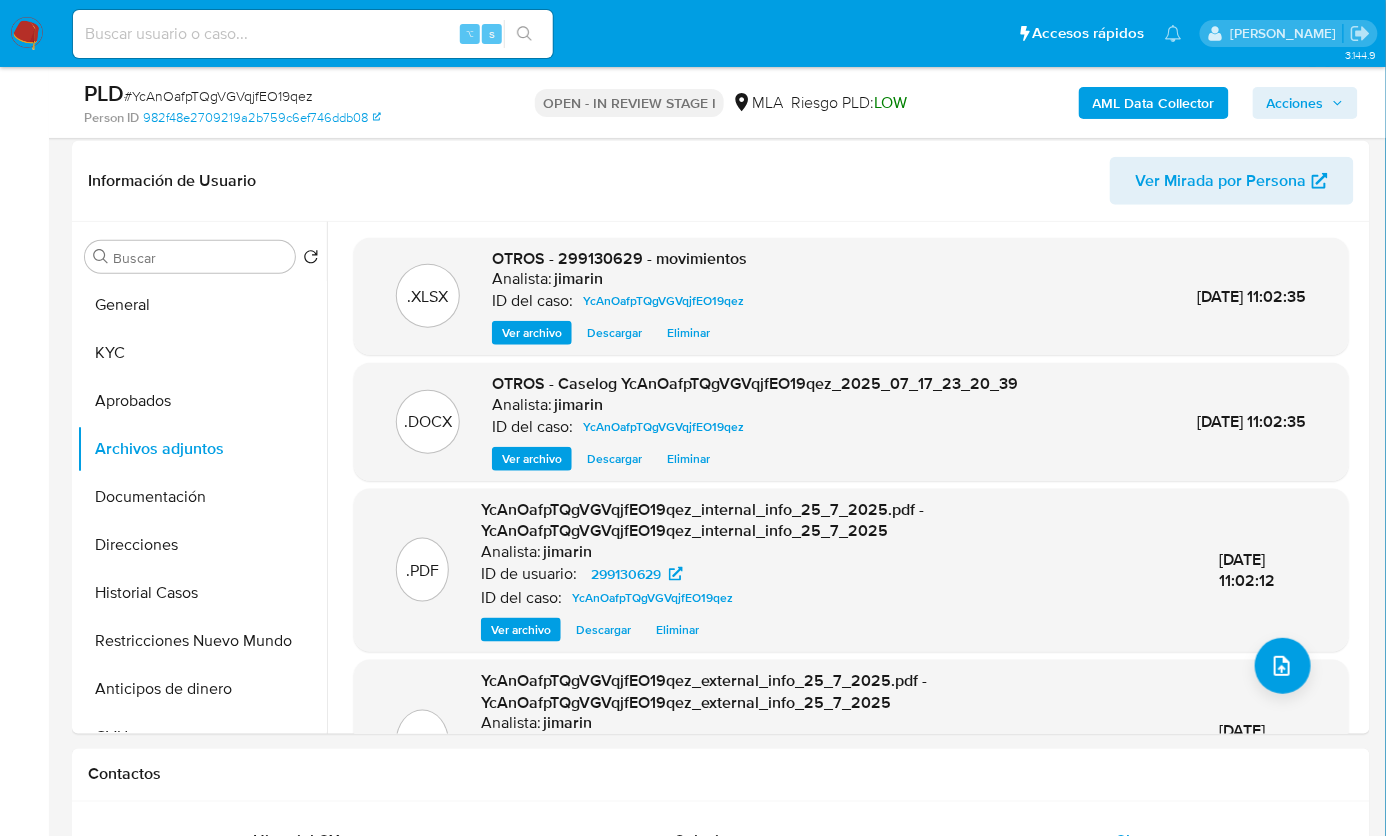 click on "AML Data Collector Acciones" at bounding box center [1148, 102] 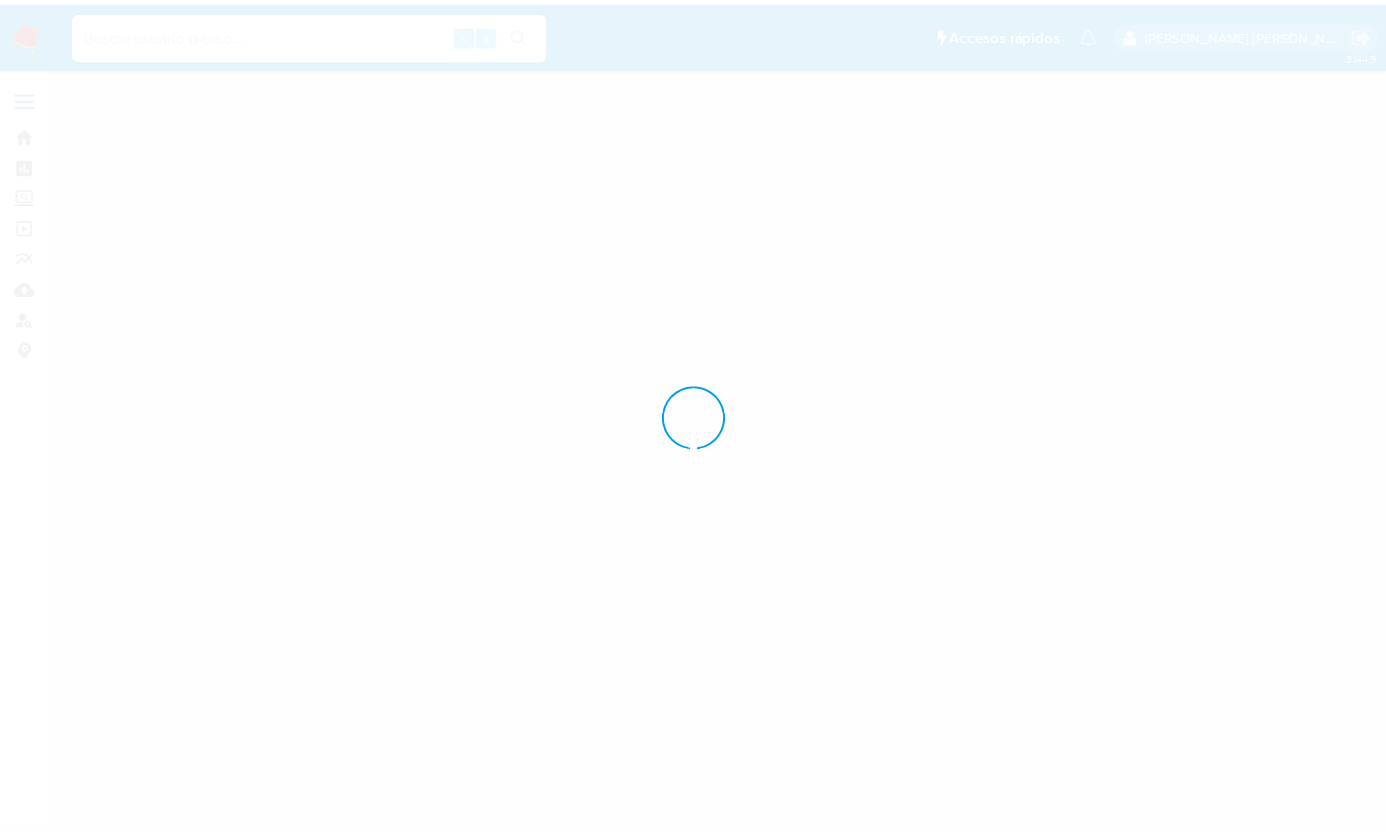 scroll, scrollTop: 0, scrollLeft: 0, axis: both 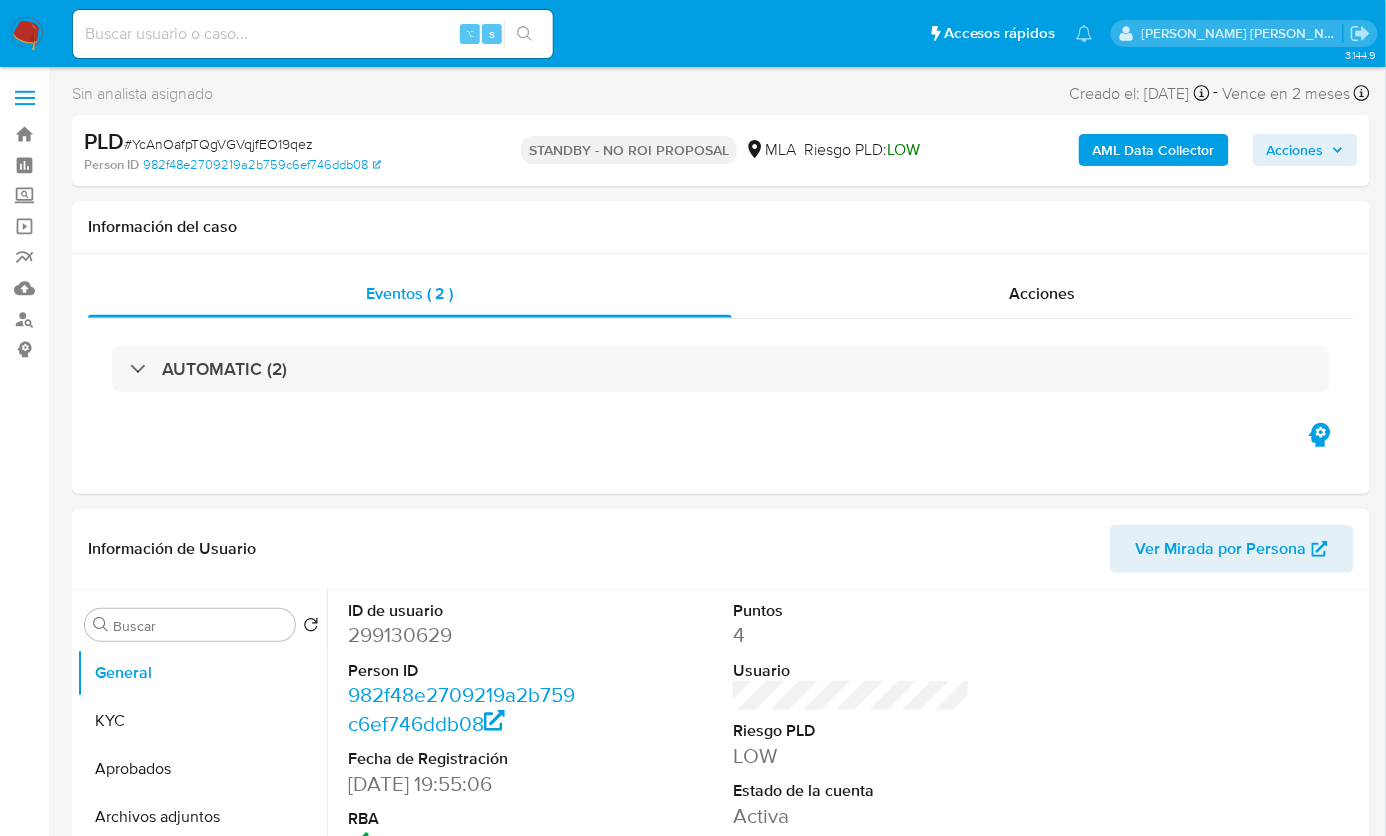 select on "10" 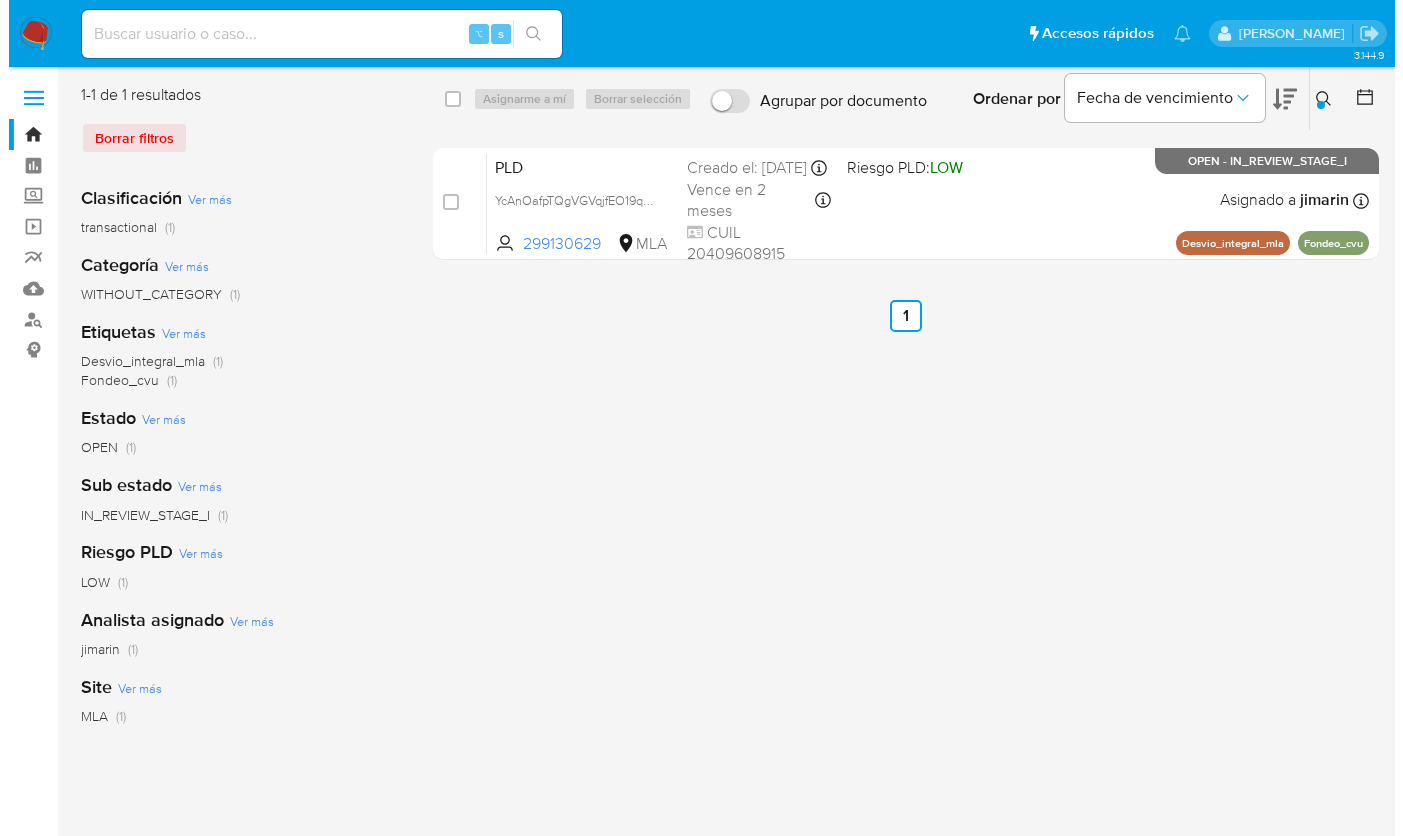 scroll, scrollTop: 0, scrollLeft: 0, axis: both 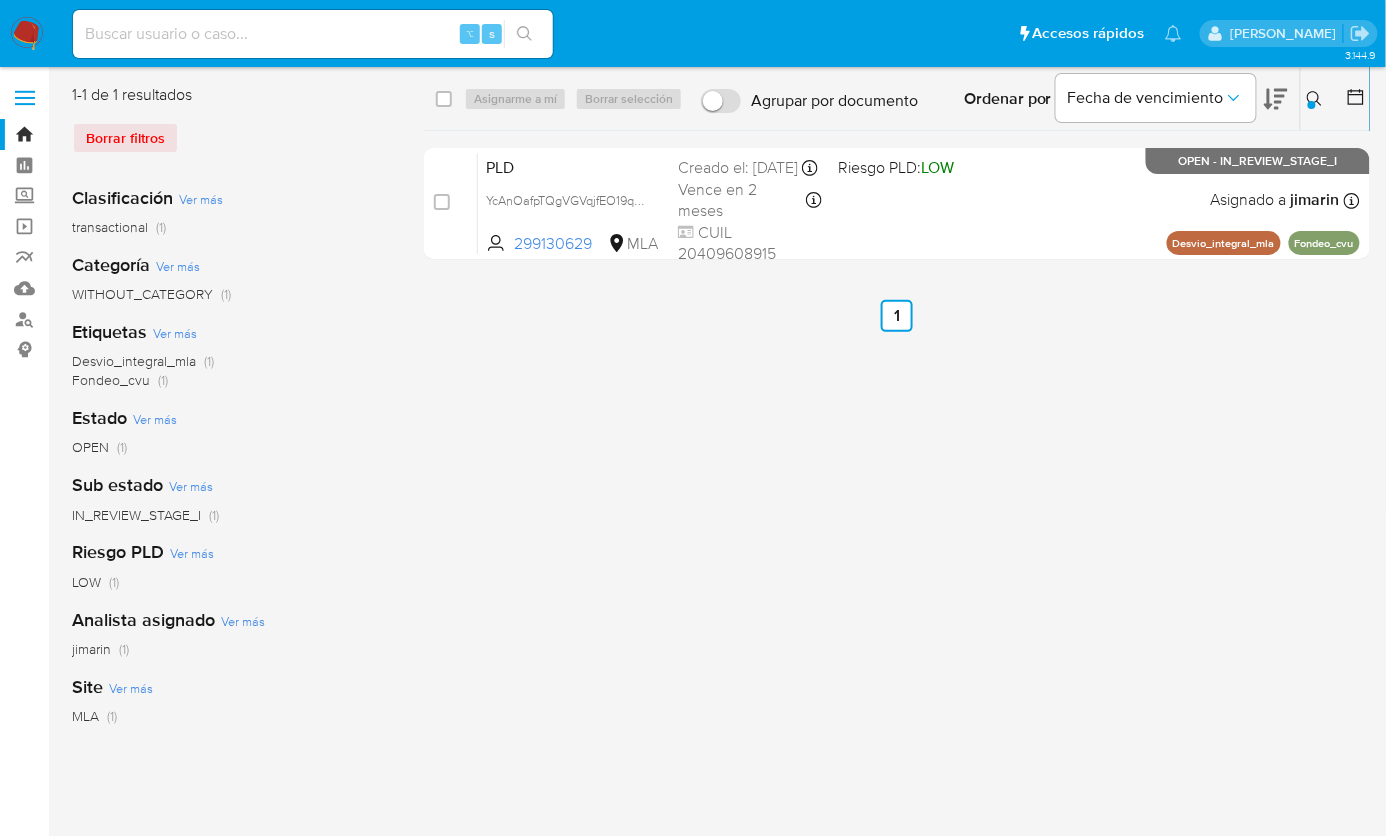 click at bounding box center (1312, 105) 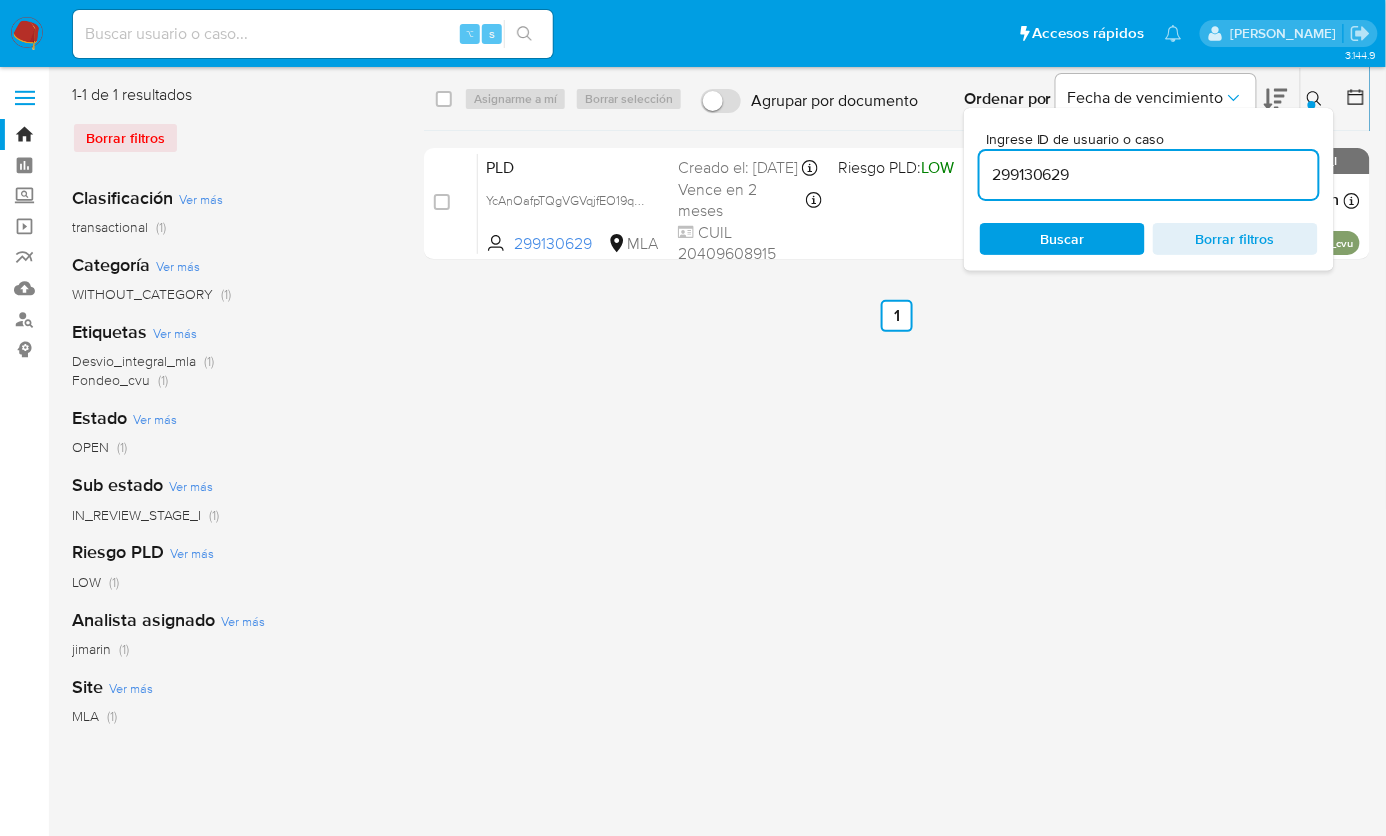 click on "299130629" at bounding box center [1149, 175] 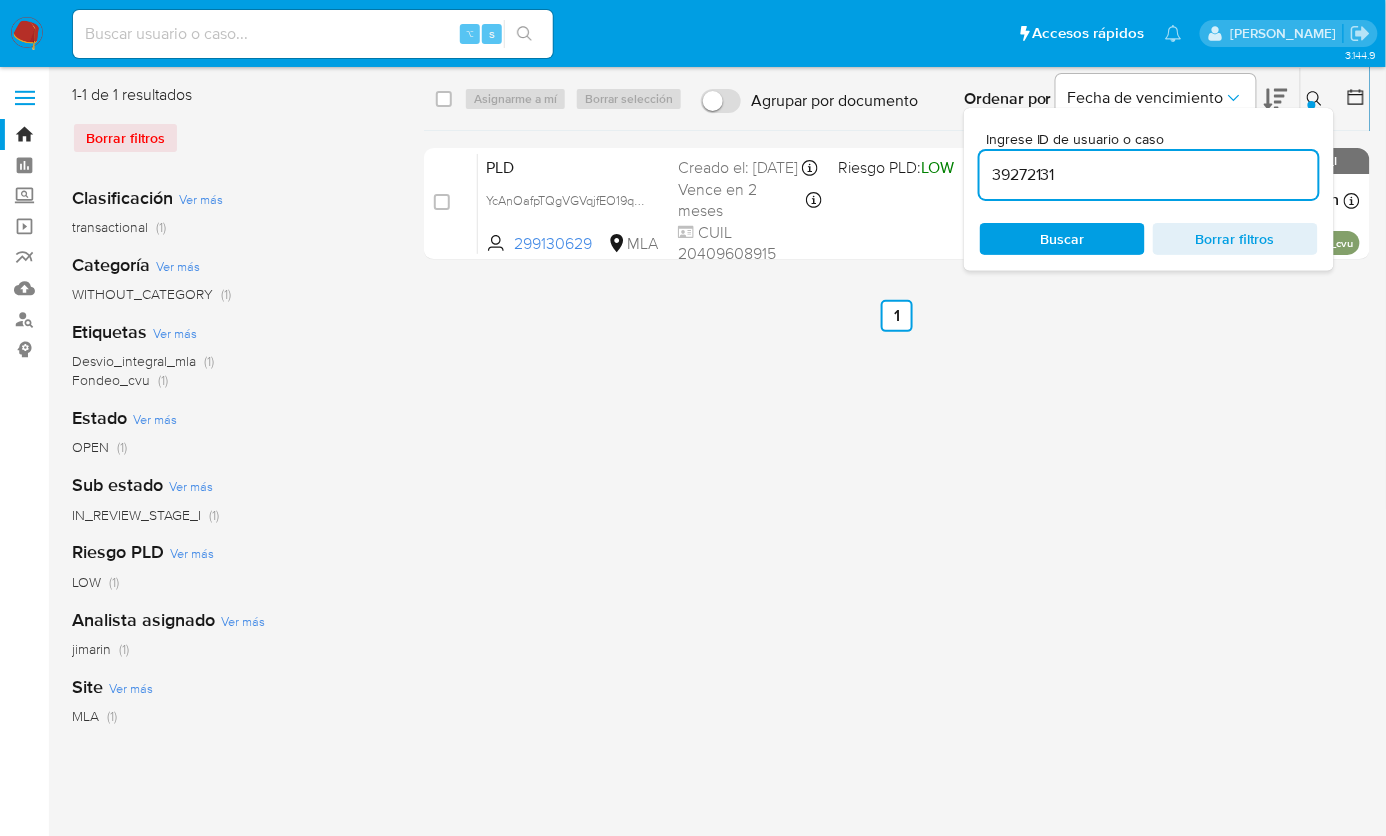 type on "39272131" 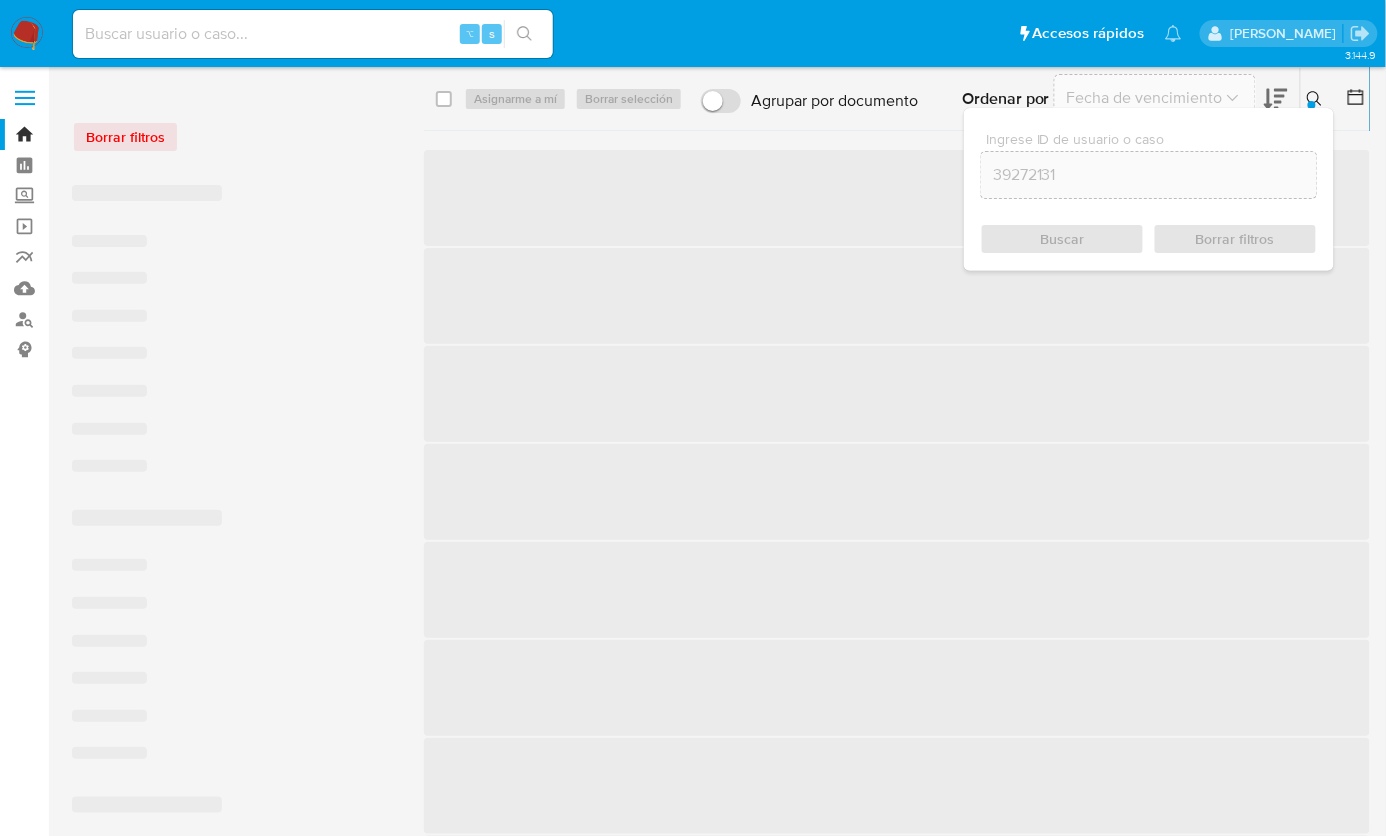 click 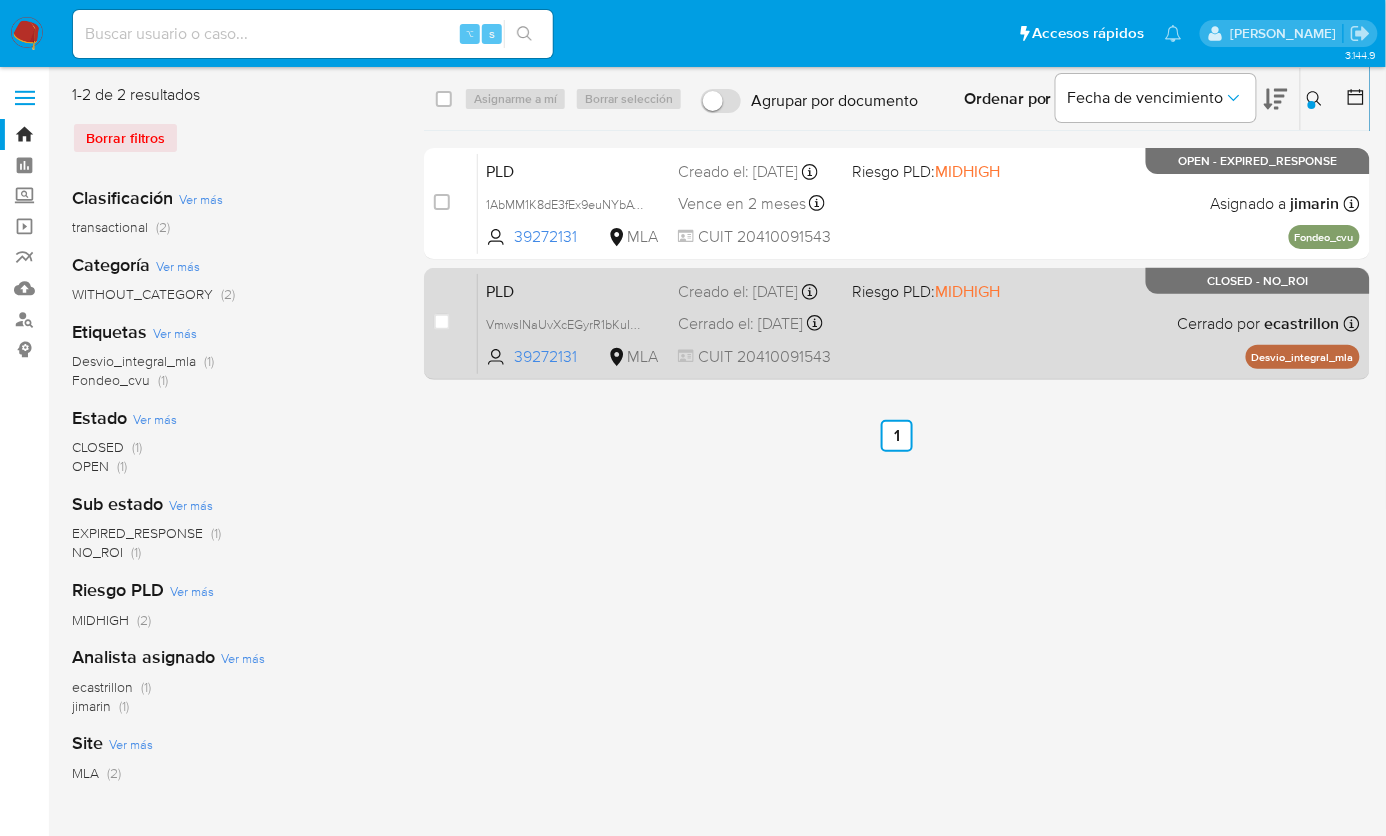 click on "PLD VmwslNaUvXcEGyrR1bKuIxLv 39272131 MLA Riesgo PLD:  MIDHIGH Creado el: 12/05/2025   Creado el: 12/05/2025 03:20:37 Cerrado el: 11/07/2025   Cerrado el: 11/07/2025 10:45:41 CUIT   20410091543 Cerrado por   ecastrillon   Asignado el: 19/05/2025 09:24:04 Desvio_integral_mla CLOSED - NO_ROI" at bounding box center (919, 323) 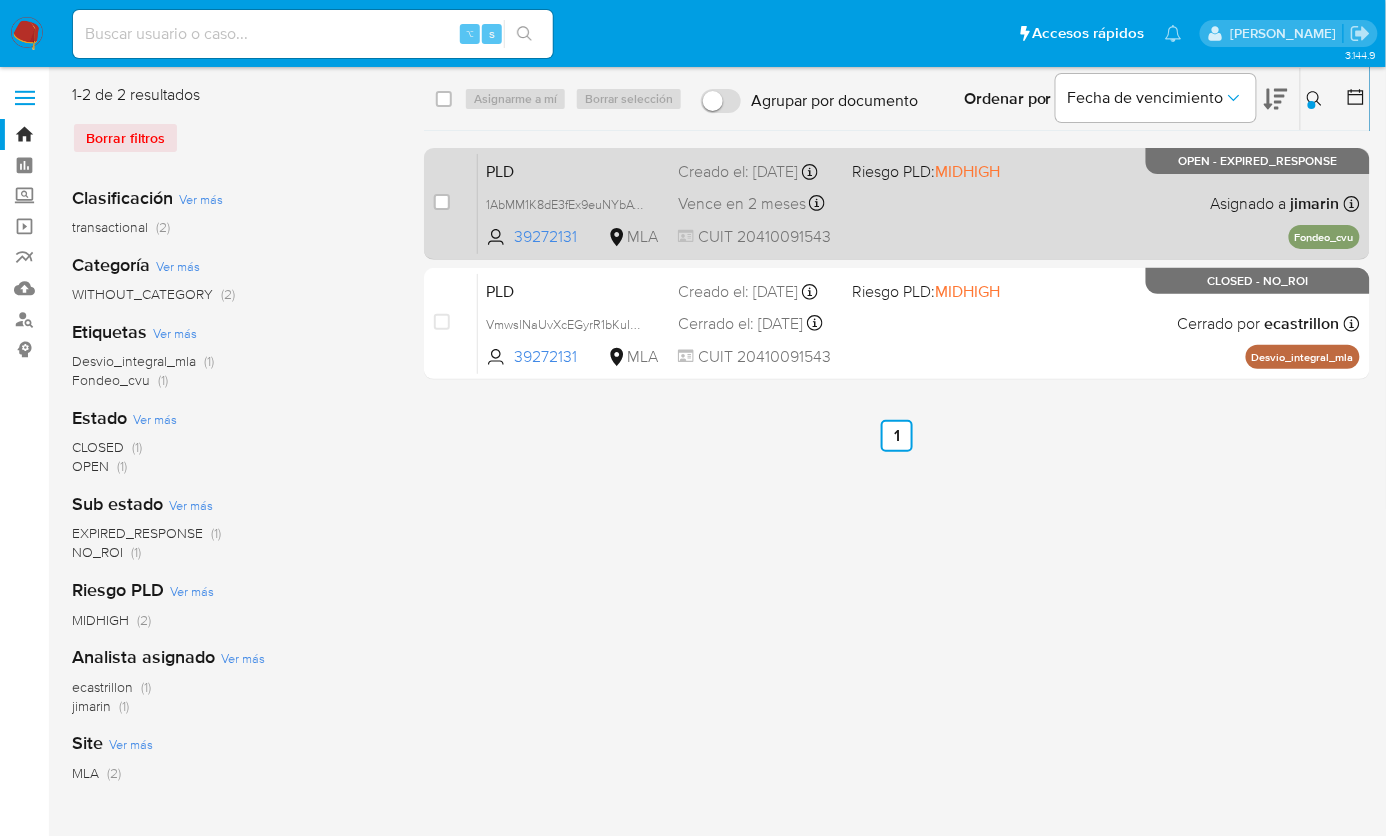 click on "case-item-checkbox   No es posible asignar el caso PLD 1AbMM1K8dE3fEx9euNYbAVrb 39272131 MLA Riesgo PLD:  MIDHIGH Creado el: 12/07/2025   Creado el: 12/07/2025 03:31:23 Vence en 2 meses   Vence el 10/10/2025 03:31:24 CUIT   20410091543 Asignado a   jimarin   Asignado el: 17/07/2025 16:34:58 Fondeo_cvu OPEN - EXPIRED_RESPONSE" at bounding box center (897, 204) 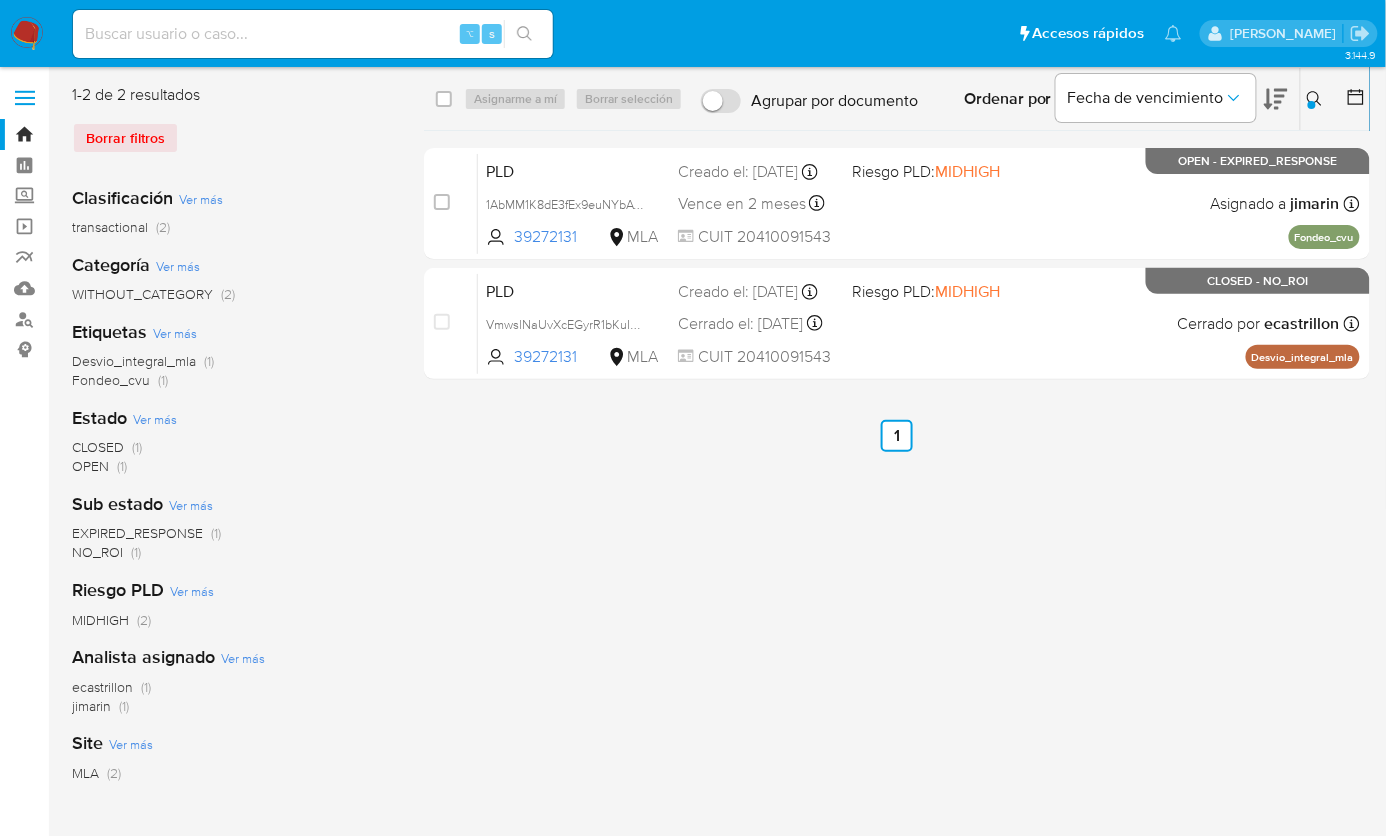 click on "select-all-cases-checkbox Asignarme a mí Borrar selección Agrupar por documento Ordenar por Fecha de vencimiento   No es posible ordenar los resultados mientras se encuentren agrupados. Ingrese ID de usuario o caso 39272131 Buscar Borrar filtros" at bounding box center [897, 99] 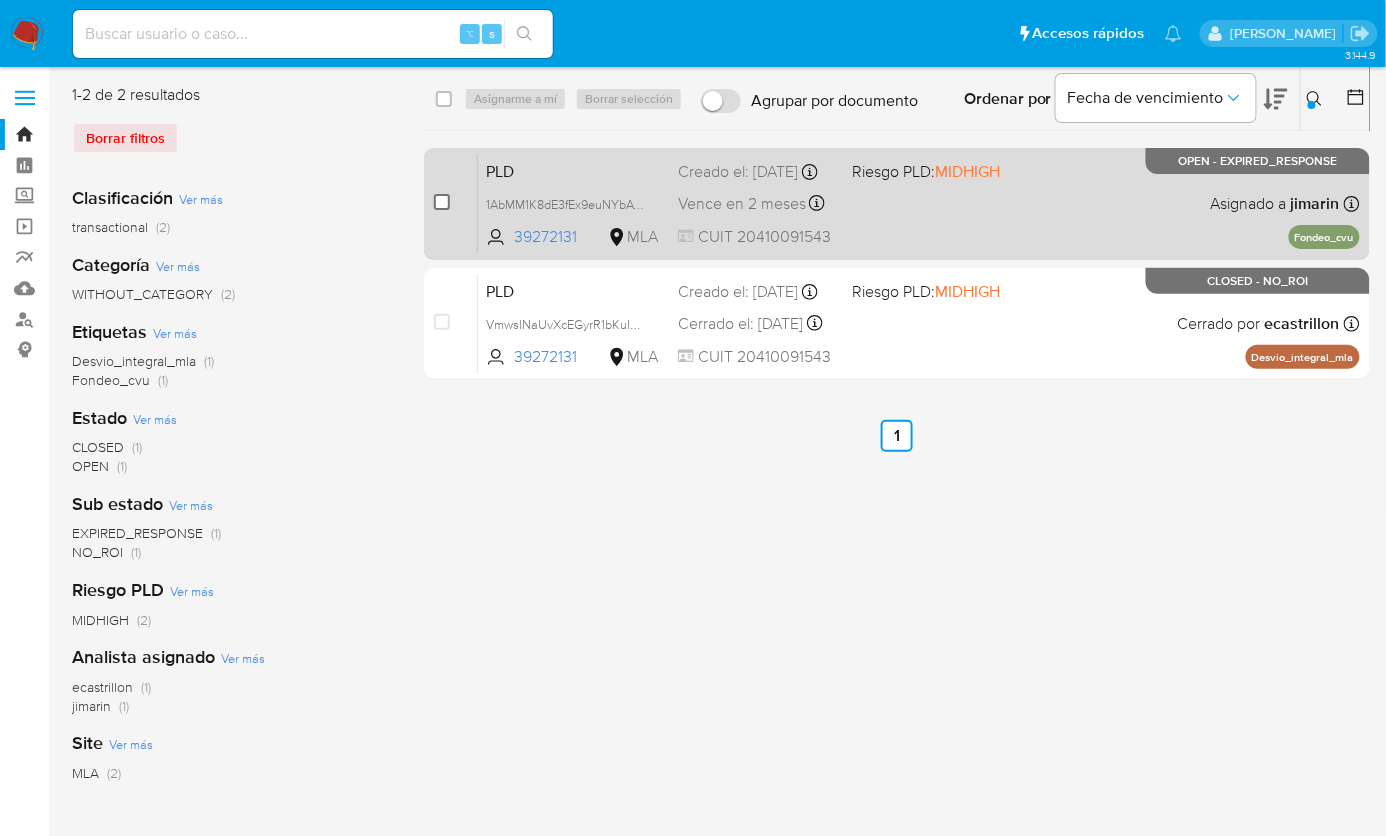 click at bounding box center (442, 202) 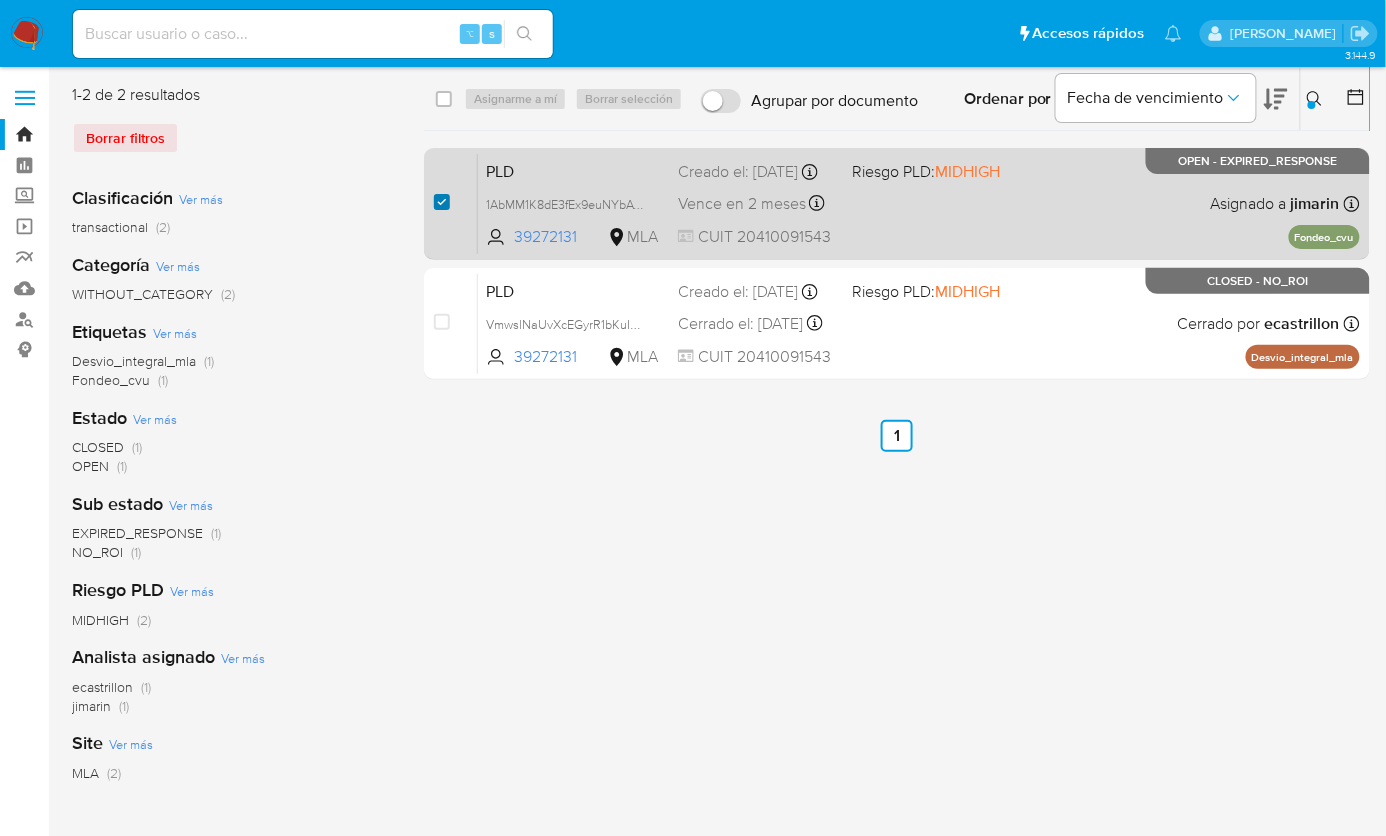 checkbox on "true" 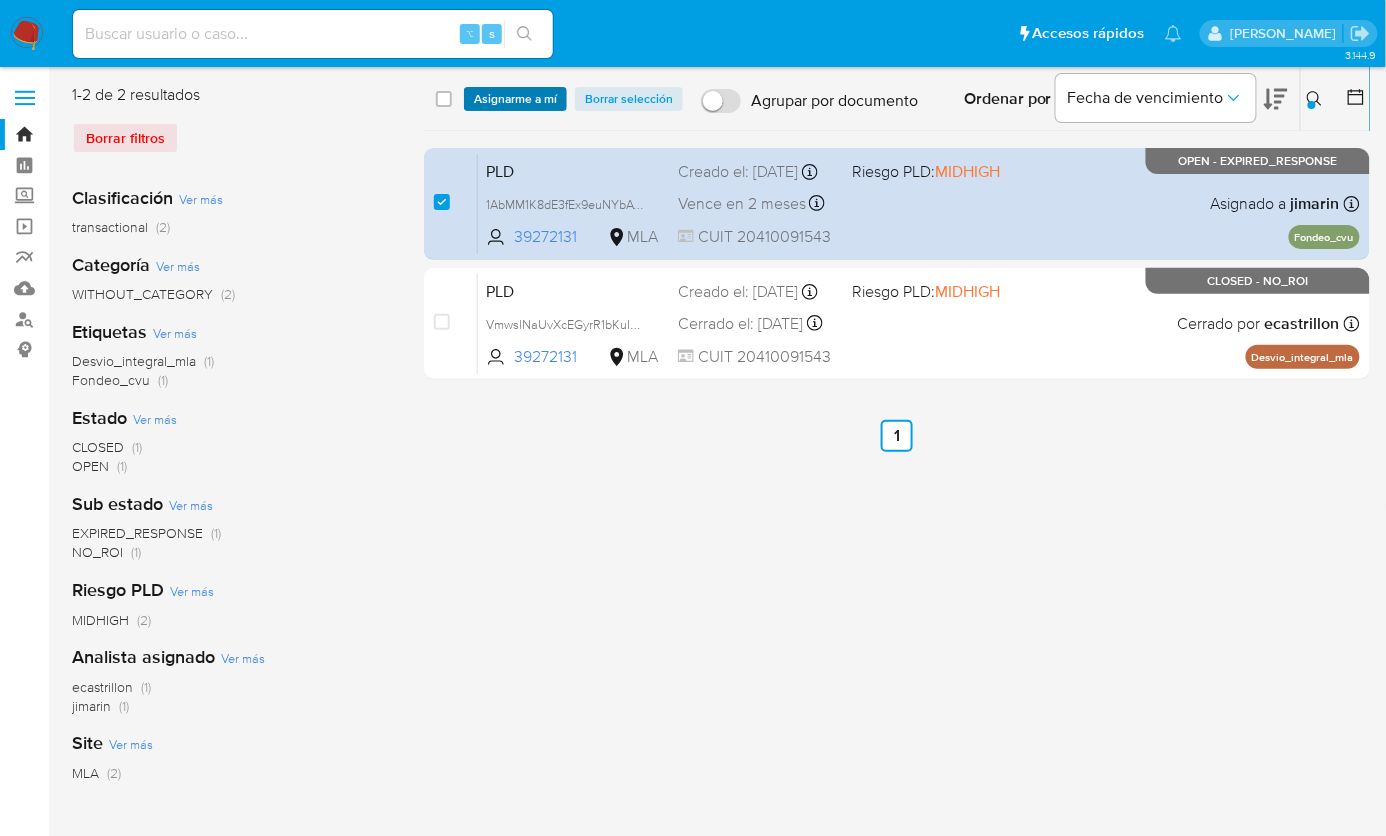 click on "Asignarme a mí" at bounding box center (515, 99) 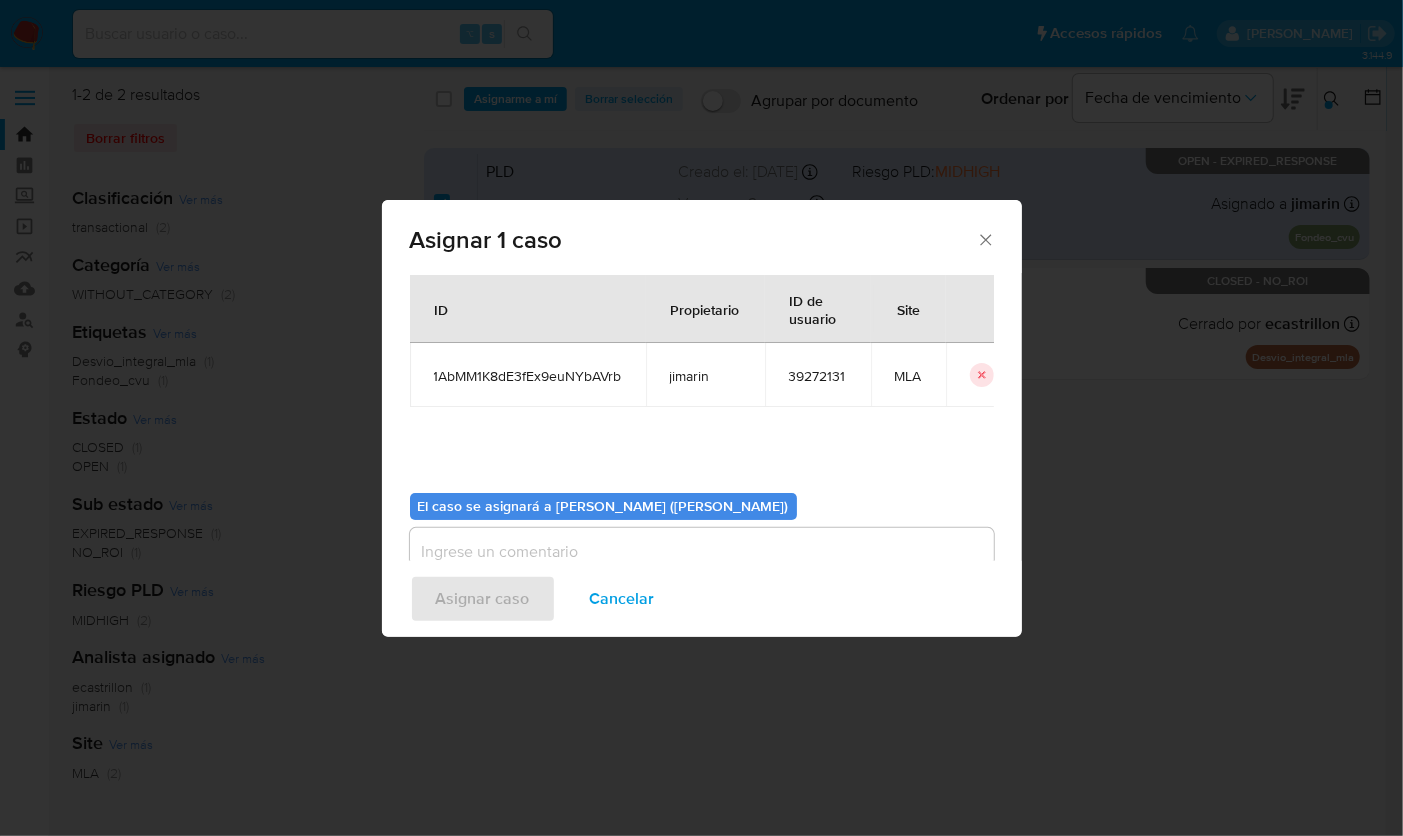scroll, scrollTop: 102, scrollLeft: 0, axis: vertical 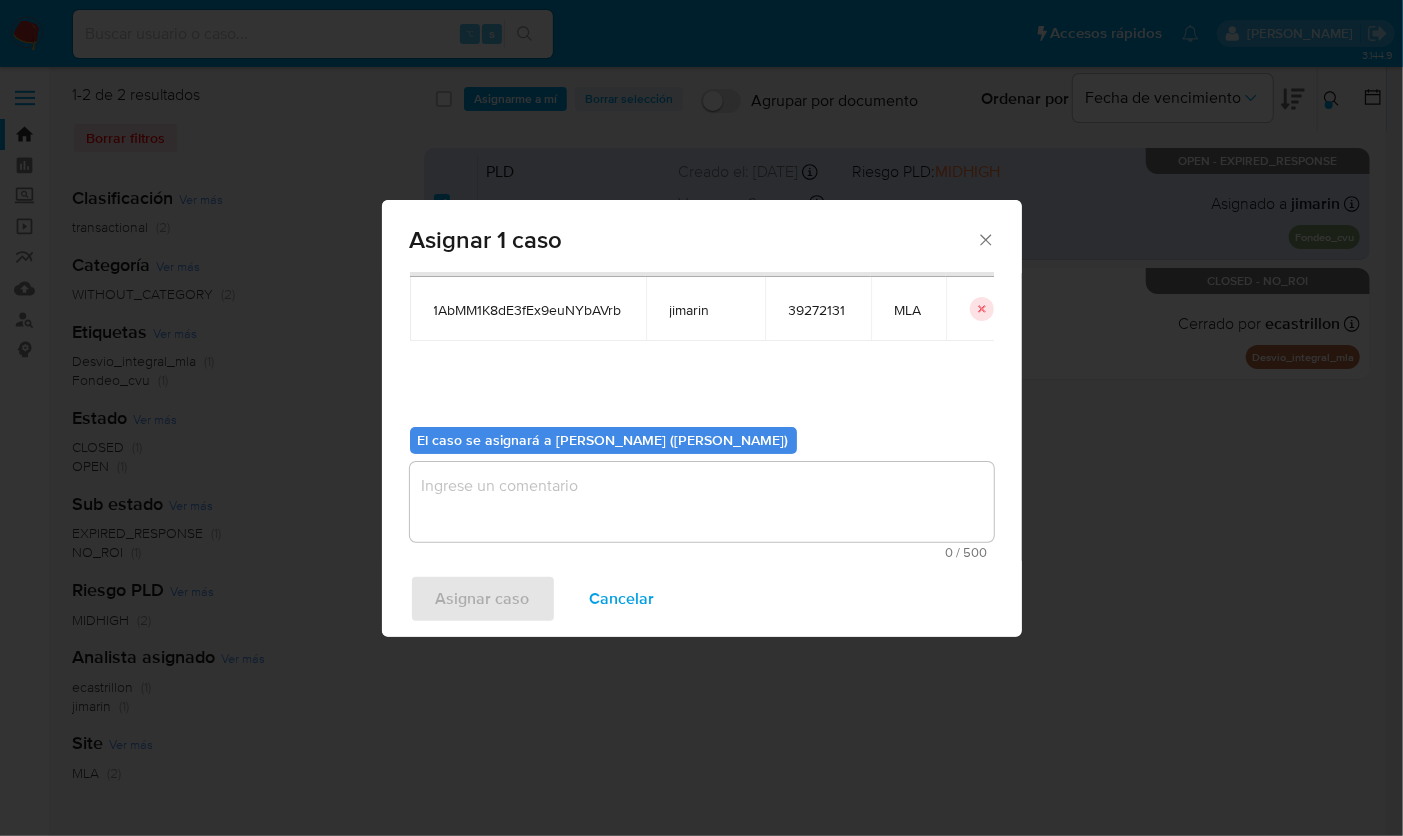 click at bounding box center (702, 502) 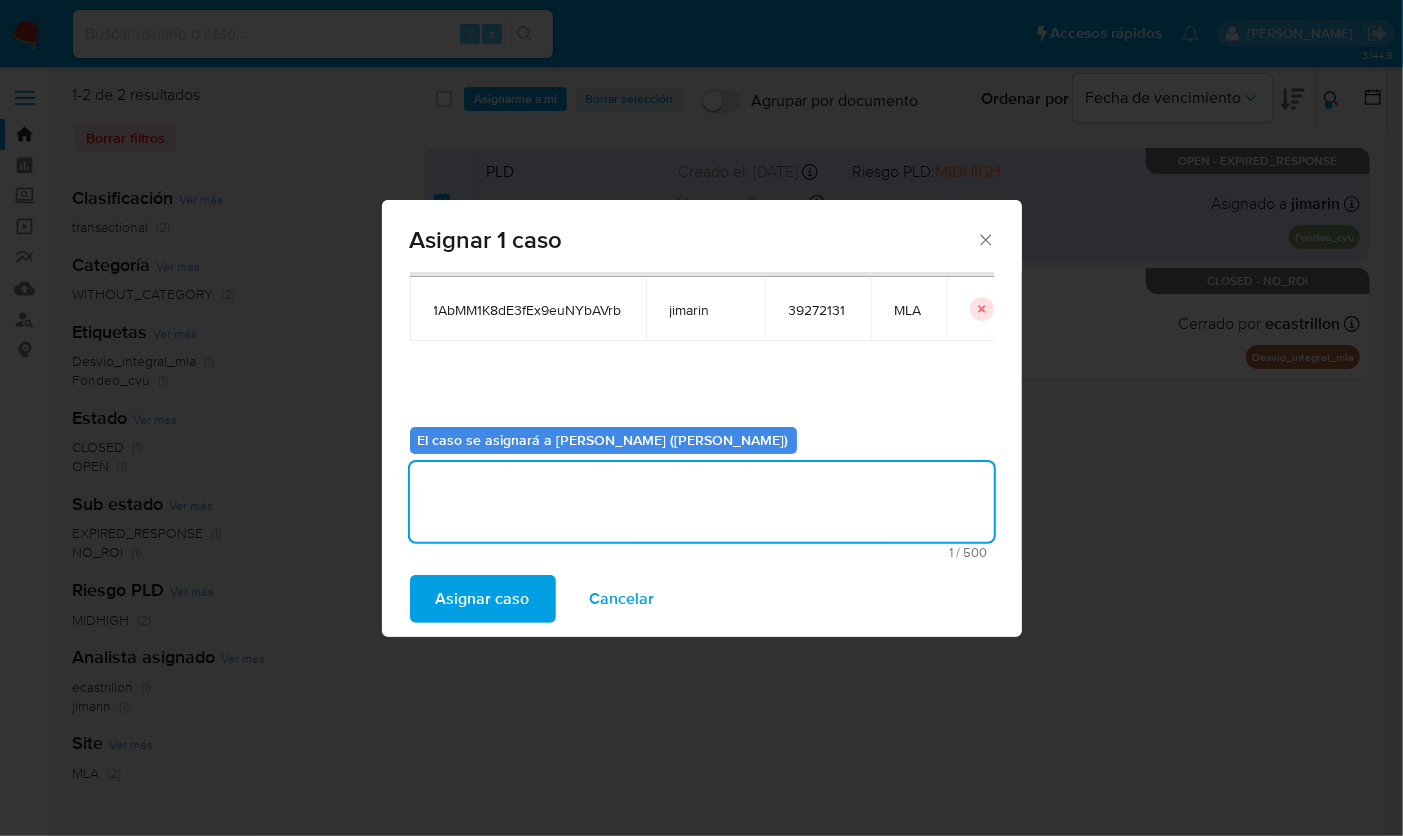 click on "Asignar caso" at bounding box center (483, 599) 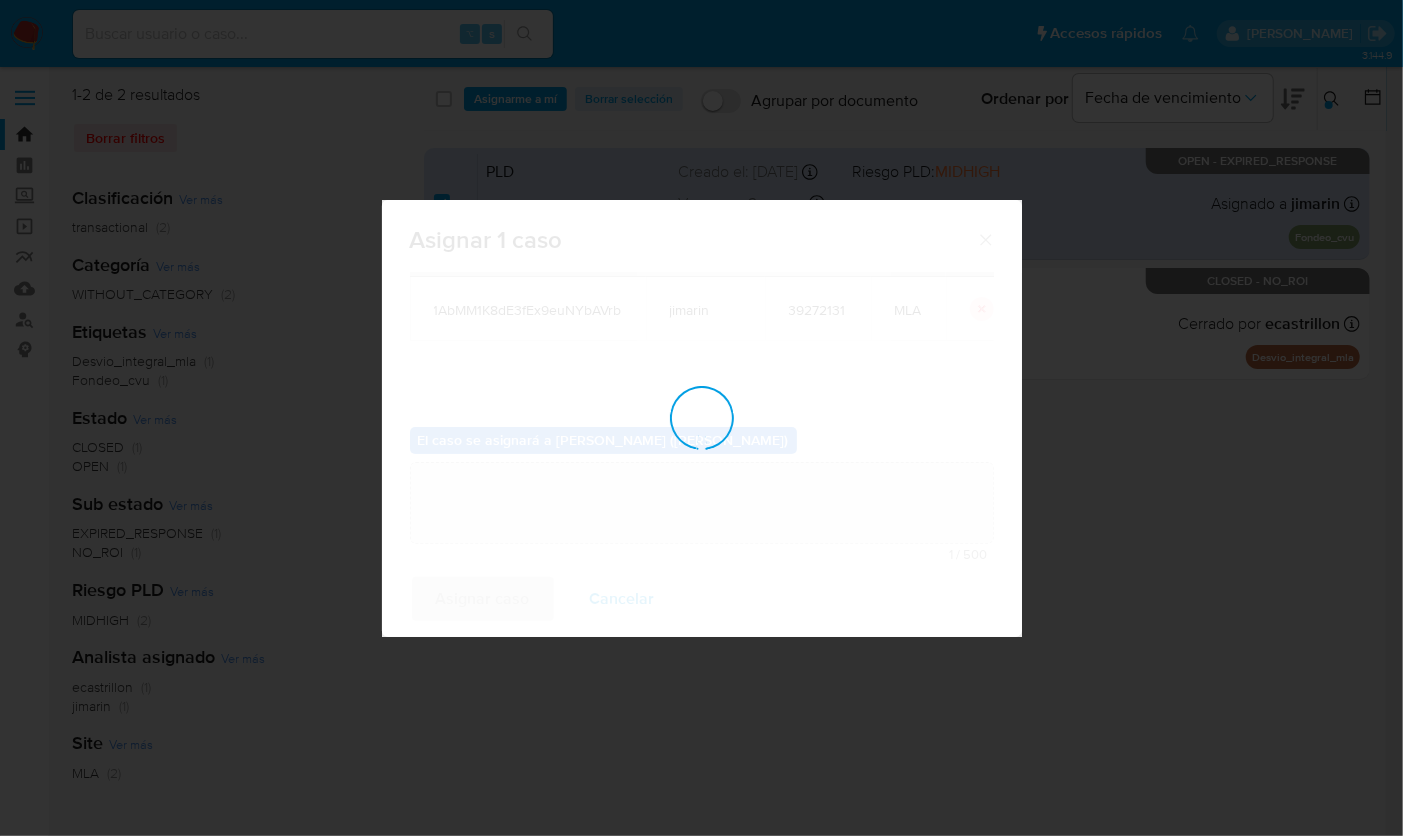 type 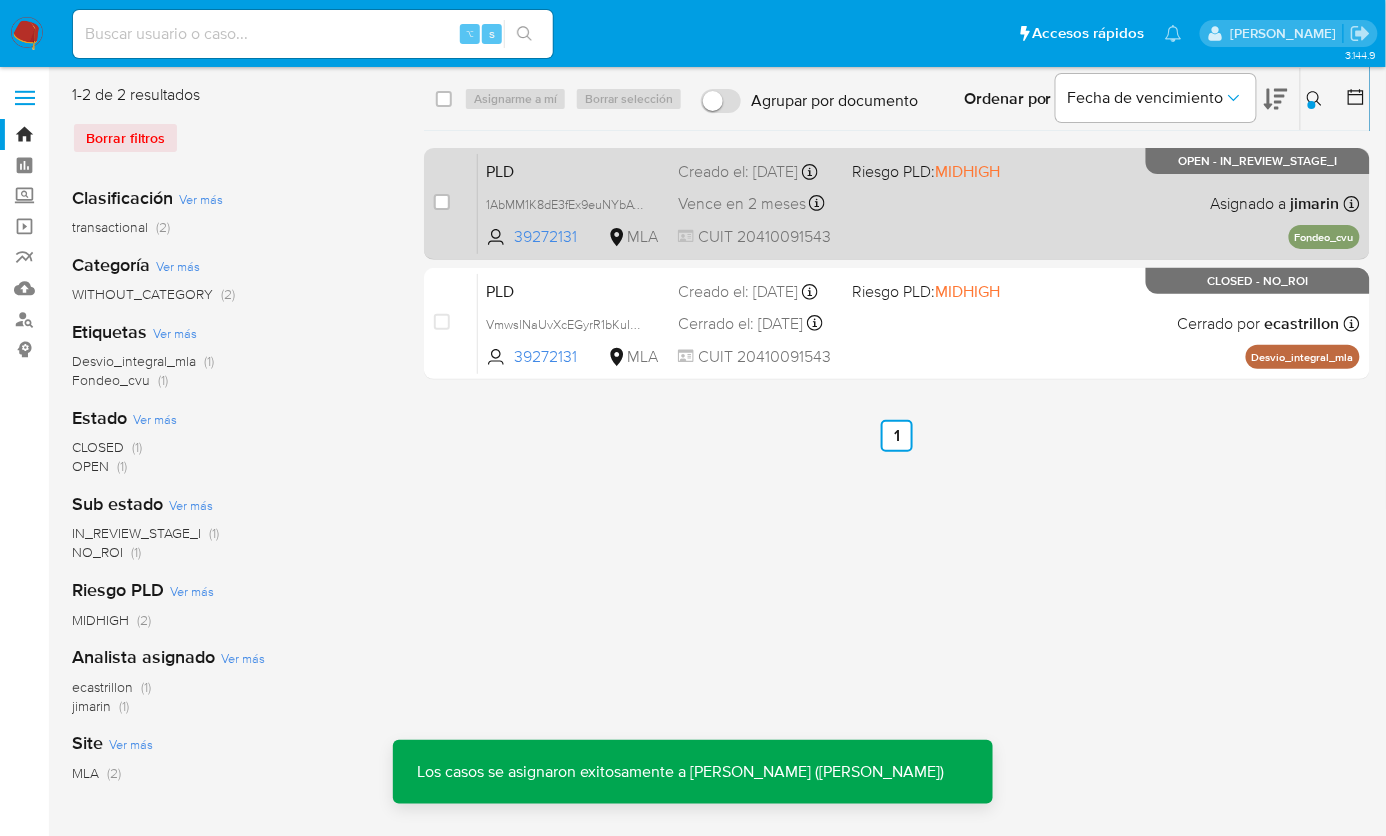 click on "PLD 1AbMM1K8dE3fEx9euNYbAVrb 39272131 MLA Riesgo PLD:  MIDHIGH Creado el: 12/07/2025   Creado el: 12/07/2025 03:31:23 Vence en 2 meses   Vence el 10/10/2025 03:31:24 CUIT   20410091543 Asignado a   jimarin   Asignado el: 17/07/2025 16:34:58 Fondeo_cvu OPEN - IN_REVIEW_STAGE_I" at bounding box center [919, 203] 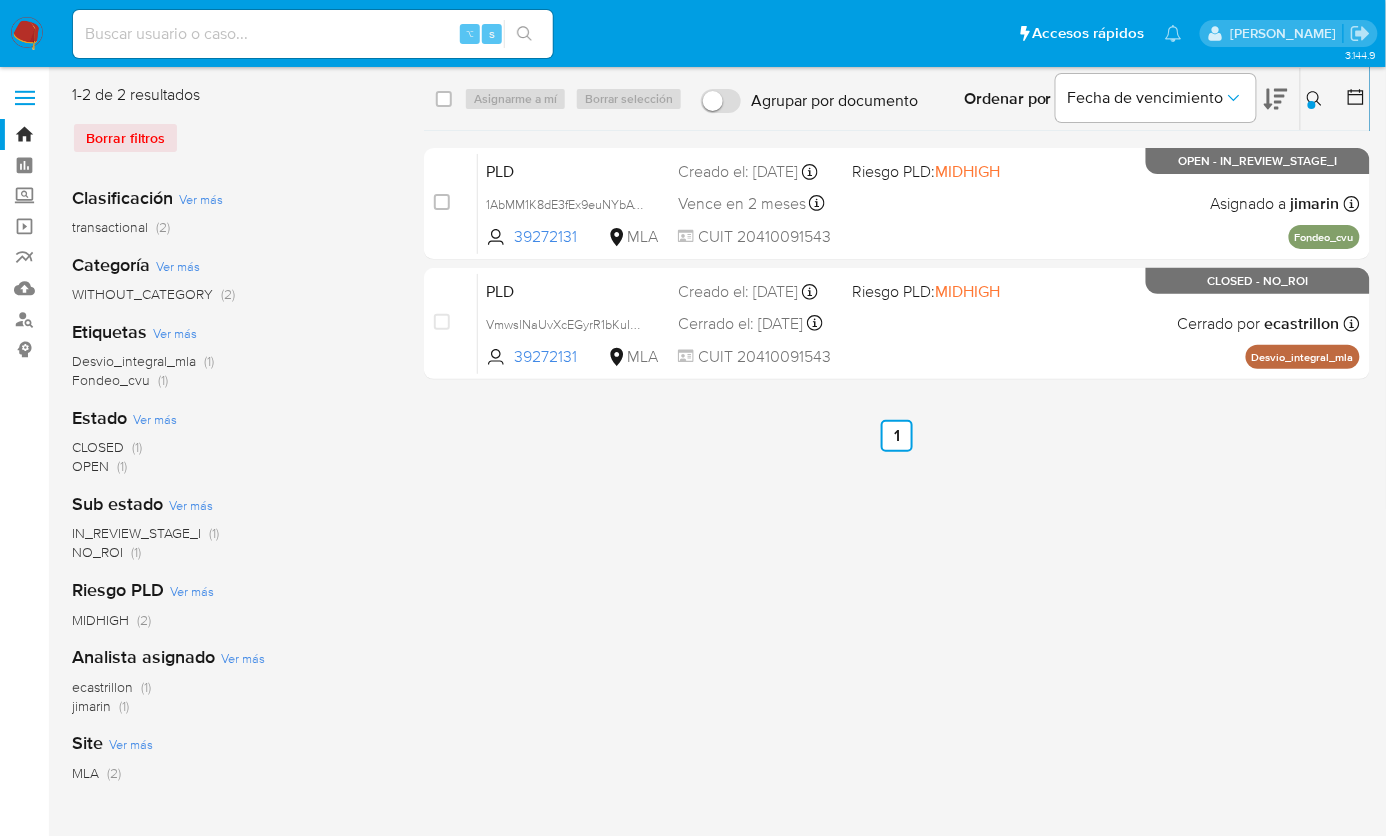 click 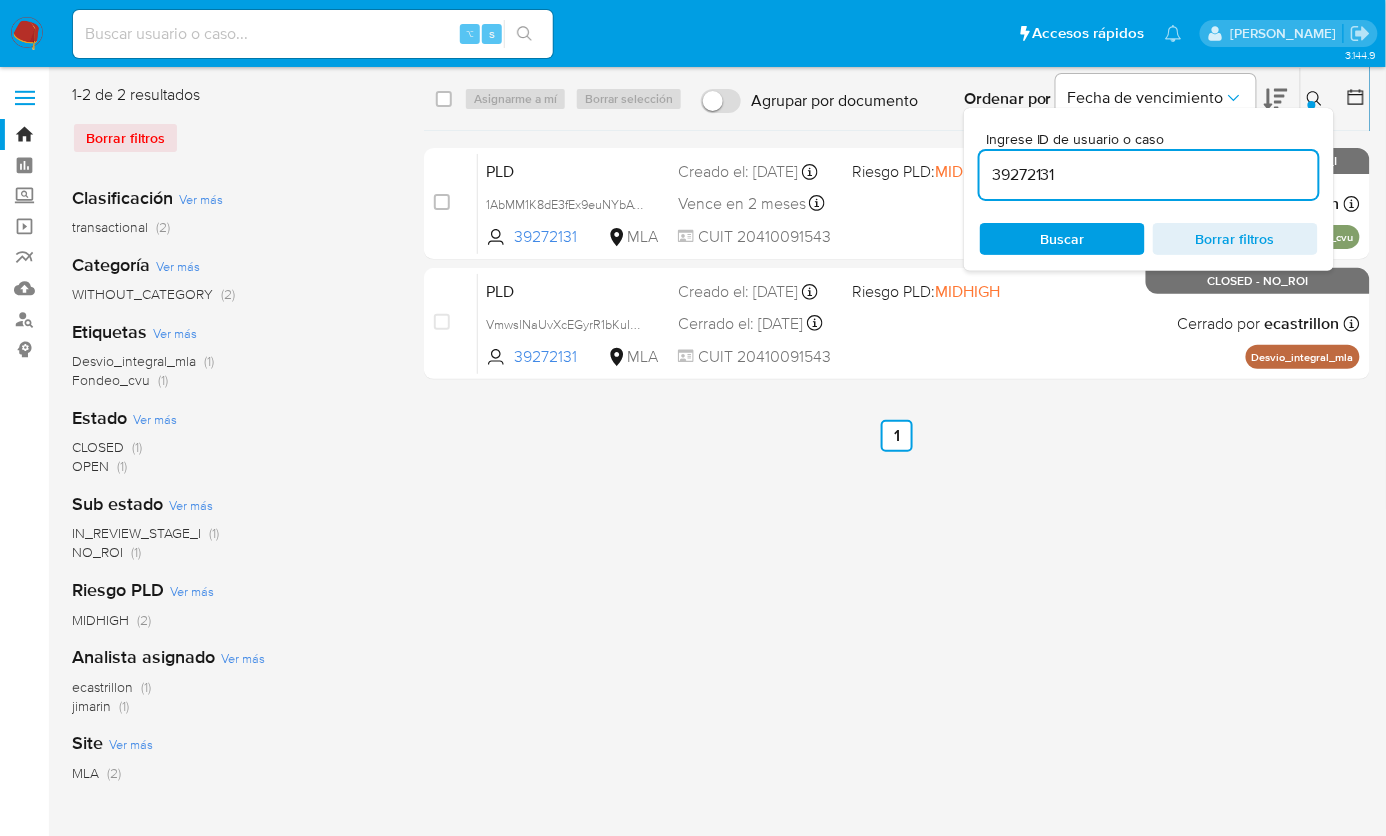 click on "39272131" at bounding box center (1149, 175) 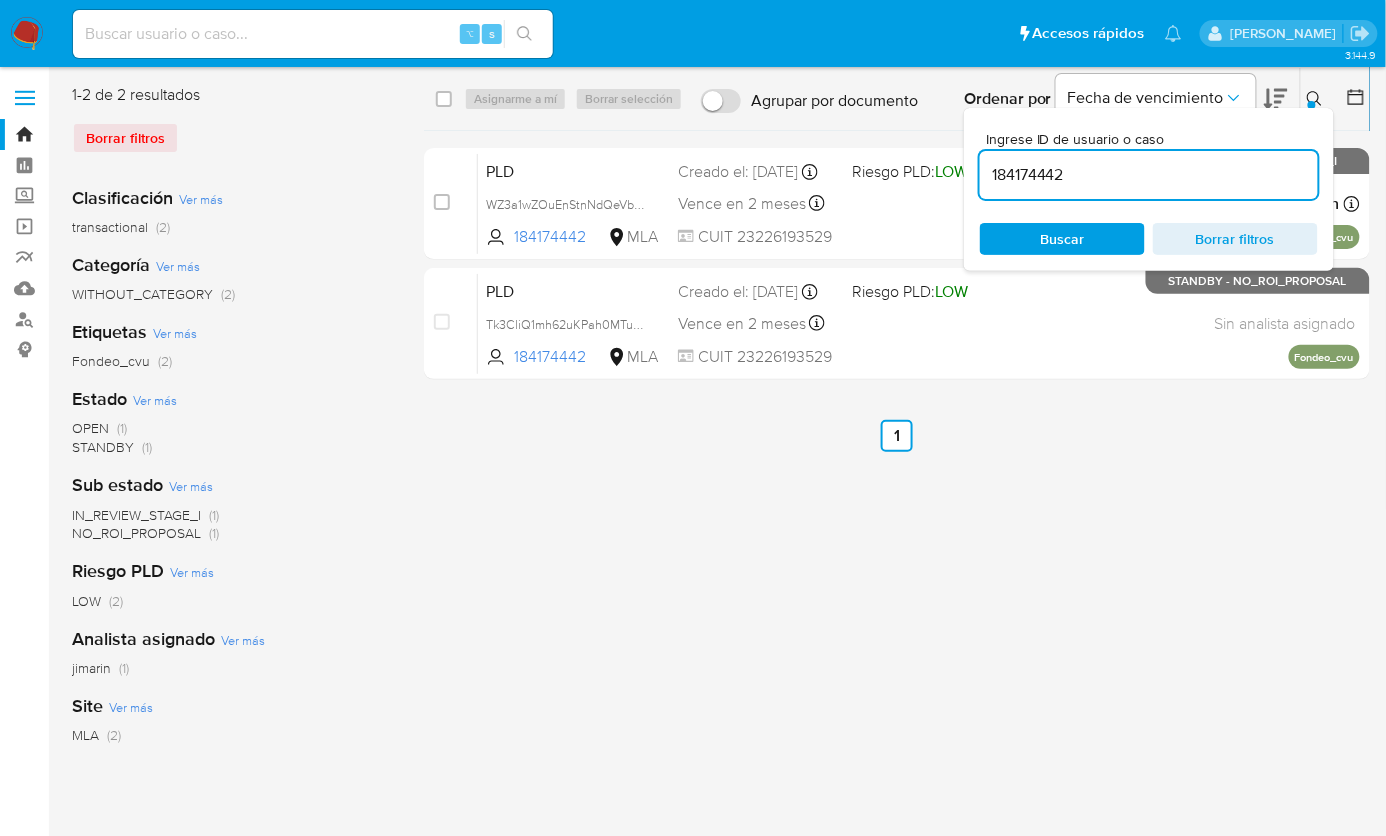 click 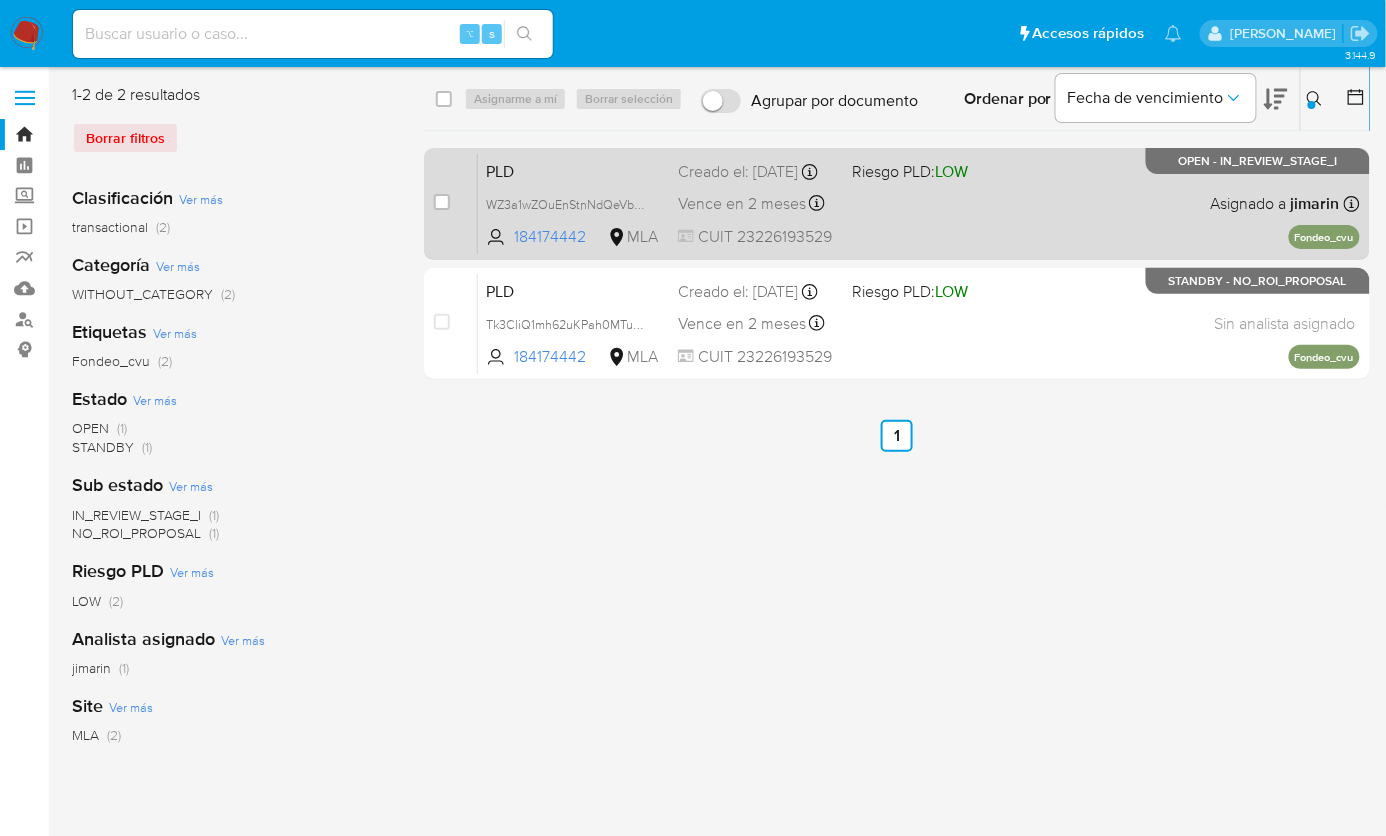 click on "PLD WZ3a1wZOuEnStnNdQeVbhk40 184174442 MLA Riesgo PLD:  LOW Creado el: 12/07/2025   Creado el: 12/07/2025 03:16:28 Vence en 2 meses   Vence el 10/10/2025 03:16:28 CUIT   23226193529 Asignado a   jimarin   Asignado el: 17/07/2025 16:33:37 Fondeo_cvu OPEN - IN_REVIEW_STAGE_I" at bounding box center (919, 203) 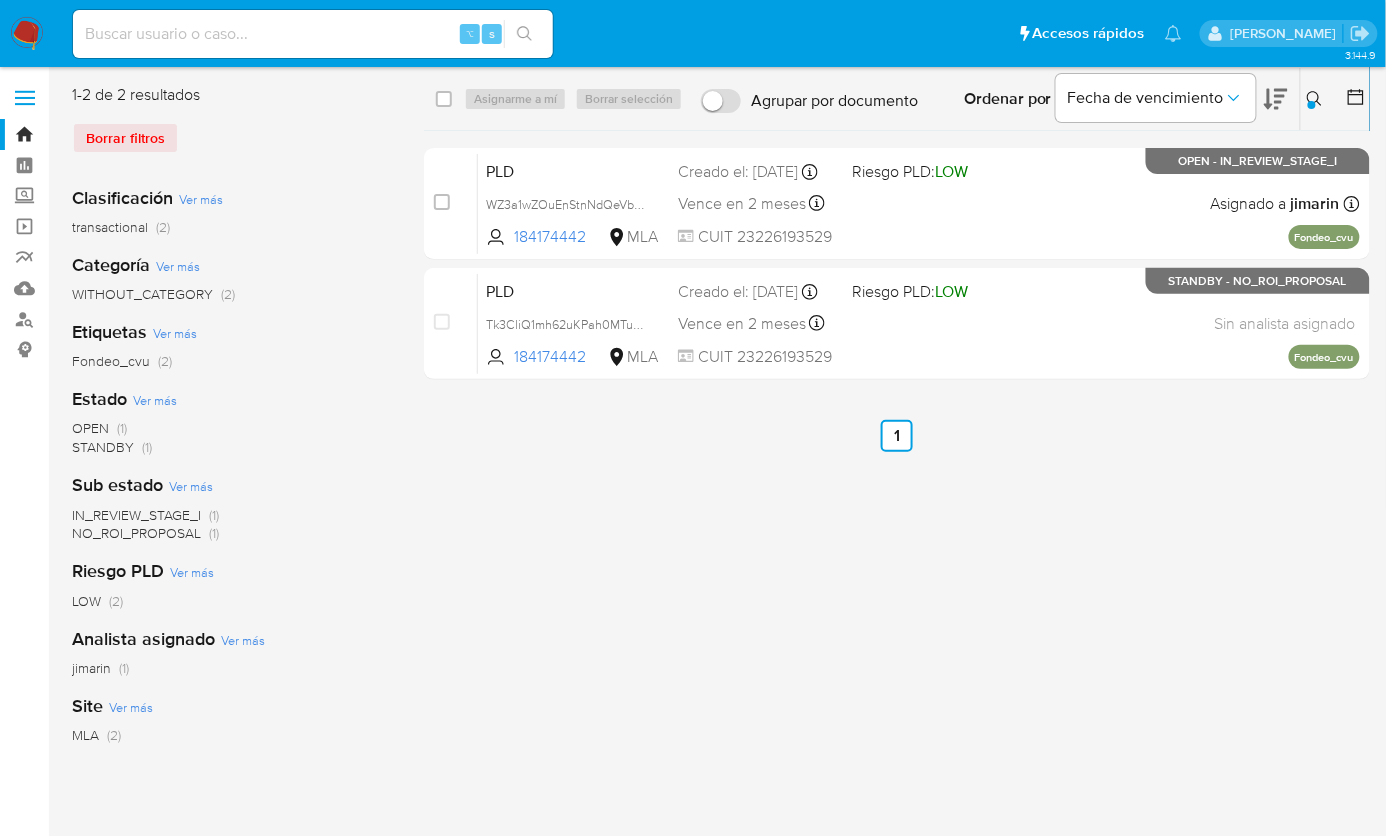 click at bounding box center [1317, 99] 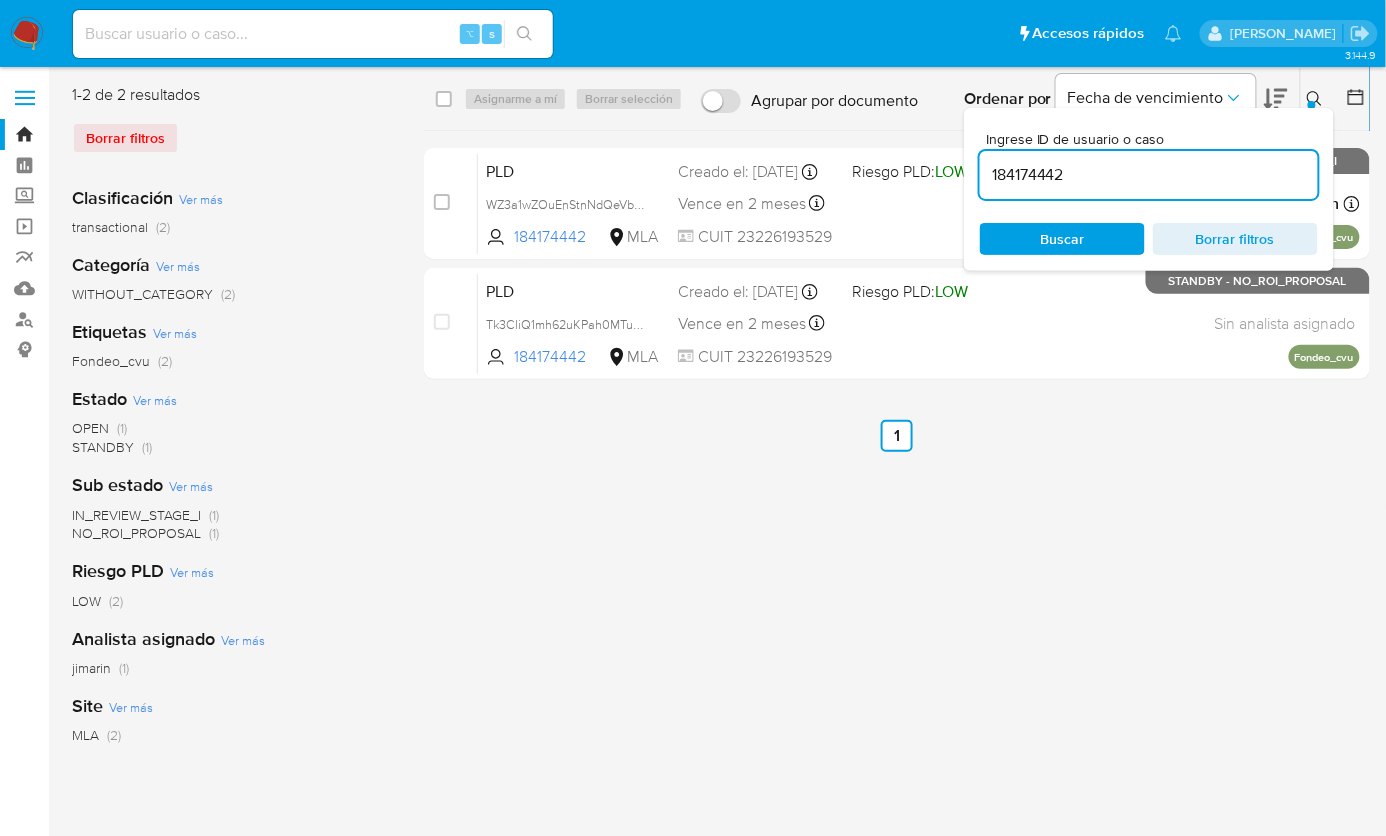 click on "184174442" at bounding box center [1149, 175] 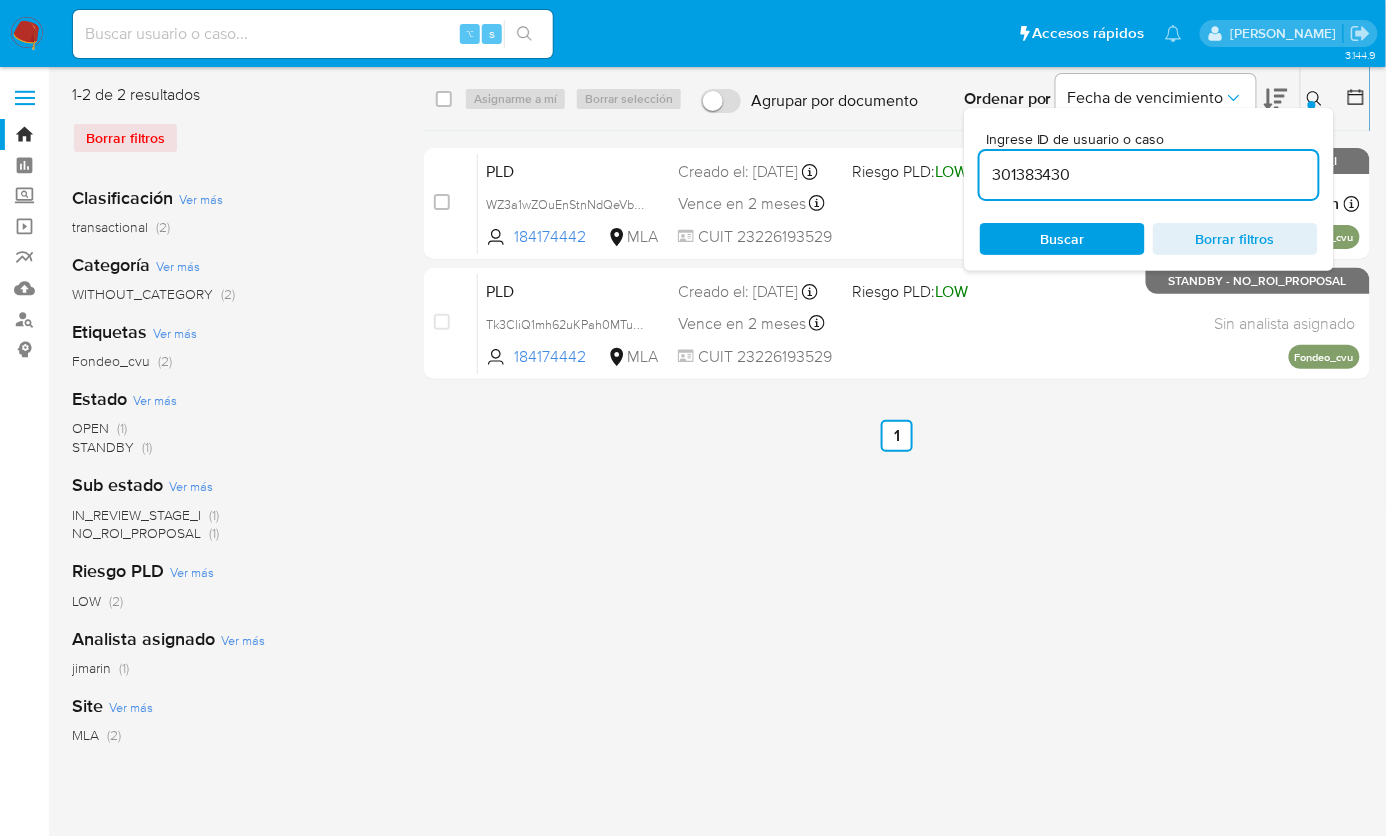 type on "301383430" 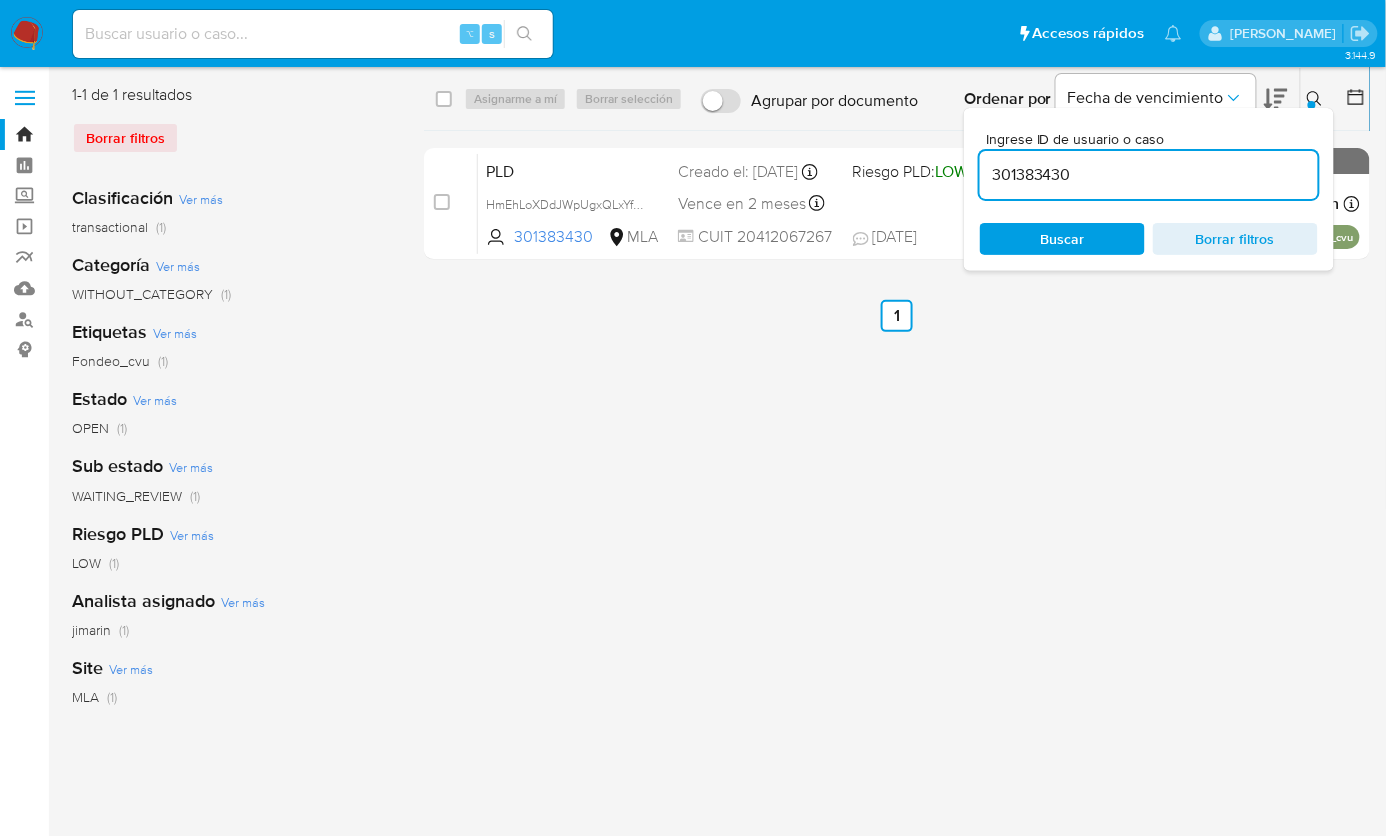click 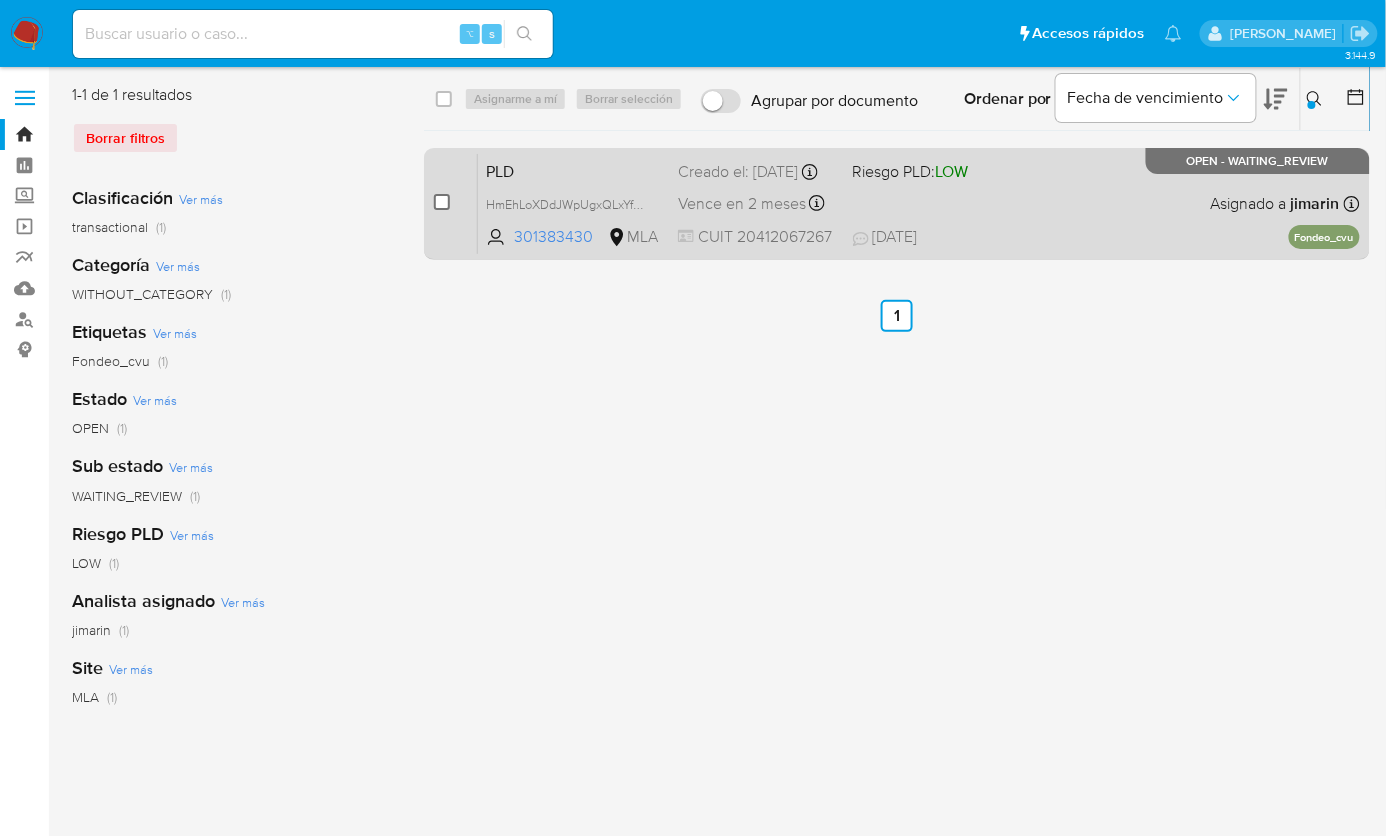 click at bounding box center (442, 202) 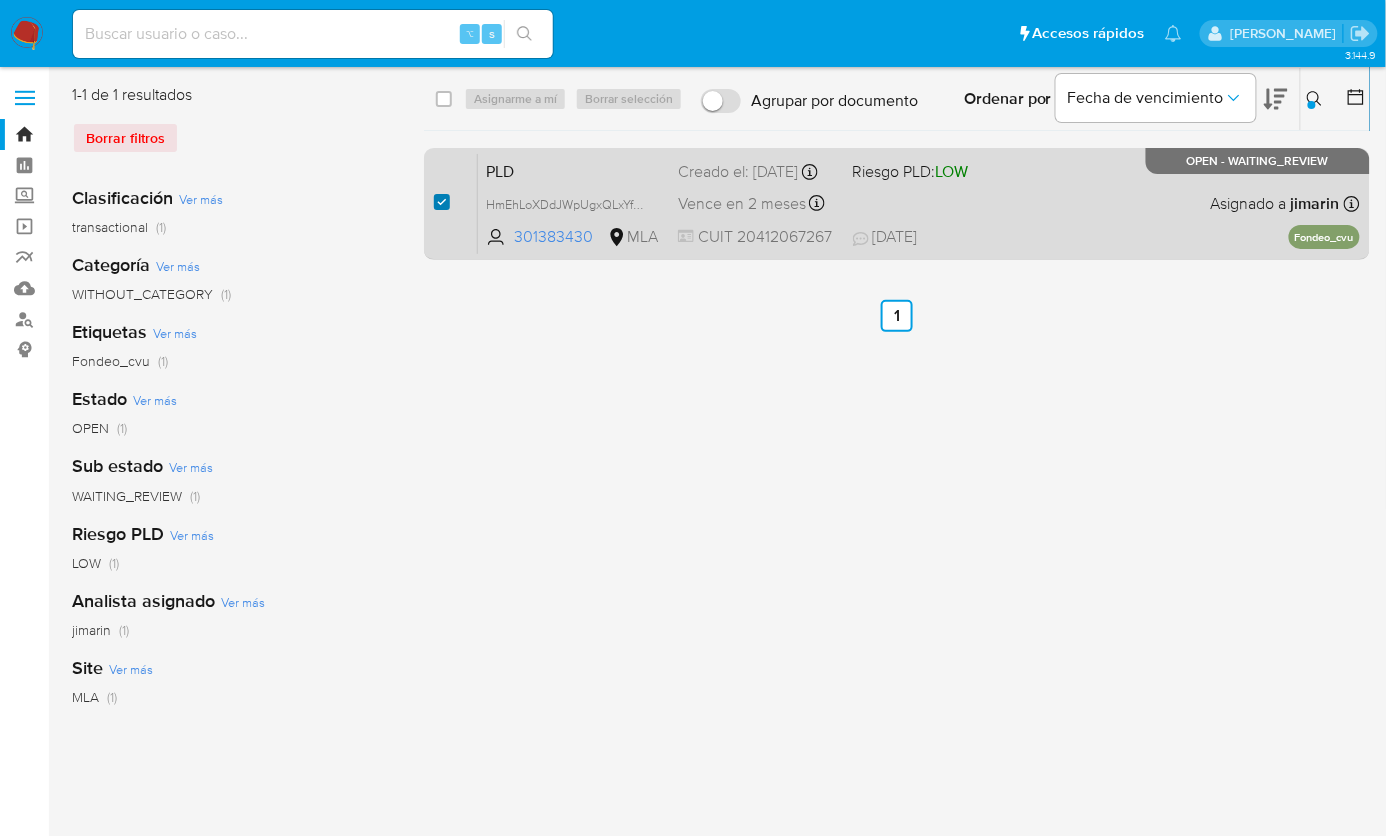 checkbox on "true" 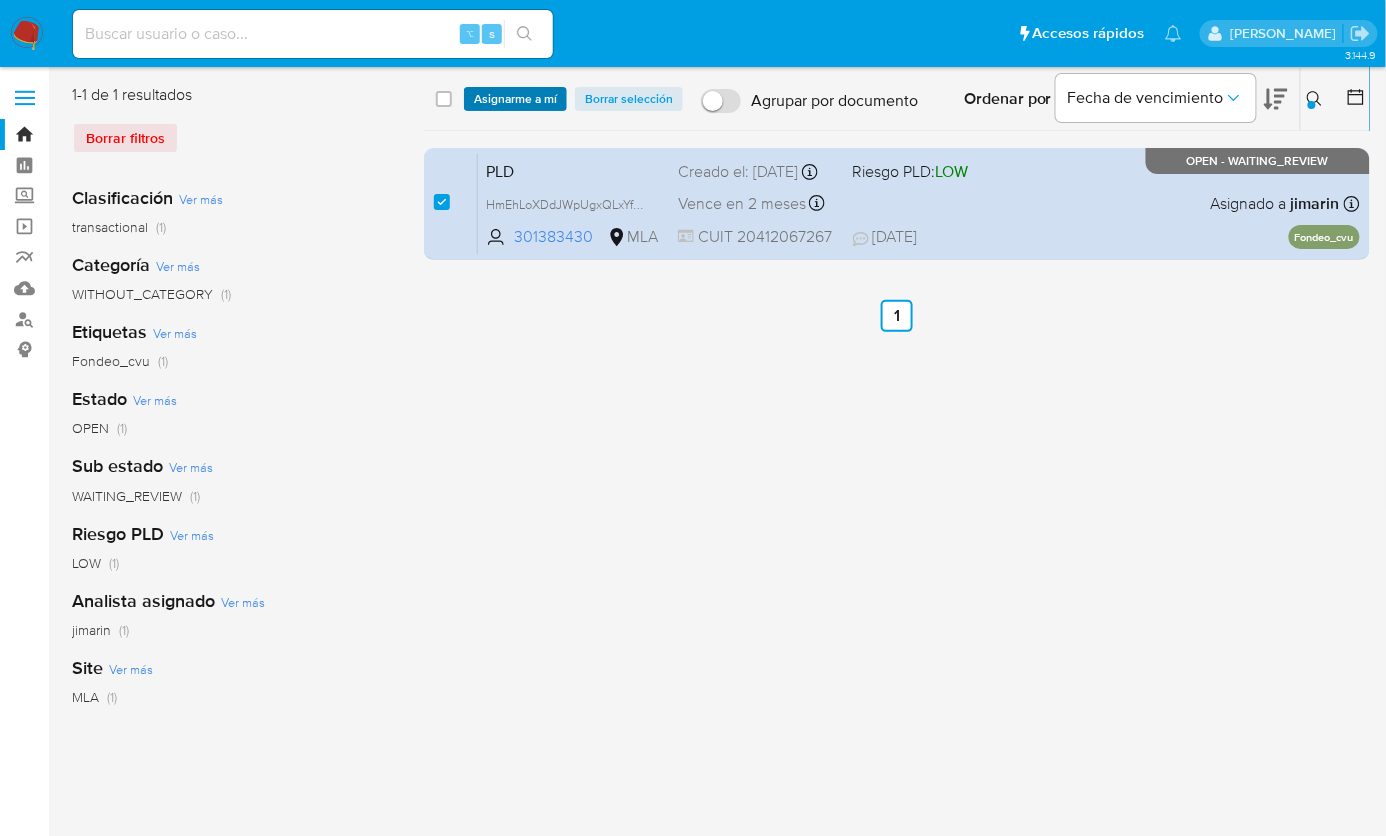 click on "Asignarme a mí" at bounding box center (515, 99) 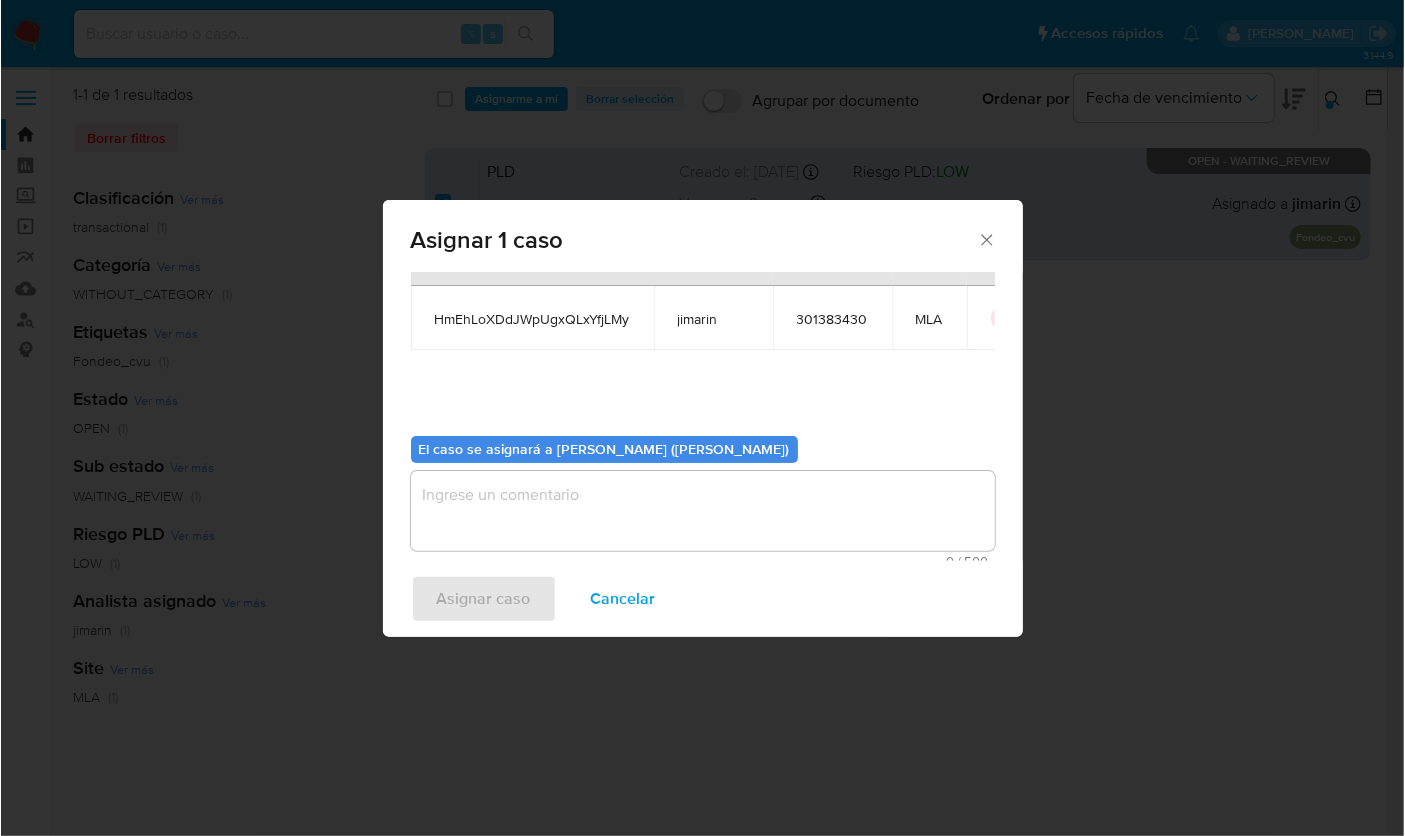 scroll, scrollTop: 102, scrollLeft: 0, axis: vertical 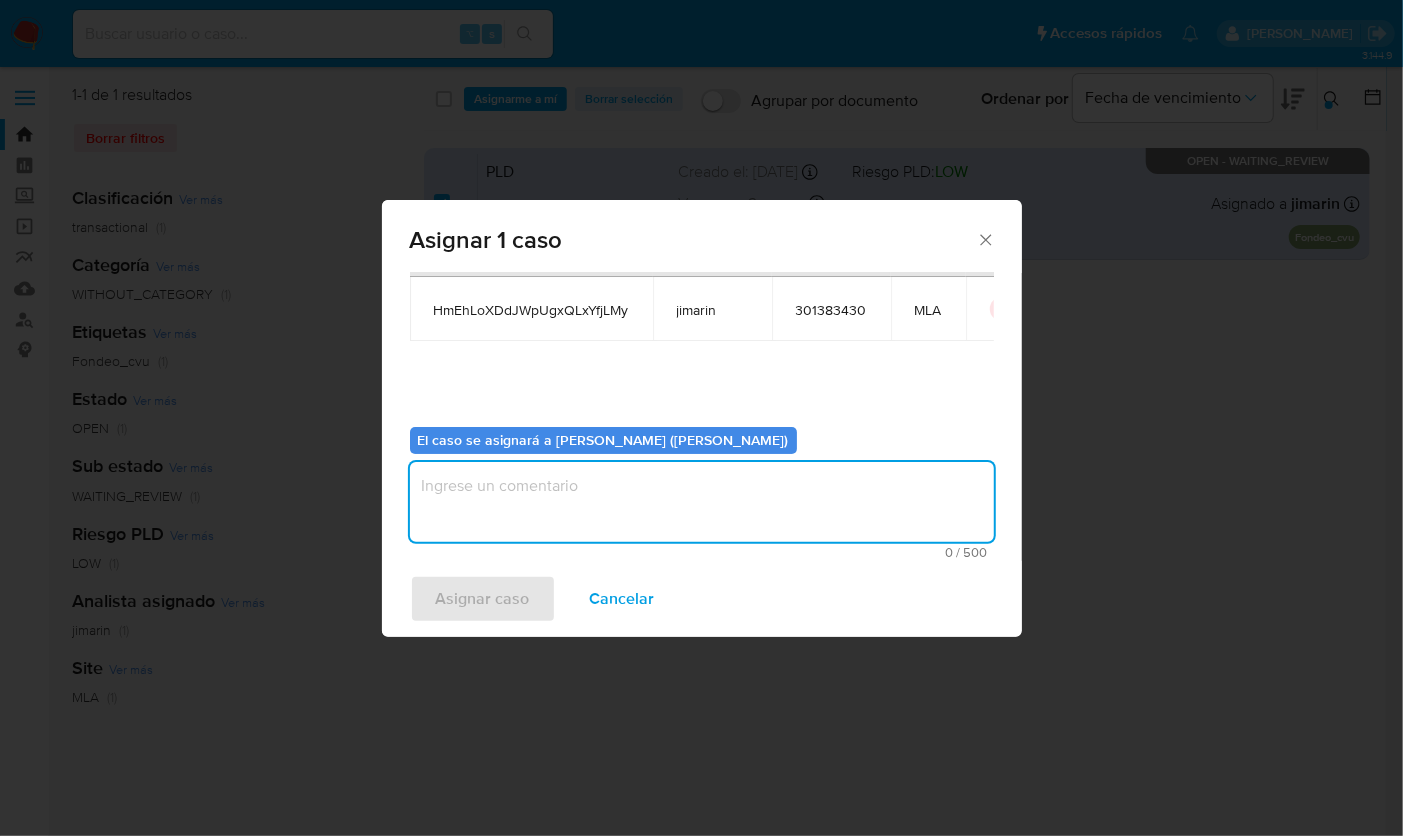 click at bounding box center [702, 502] 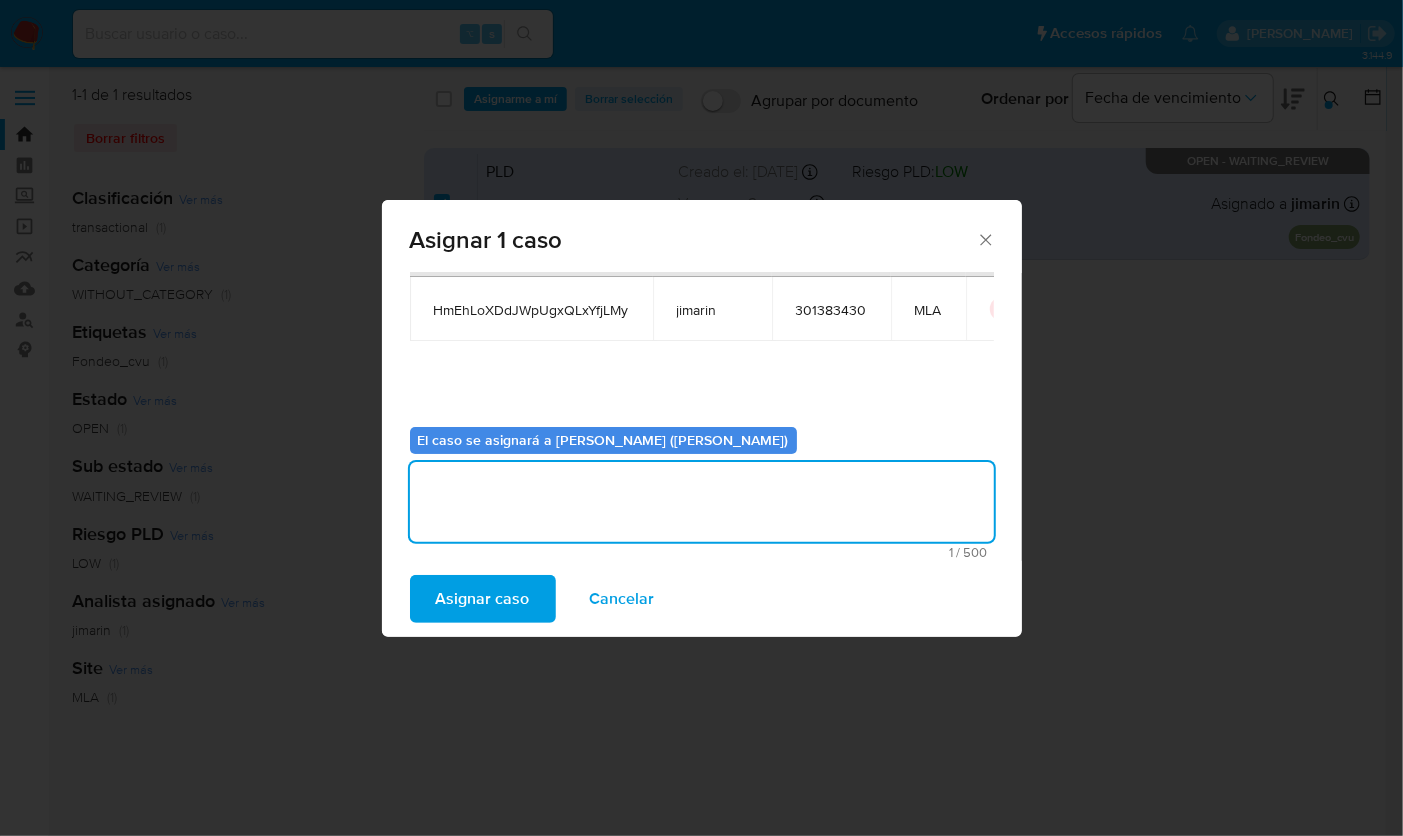 click on "Asignar caso" at bounding box center [483, 599] 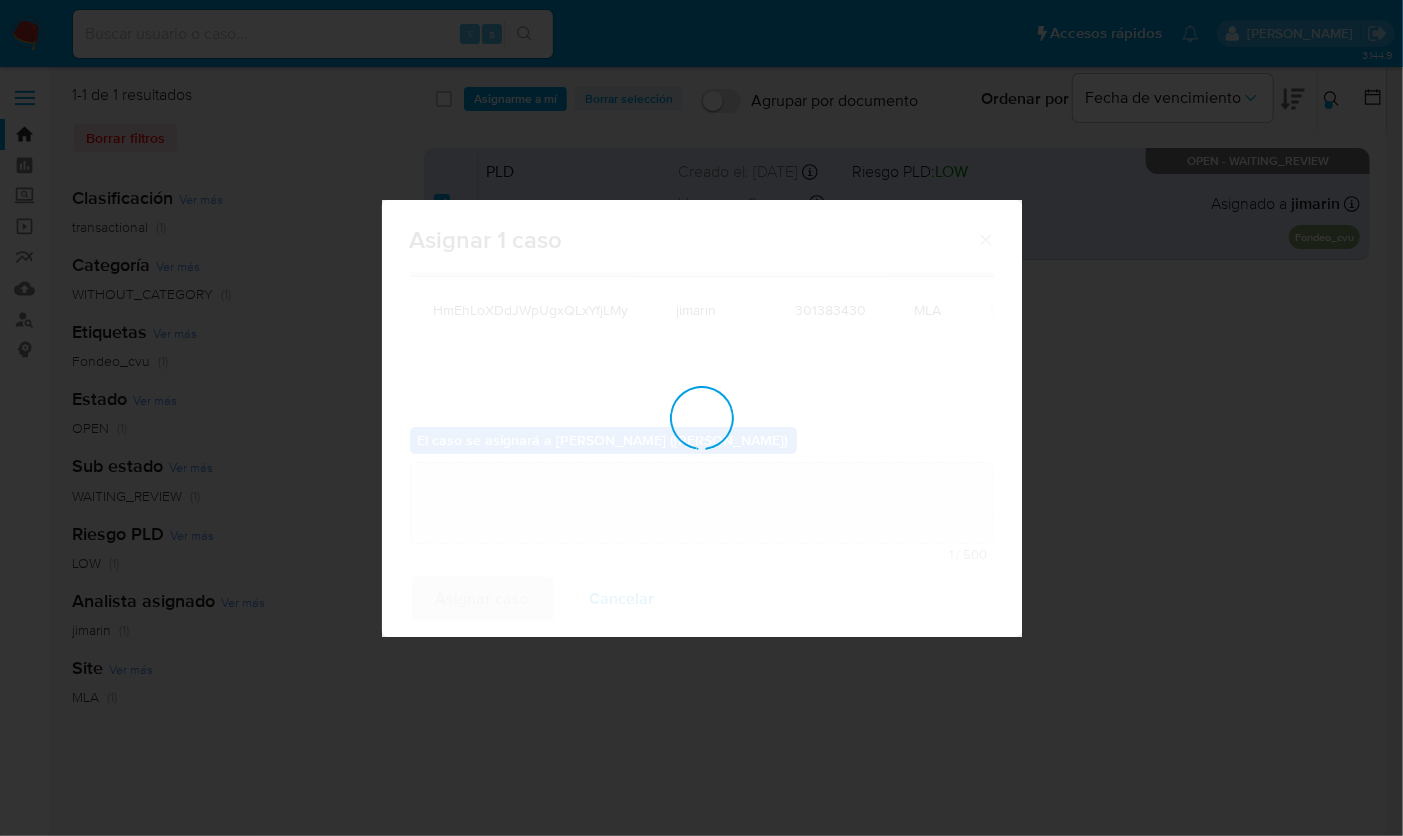 type 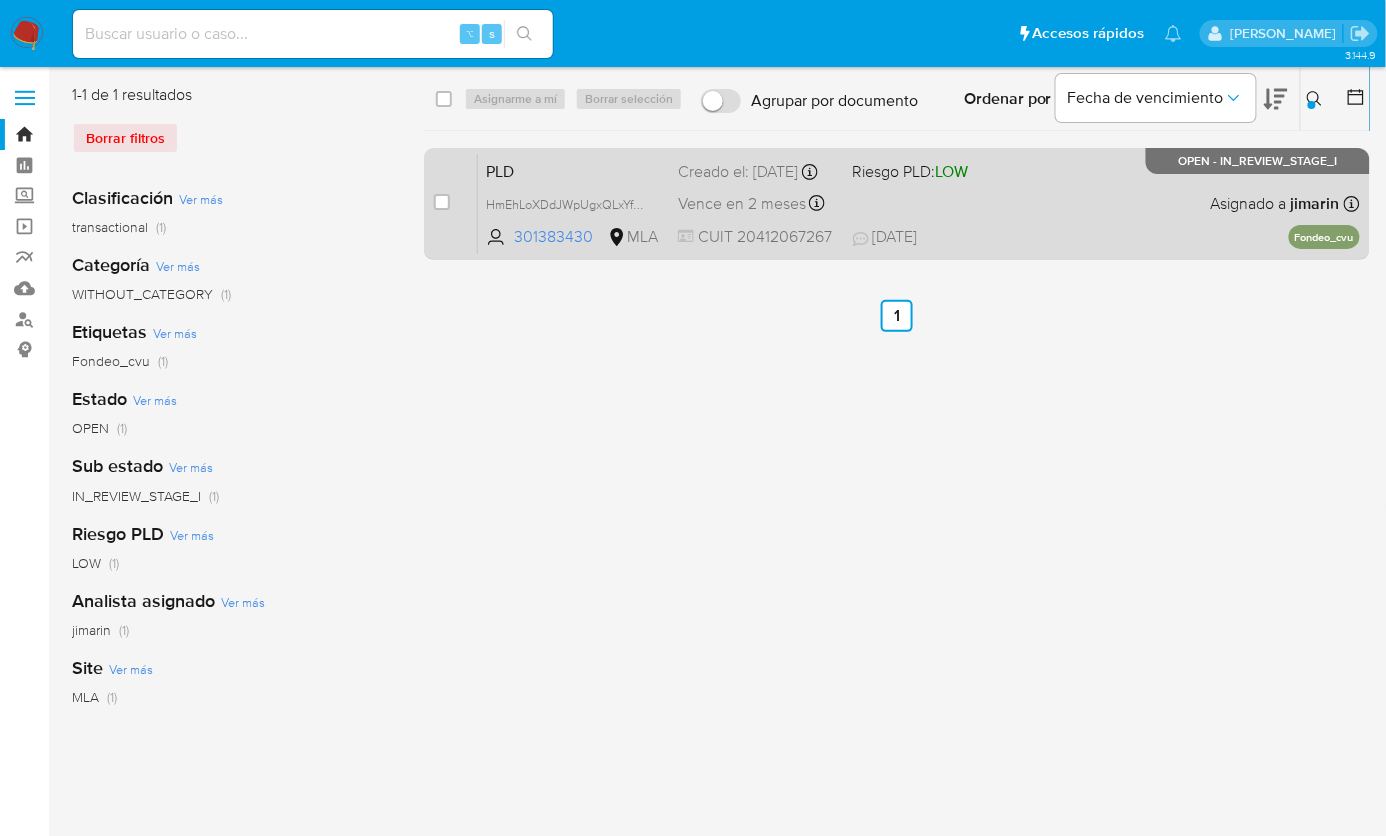 click on "17/07/2025   17/07/2025 19:01" at bounding box center (1019, 237) 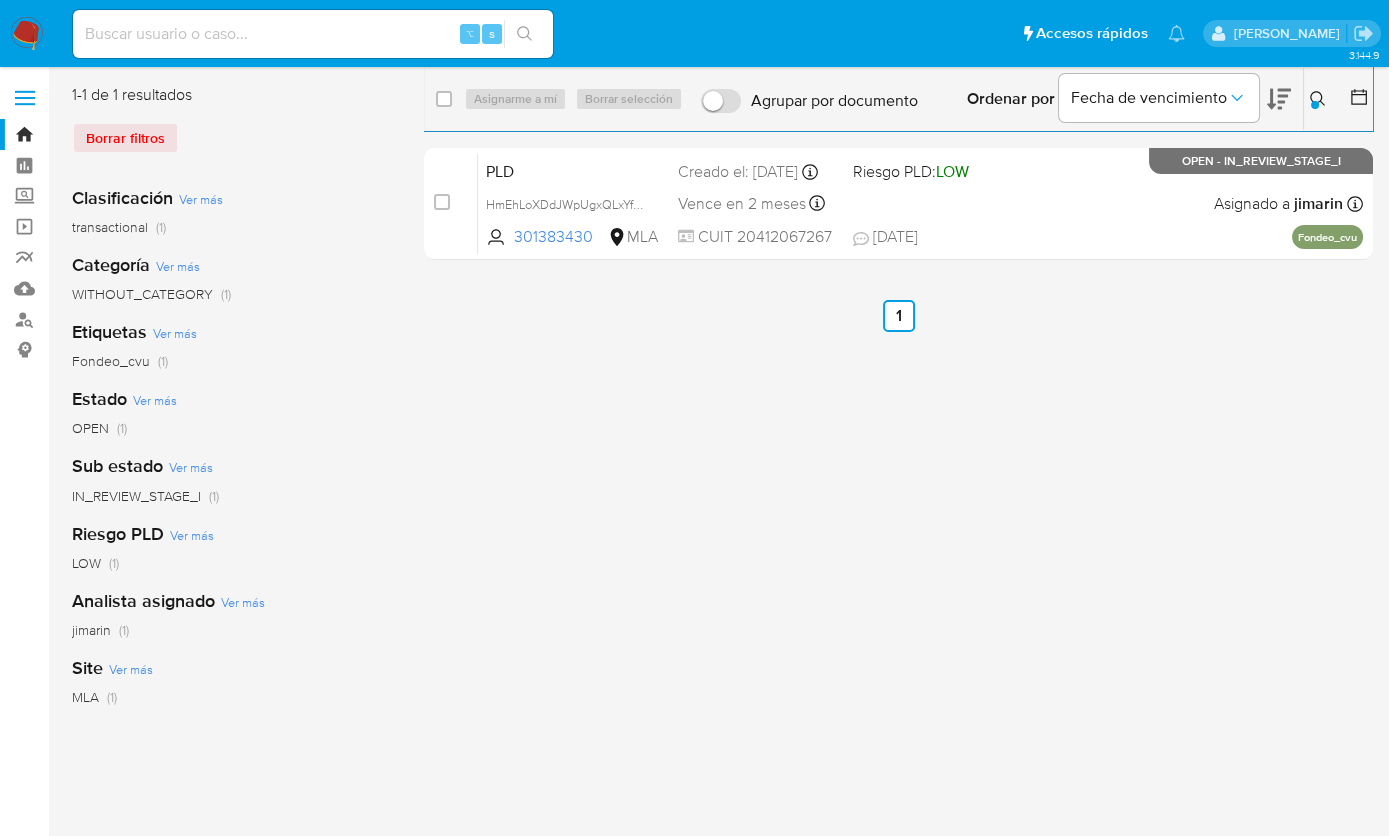 click 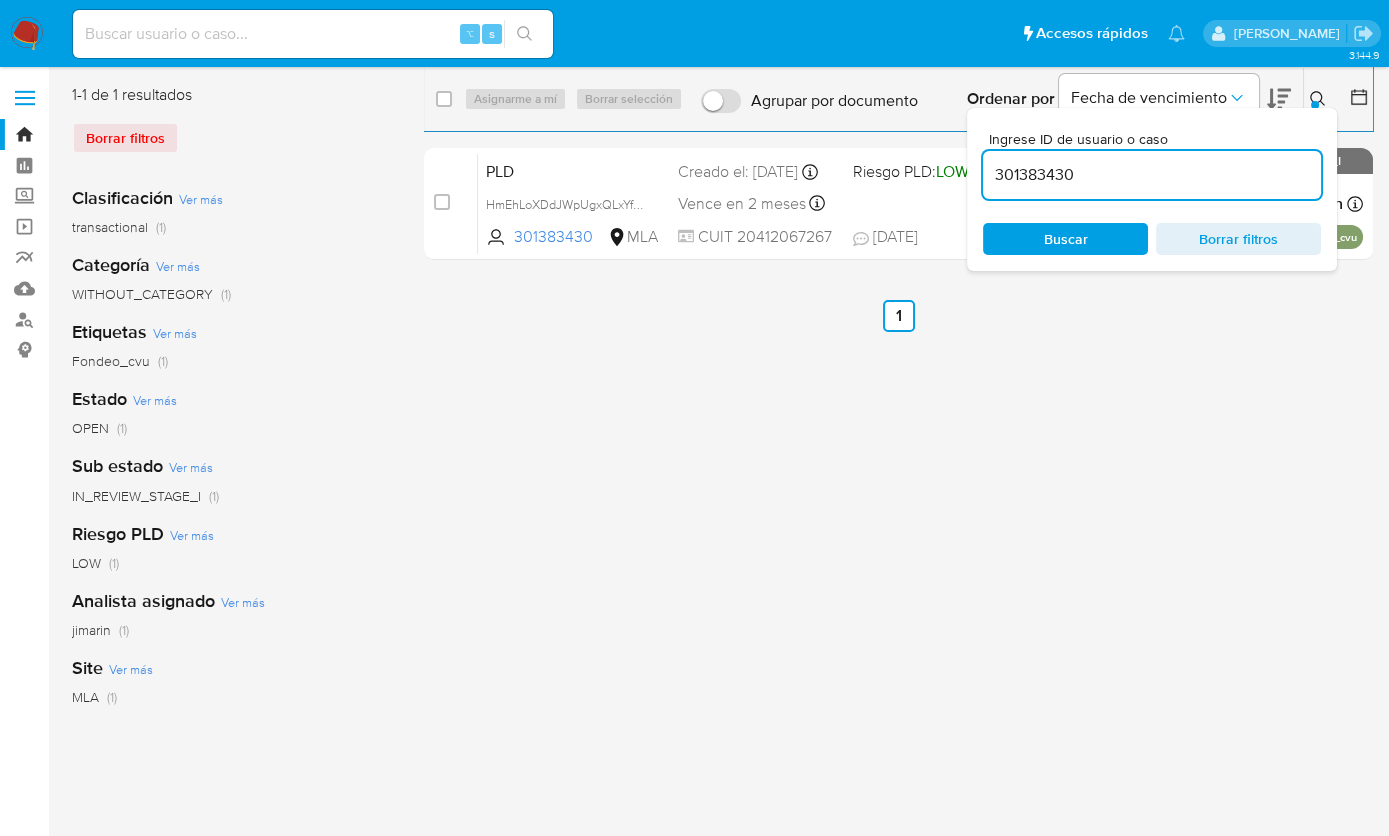 click on "301383430" at bounding box center [1152, 175] 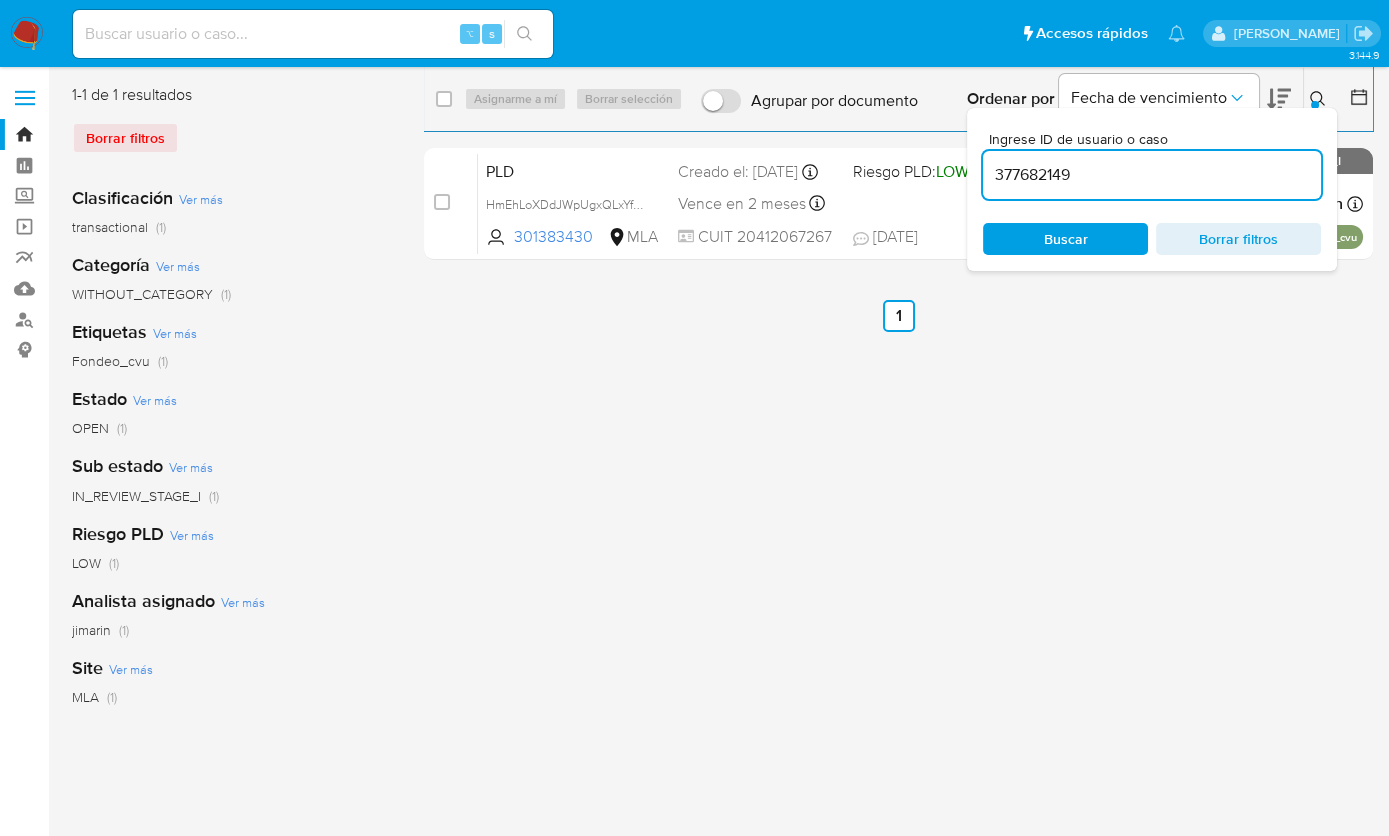 type on "377682149" 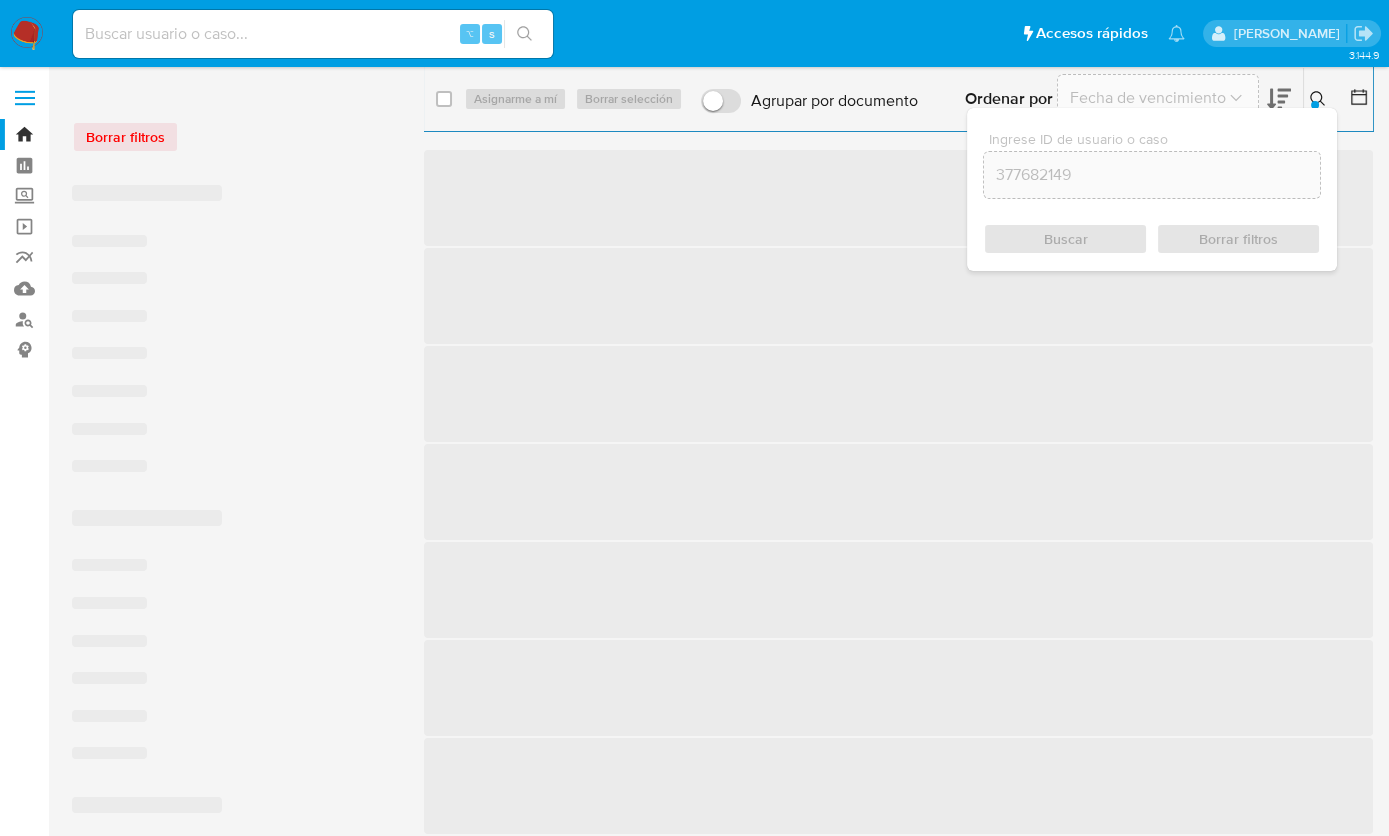 click 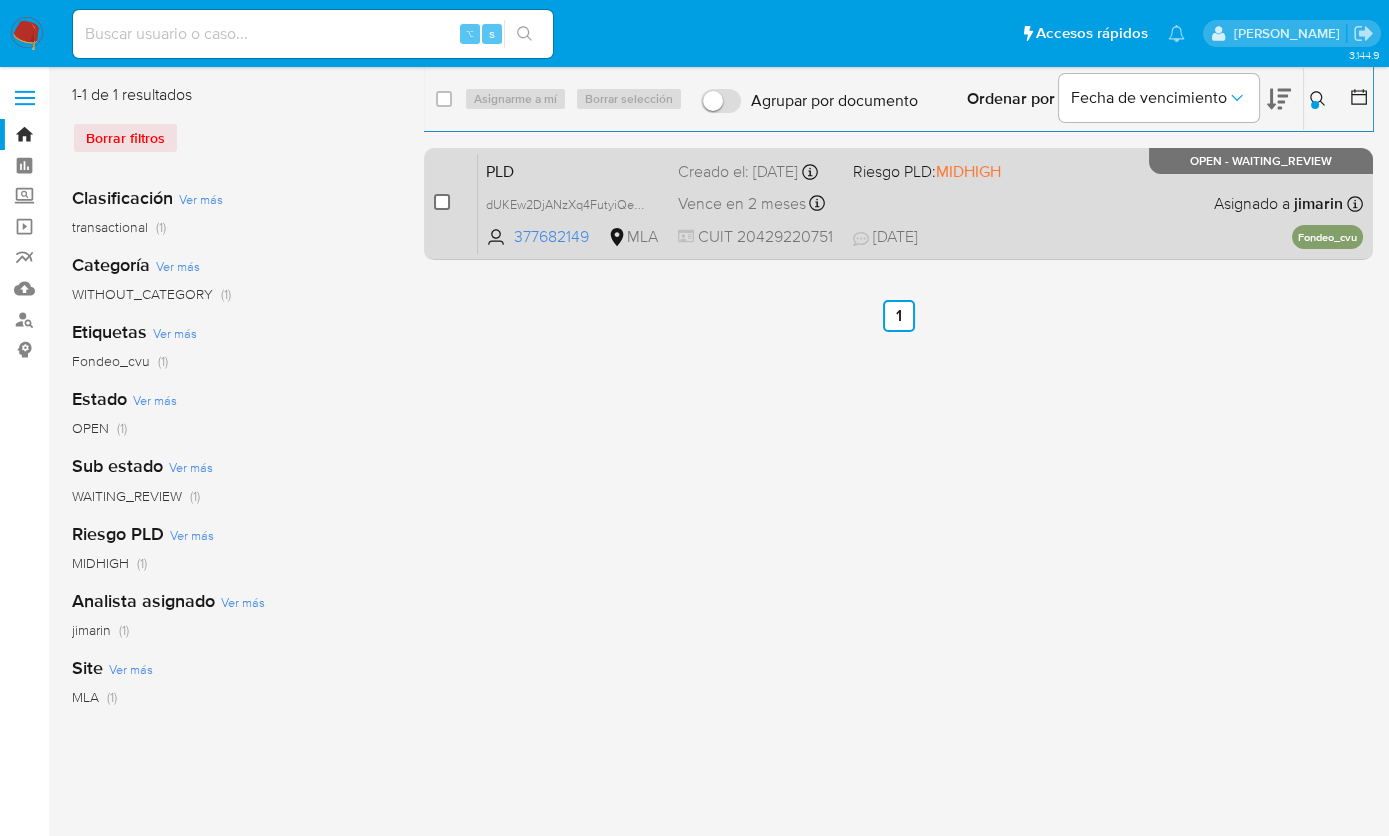 click at bounding box center [442, 202] 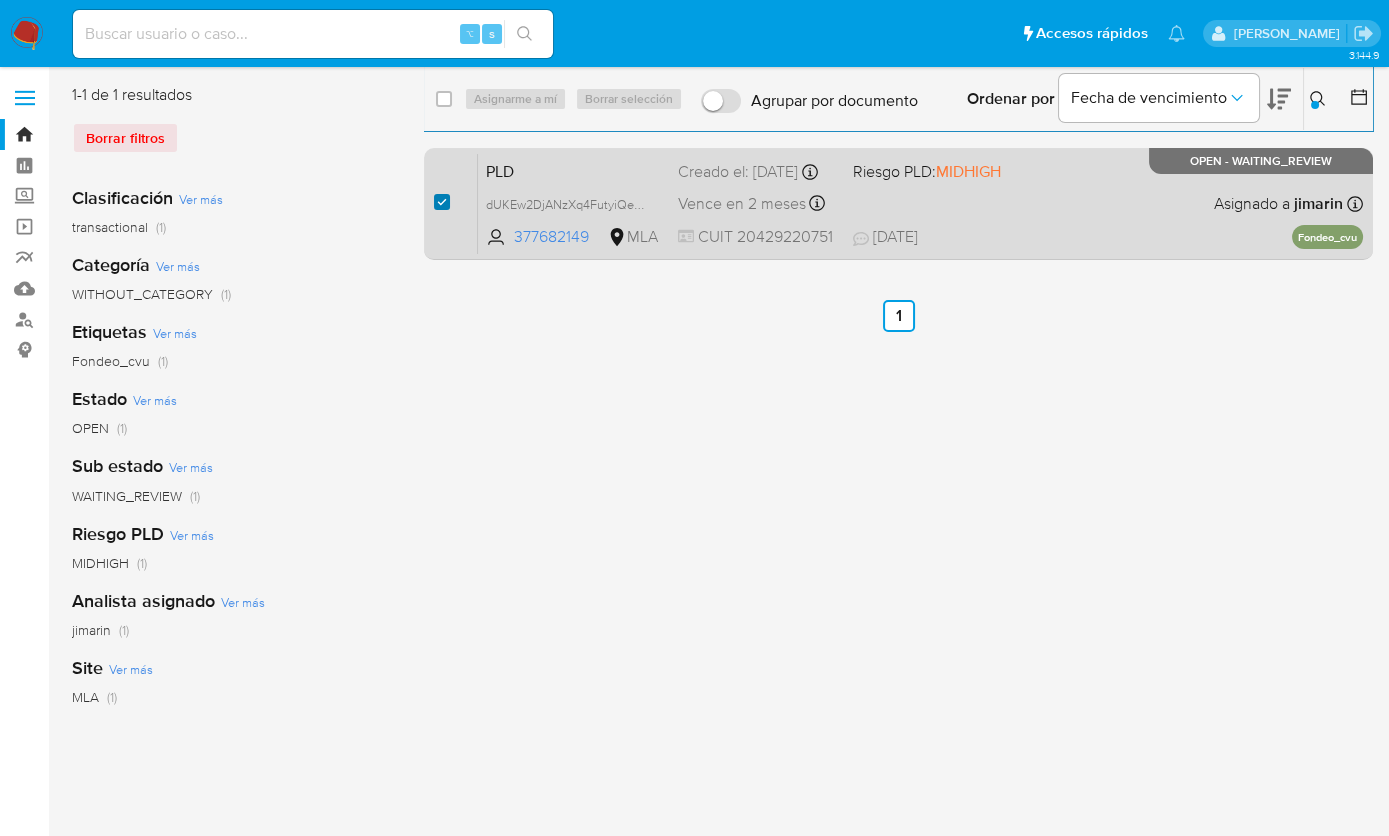checkbox on "true" 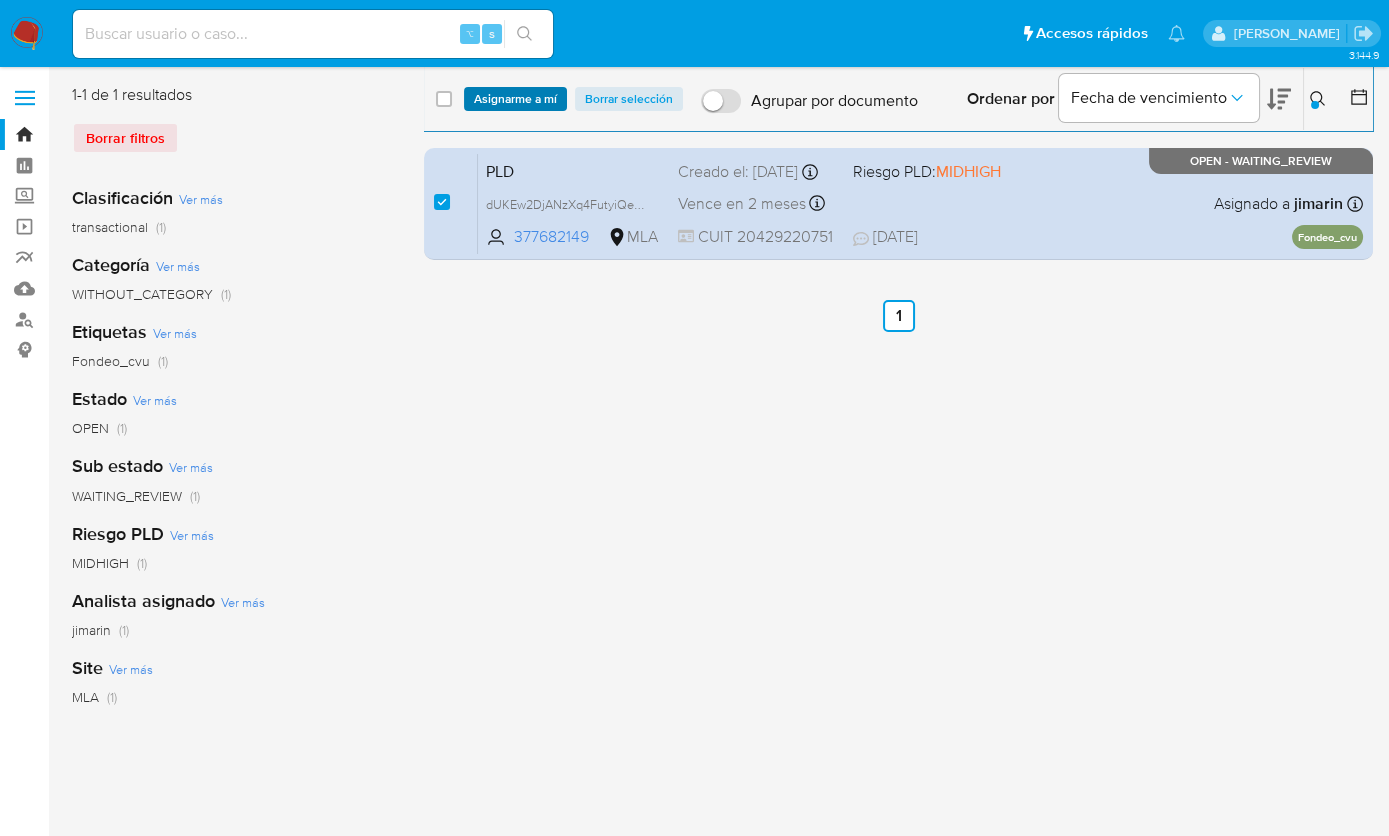 click on "Asignarme a mí" at bounding box center [515, 99] 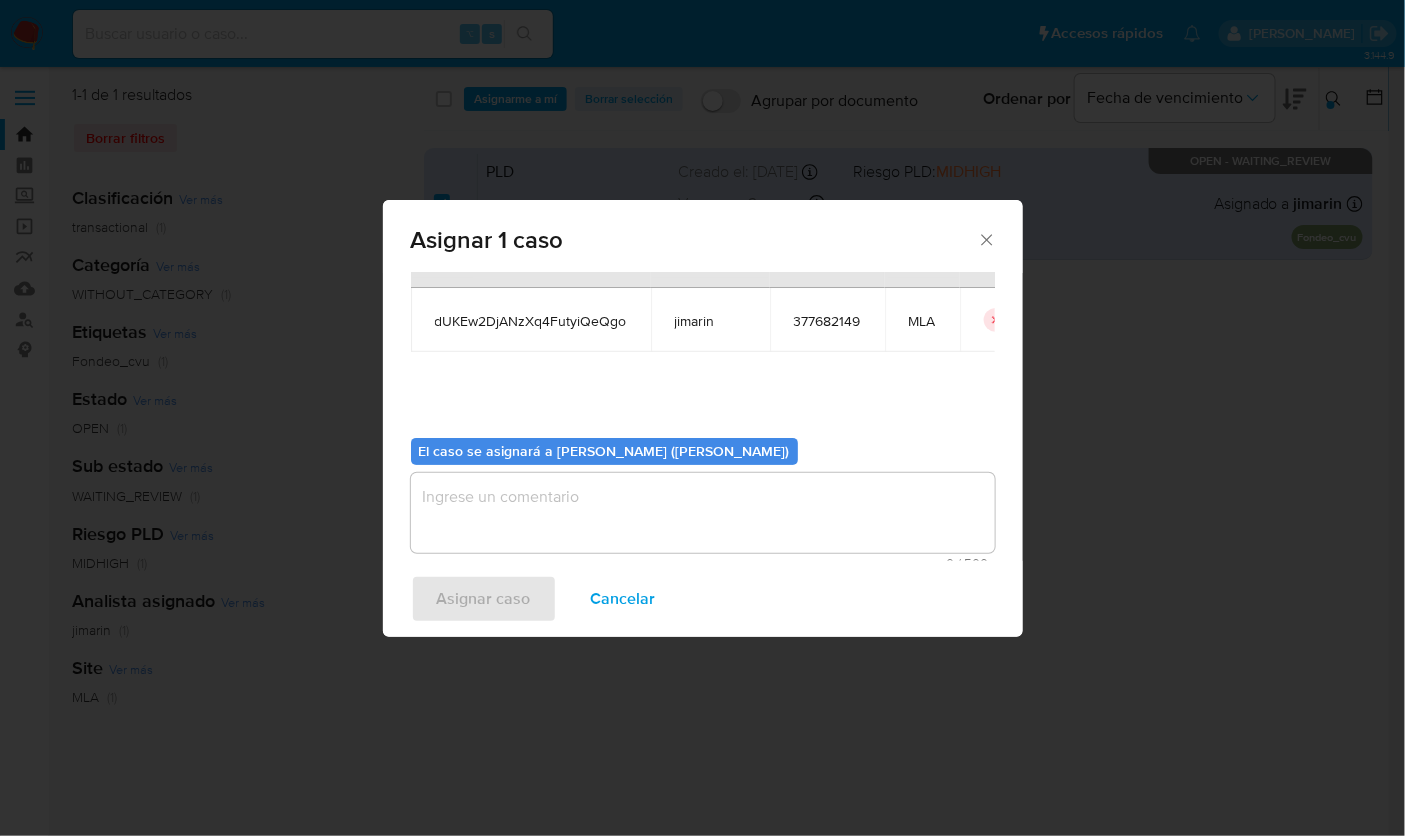 scroll, scrollTop: 102, scrollLeft: 0, axis: vertical 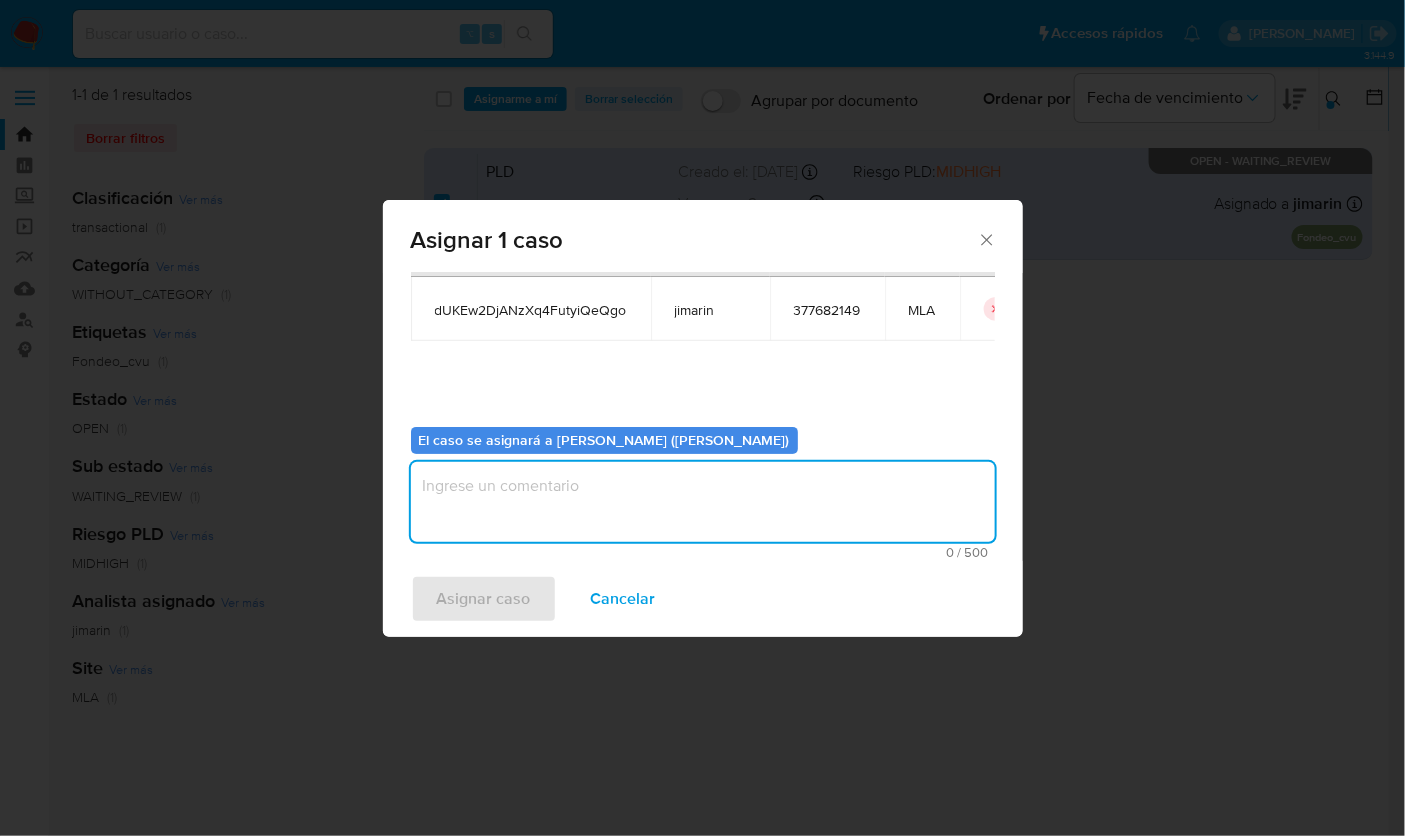 click at bounding box center [703, 502] 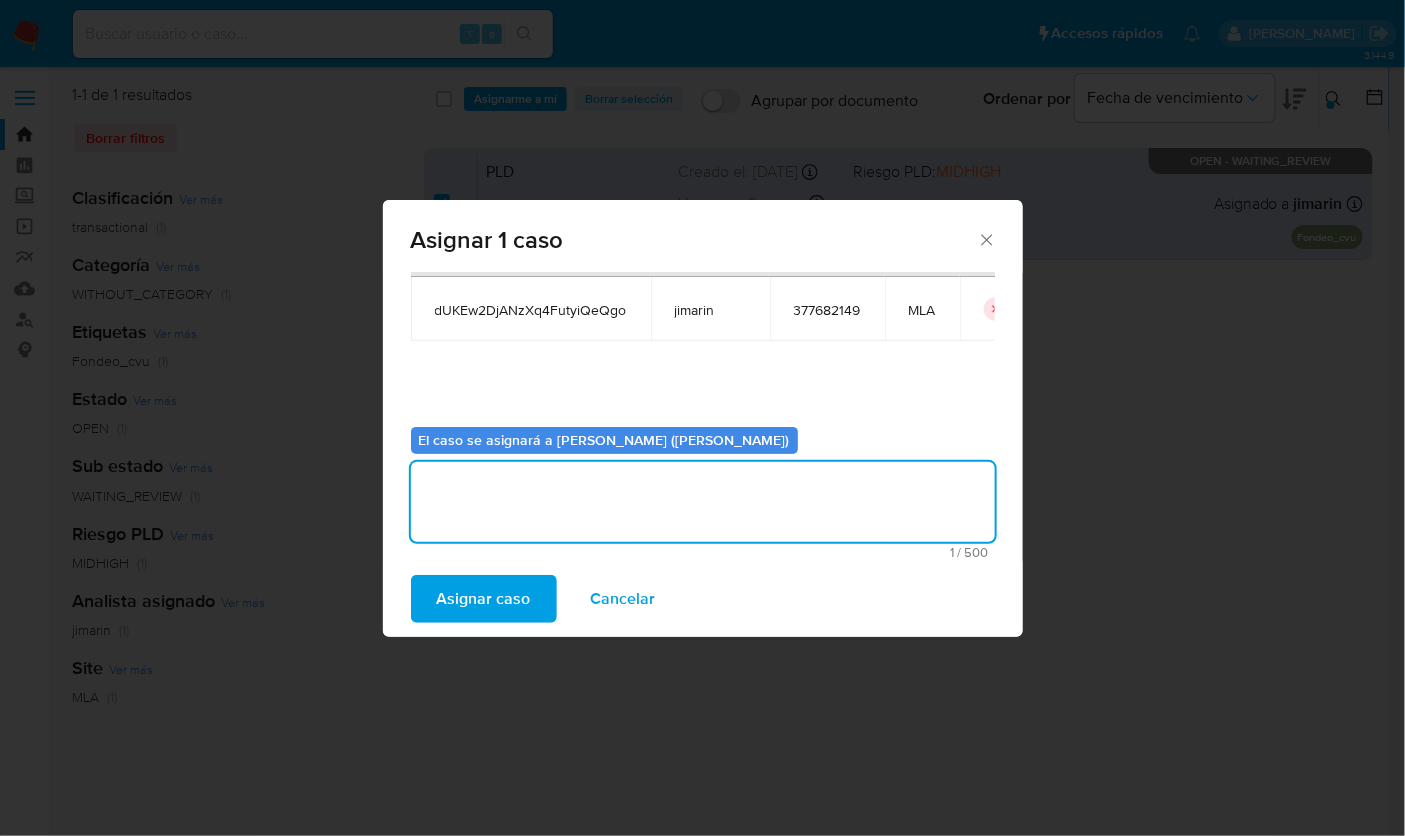 click on "Asignar caso Cancelar" at bounding box center (703, 599) 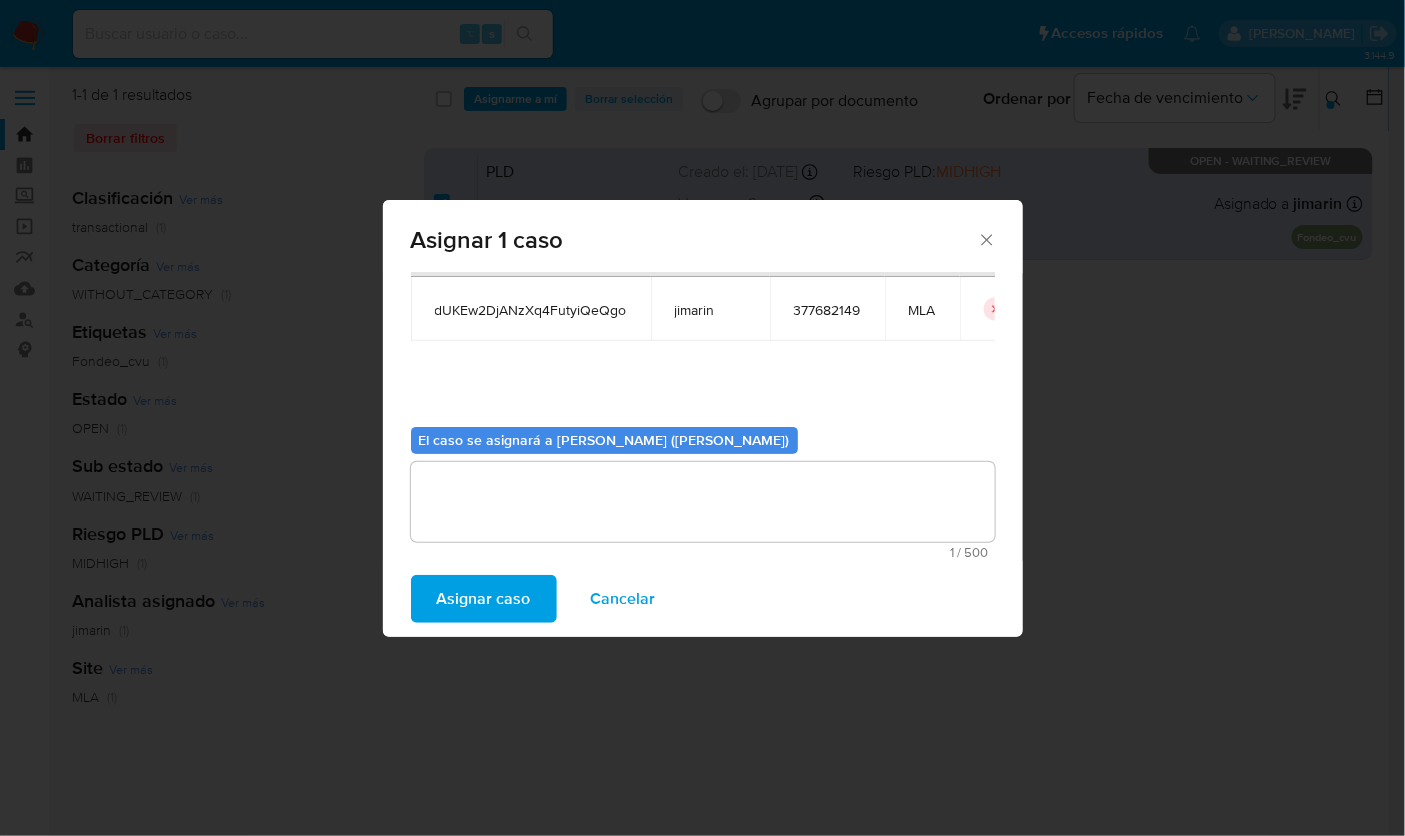 click on "Asignar caso" at bounding box center [484, 599] 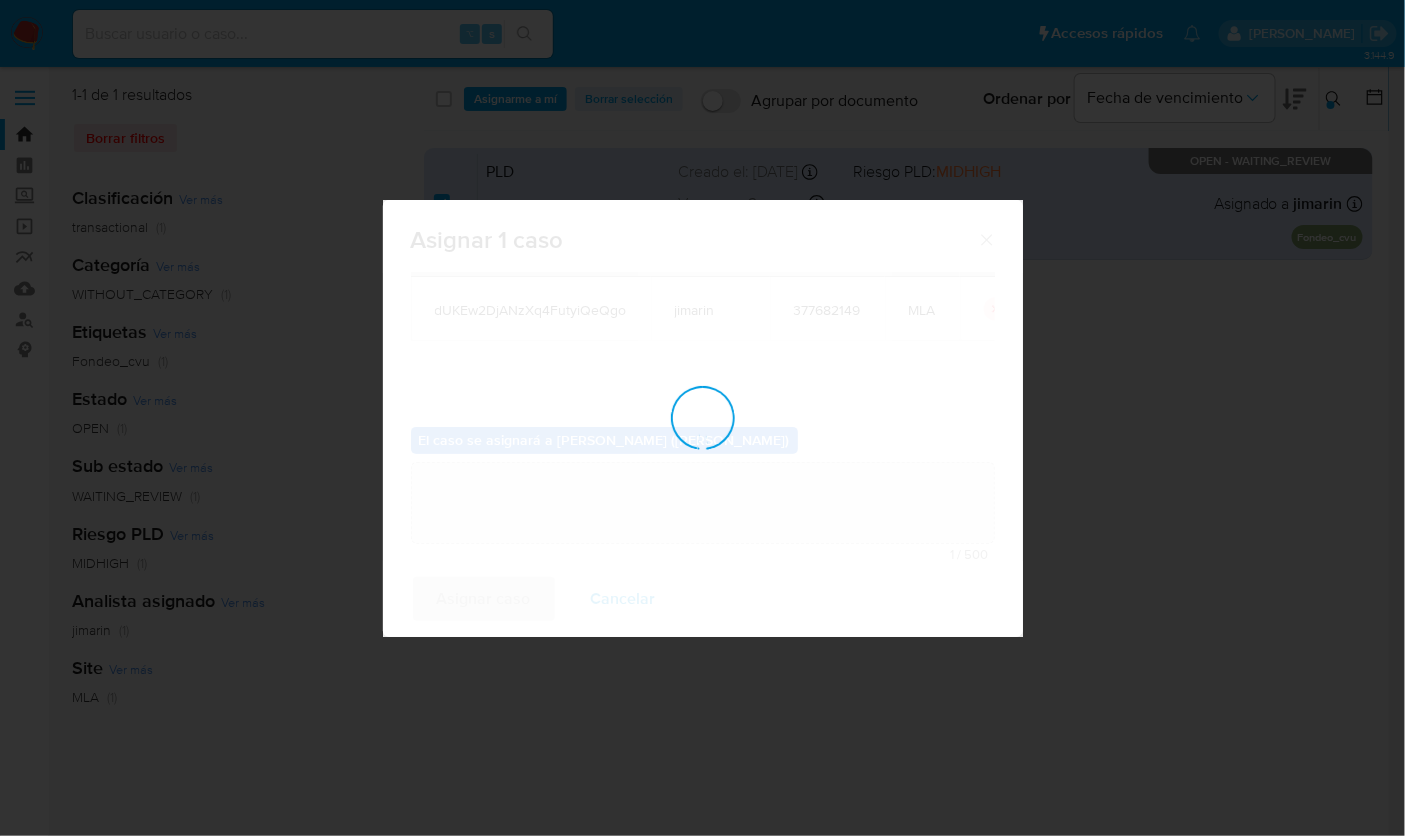 type 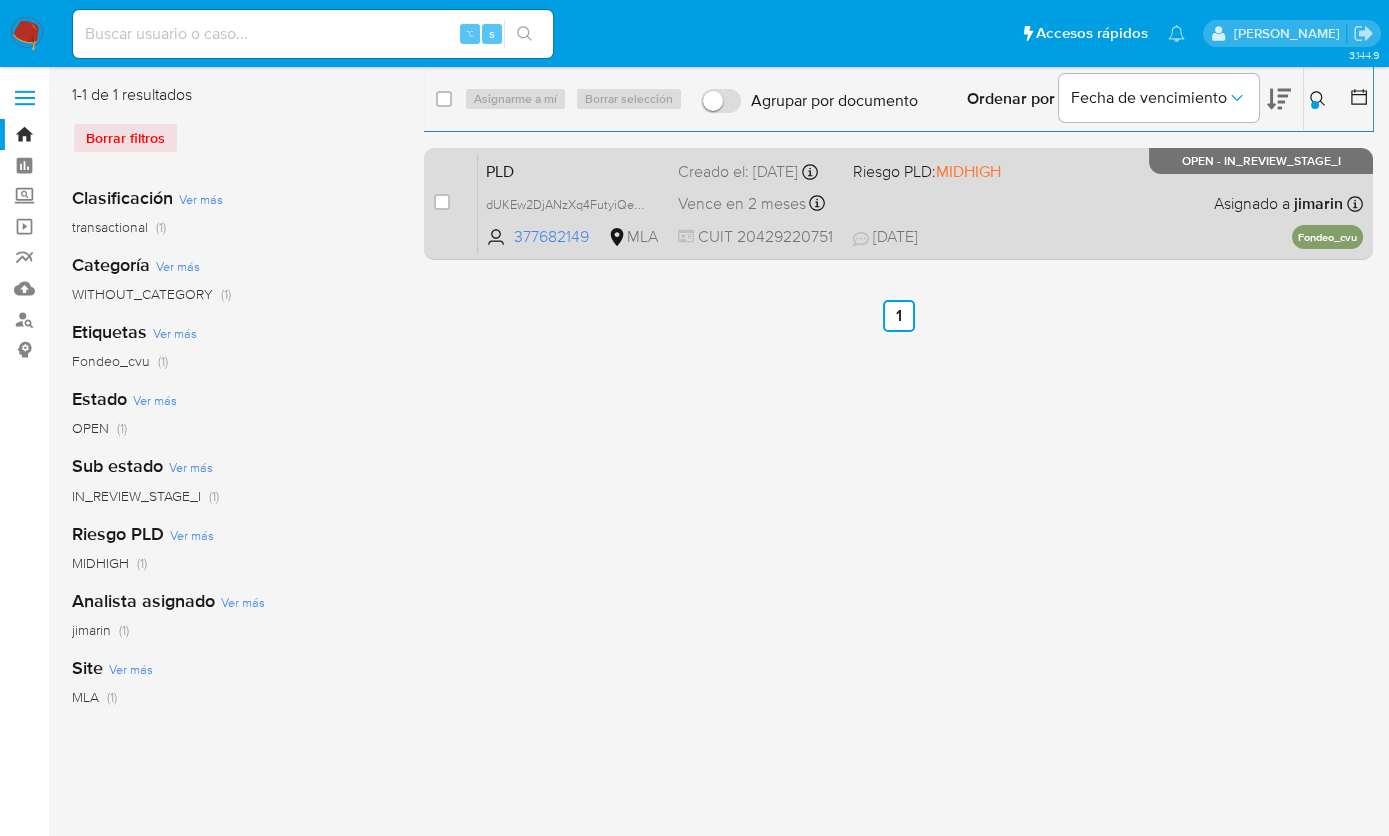click on "PLD dUKEw2DjANzXq4FutyiQeQgo 377682149 MLA Riesgo PLD:  MIDHIGH Creado el: 12/07/2025   Creado el: 12/07/2025 03:31:05 Vence en 2 meses   Vence el 10/10/2025 03:31:06 CUIT   20429220751 22/07/2025   22/07/2025 16:57 Asignado a   jimarin   Asignado el: 17/07/2025 16:34:42 Fondeo_cvu OPEN - IN_REVIEW_STAGE_I" at bounding box center (920, 203) 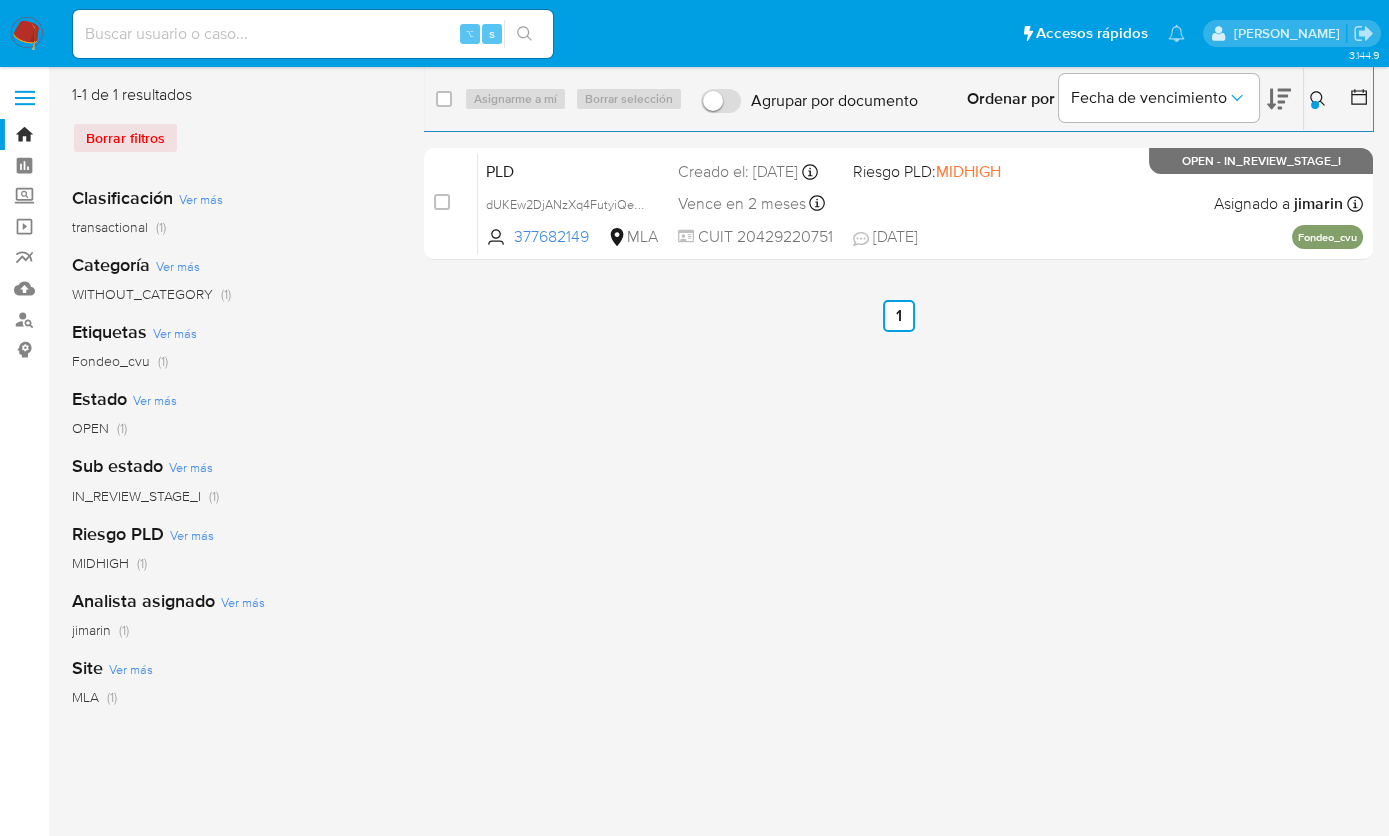 click at bounding box center [1320, 99] 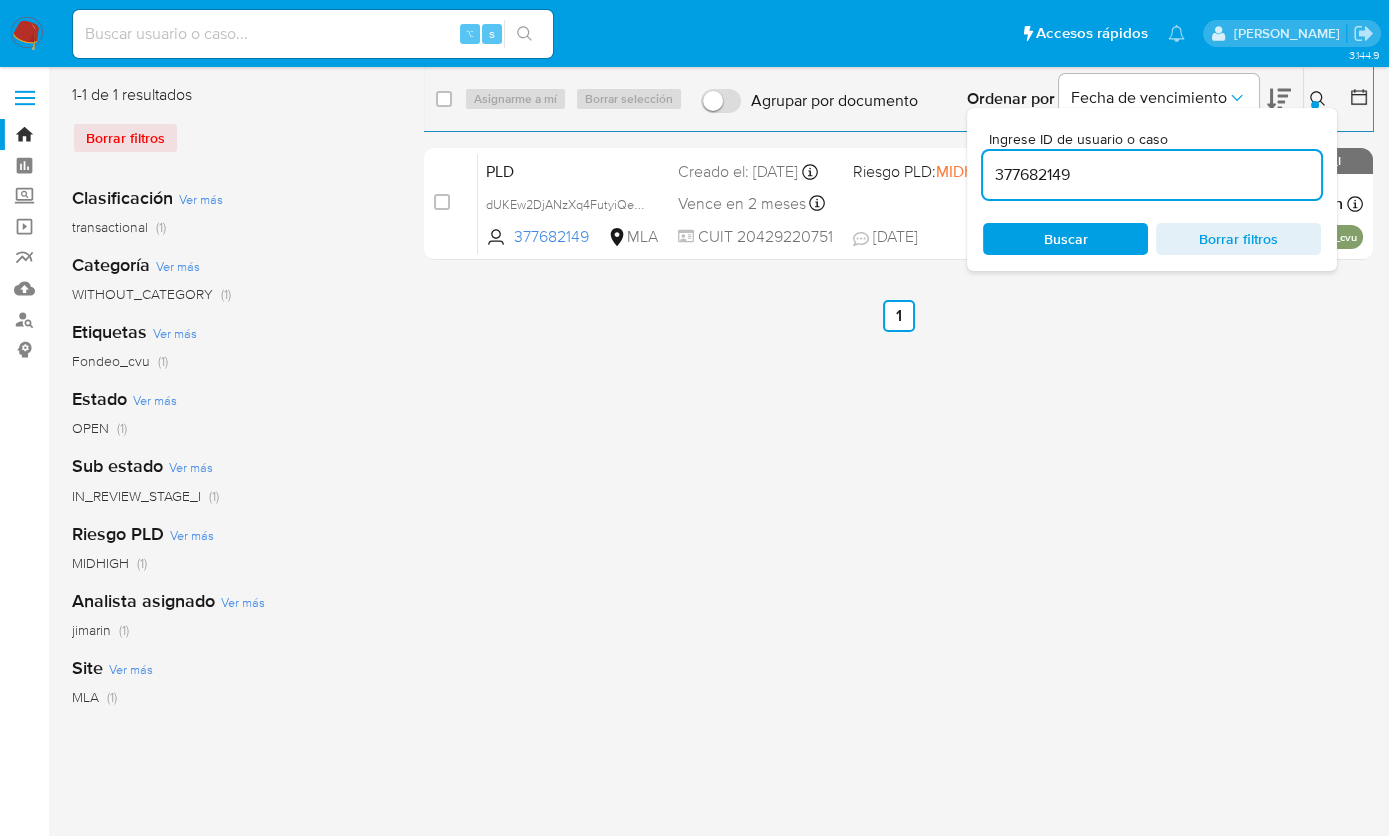 click on "377682149" at bounding box center (1152, 175) 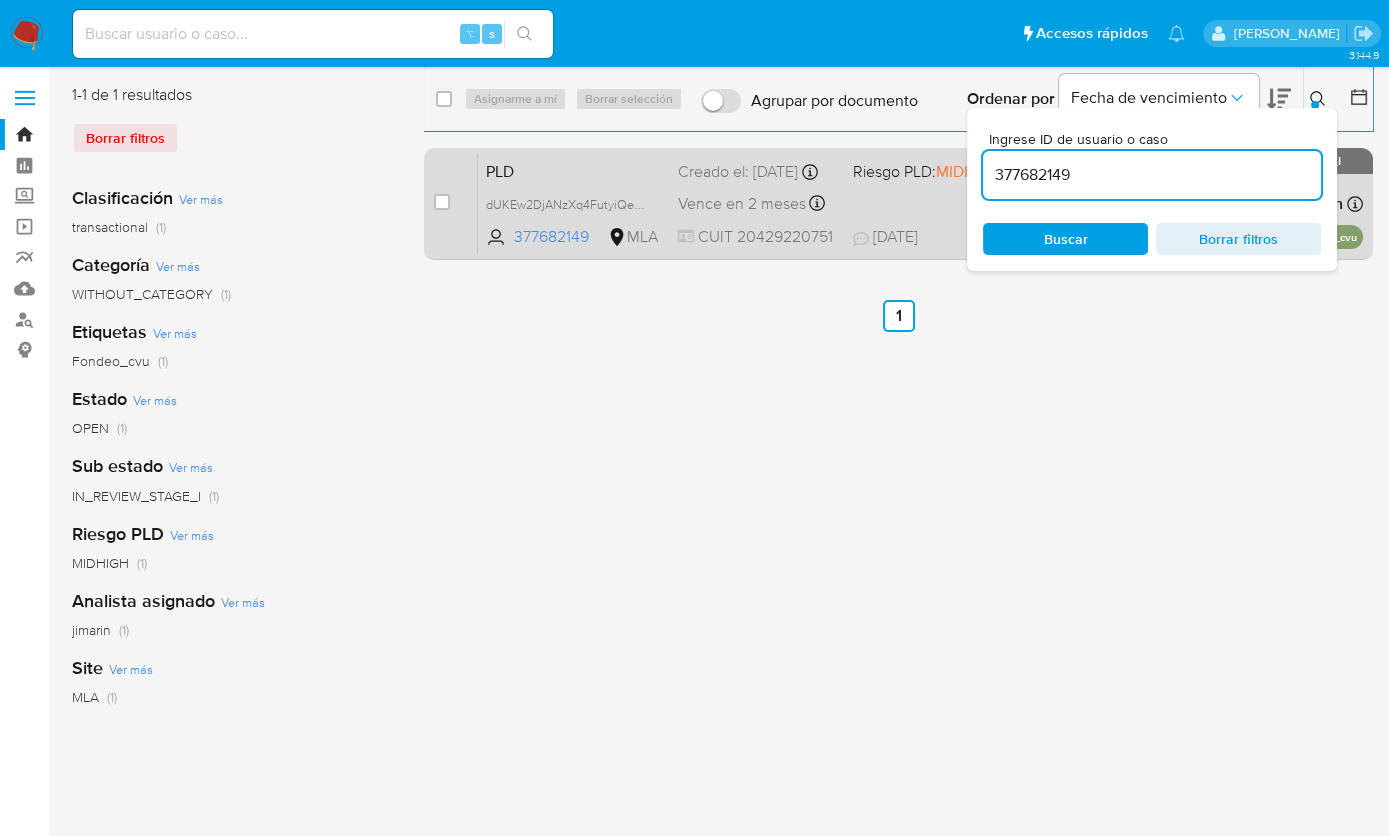 paste on "452164468" 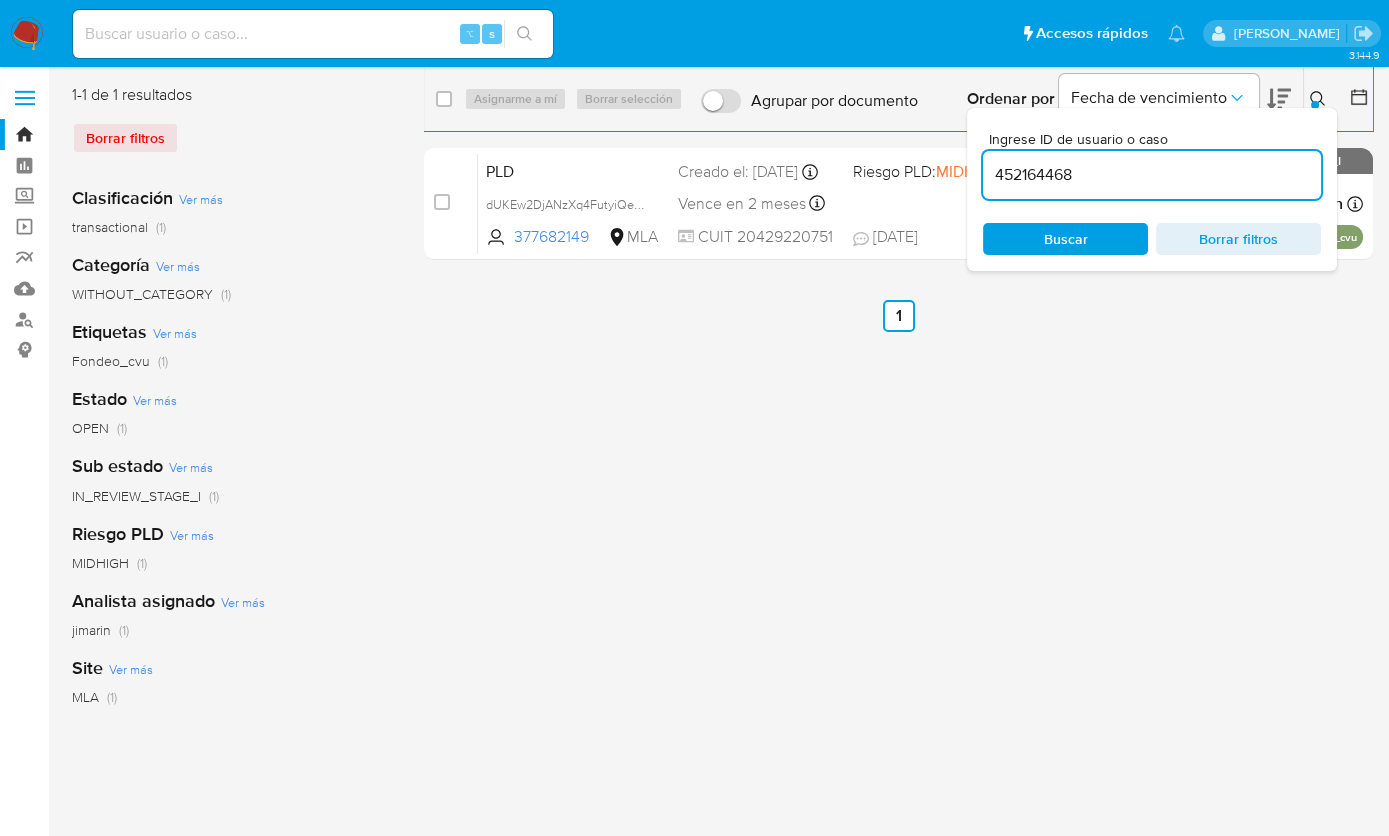 type on "452164468" 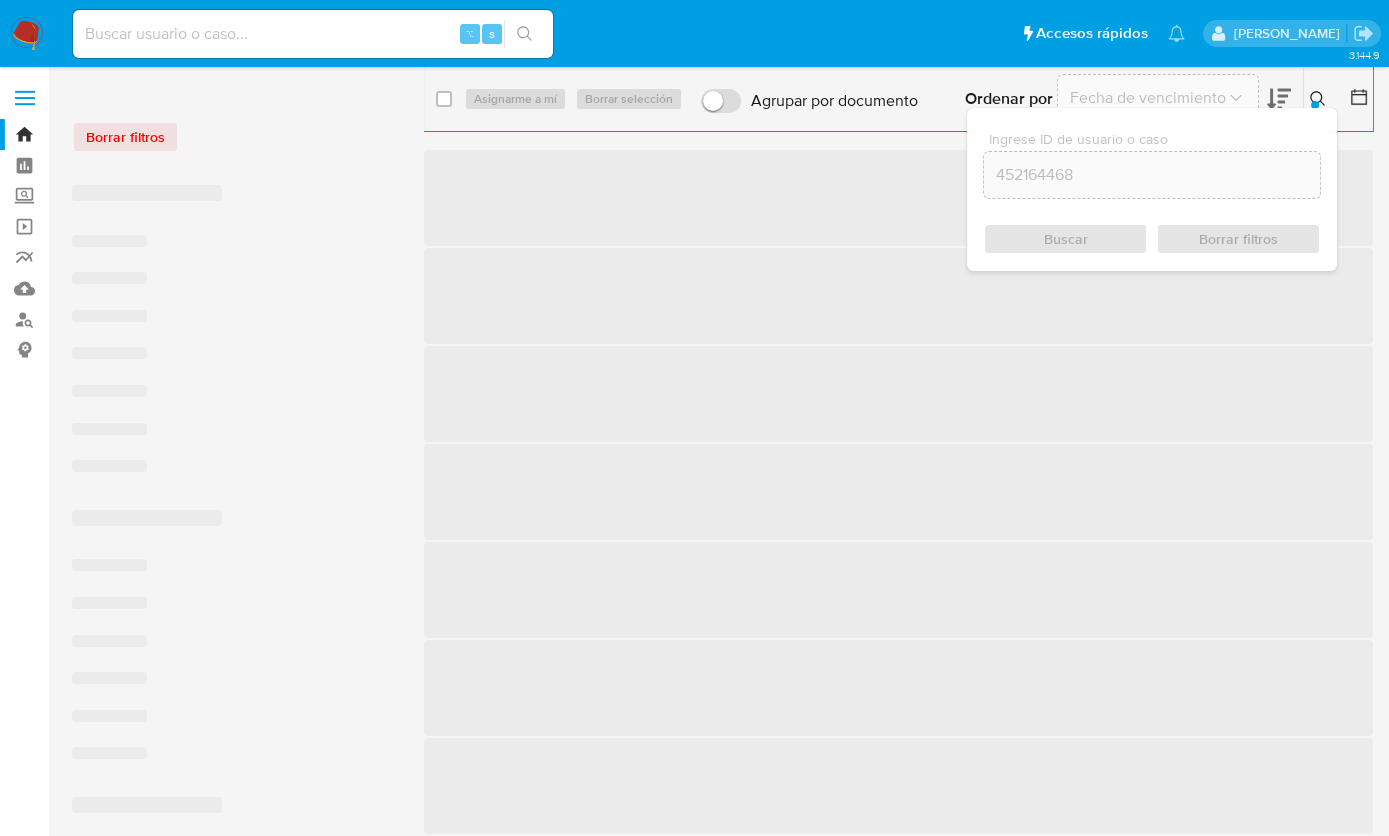 click 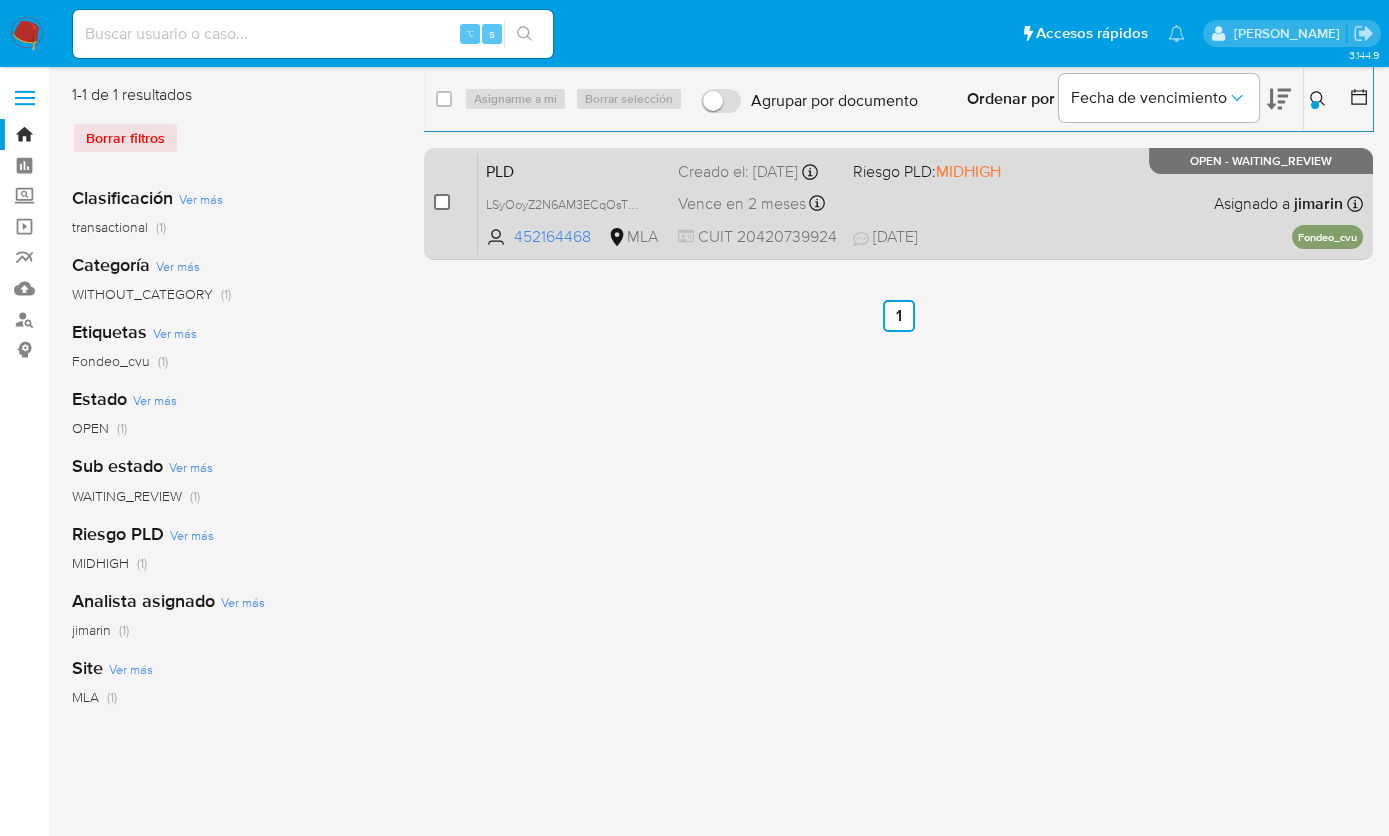 click at bounding box center [442, 202] 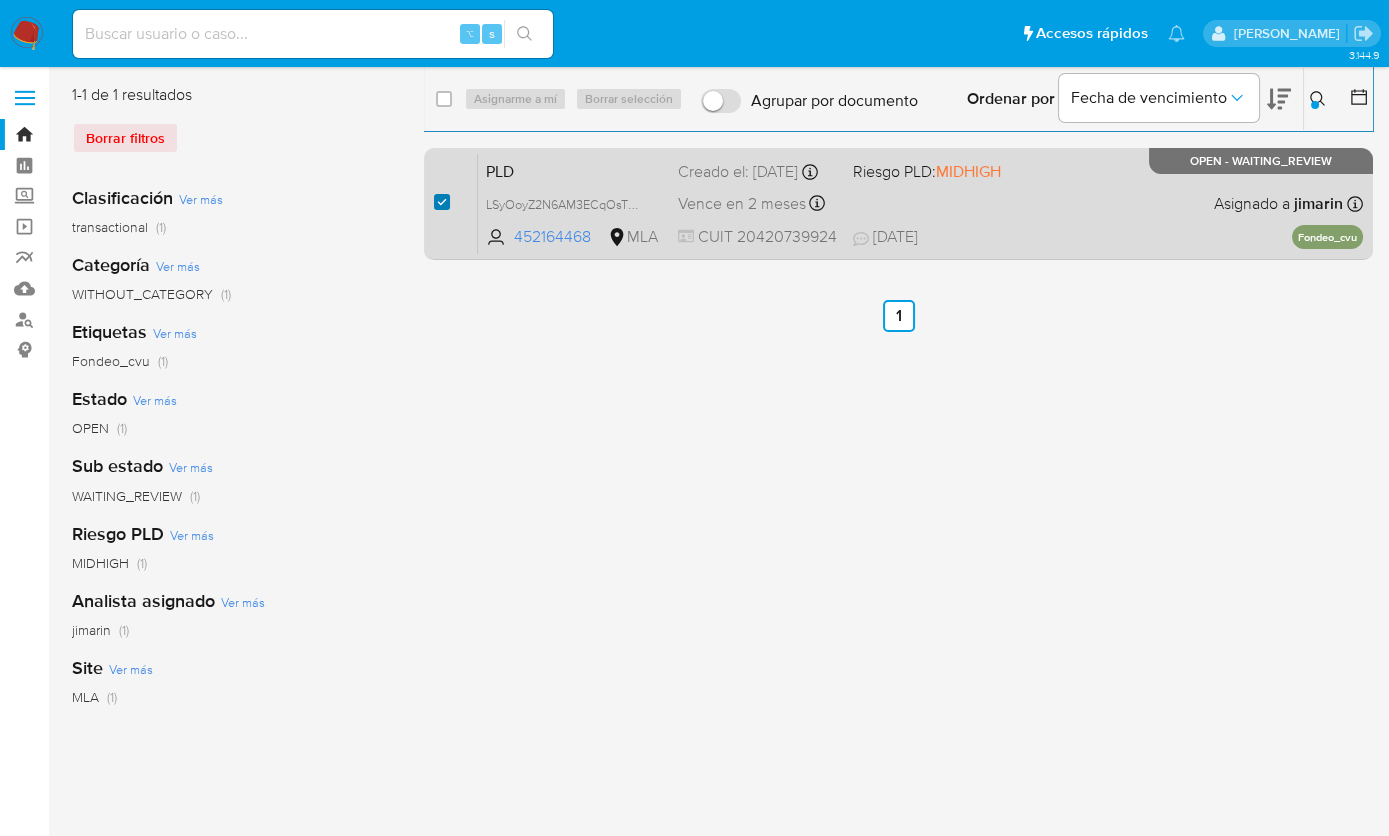 checkbox on "true" 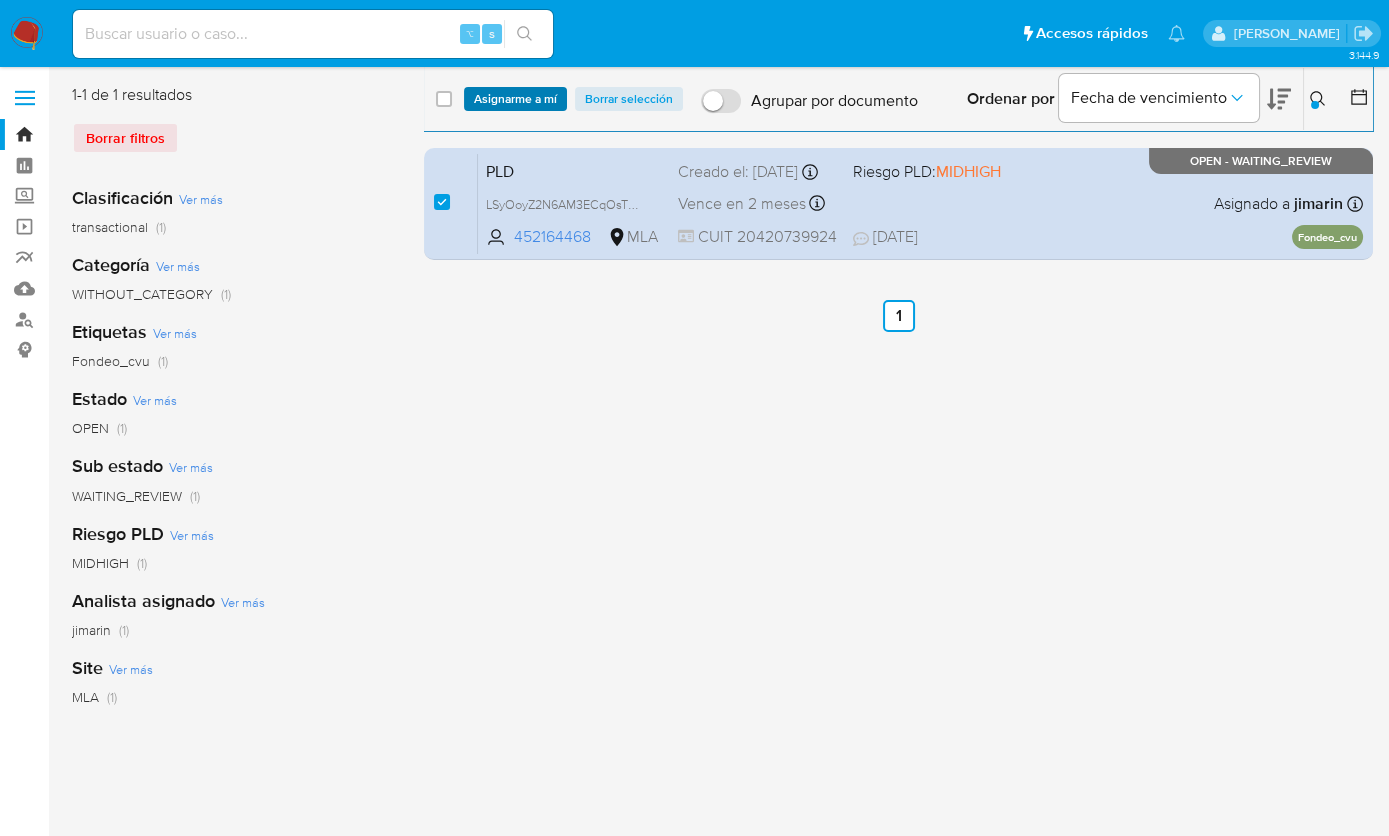 click on "Asignarme a mí" at bounding box center [515, 99] 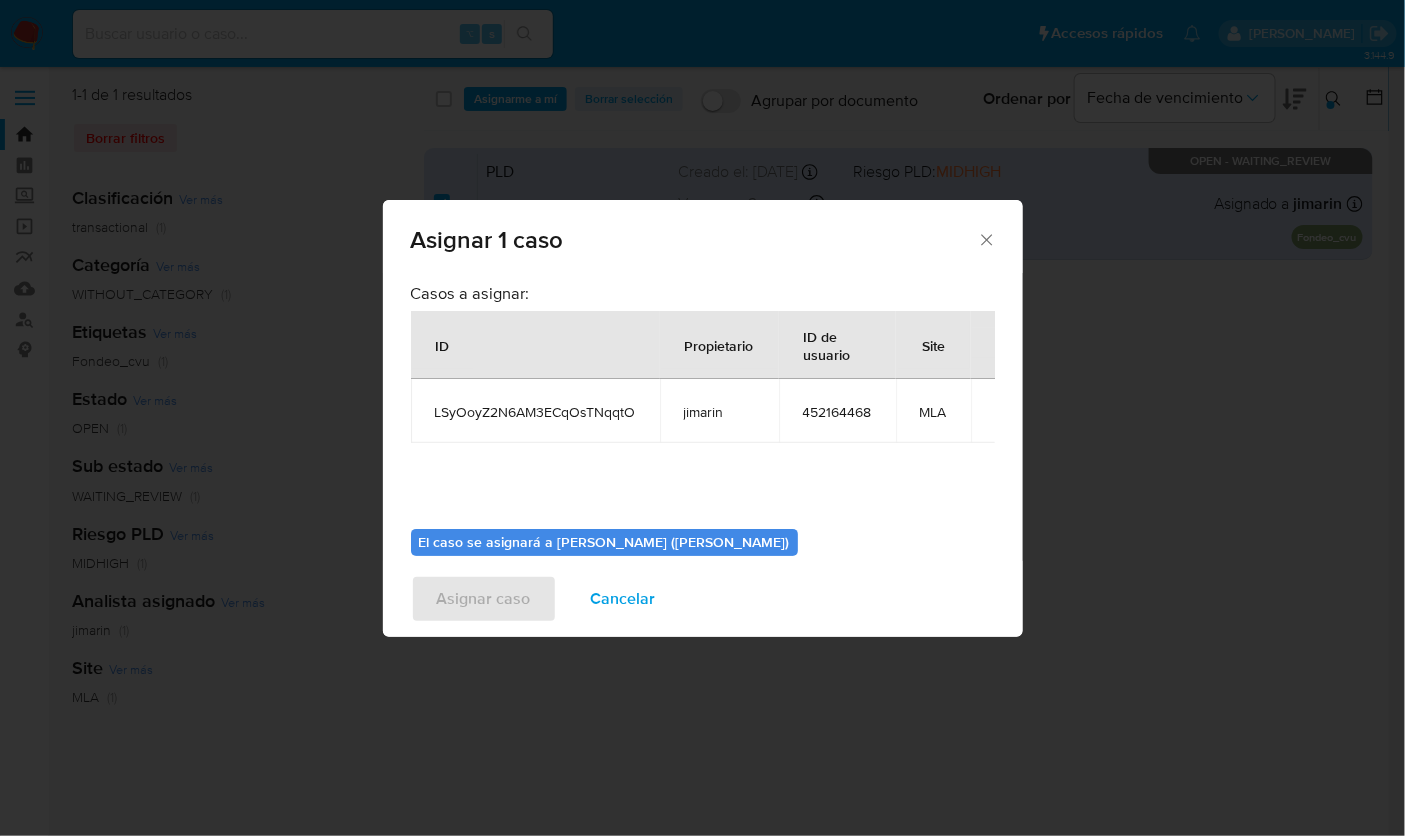 click on "Asignar 1 caso Casos a asignar: ID Propietario ID de usuario Site LSyOoyZ2N6AM3ECqOsTNqqtO jimarin 452164468 MLA     El caso se asignará a
Jian Greyss Marin Mieles (jimarin) 0 / 500 500 caracteres restantes Asignar caso Cancelar" at bounding box center (702, 418) 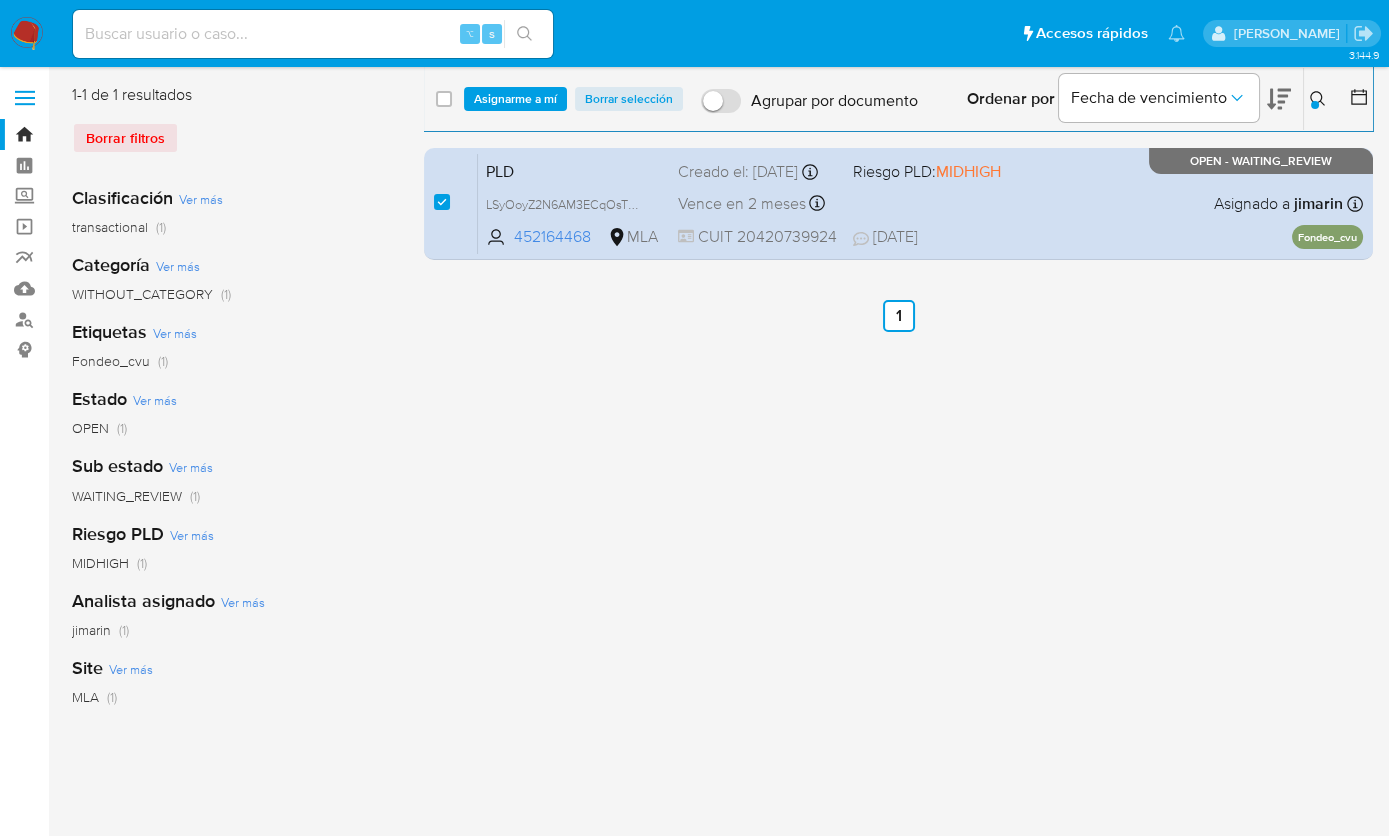 click on "Asignarme a mí" at bounding box center [515, 99] 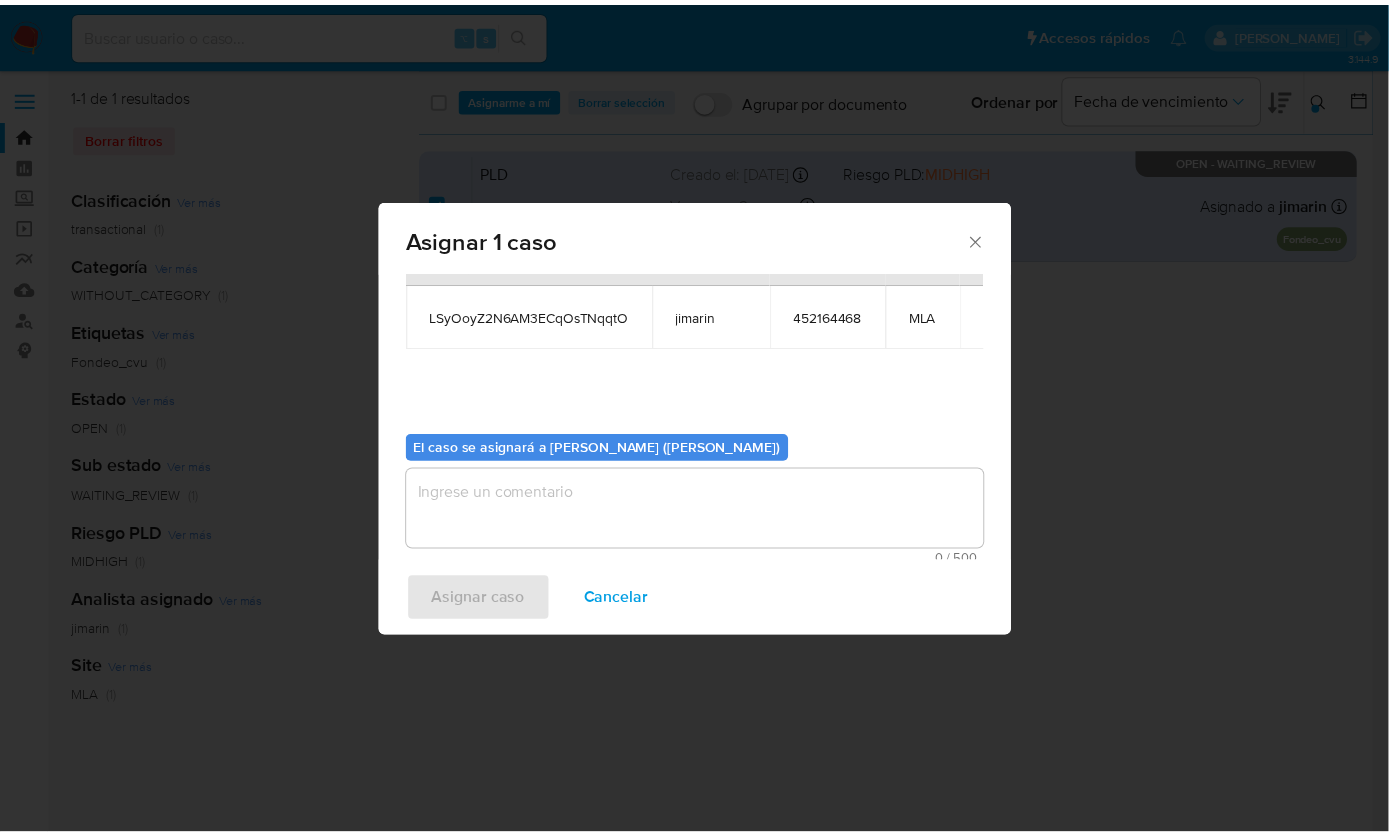 scroll, scrollTop: 102, scrollLeft: 0, axis: vertical 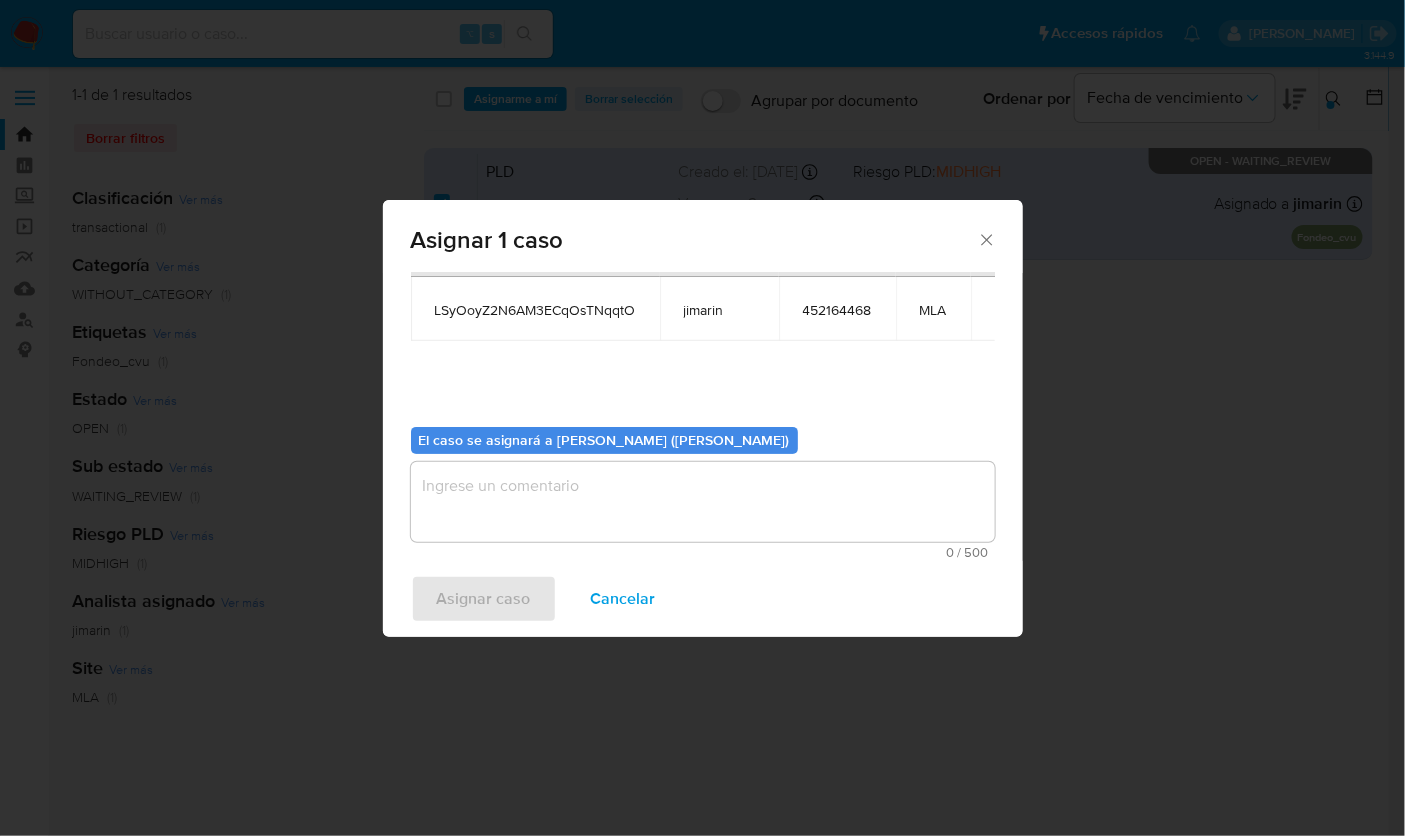 click at bounding box center [703, 502] 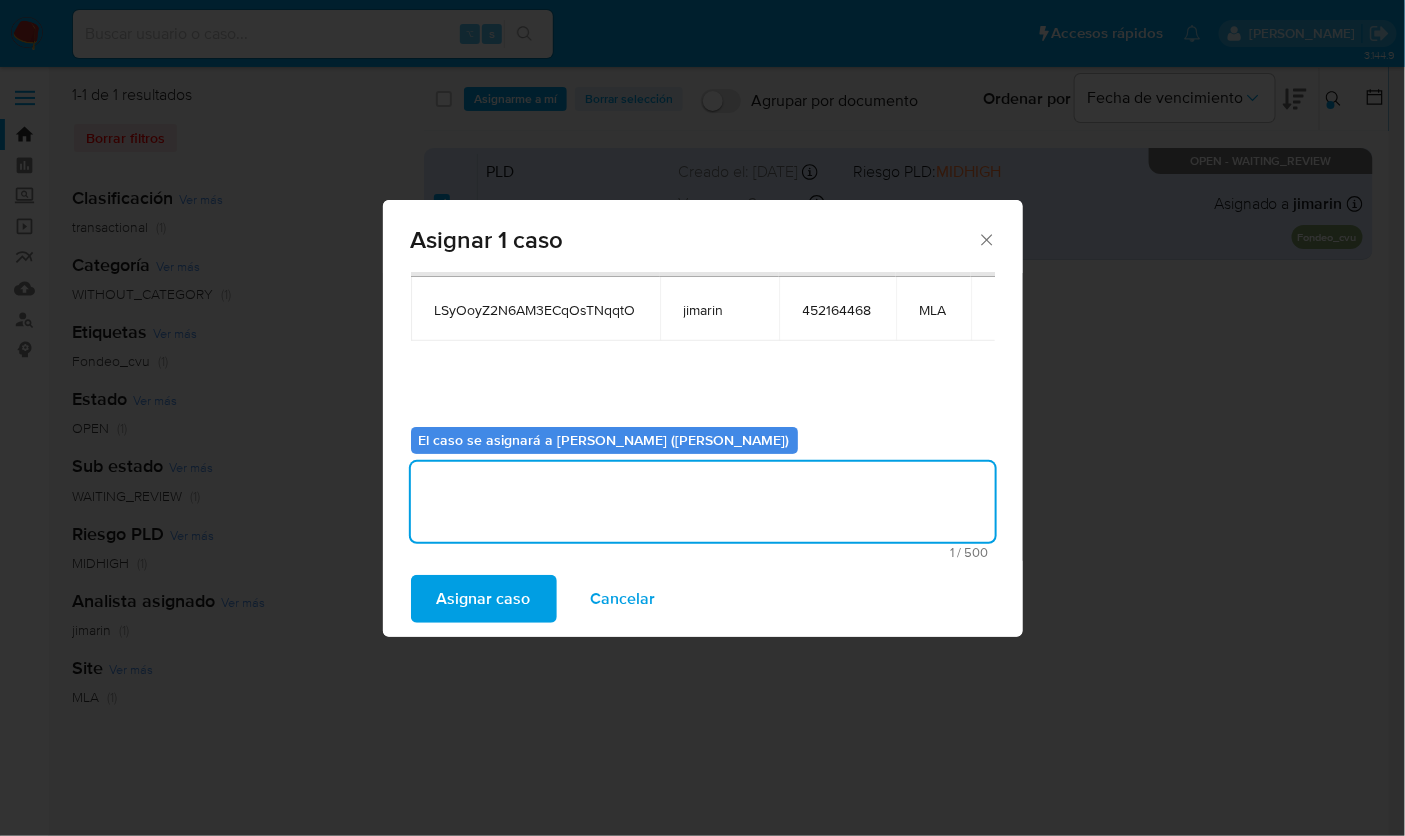 click on "Asignar caso" at bounding box center (484, 599) 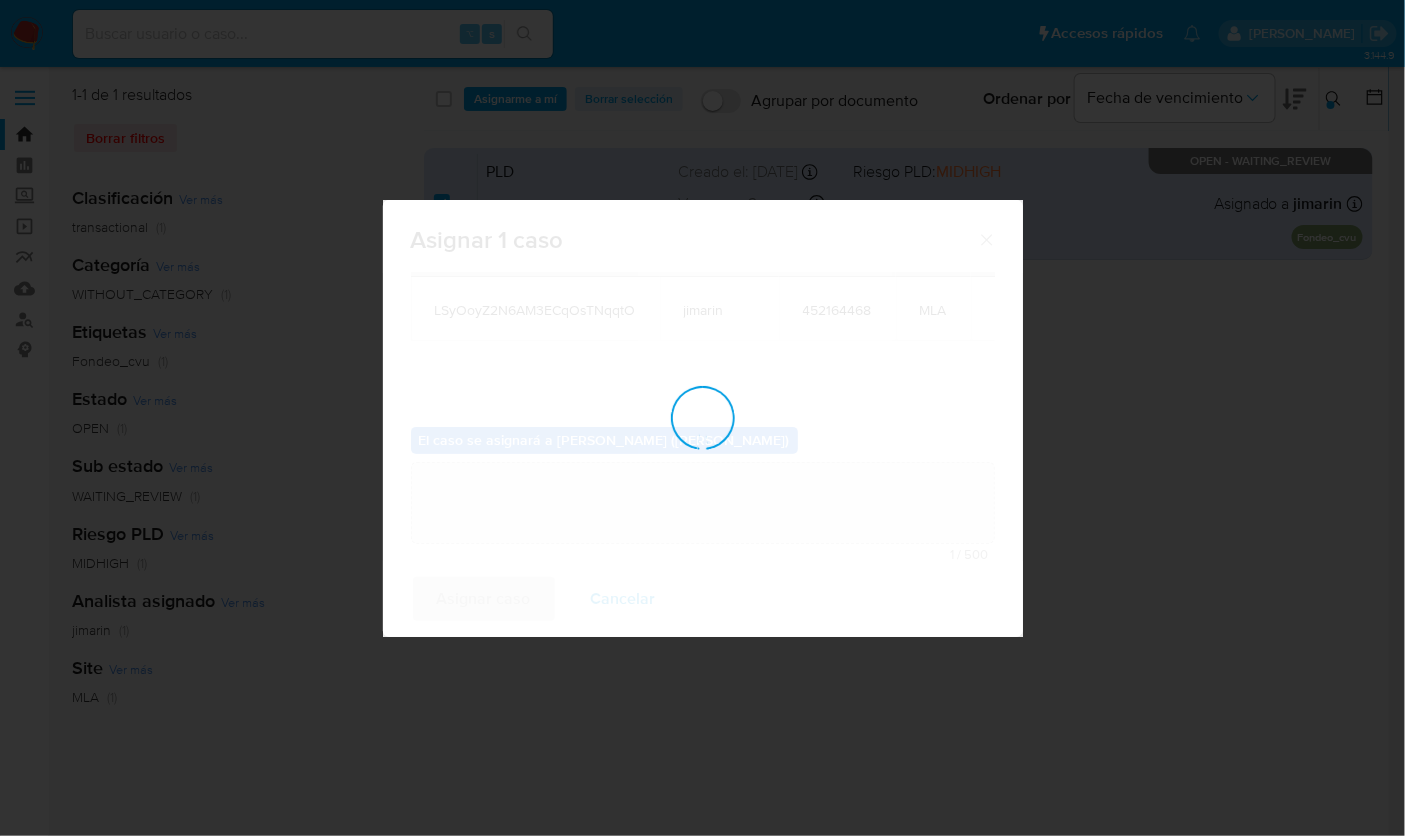 type 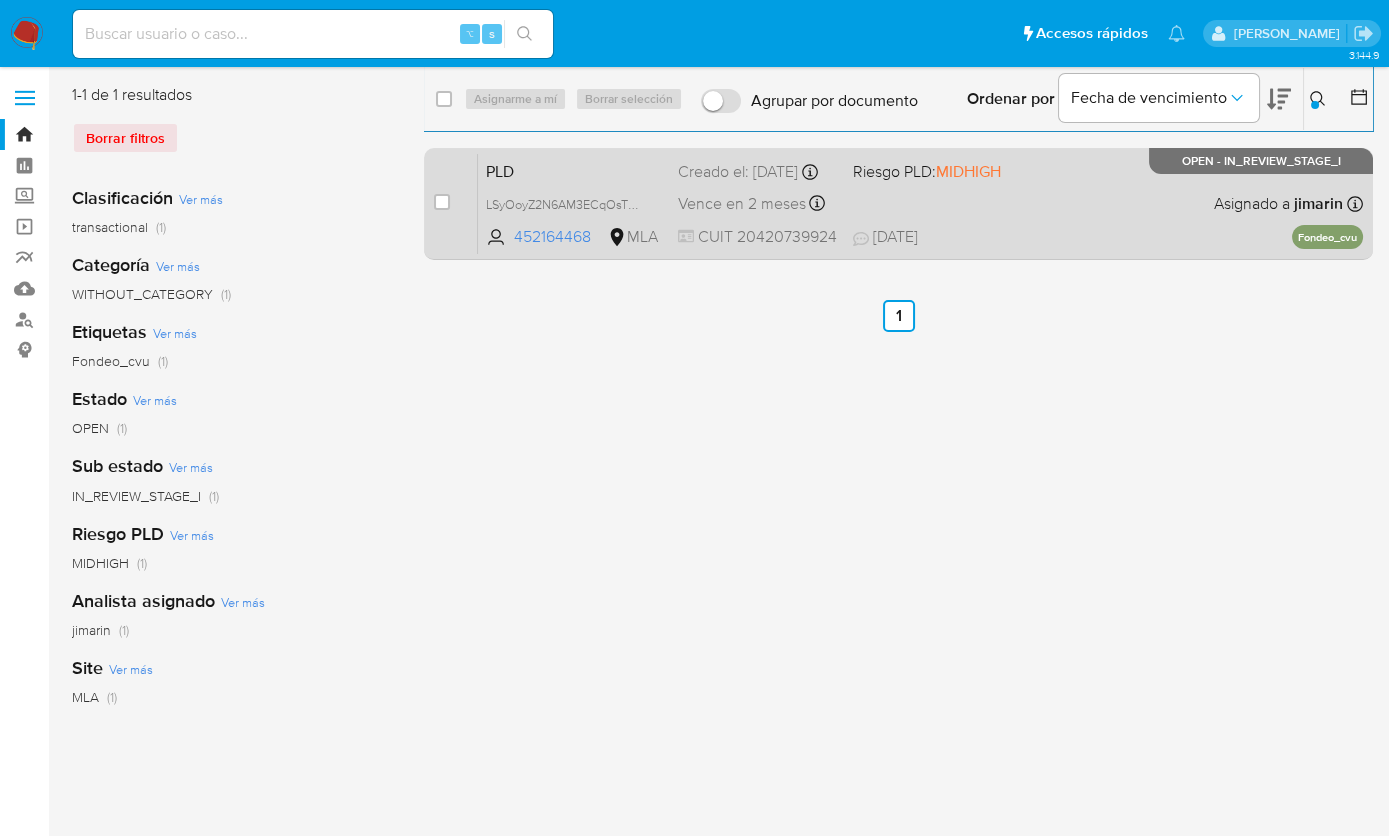 click on "PLD LSyOoyZ2N6AM3ECqOsTNqqtO 452164468 MLA Riesgo PLD:  MIDHIGH Creado el: 12/07/2025   Creado el: 12/07/2025 03:39:23 Vence en 2 meses   Vence el 10/10/2025 03:39:23 CUIT   20420739924 19/07/2025   19/07/2025 09:25 Asignado a   jimarin   Asignado el: 17/07/2025 16:34:49 Fondeo_cvu OPEN - IN_REVIEW_STAGE_I" at bounding box center [920, 203] 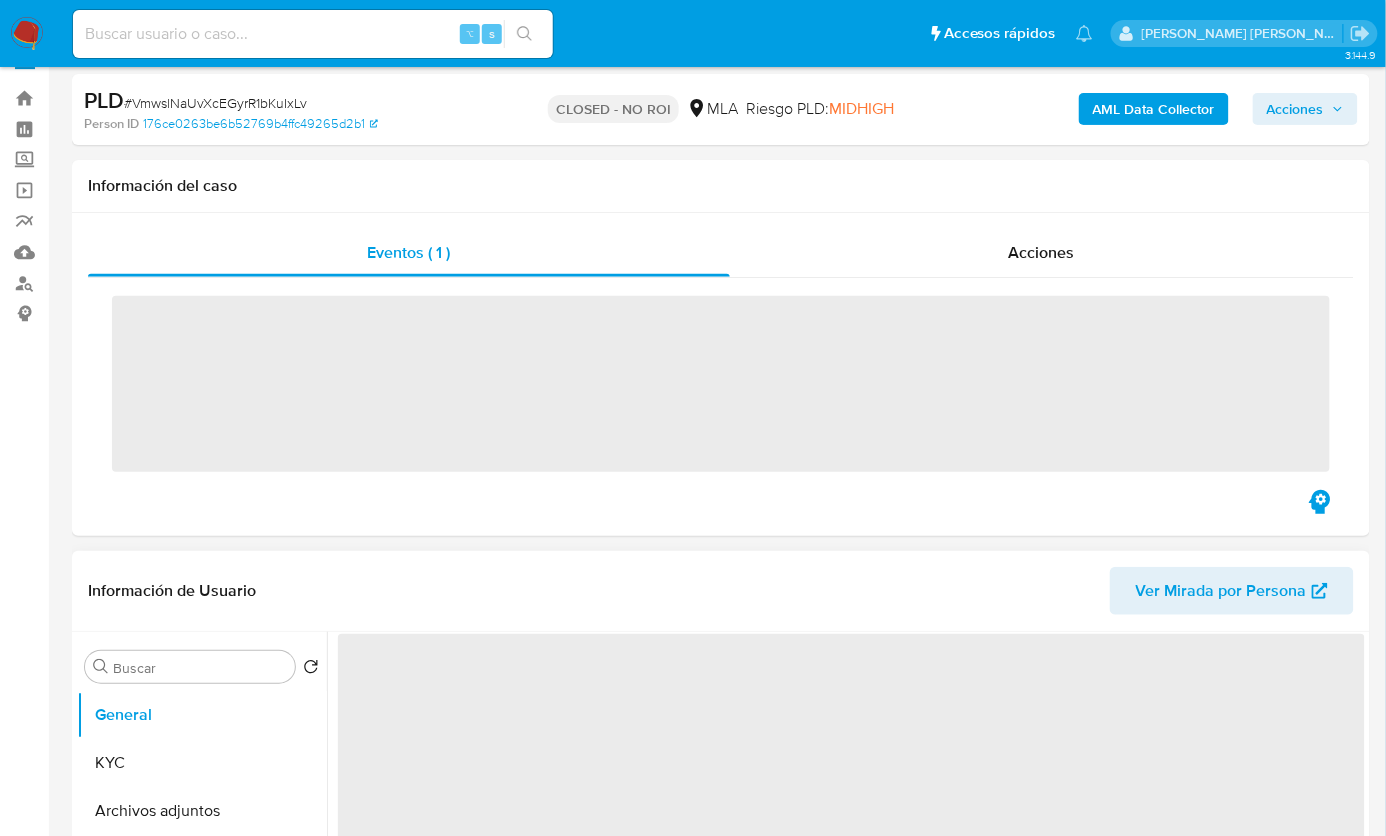 scroll, scrollTop: 146, scrollLeft: 0, axis: vertical 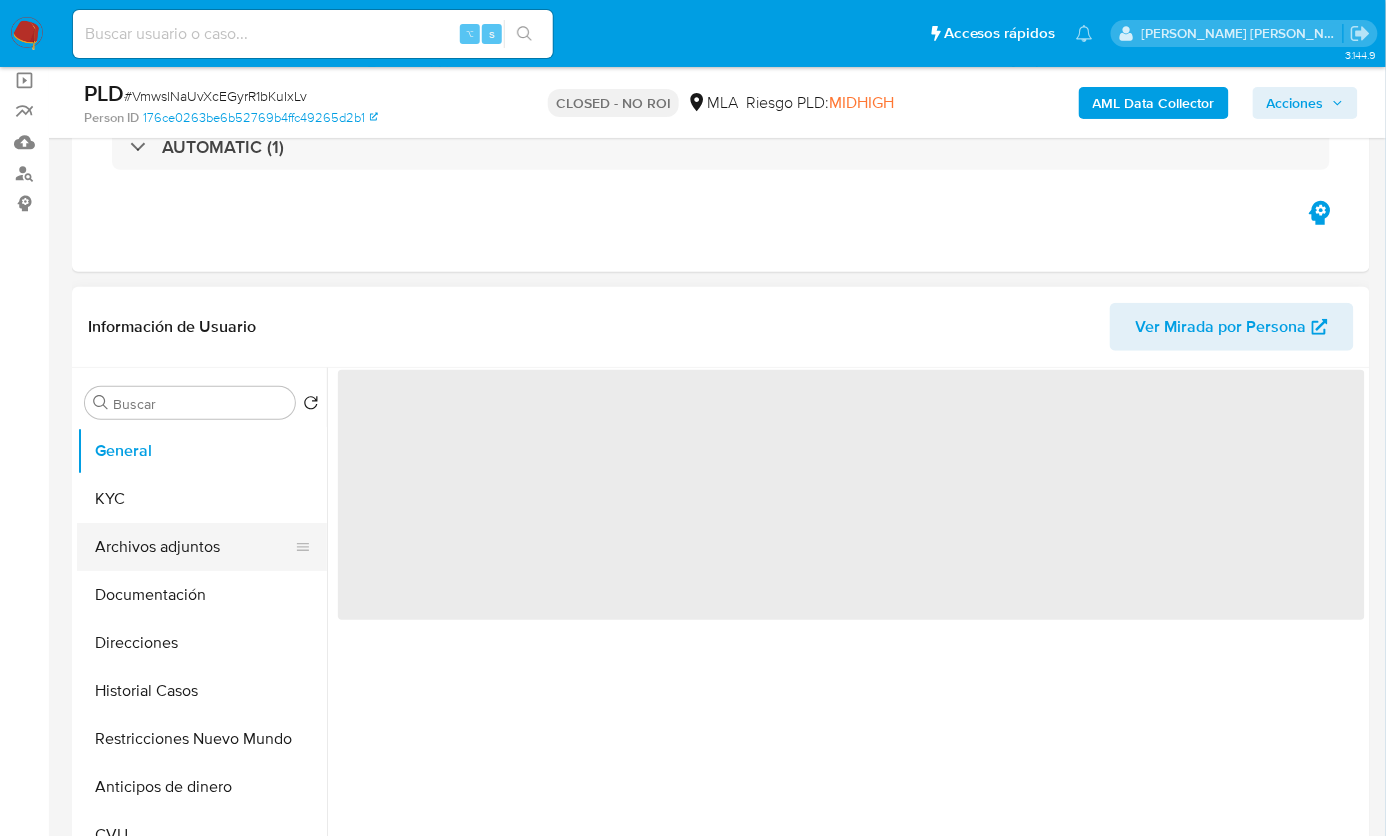 click on "Archivos adjuntos" at bounding box center (194, 547) 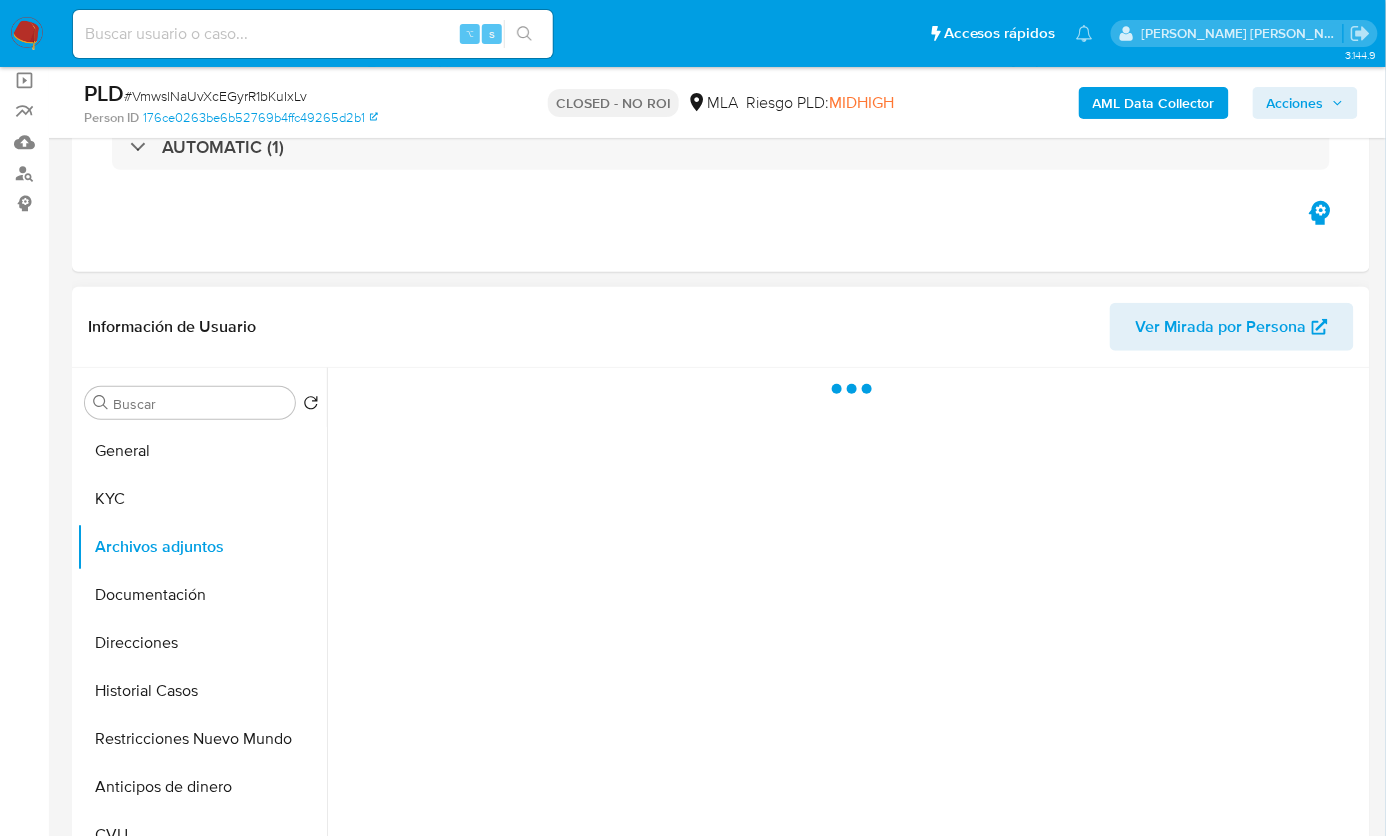 select on "10" 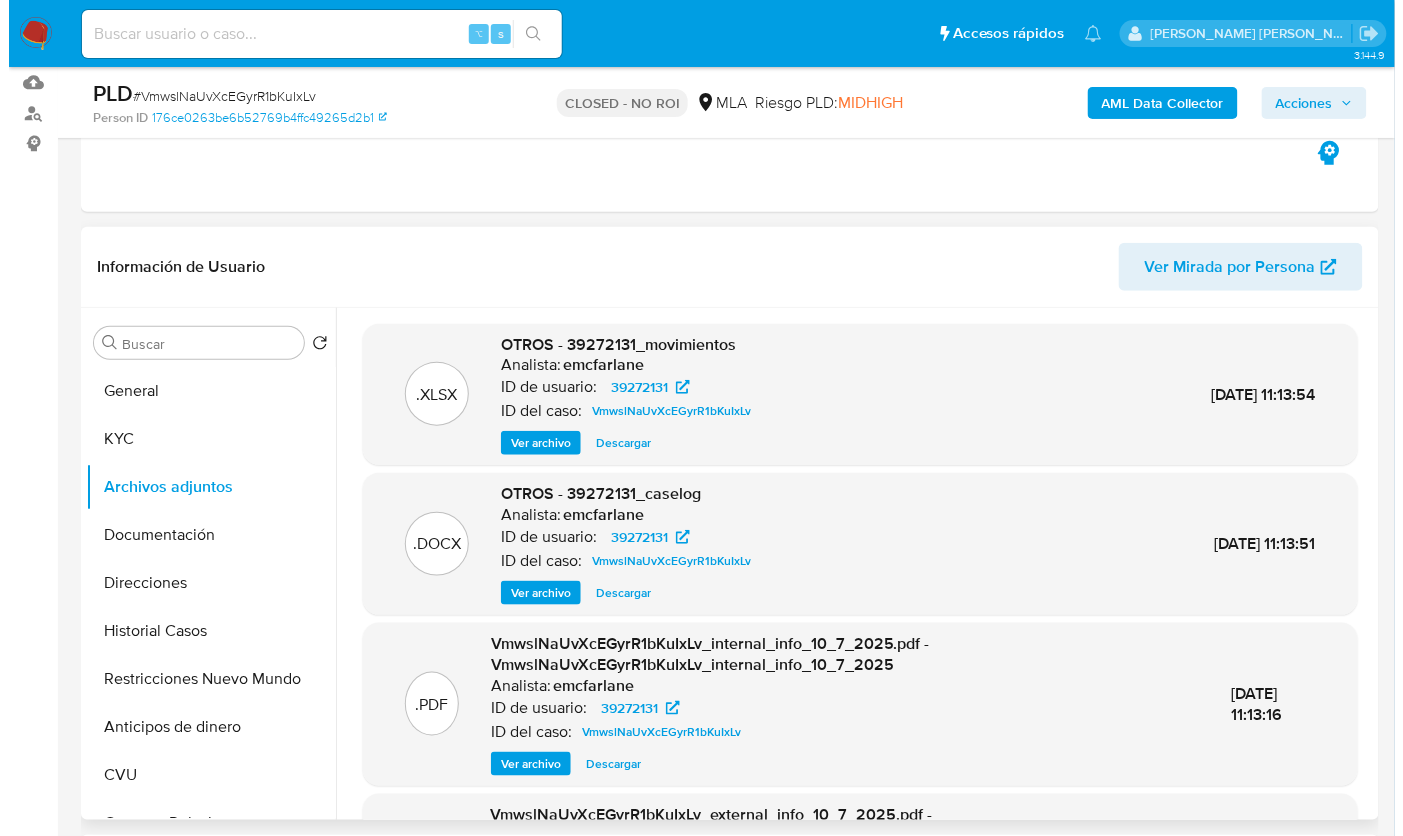 scroll, scrollTop: 206, scrollLeft: 0, axis: vertical 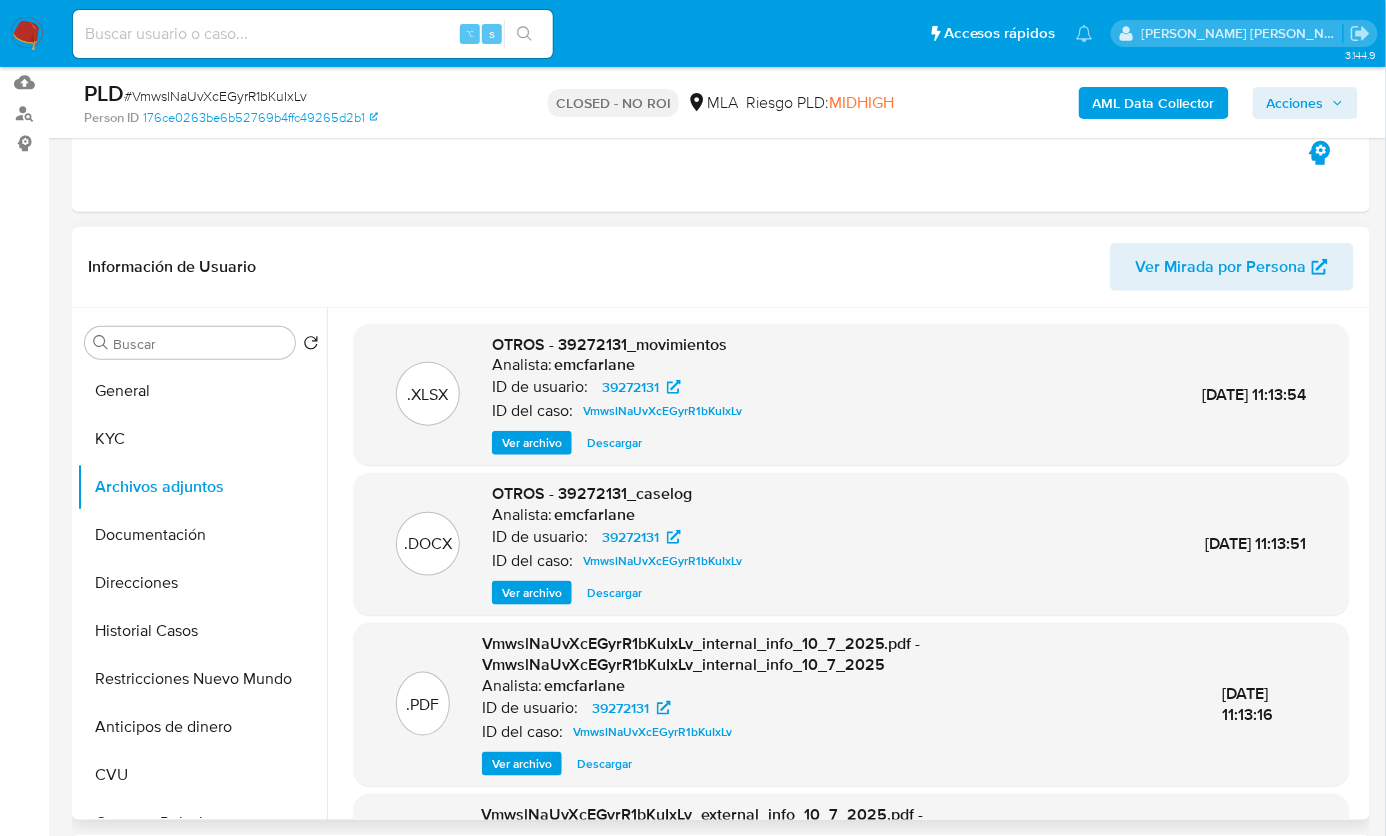 click on "Ver archivo" at bounding box center [532, 593] 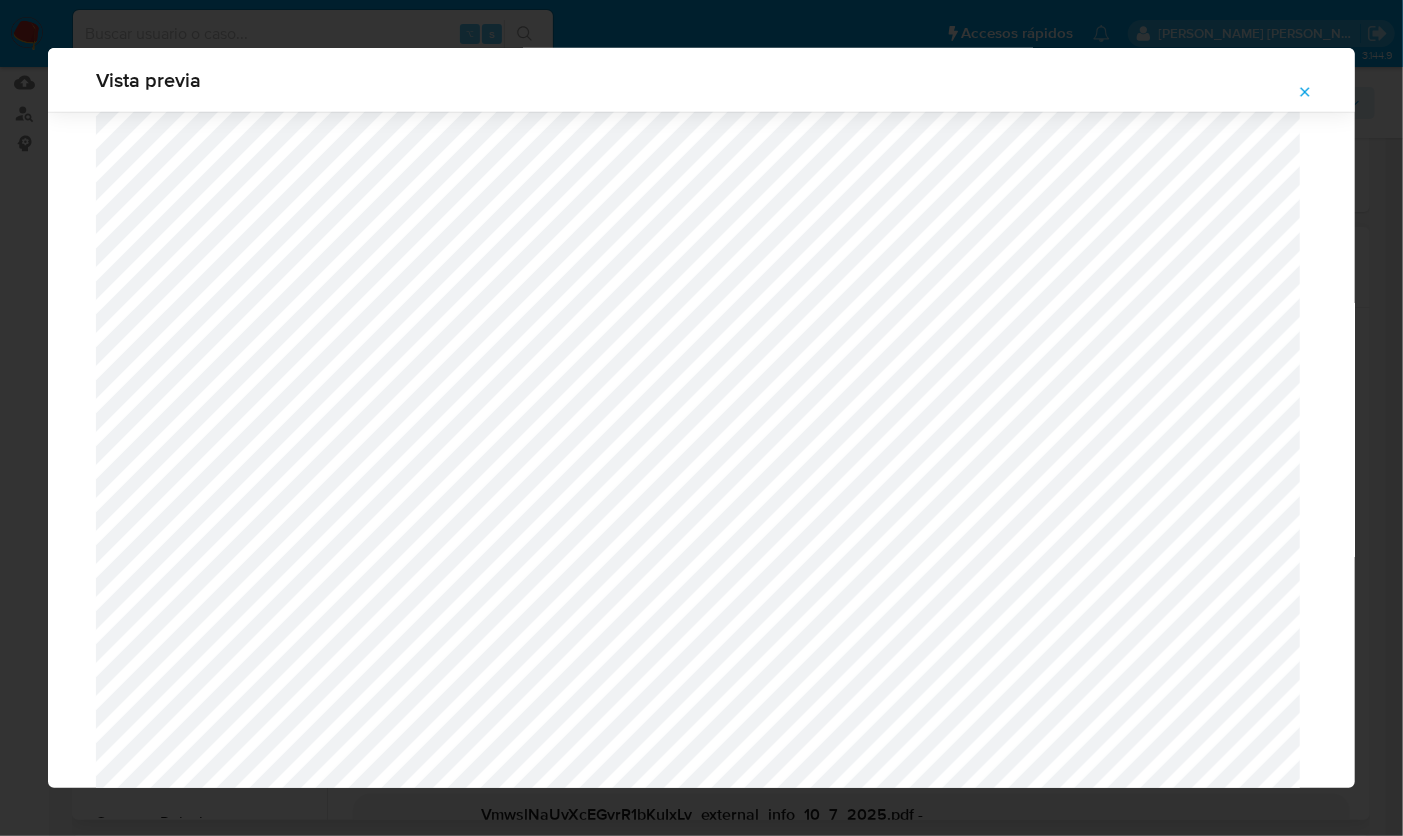 scroll, scrollTop: 1251, scrollLeft: 0, axis: vertical 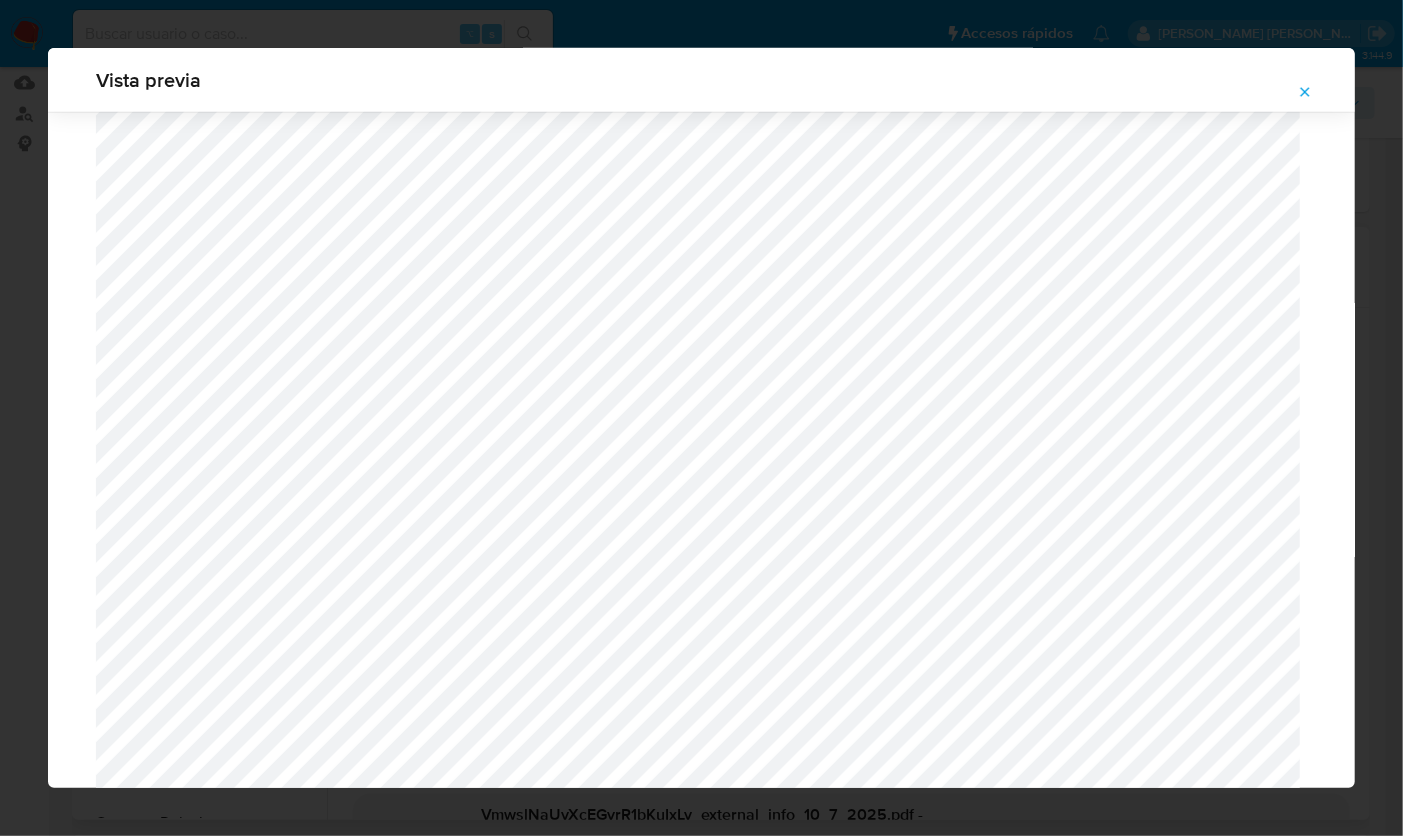 click at bounding box center [1305, 92] 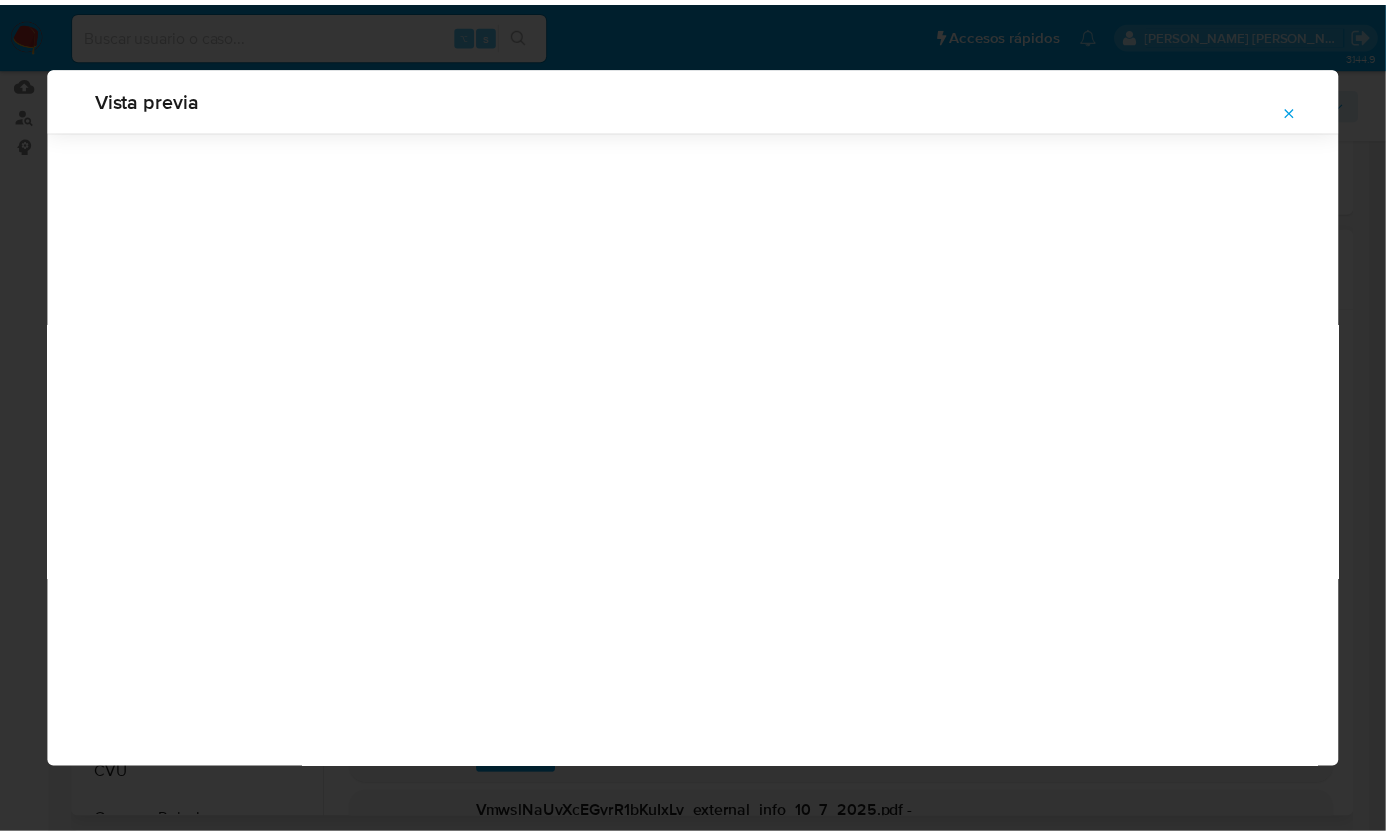 scroll, scrollTop: 0, scrollLeft: 0, axis: both 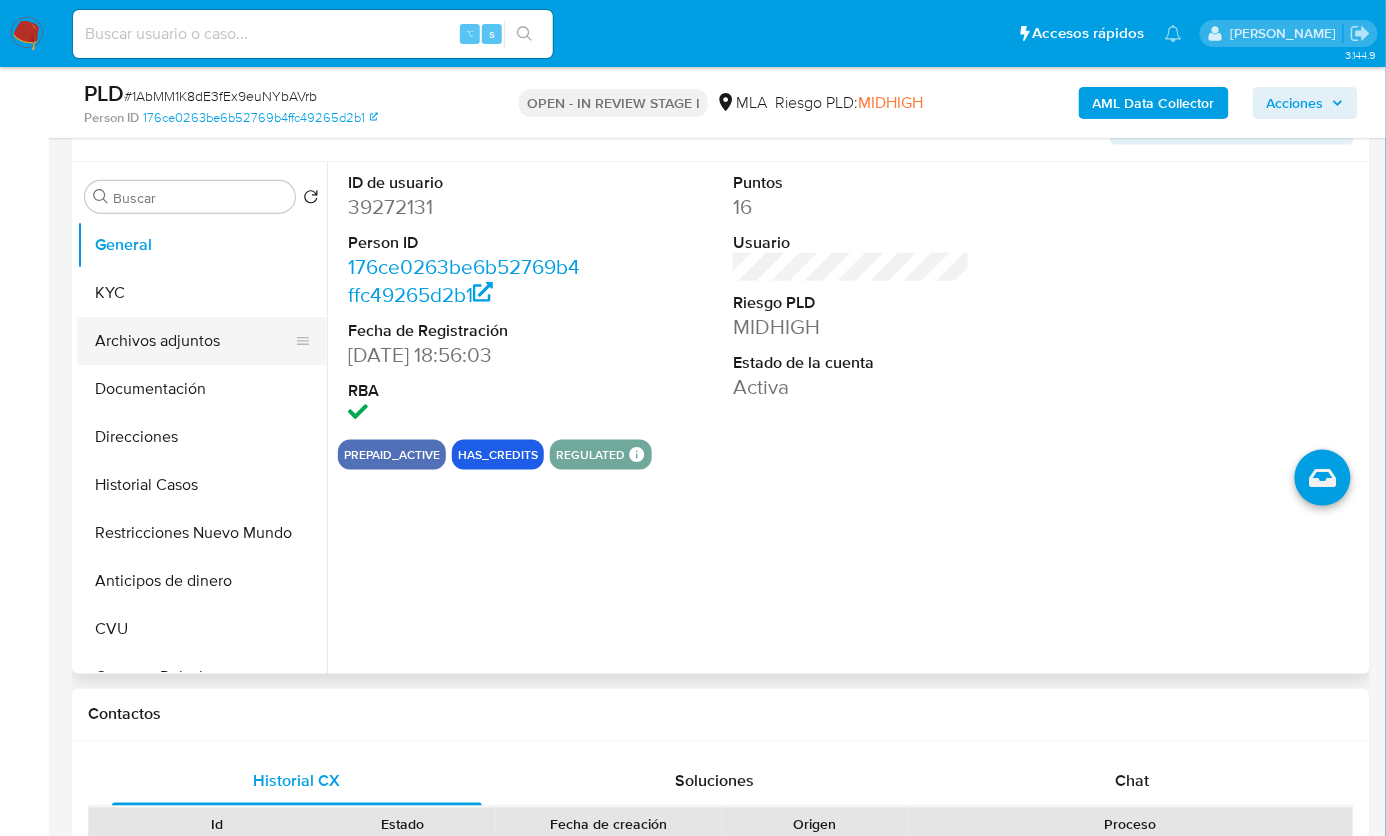 click on "Archivos adjuntos" at bounding box center [194, 341] 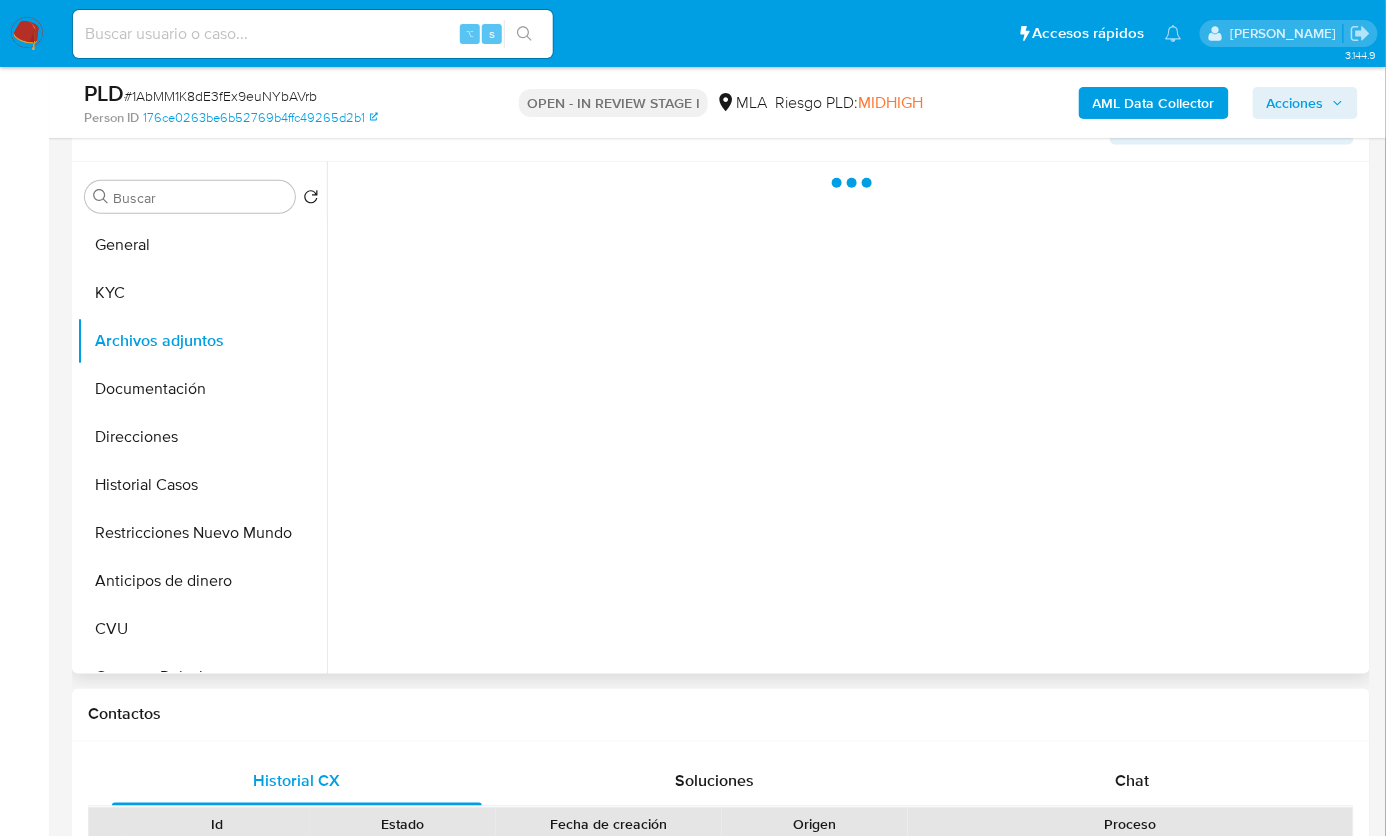 select on "10" 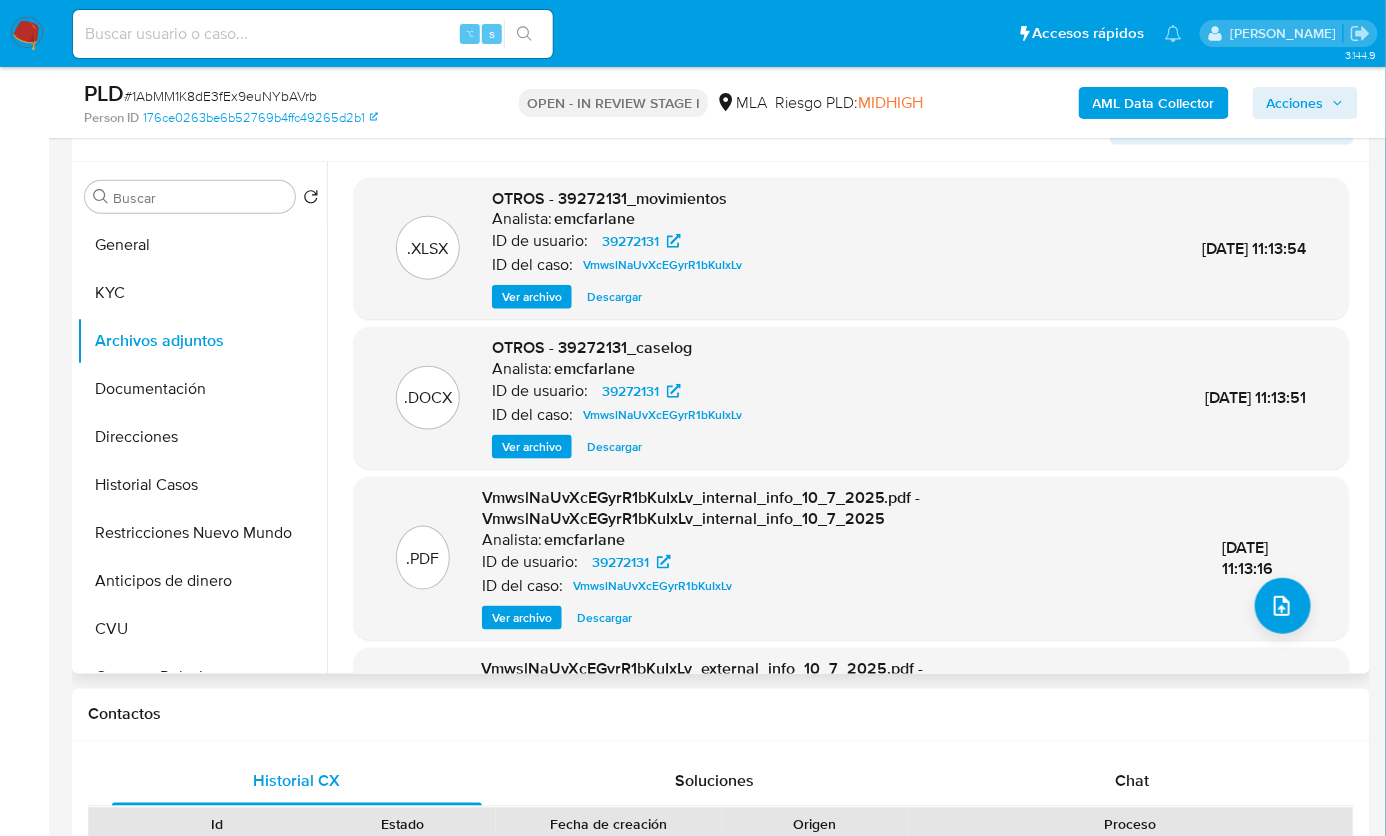click on "Ver archivo" at bounding box center [532, 447] 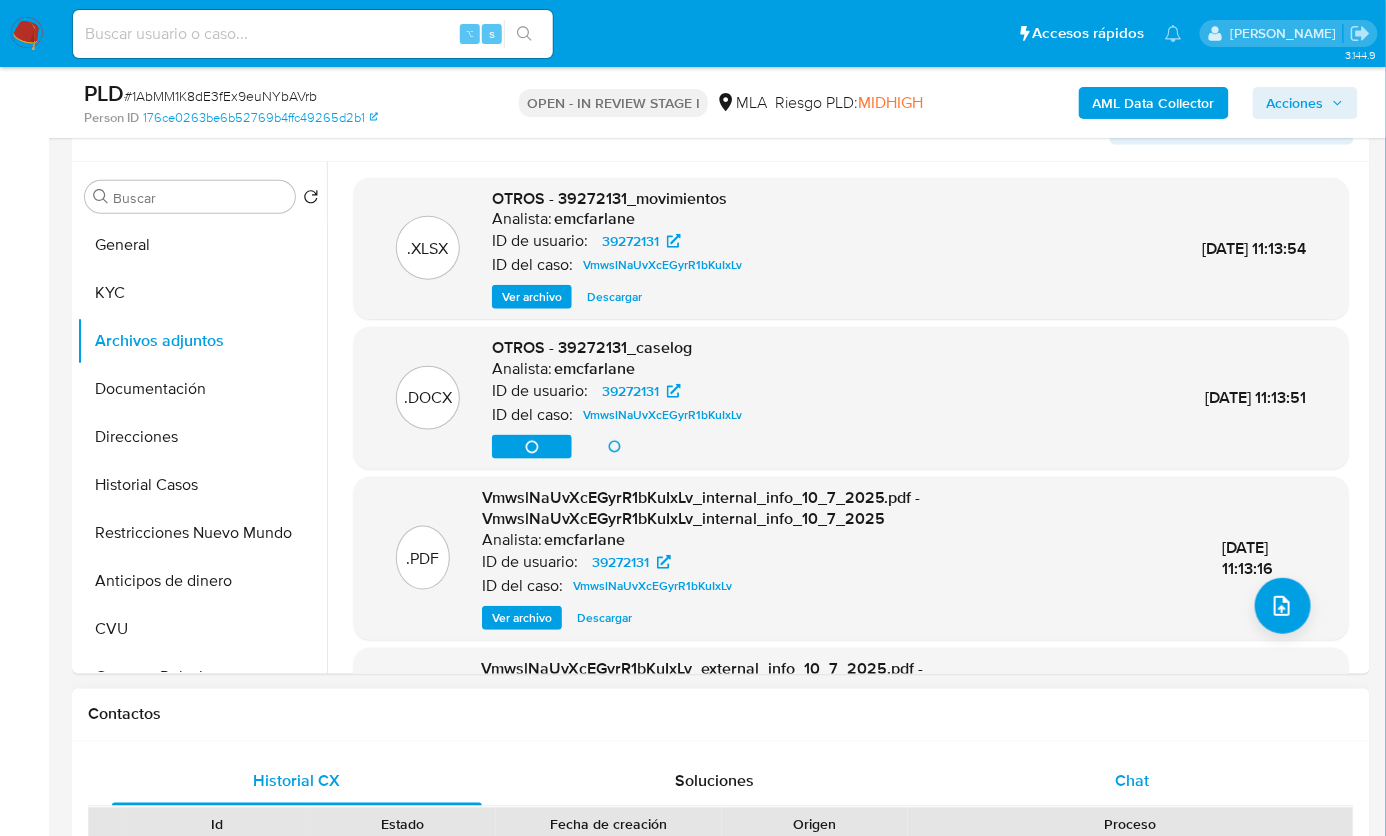 click on "Chat" at bounding box center [1133, 782] 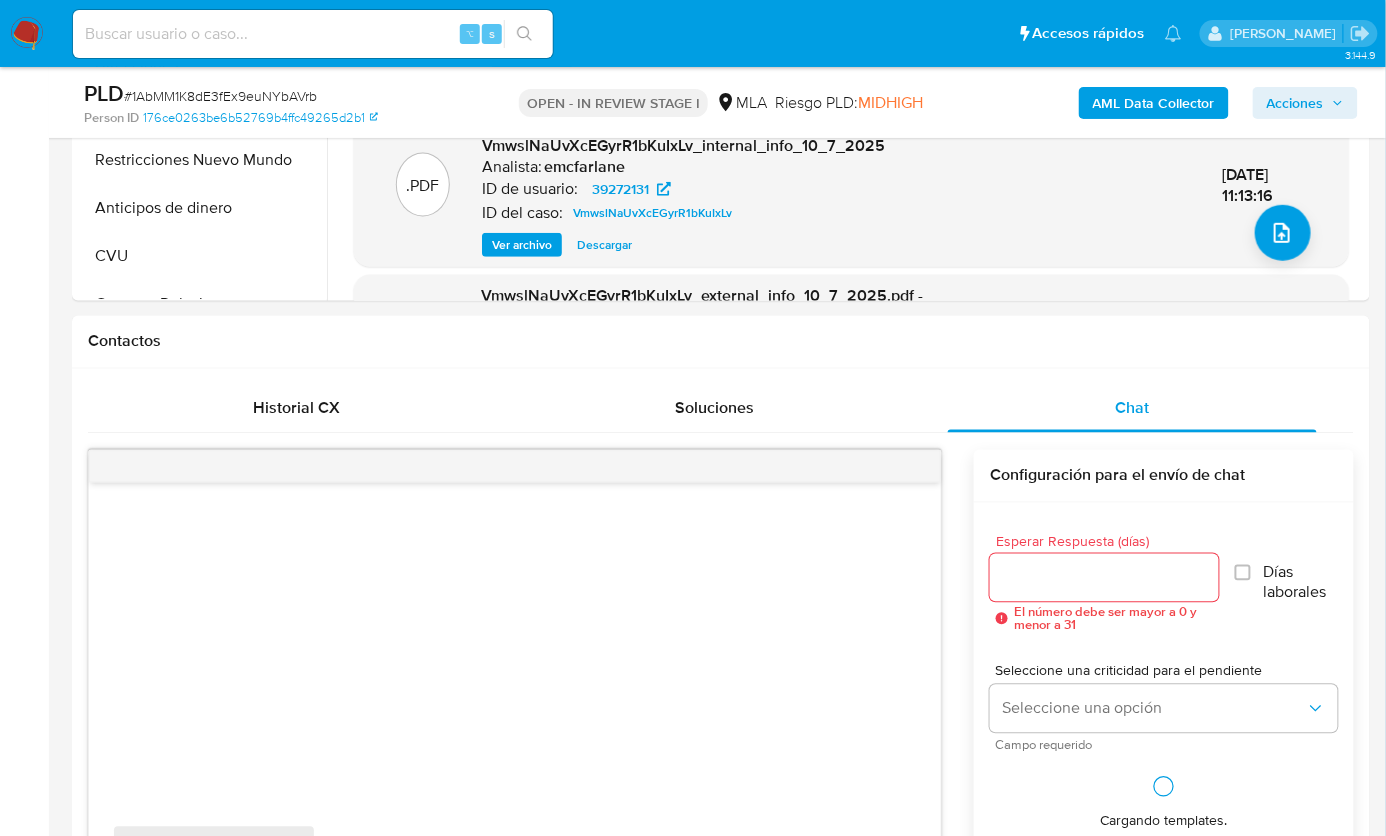 scroll, scrollTop: 998, scrollLeft: 0, axis: vertical 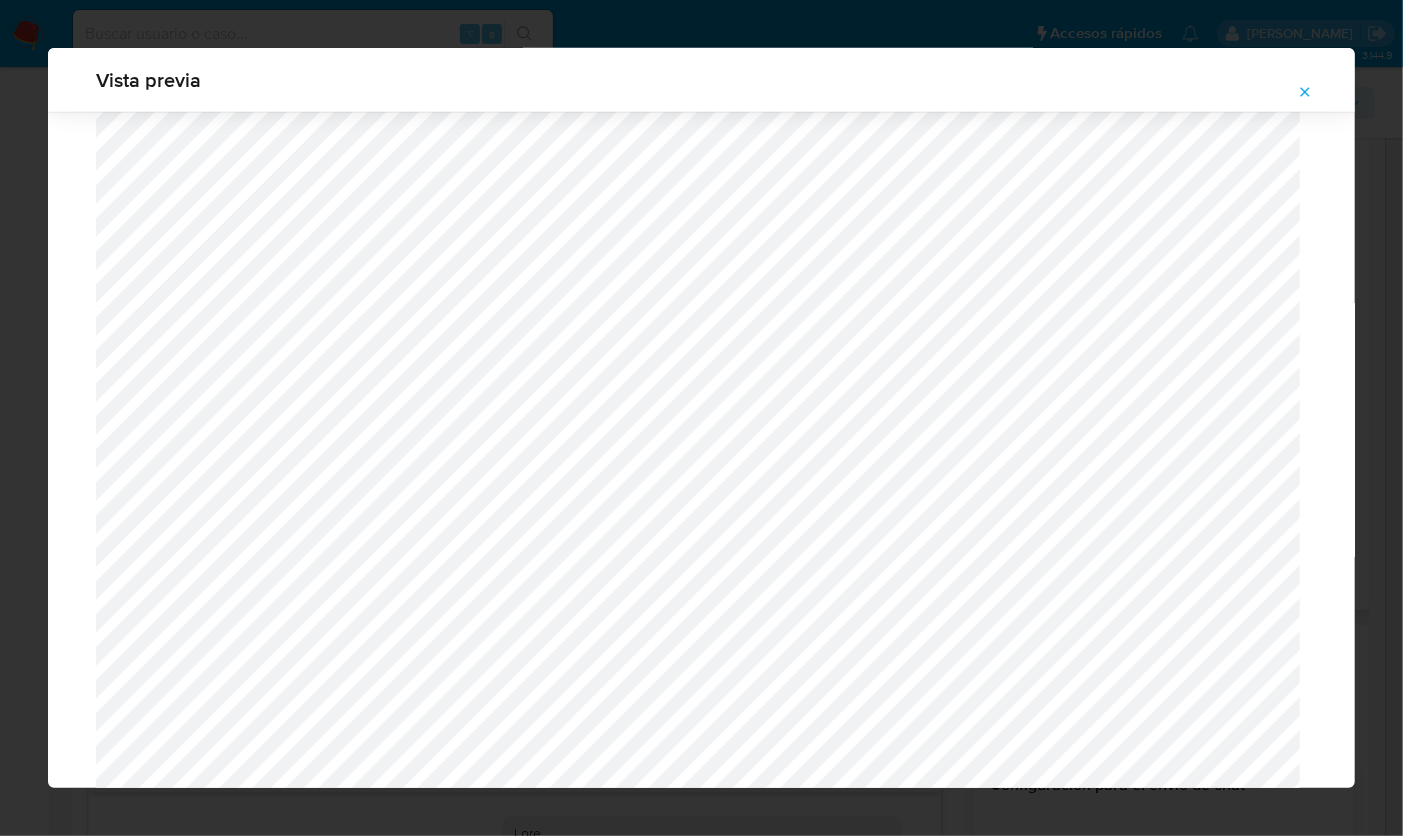click 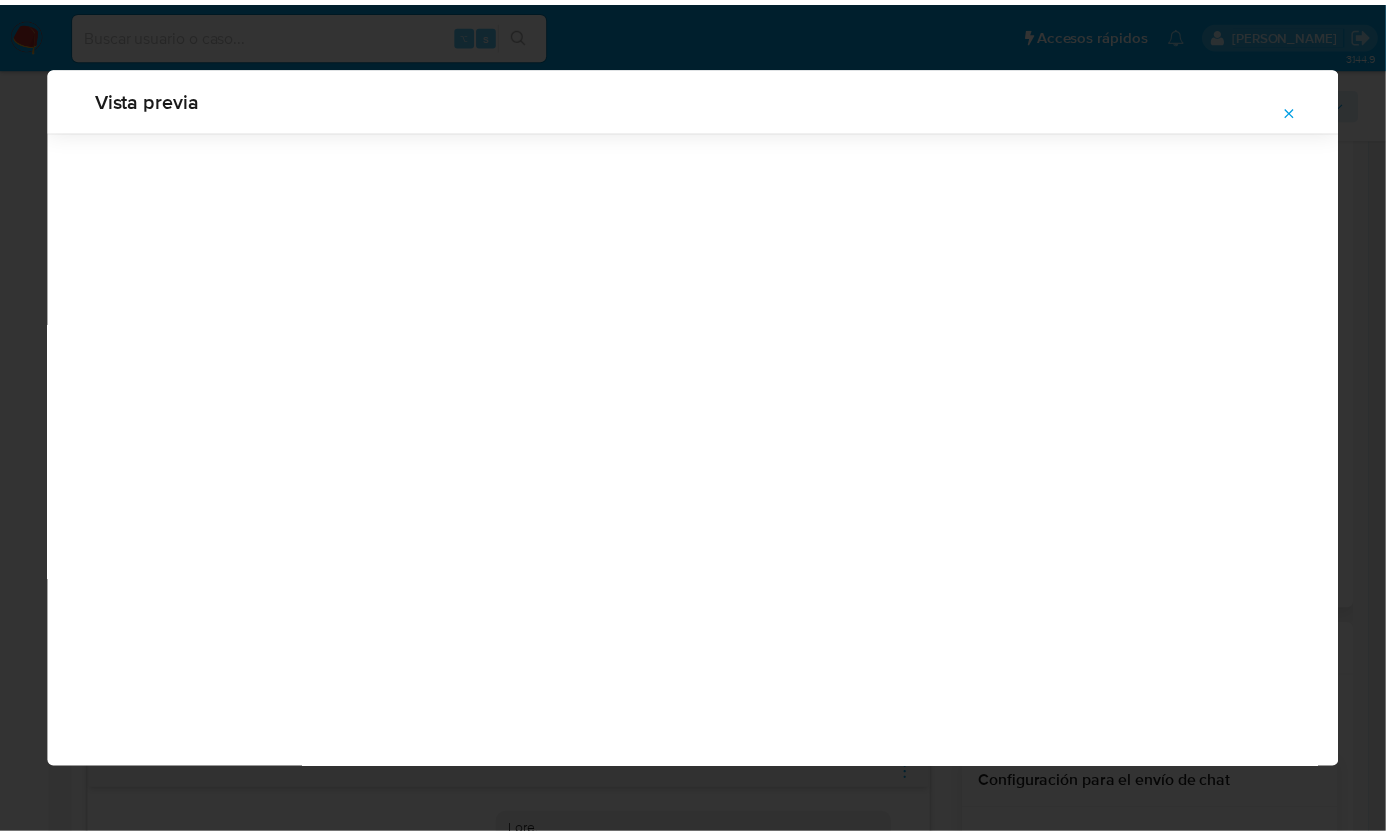 scroll, scrollTop: 0, scrollLeft: 0, axis: both 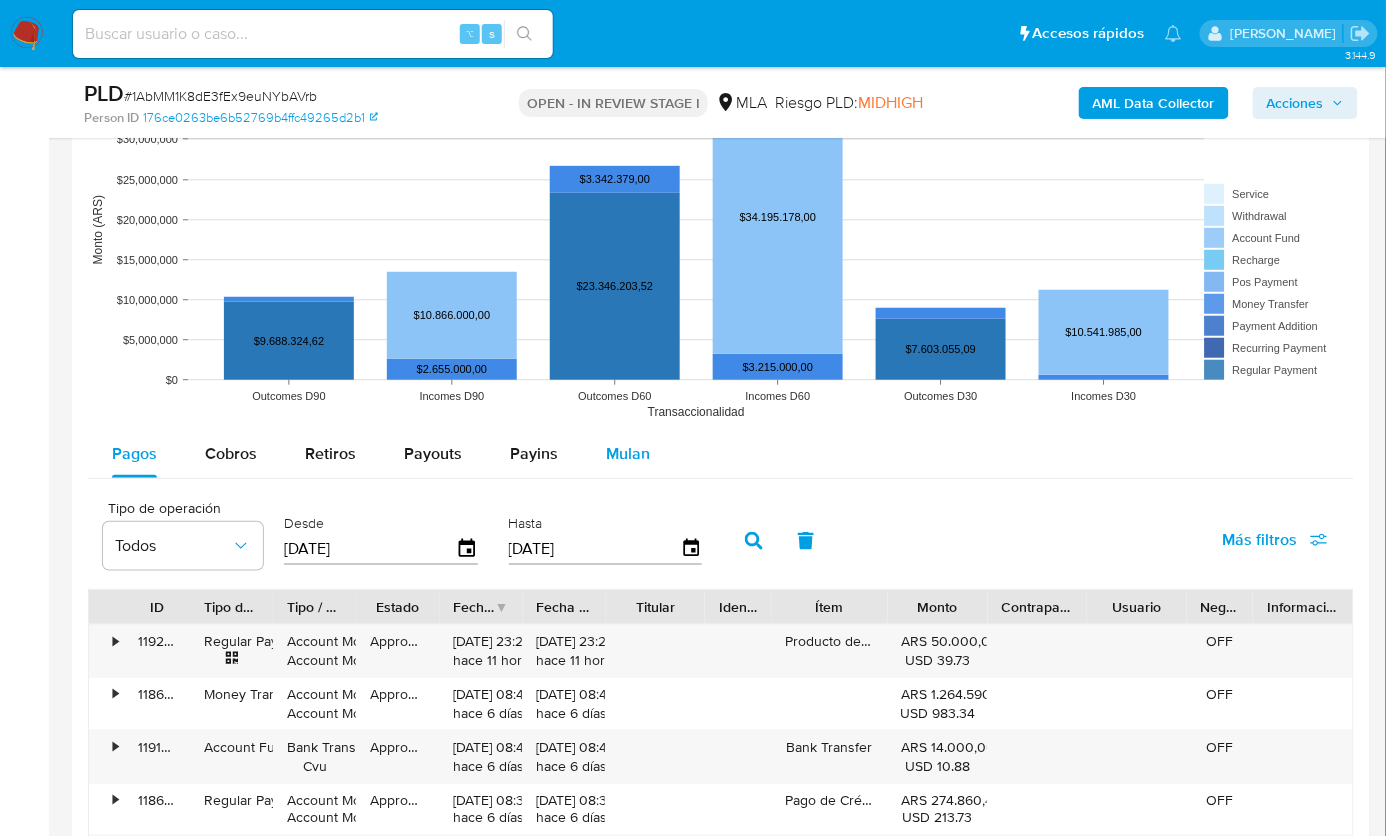 click on "Mulan" at bounding box center (628, 454) 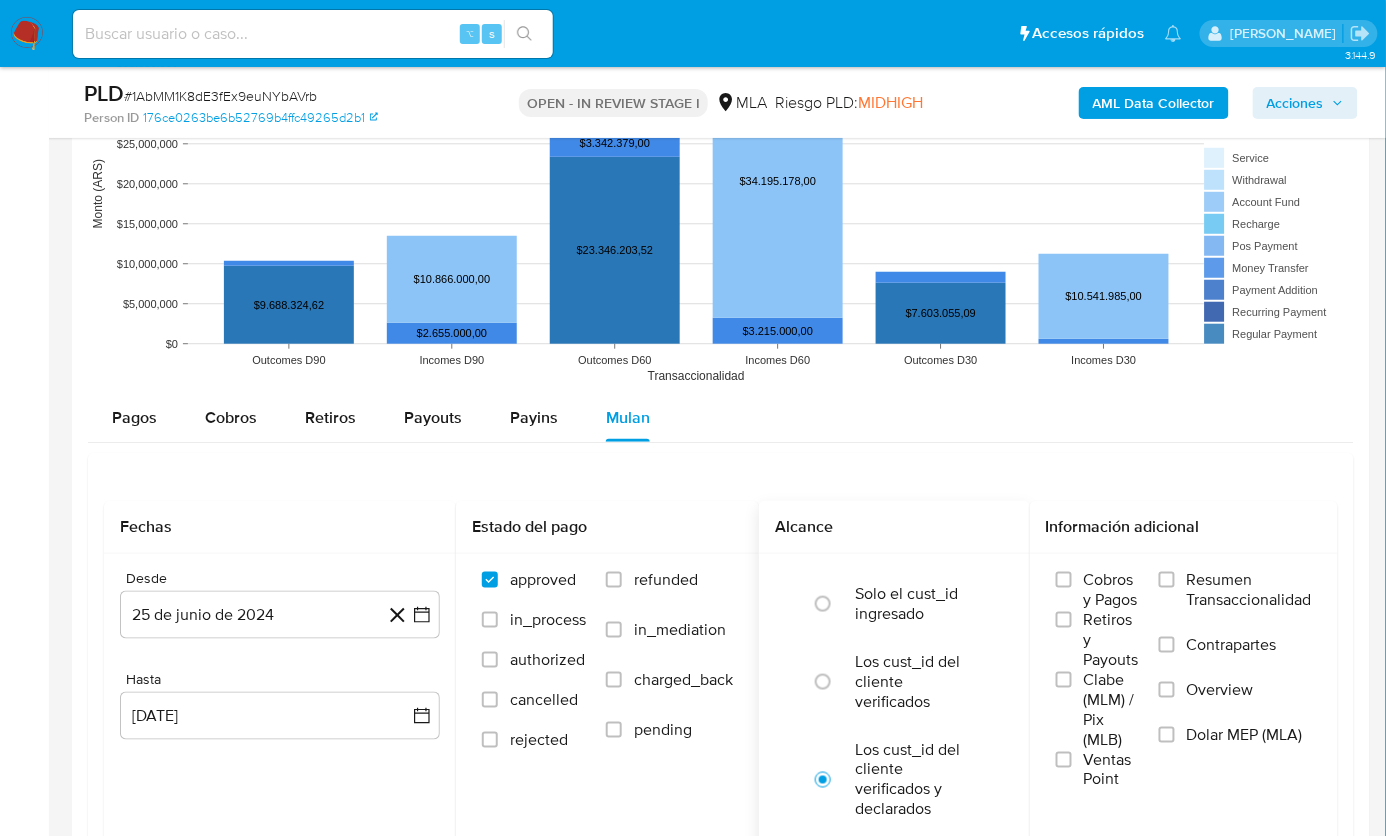 scroll, scrollTop: 2458, scrollLeft: 0, axis: vertical 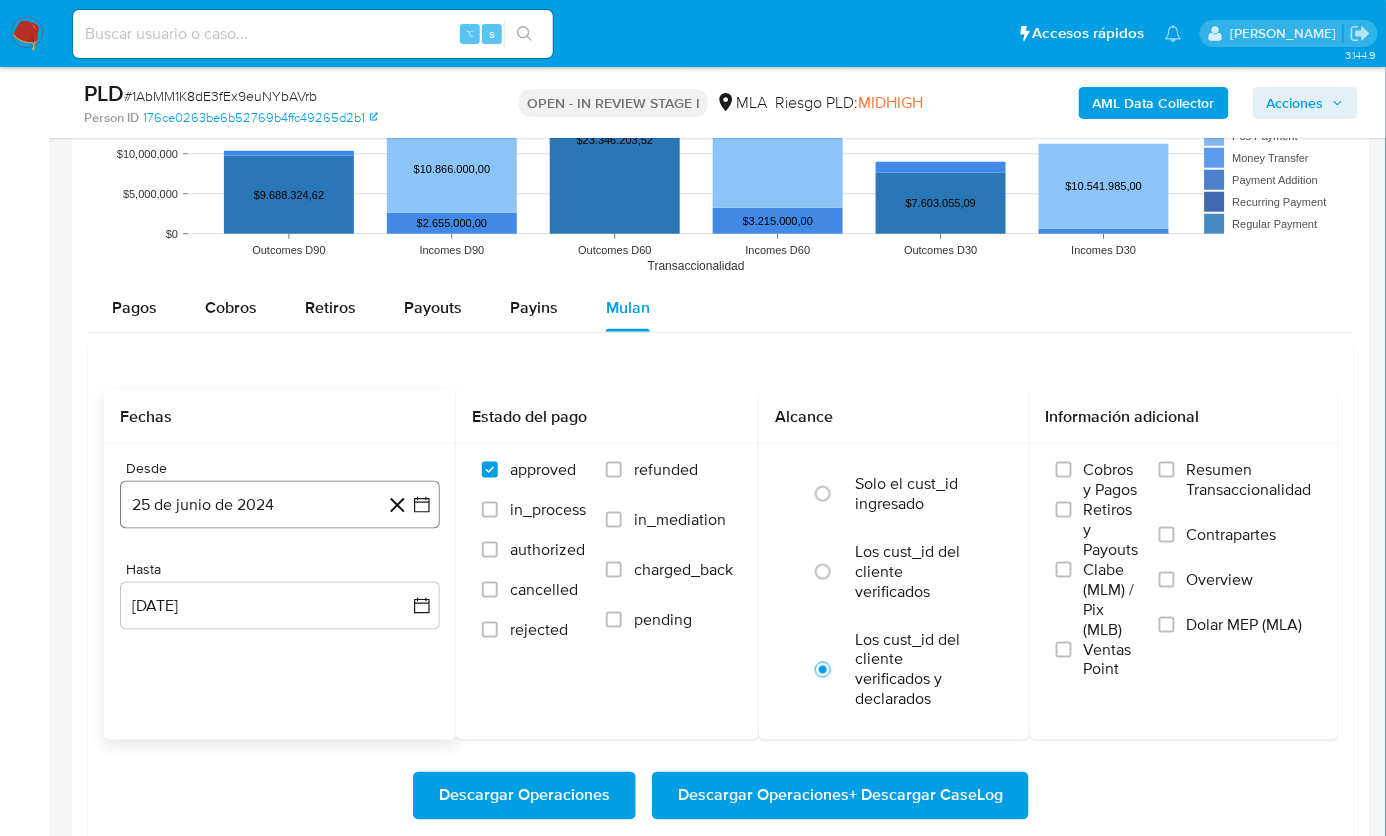 click on "25 de junio de 2024" at bounding box center [280, 505] 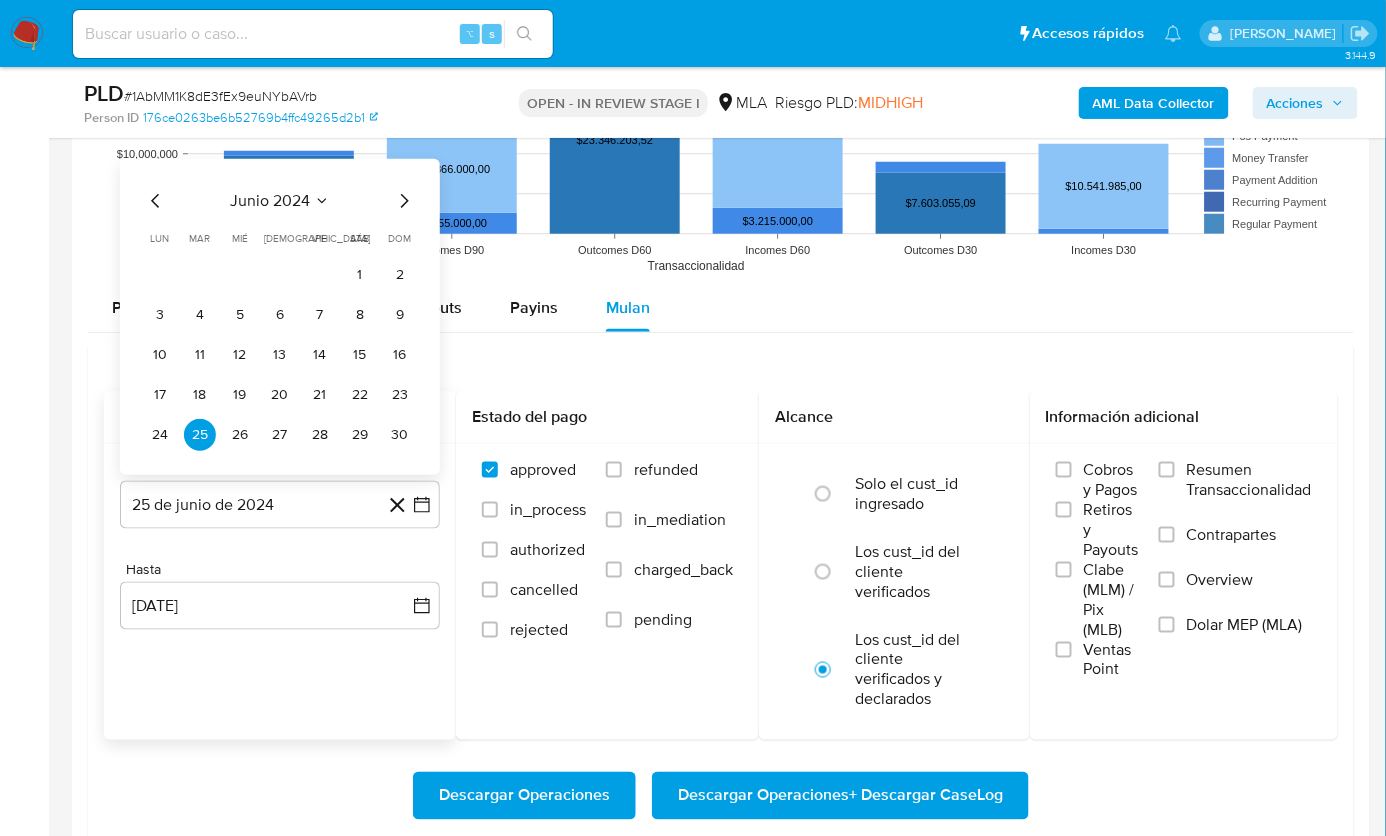 click on "junio 2024" at bounding box center (270, 201) 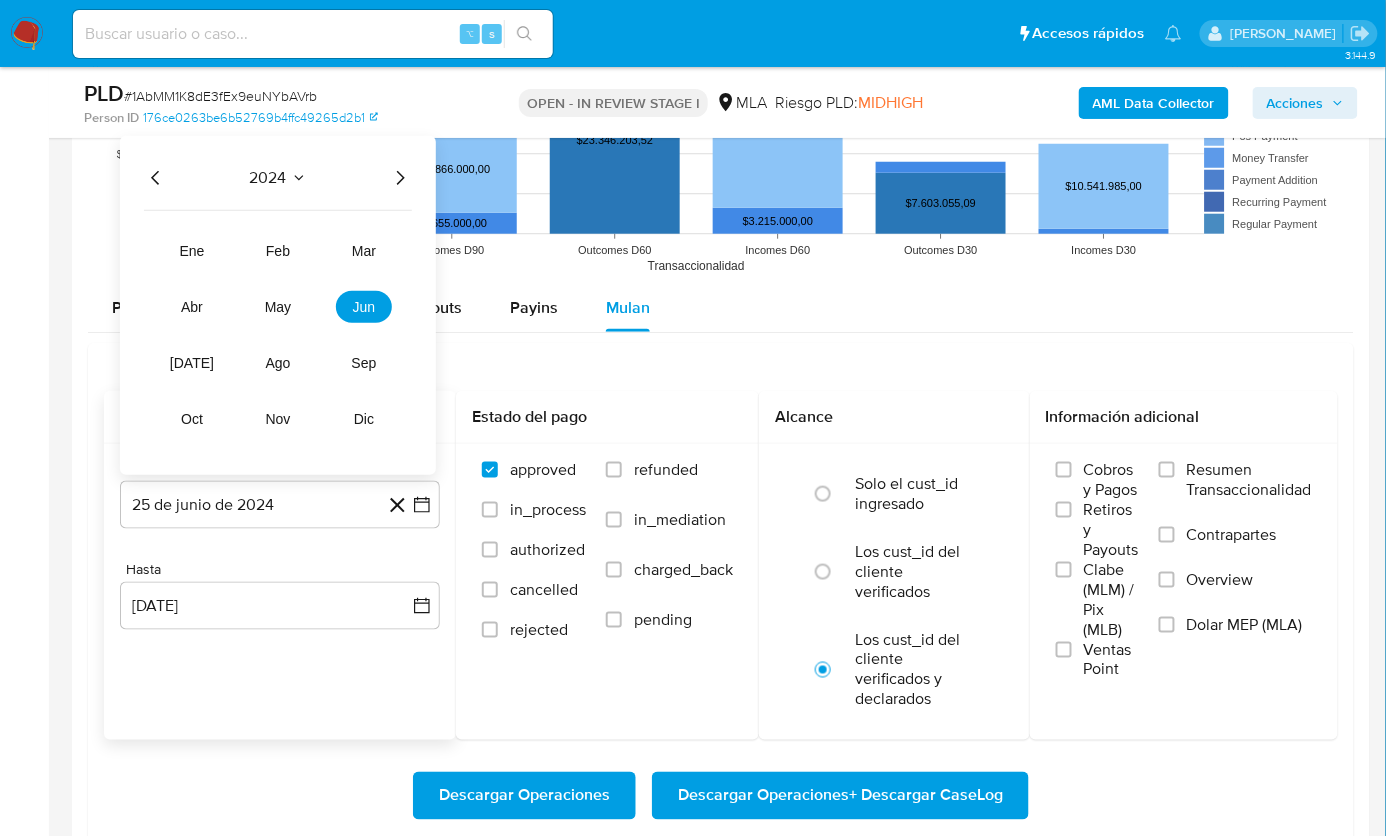 click 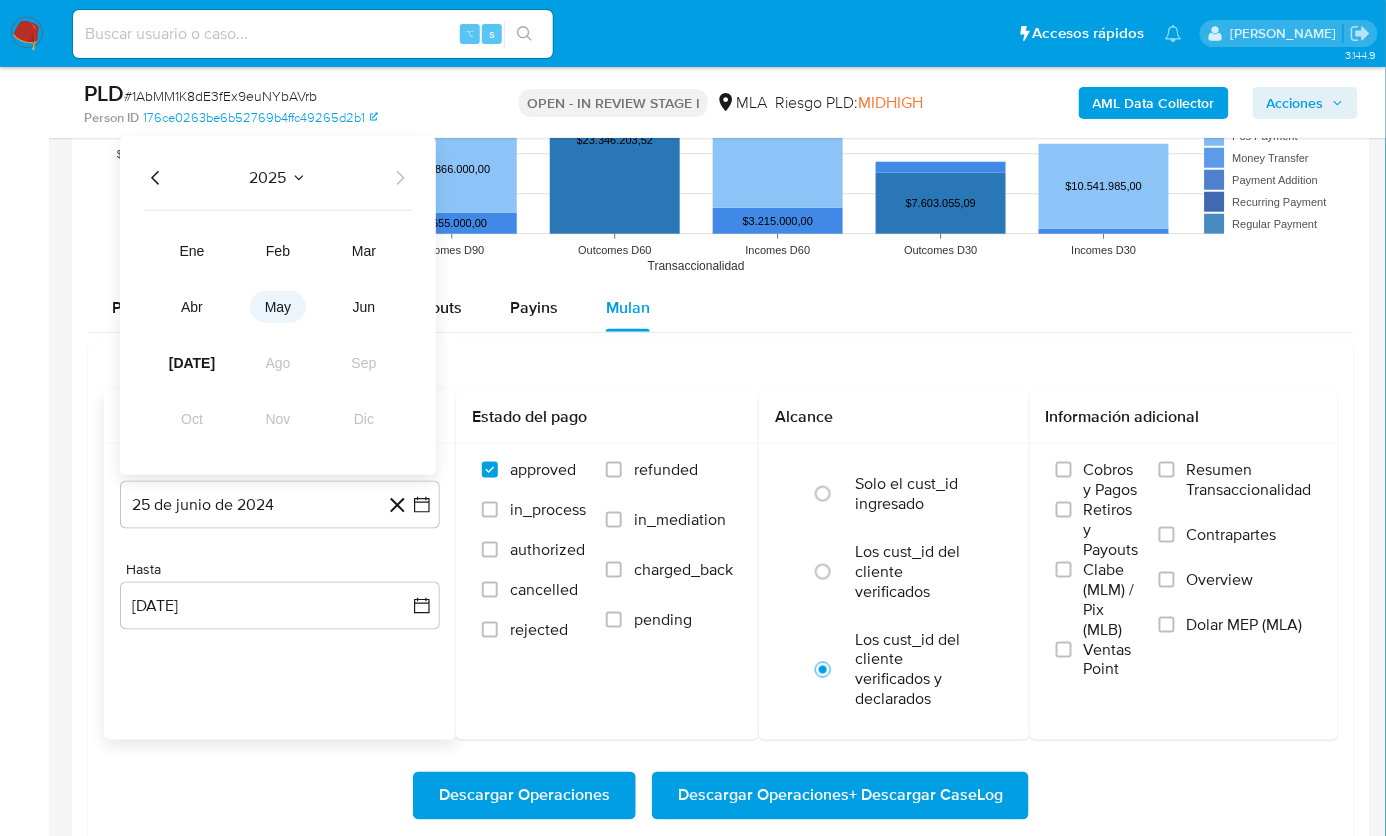 click on "may" at bounding box center (278, 307) 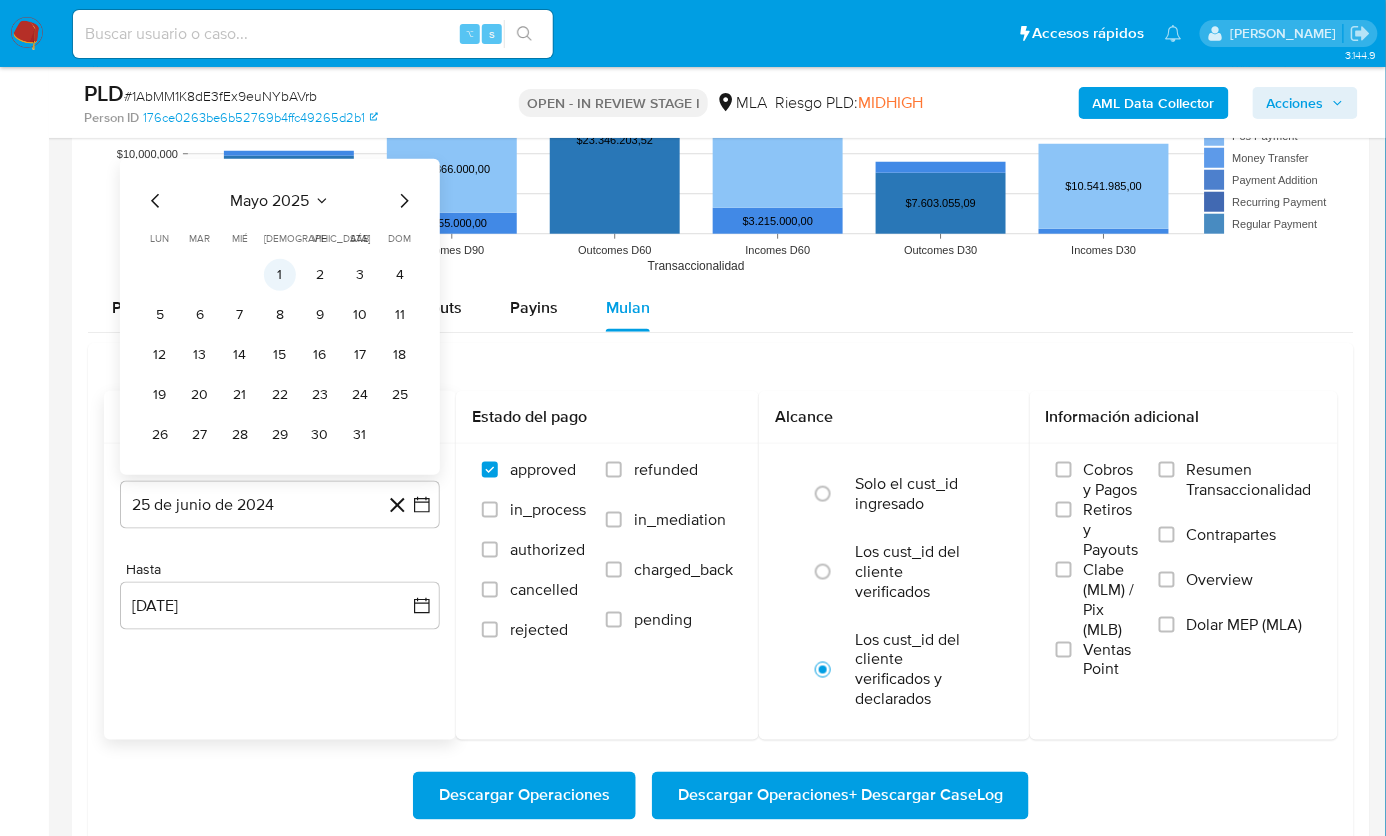 click on "1" at bounding box center [280, 275] 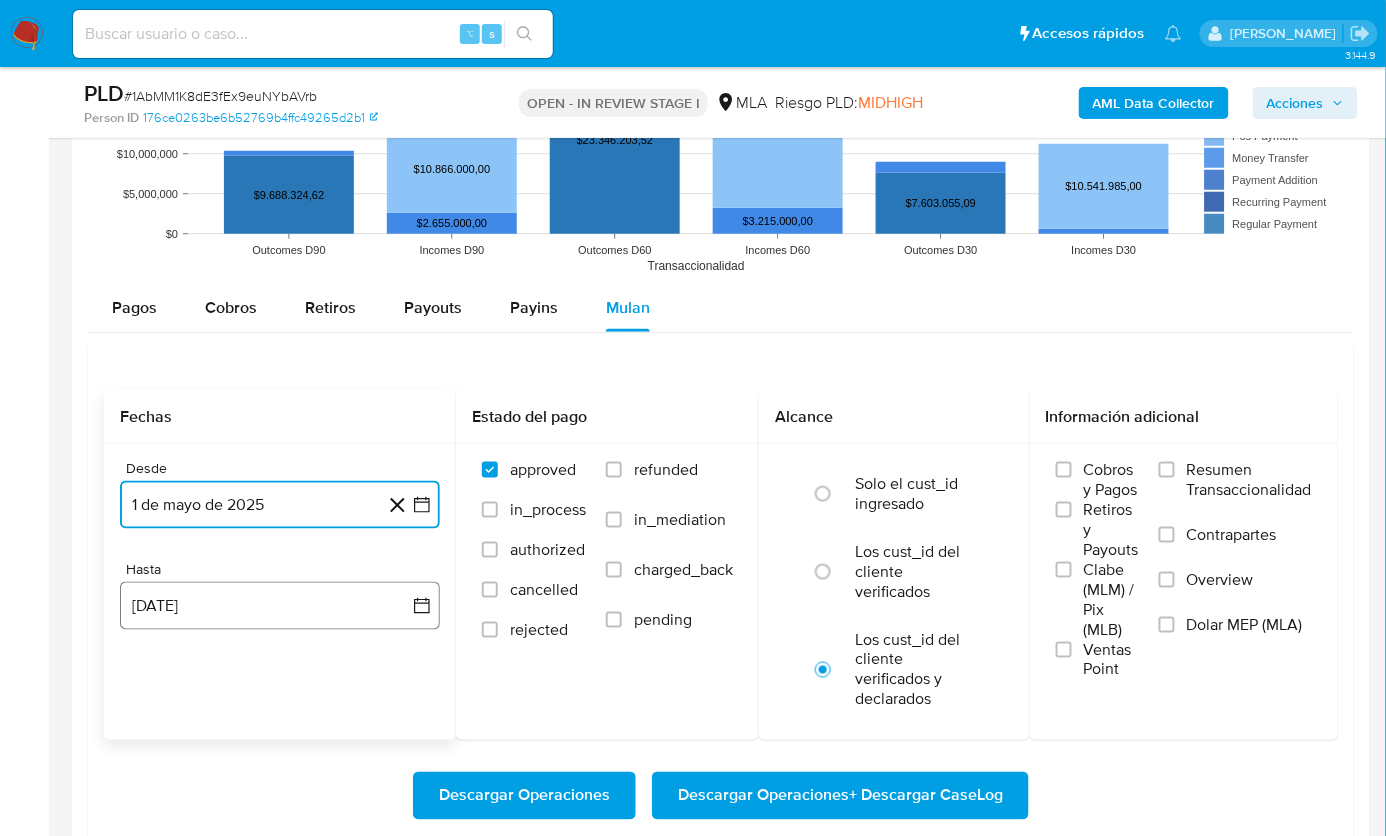 click on "25 de [PERSON_NAME] de 2025" at bounding box center (280, 606) 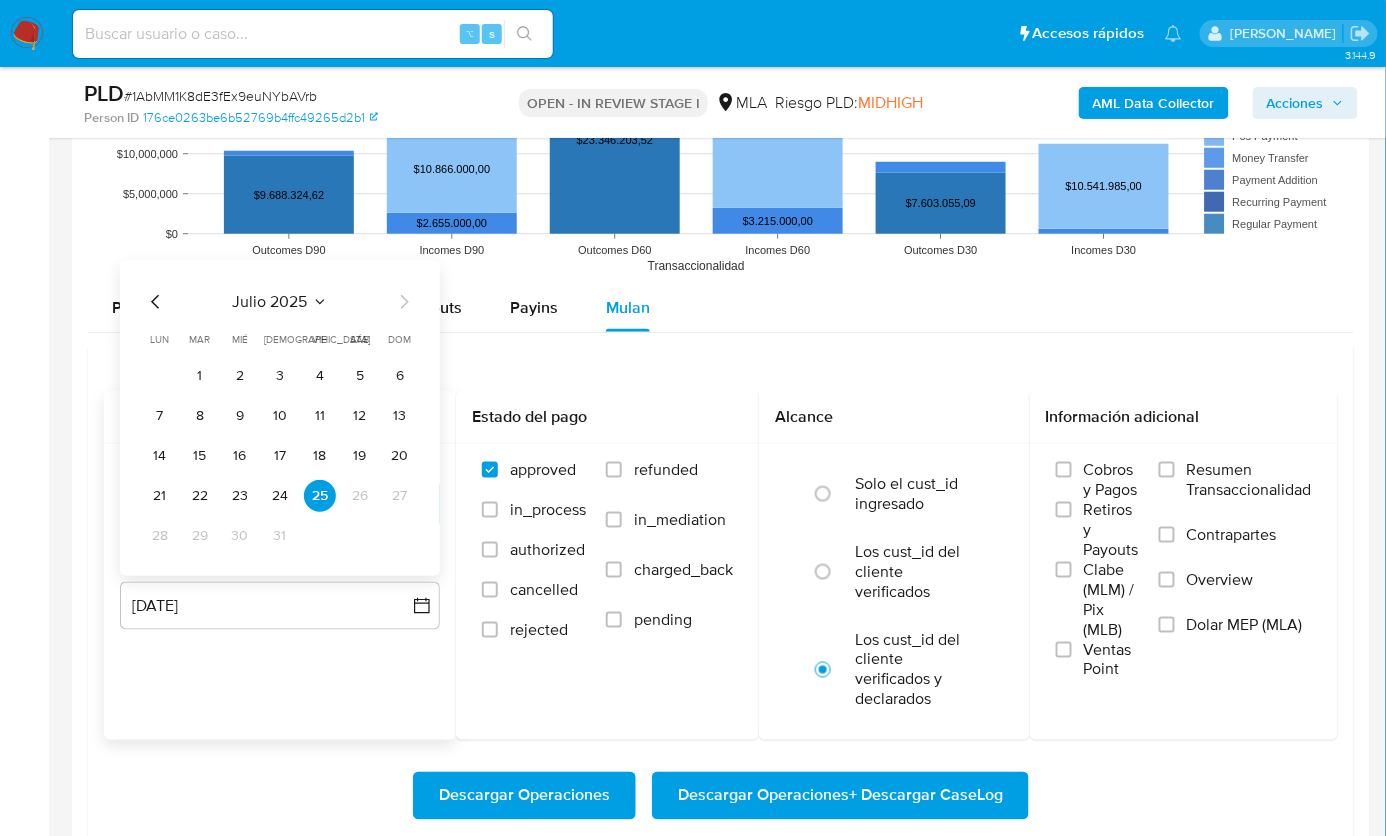click 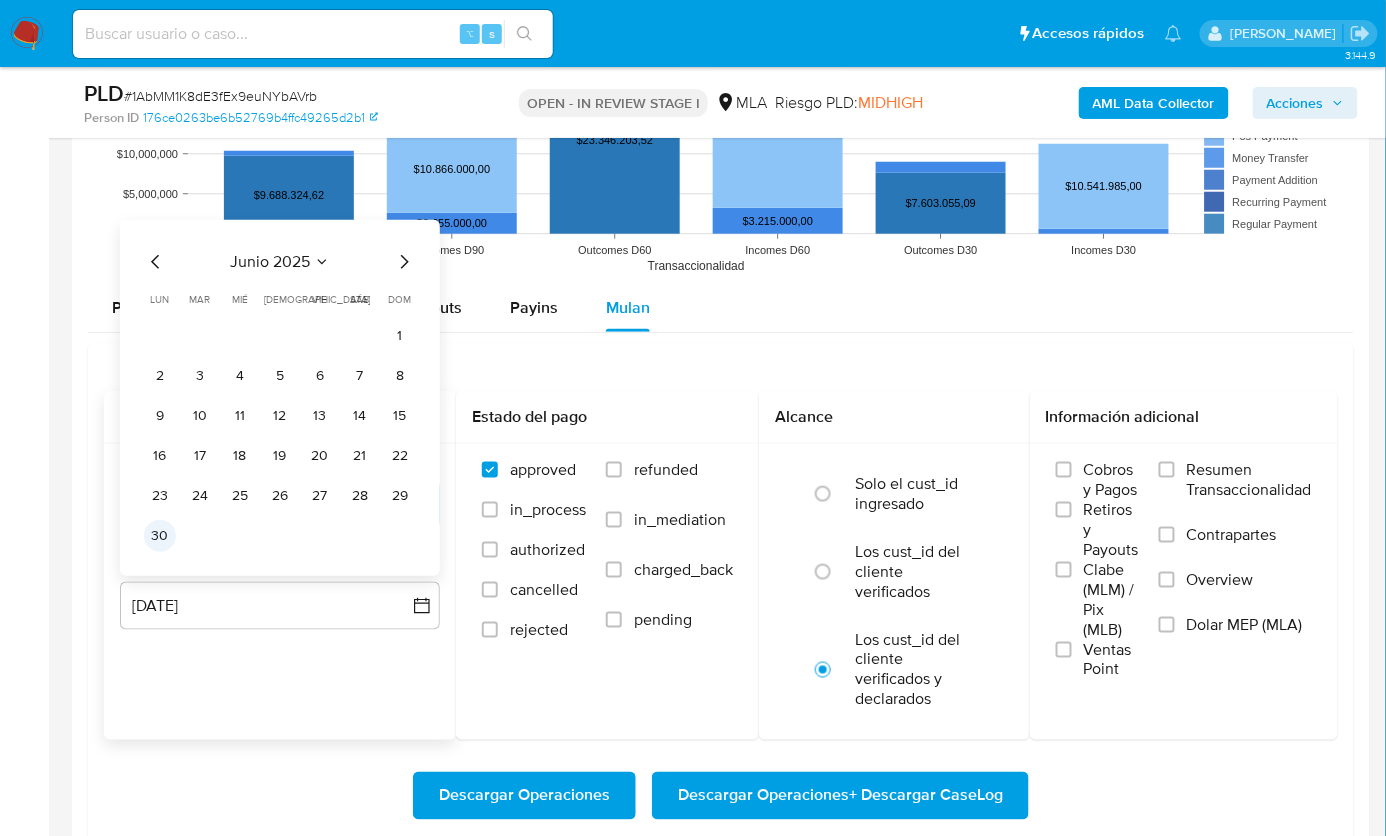 click on "30" at bounding box center [160, 536] 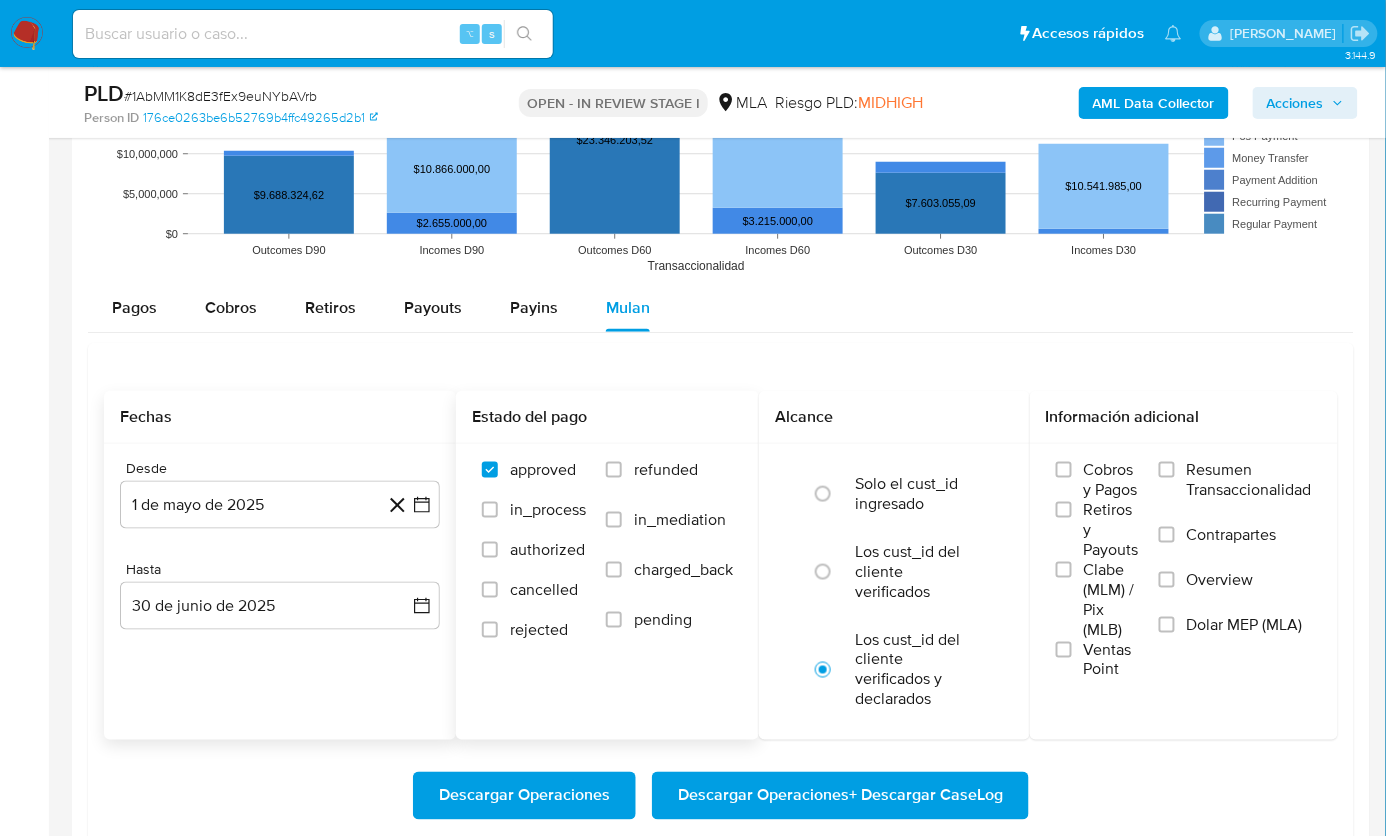 click on "refunded" at bounding box center [666, 470] 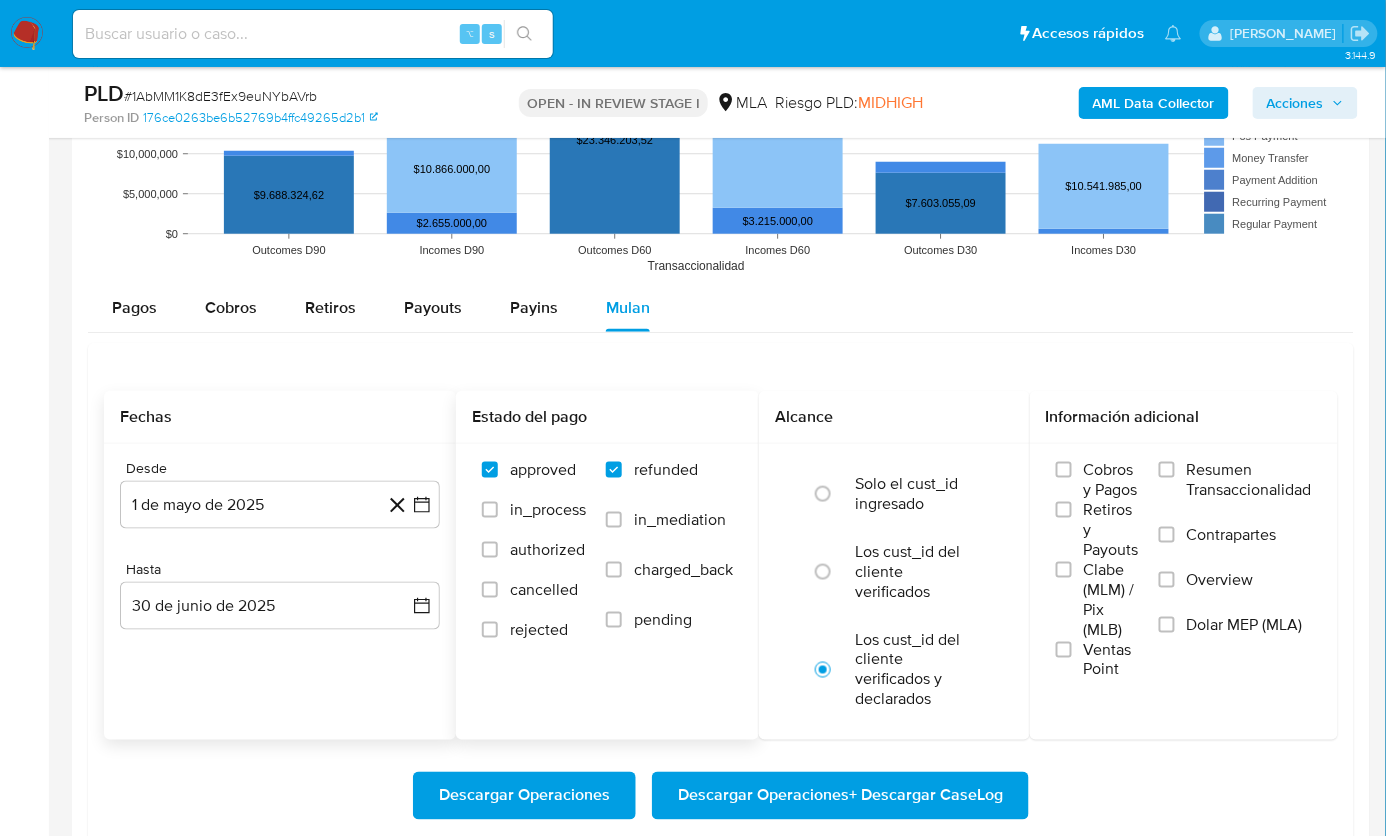 checkbox on "true" 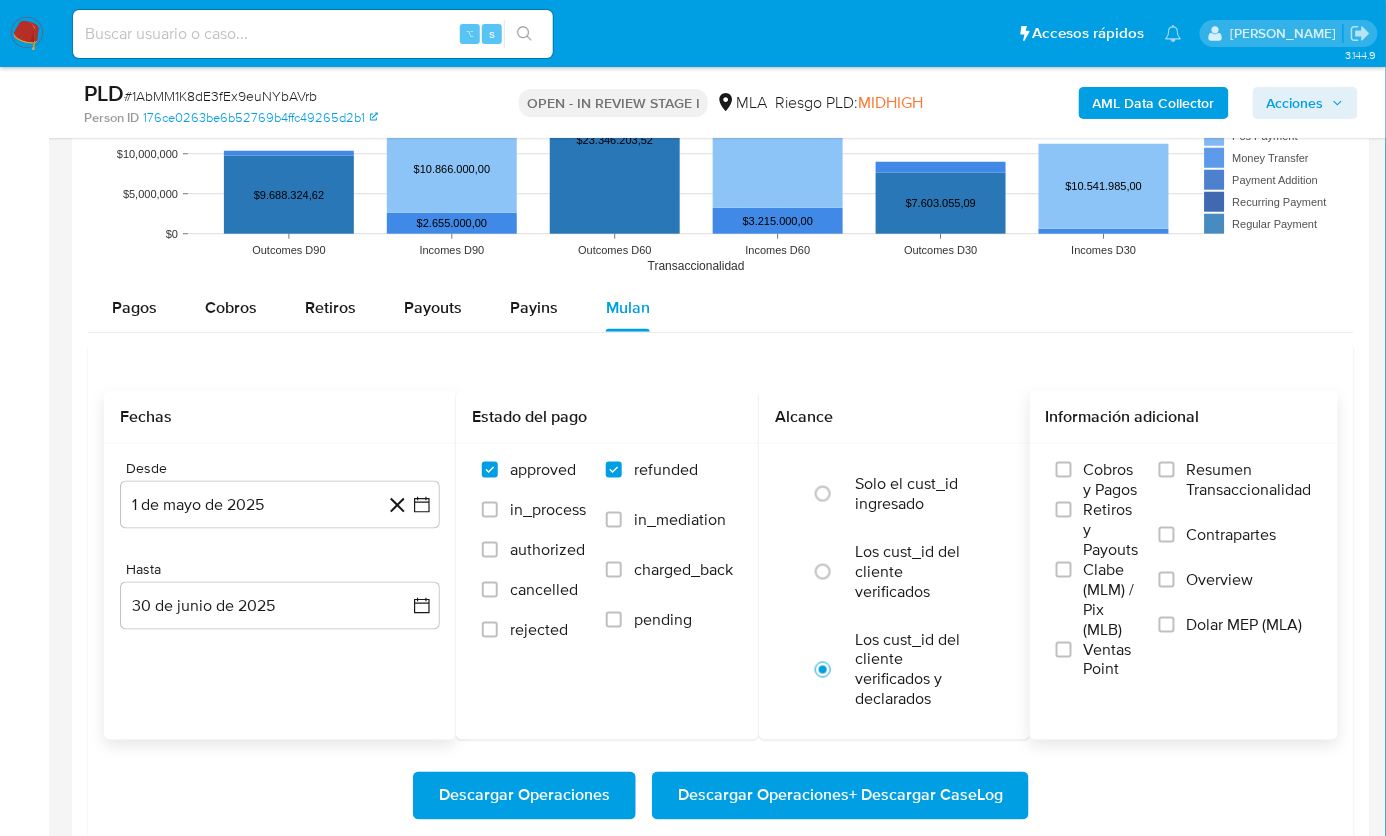 click on "Dolar MEP (MLA)" at bounding box center (1245, 625) 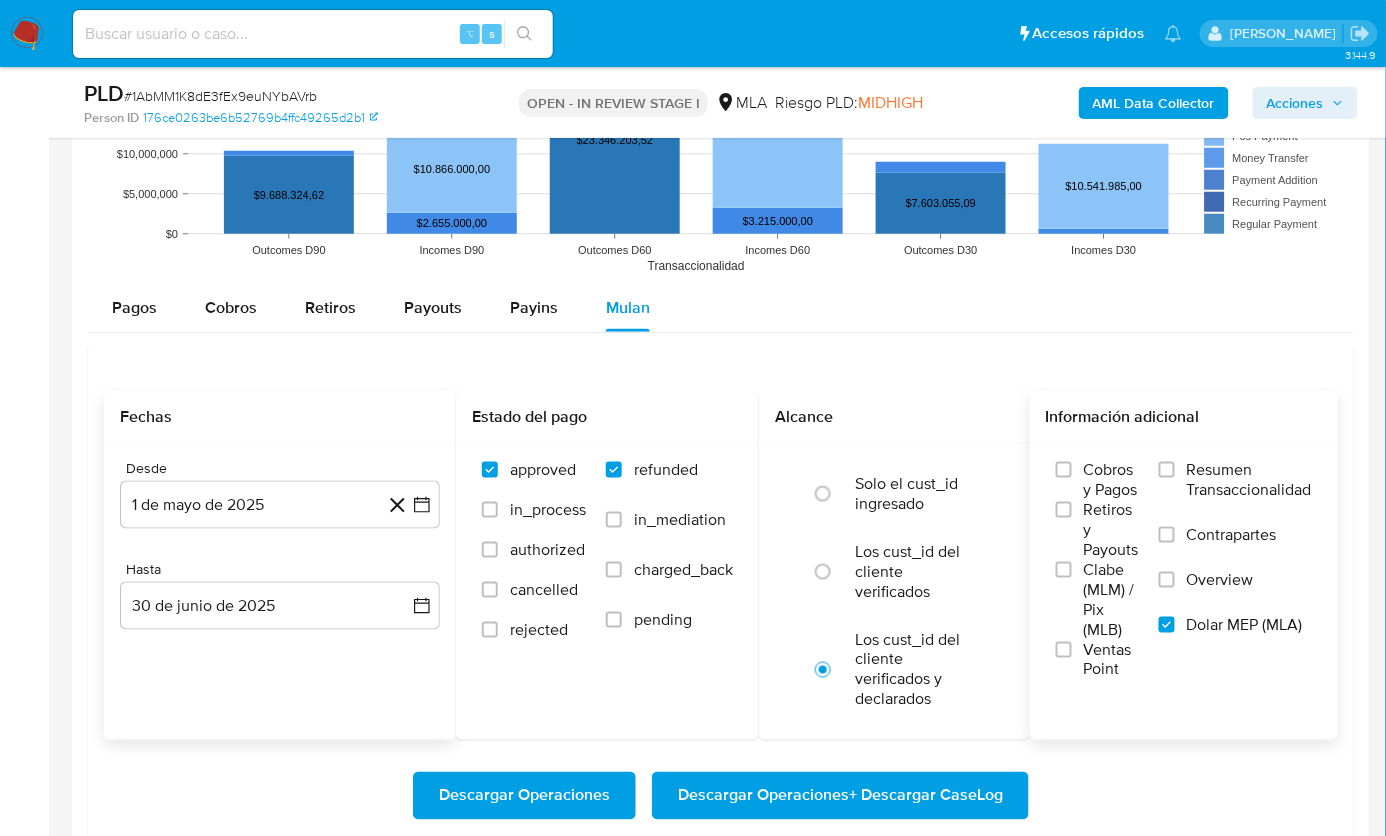click on "Descargar Operaciones  +   Descargar CaseLog" at bounding box center (840, 796) 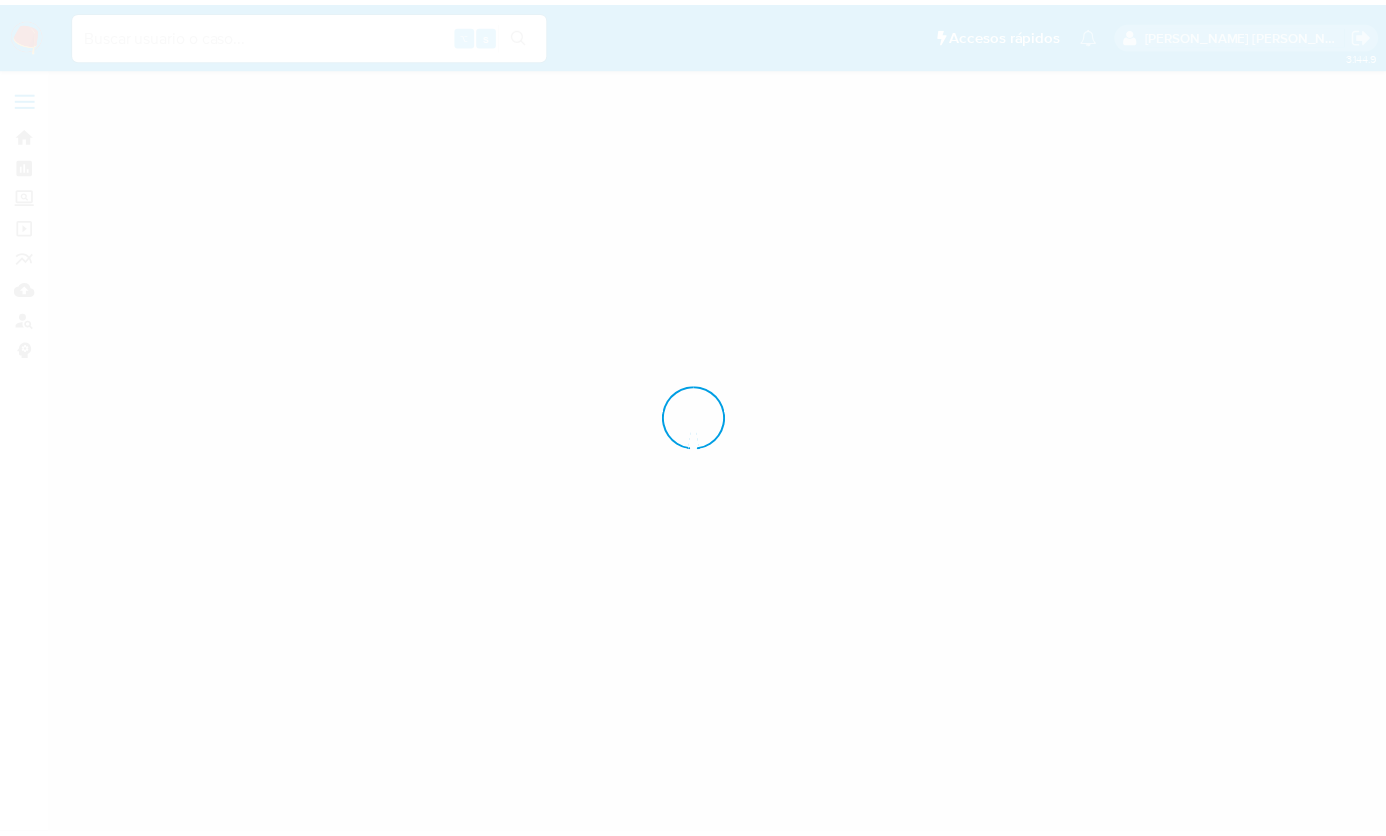 scroll, scrollTop: 0, scrollLeft: 0, axis: both 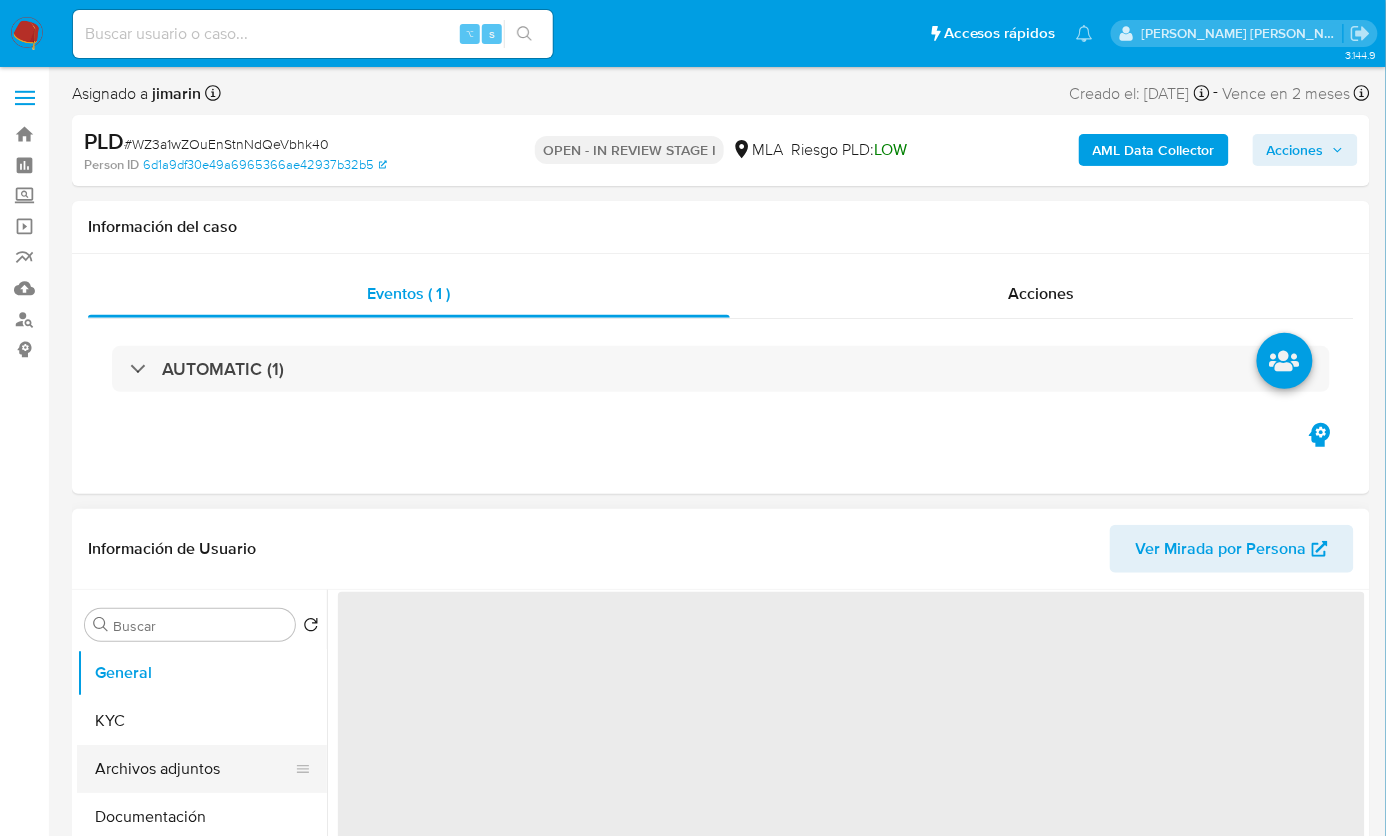 click on "Archivos adjuntos" at bounding box center (194, 769) 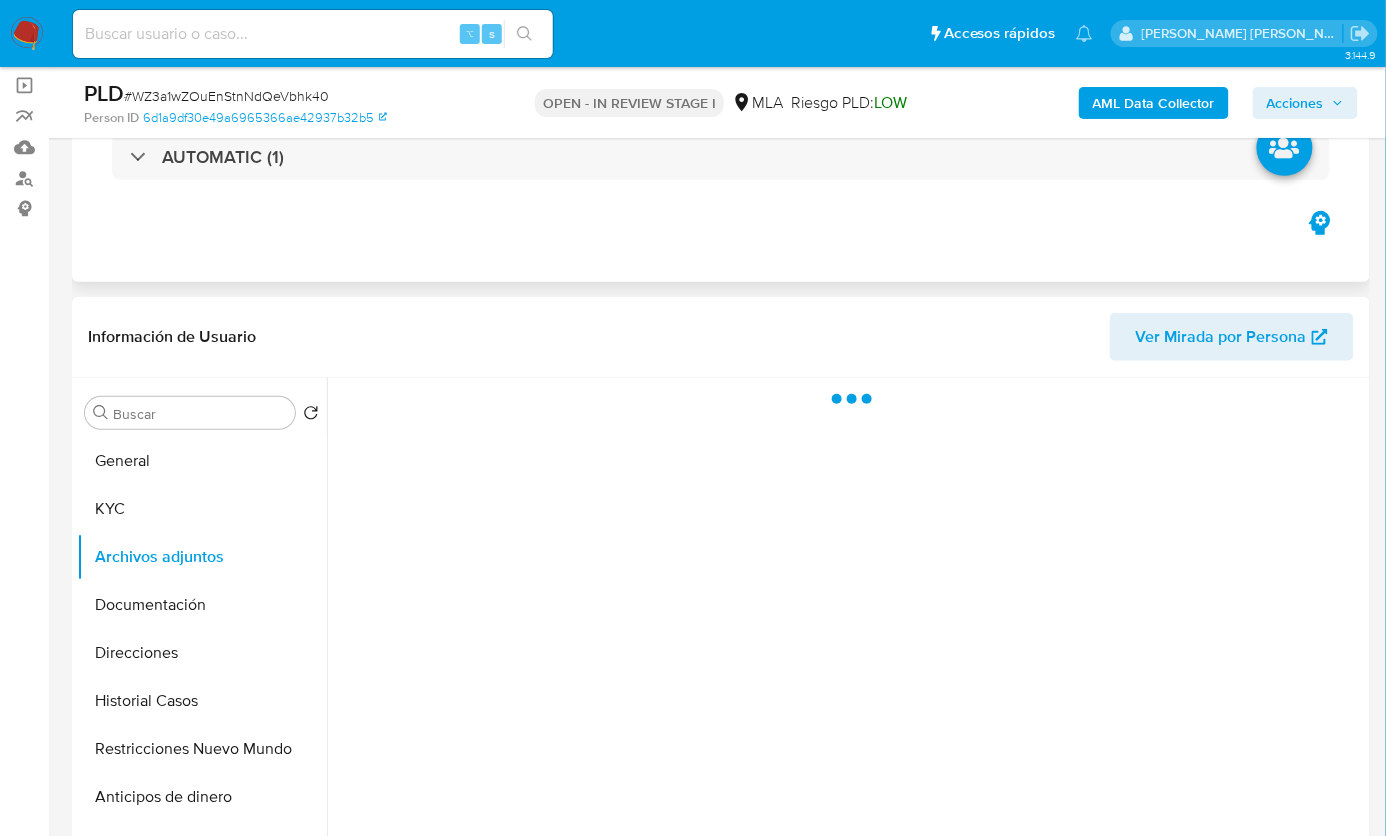scroll, scrollTop: 145, scrollLeft: 0, axis: vertical 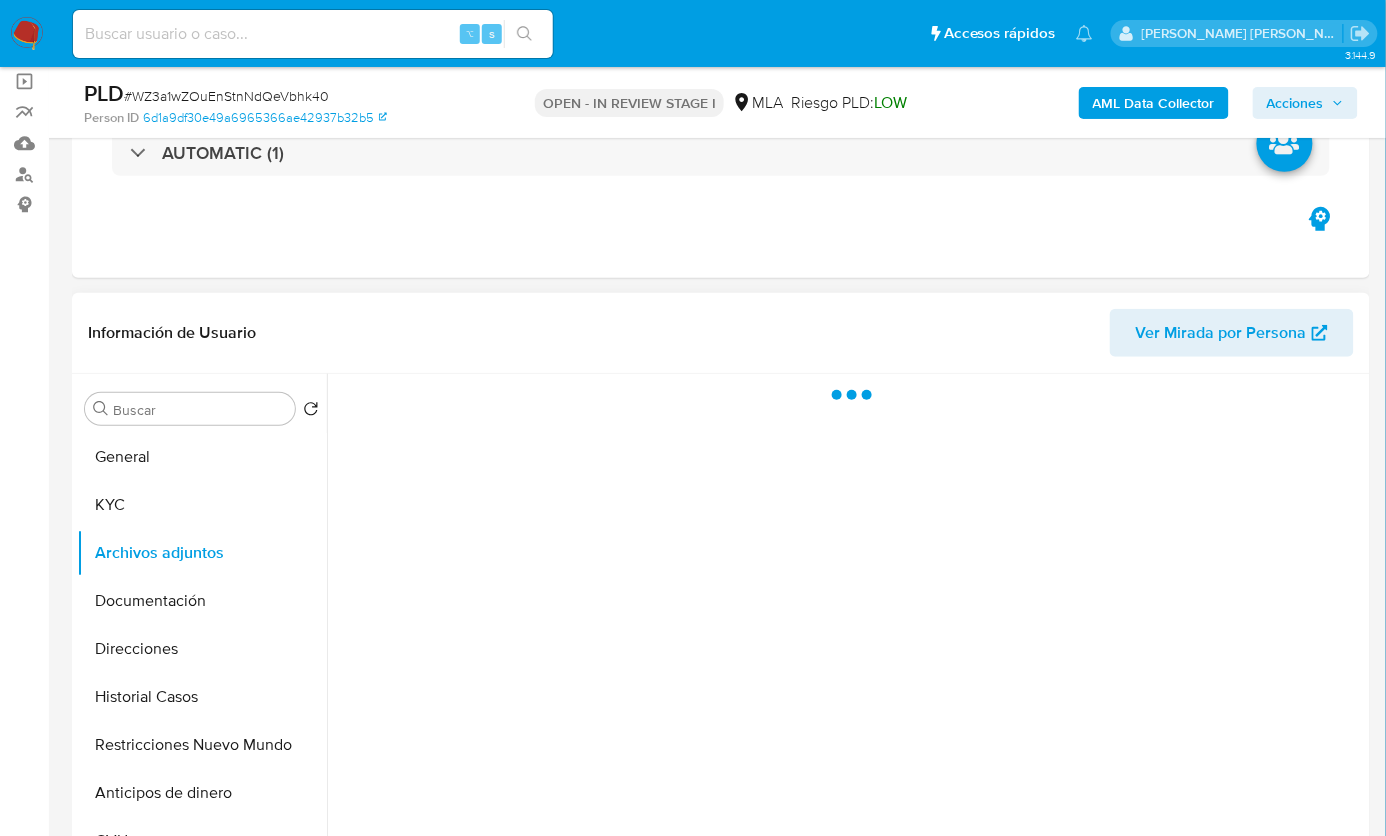 select on "10" 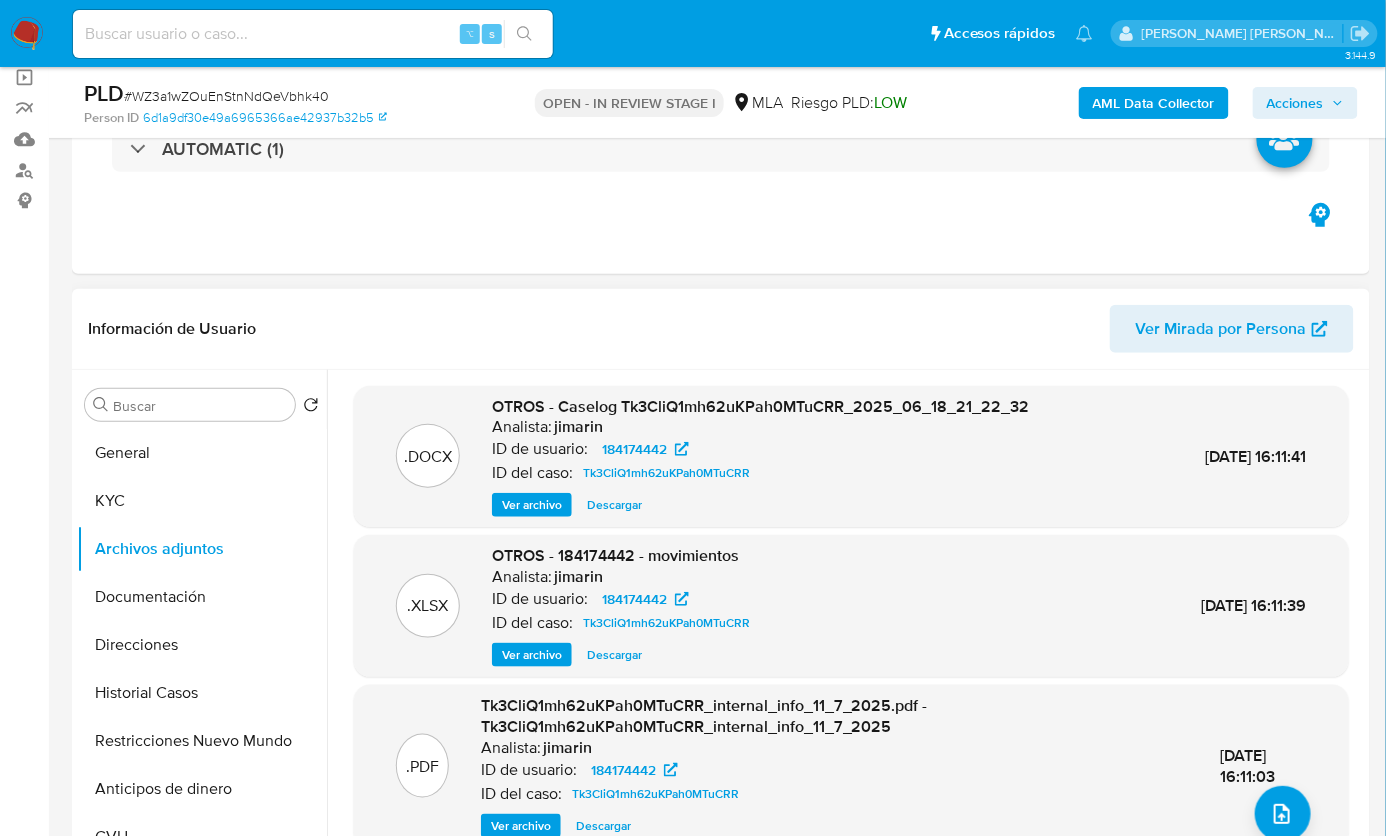 scroll, scrollTop: 150, scrollLeft: 0, axis: vertical 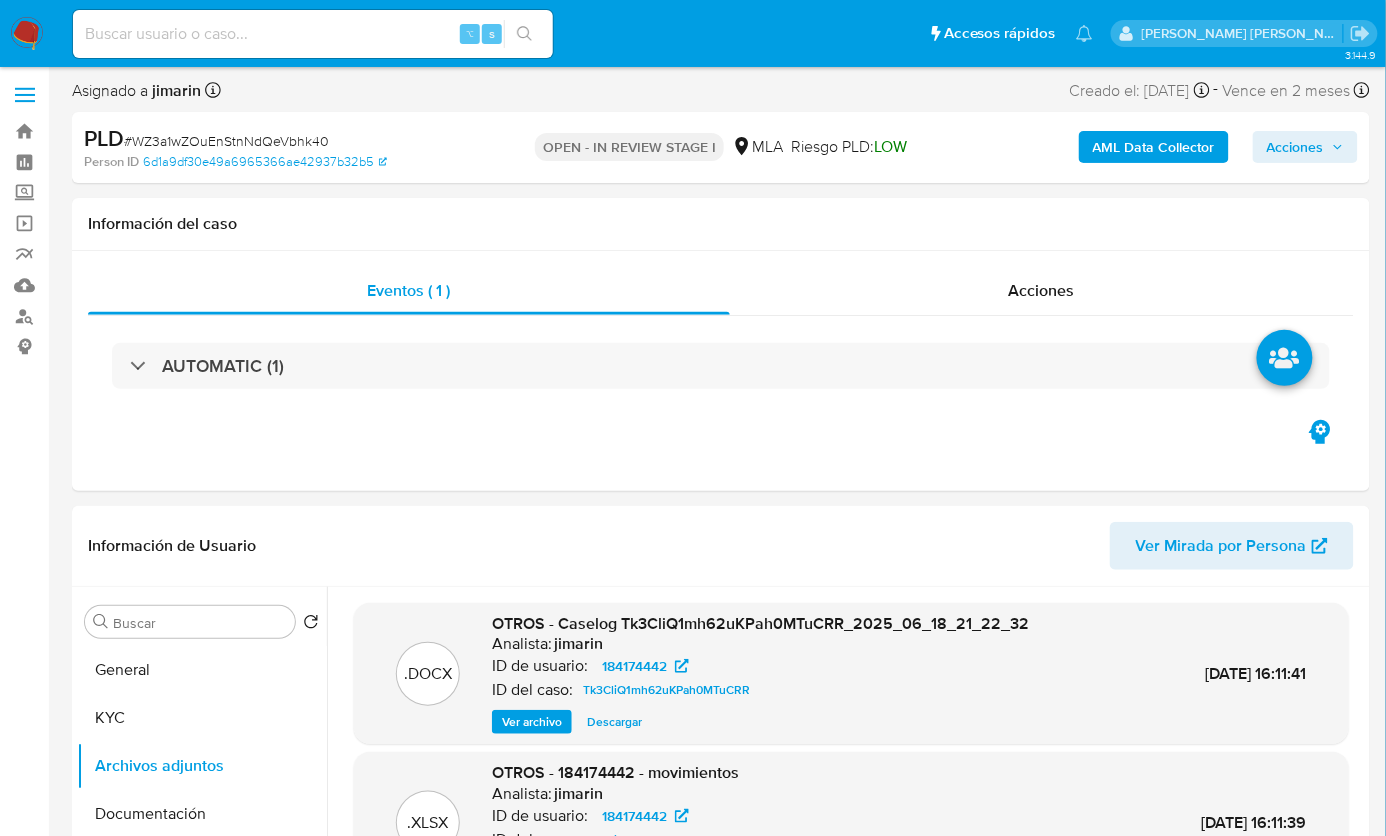 click on "# WZ3a1wZOuEnStnNdQeVbhk40" at bounding box center [226, 141] 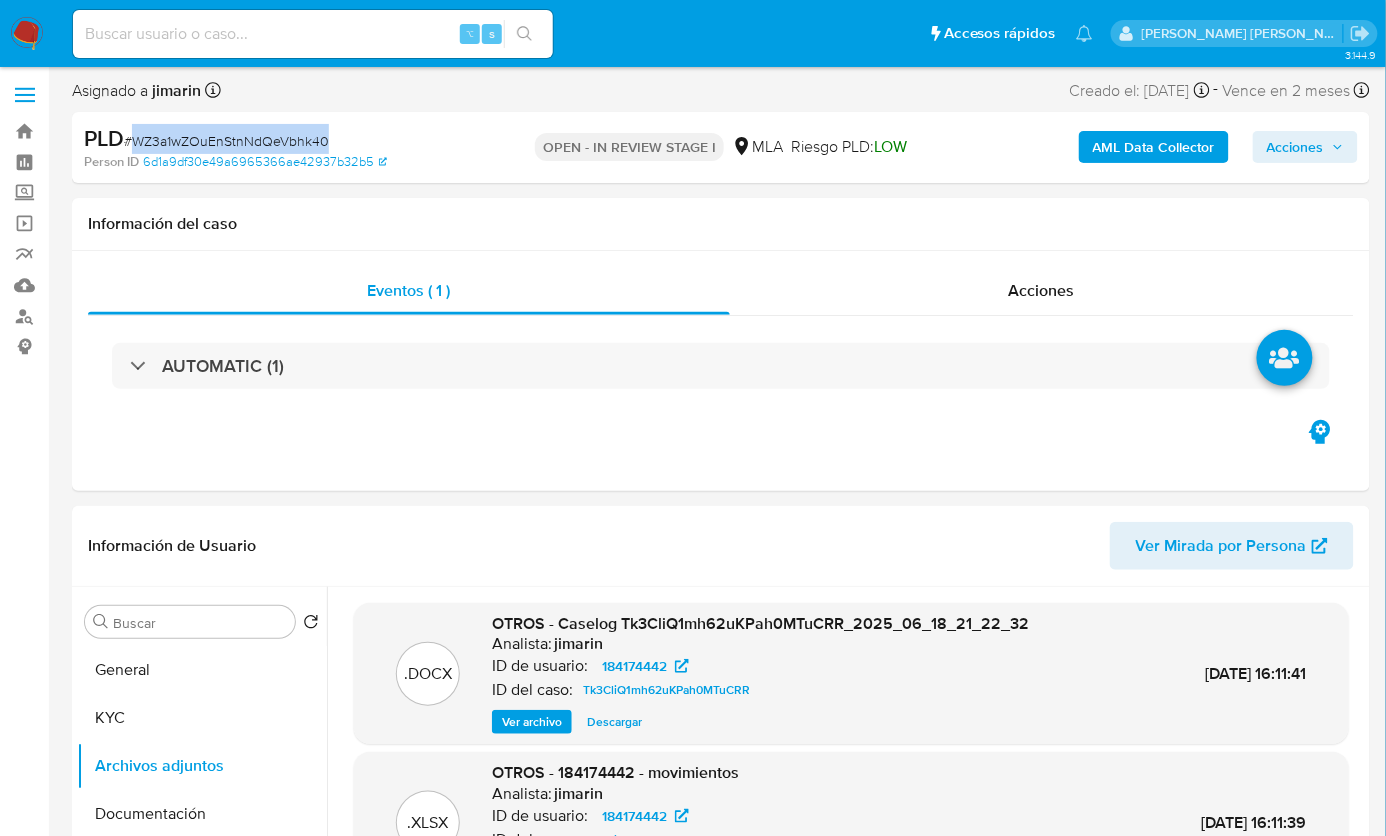 click on "# WZ3a1wZOuEnStnNdQeVbhk40" at bounding box center [226, 141] 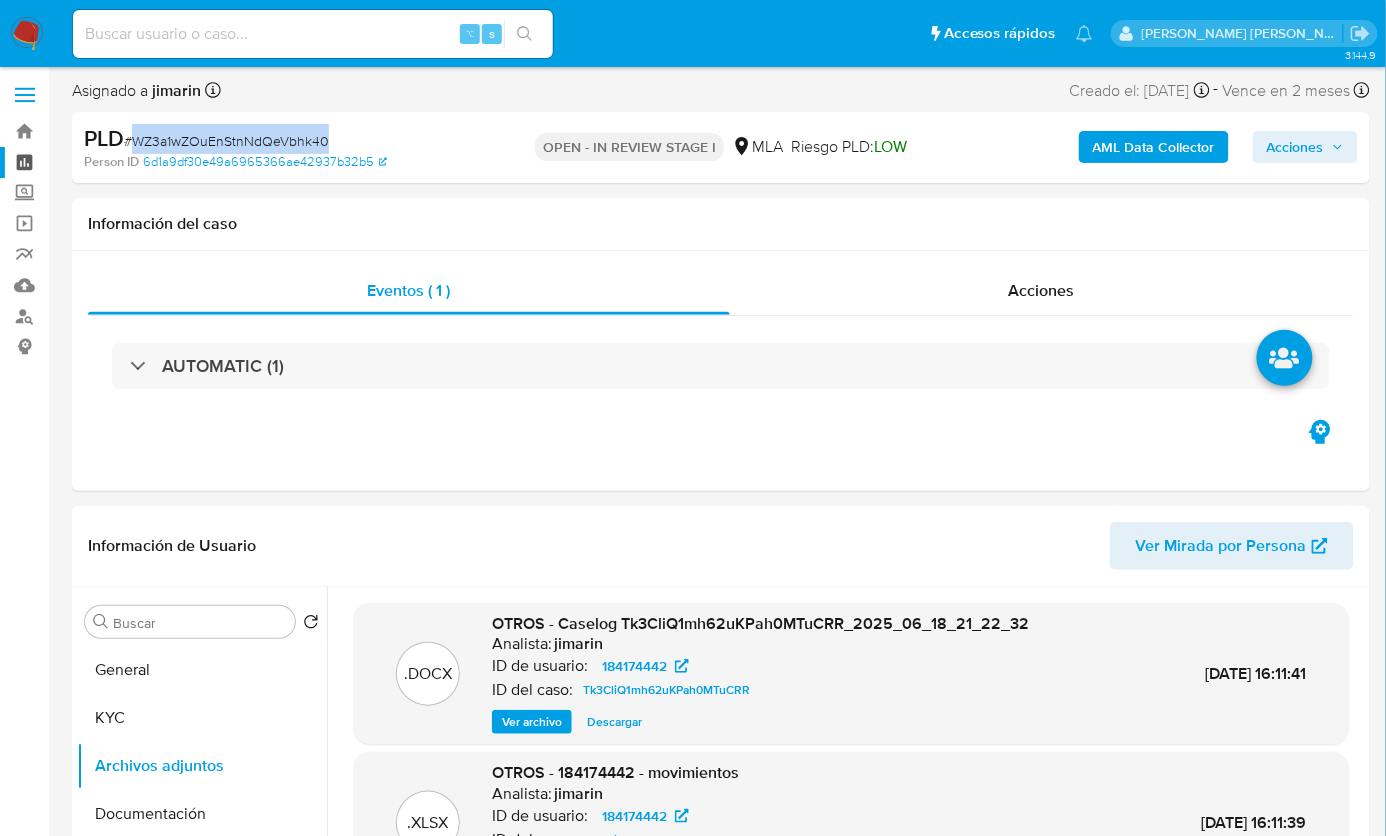 copy on "WZ3a1wZOuEnStnNdQeVbhk40" 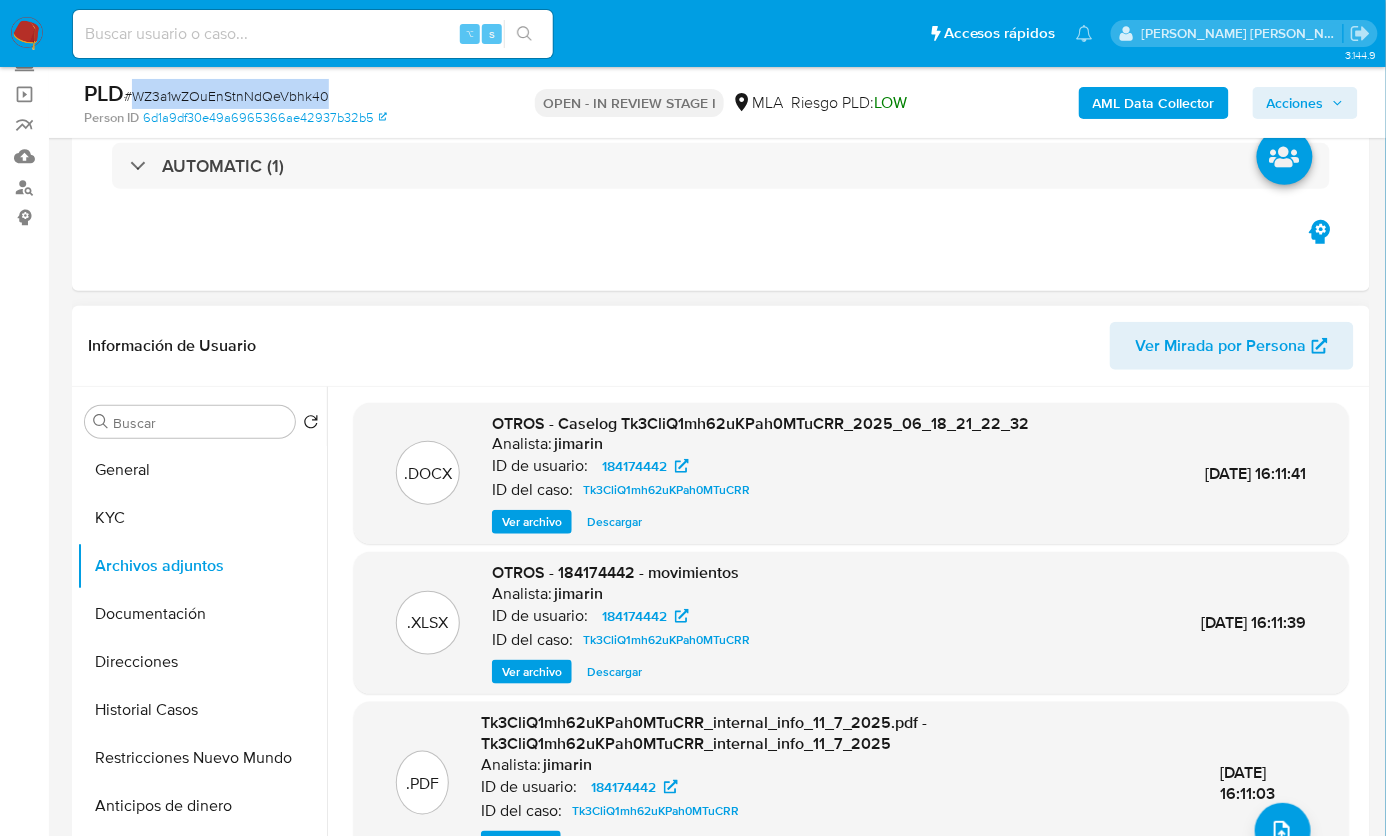 scroll, scrollTop: 222, scrollLeft: 0, axis: vertical 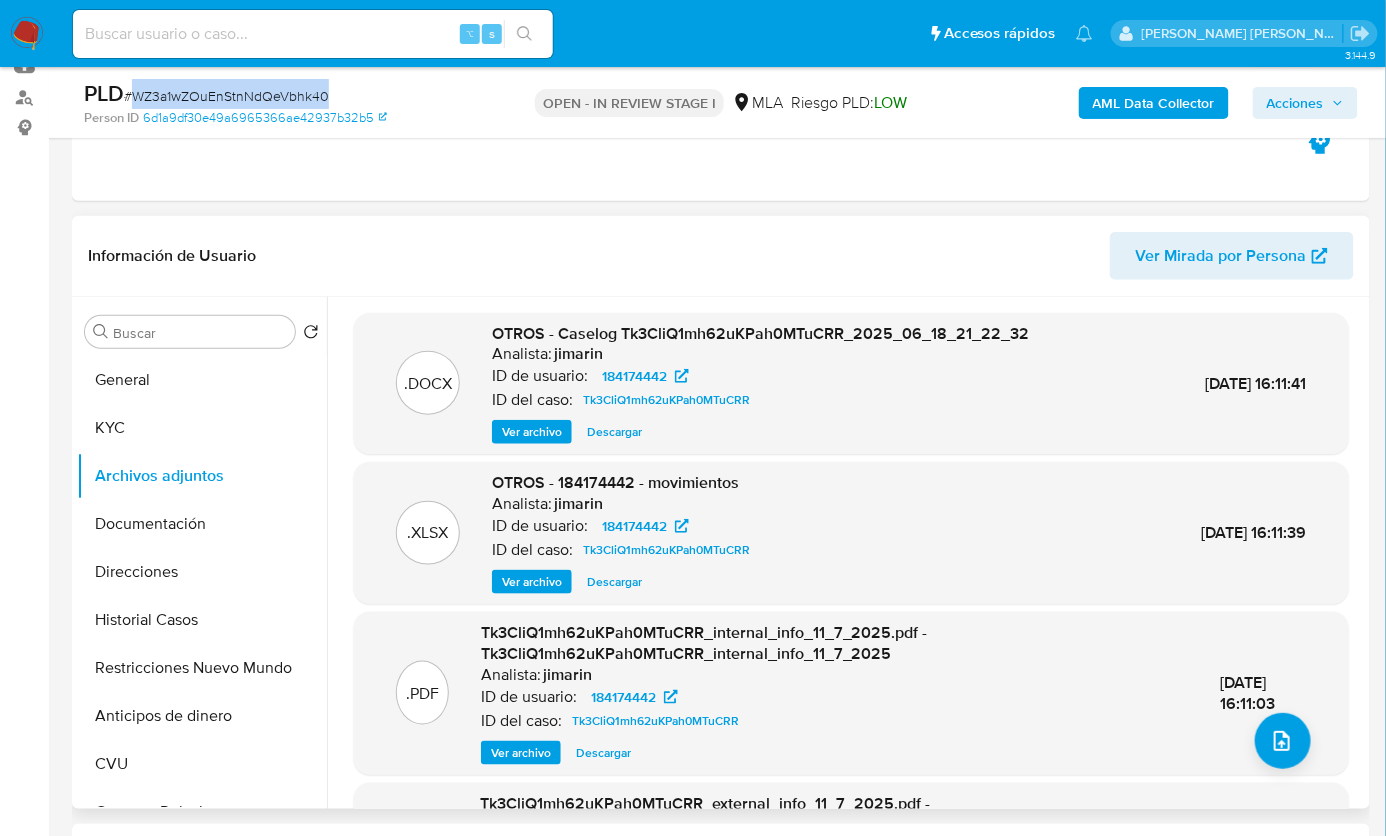 click on "Ver archivo" at bounding box center (532, 432) 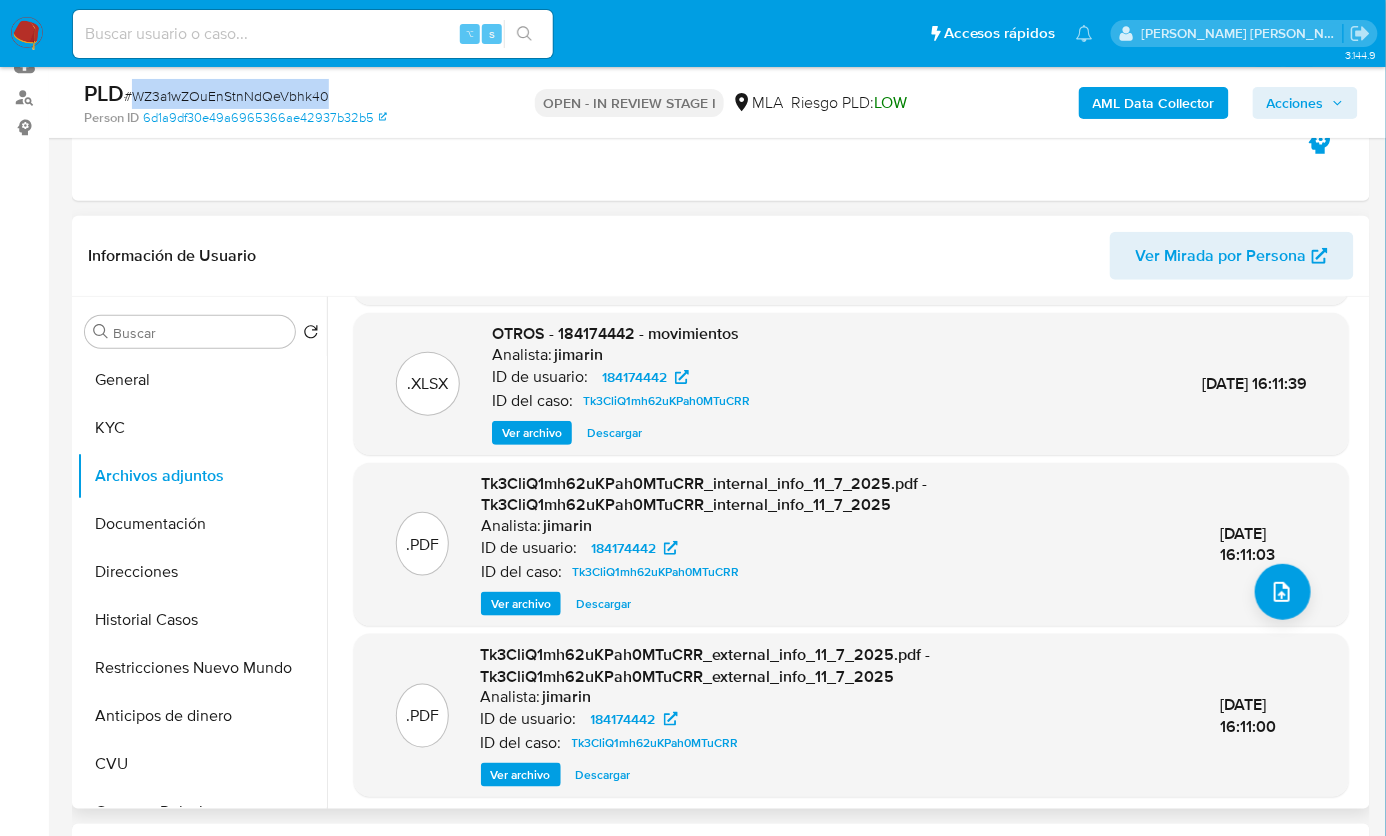 scroll, scrollTop: 155, scrollLeft: 0, axis: vertical 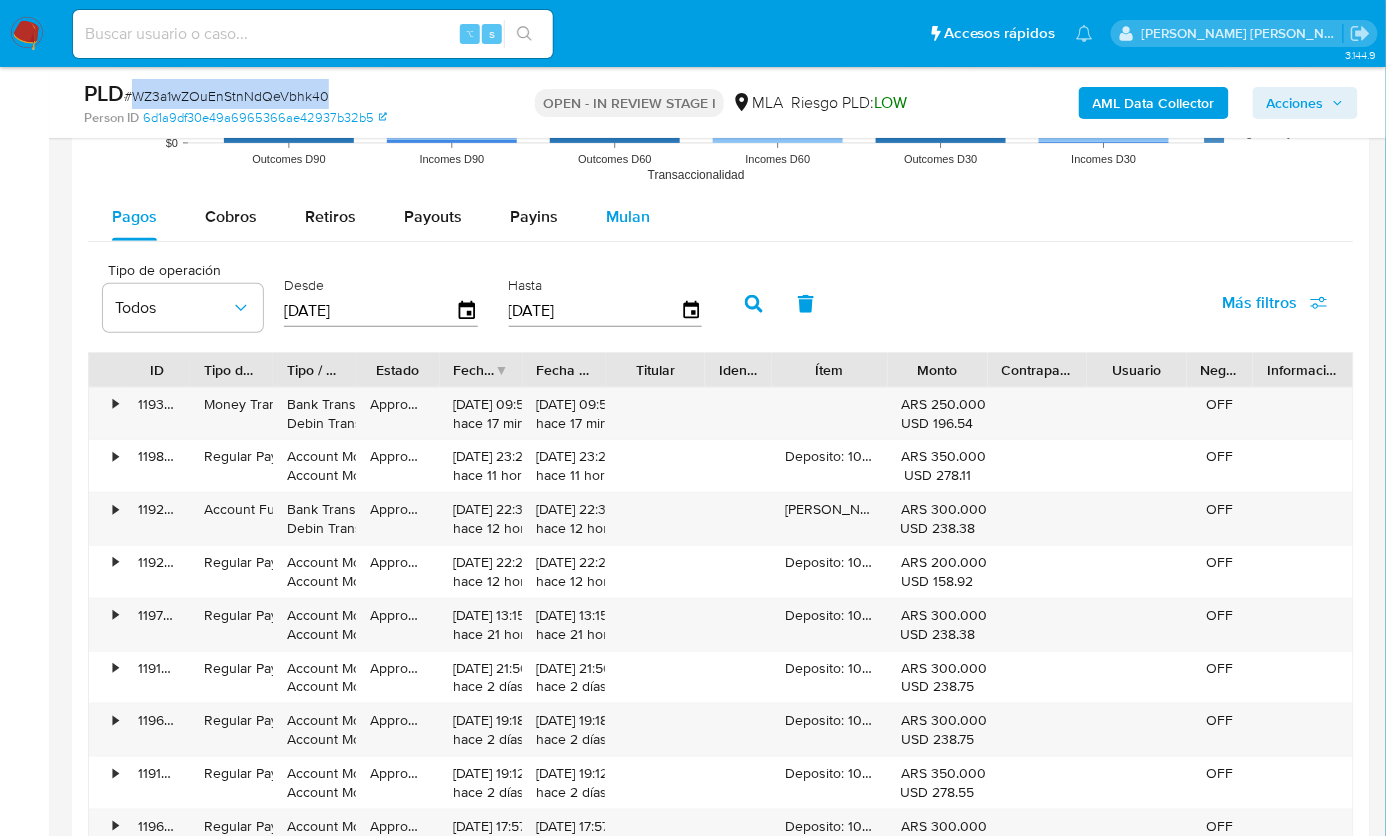 click on "Mulan" at bounding box center (628, 217) 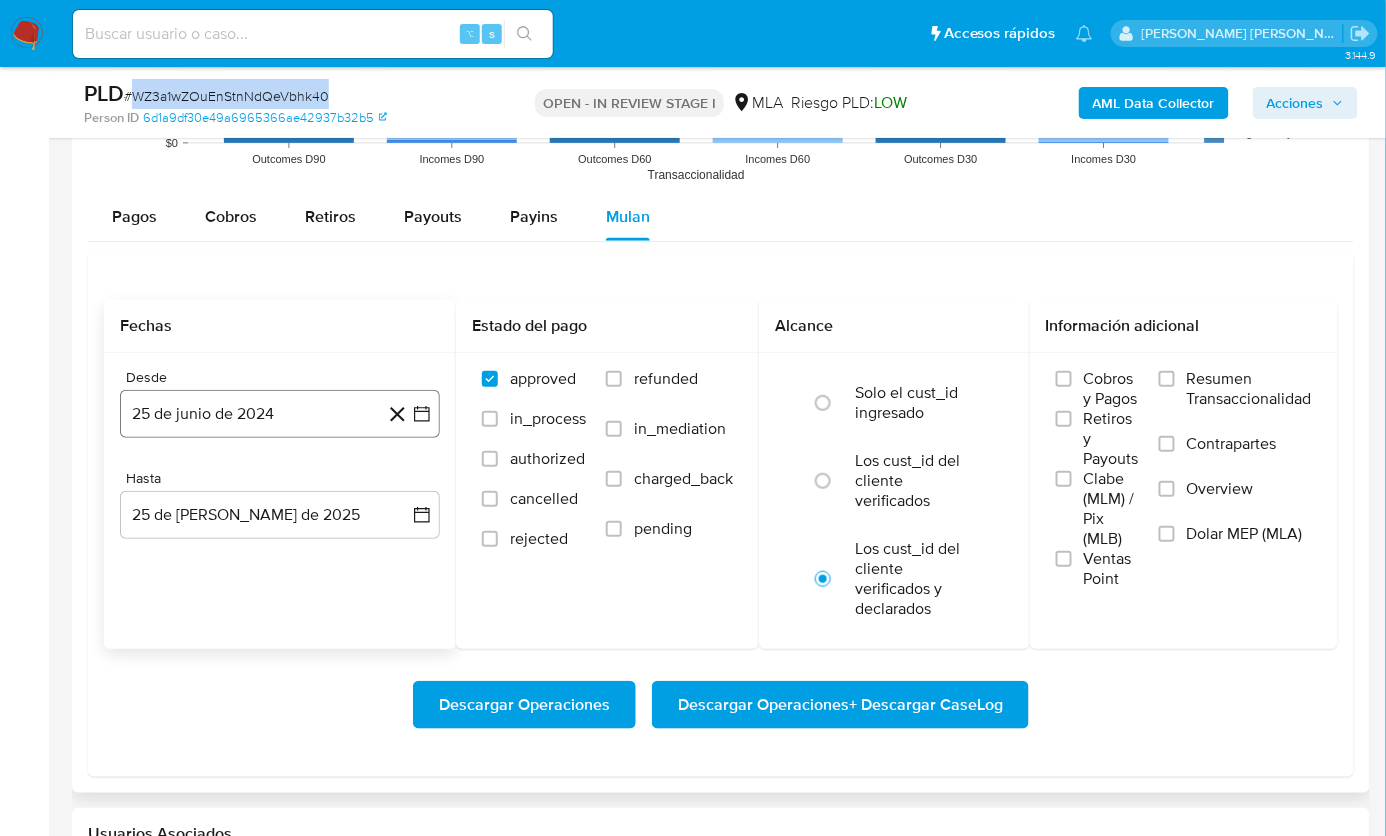 click on "25 de junio de 2024" at bounding box center [280, 414] 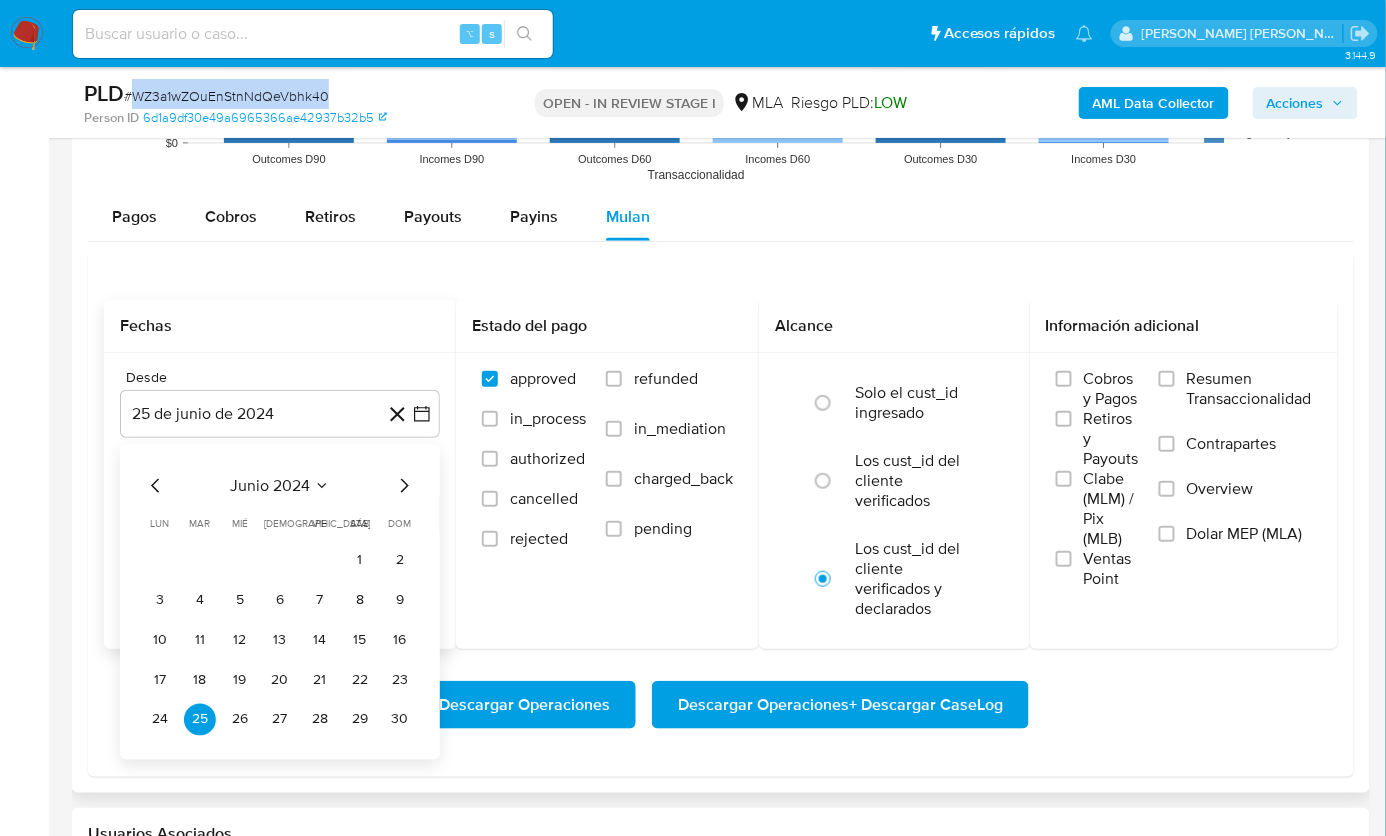 click on "junio 2024" at bounding box center (270, 486) 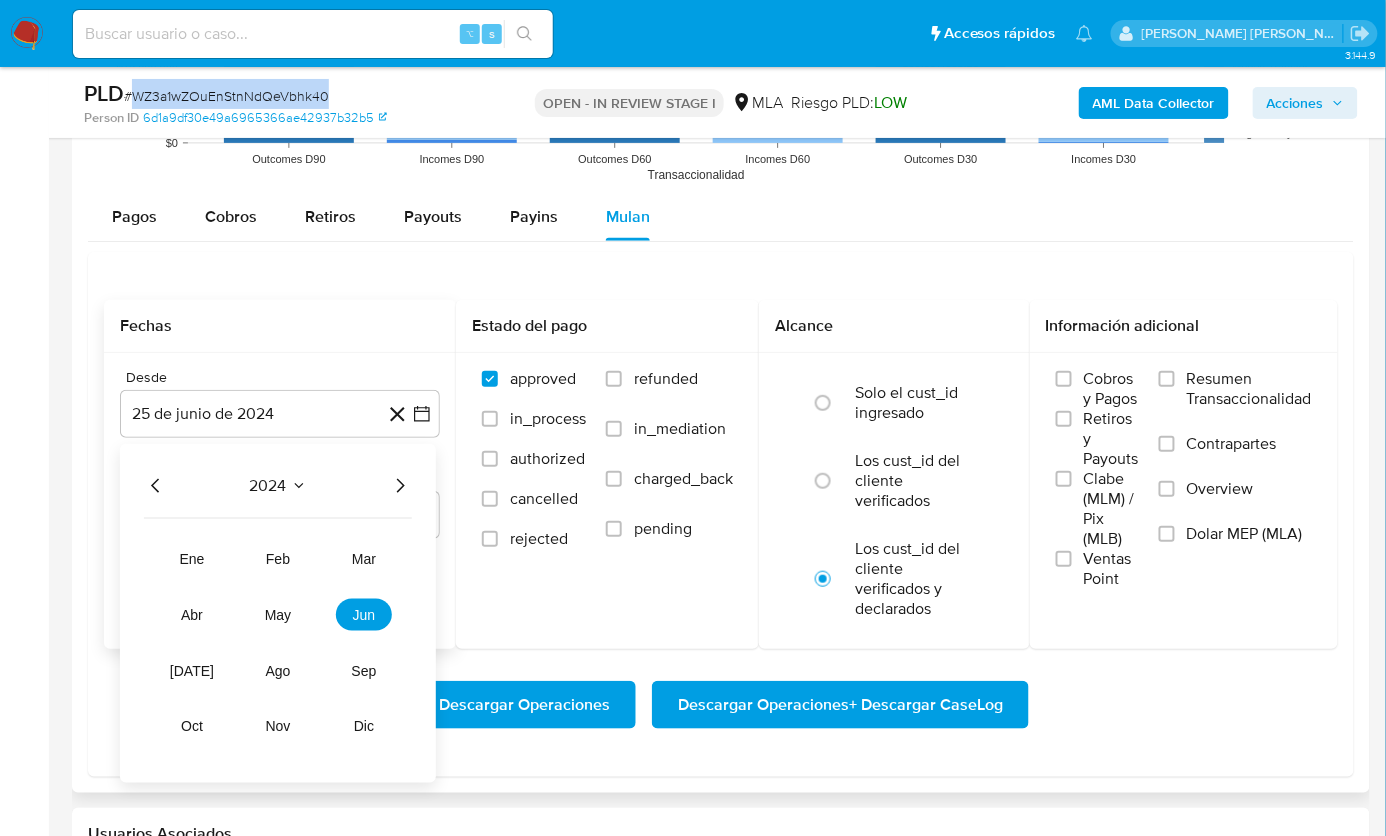 click 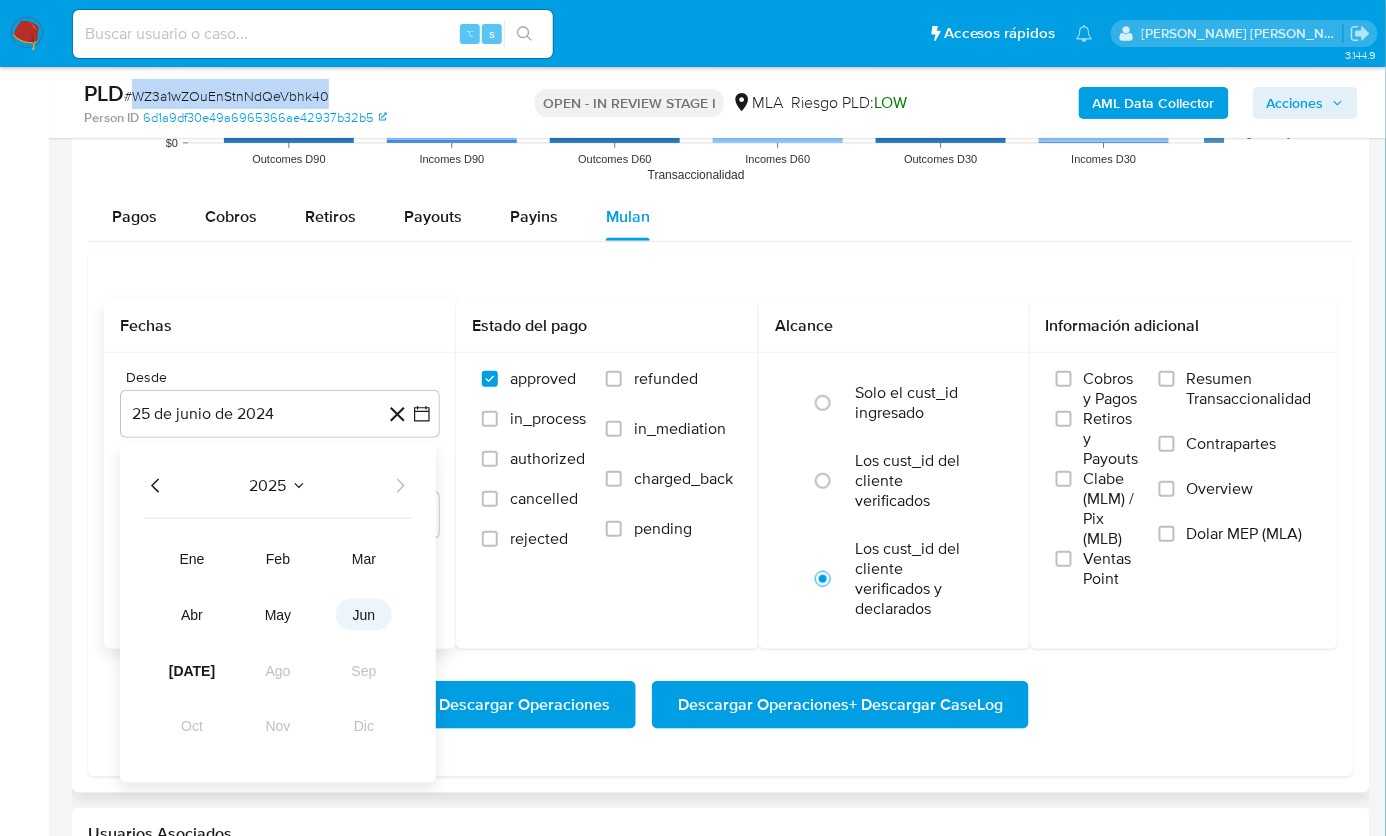 click on "jun" at bounding box center (364, 615) 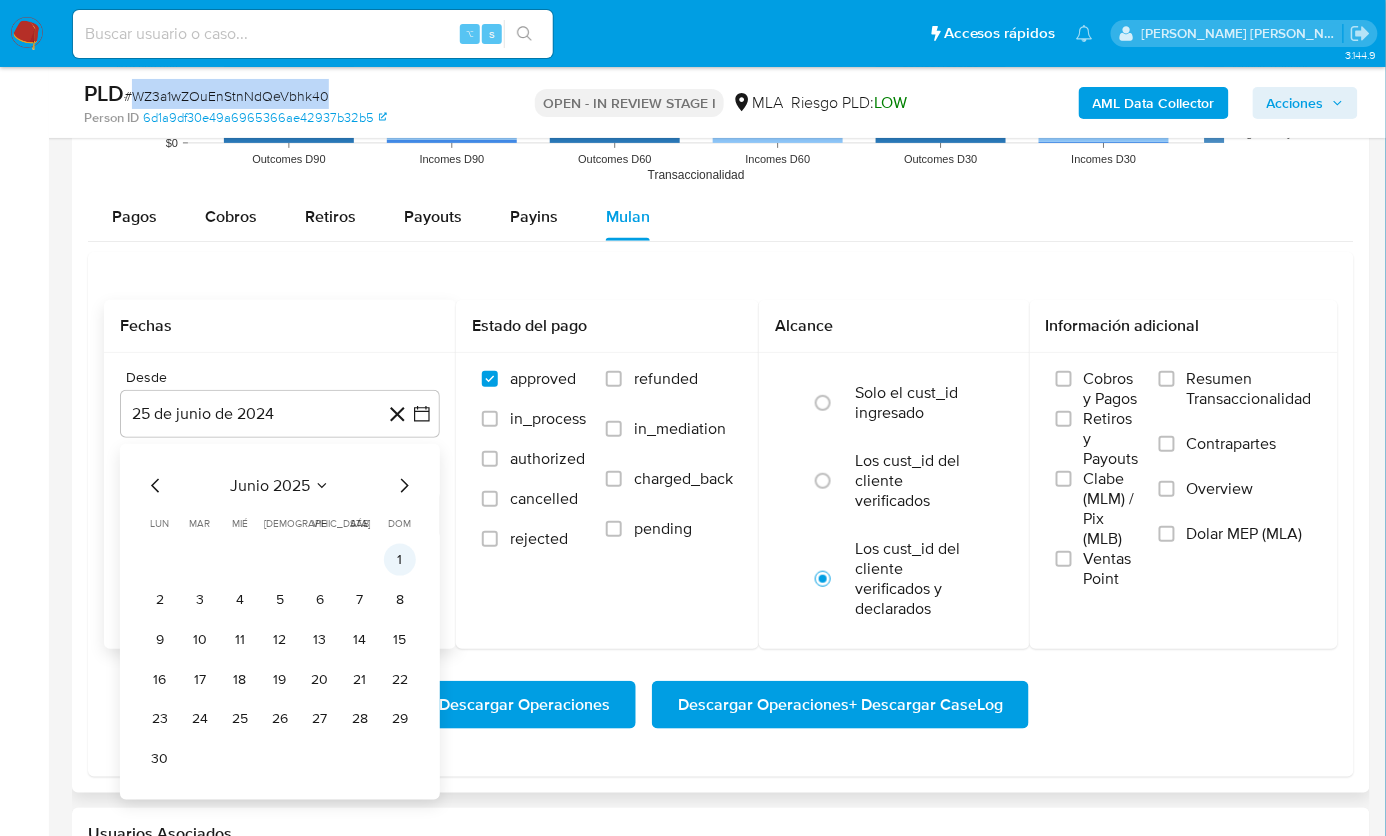 click on "1" at bounding box center [400, 560] 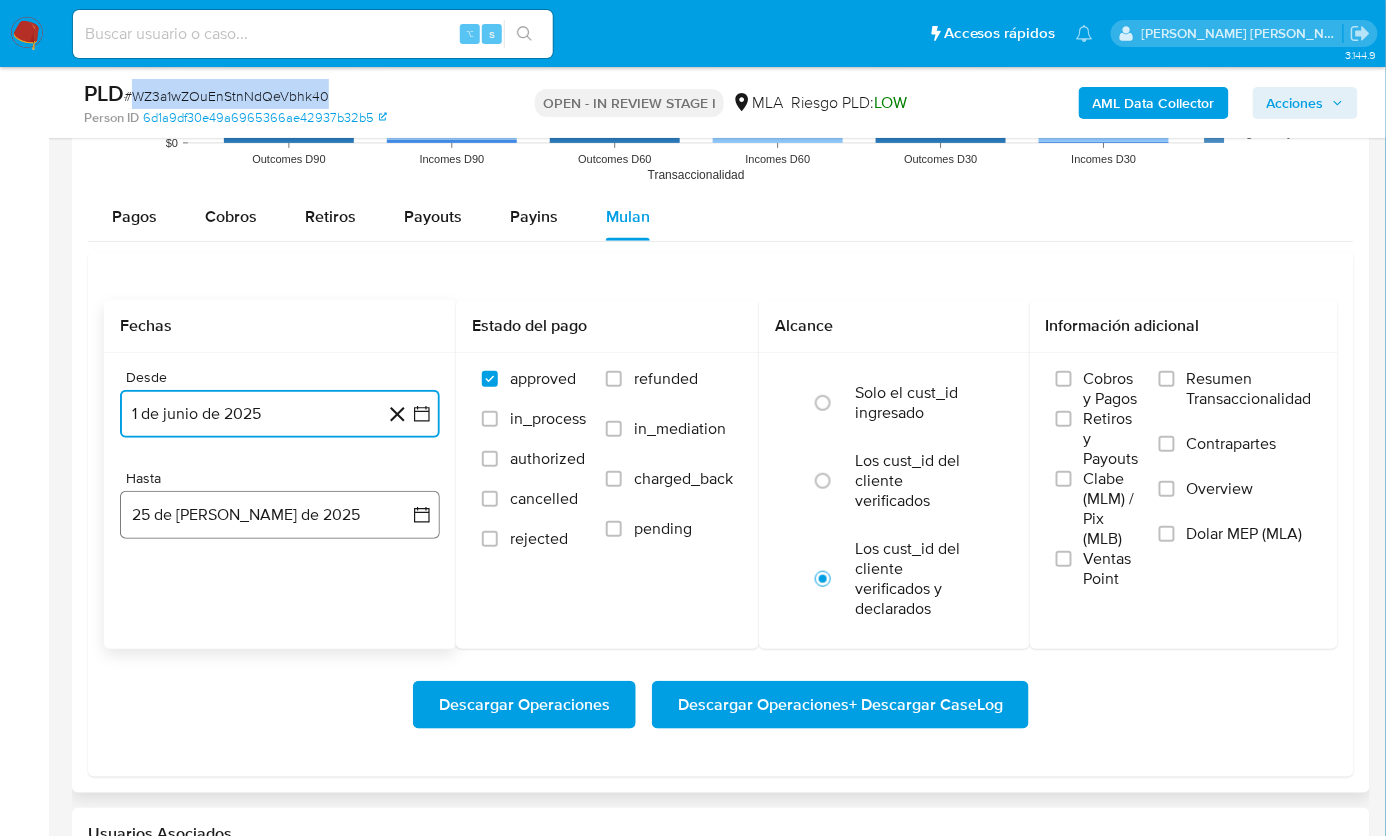 click on "25 de [PERSON_NAME] de 2025" at bounding box center [280, 515] 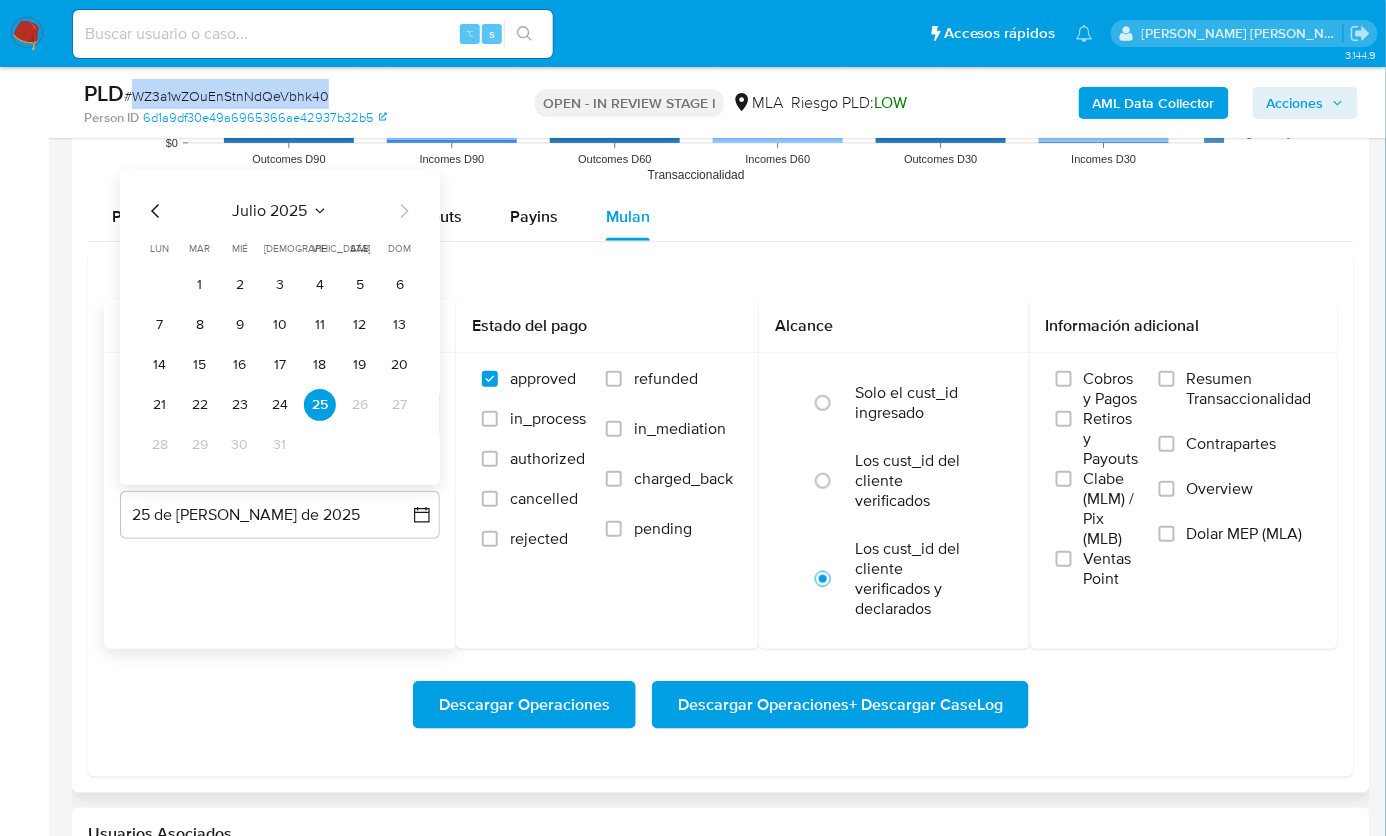 click 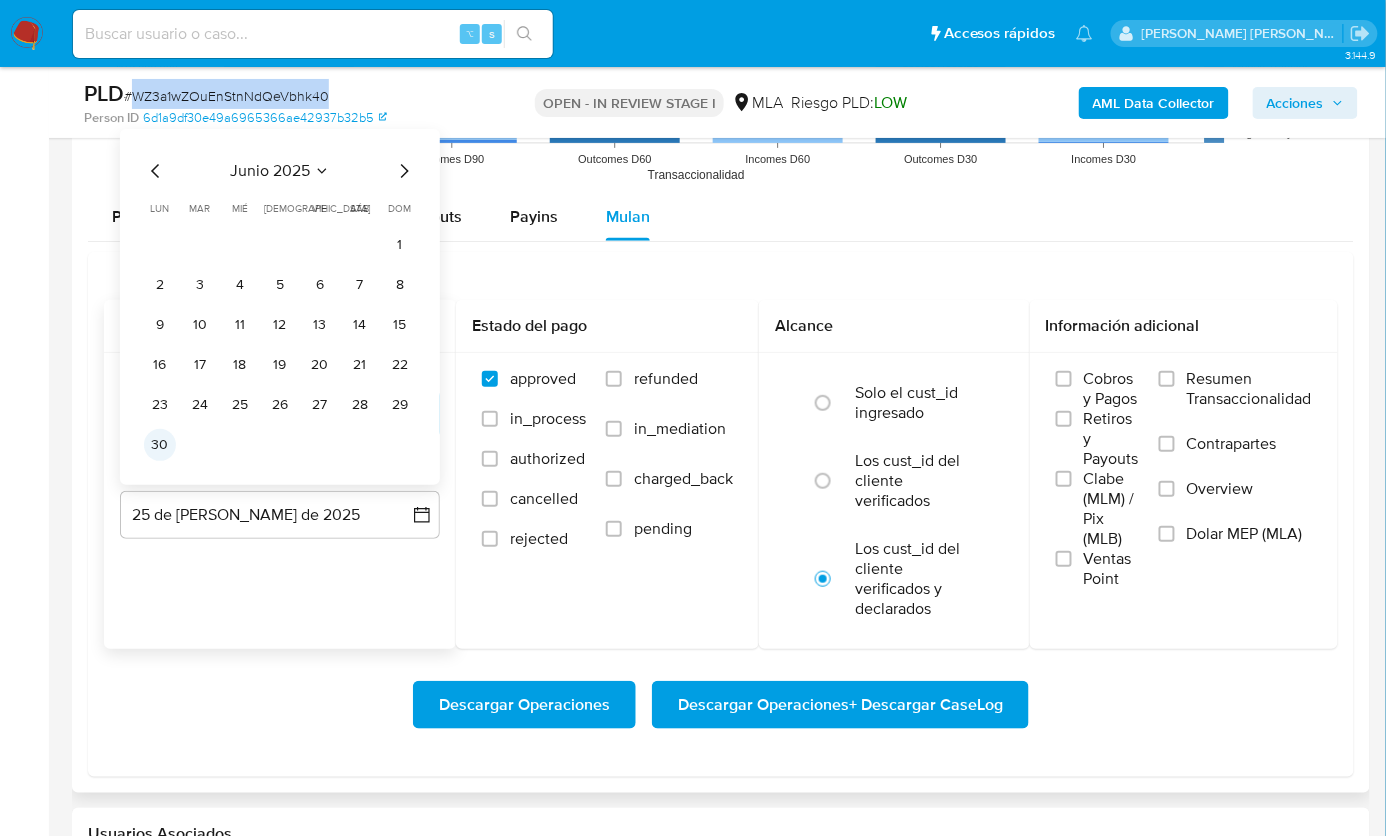 click on "30" at bounding box center (160, 445) 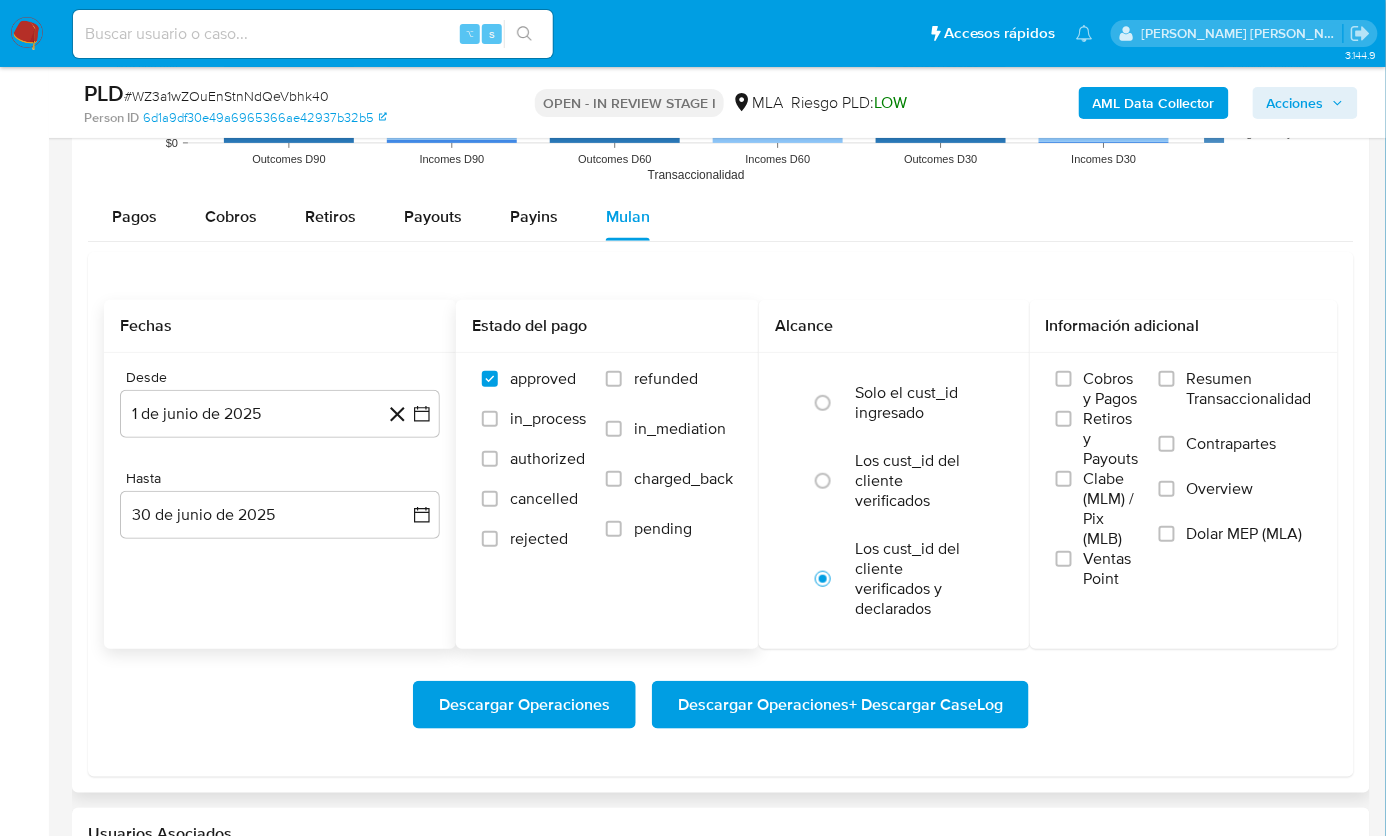 click on "refunded" at bounding box center [669, 394] 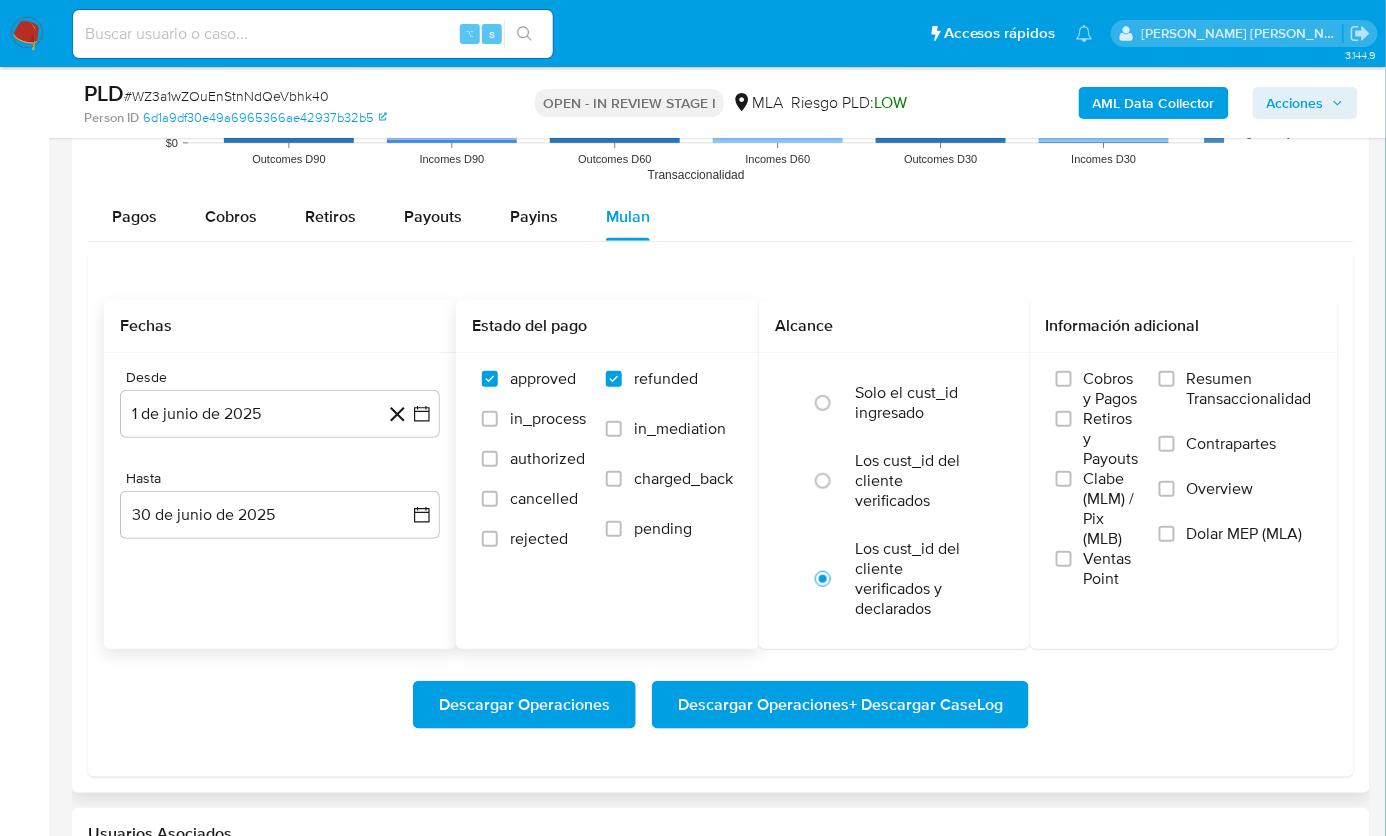checkbox on "true" 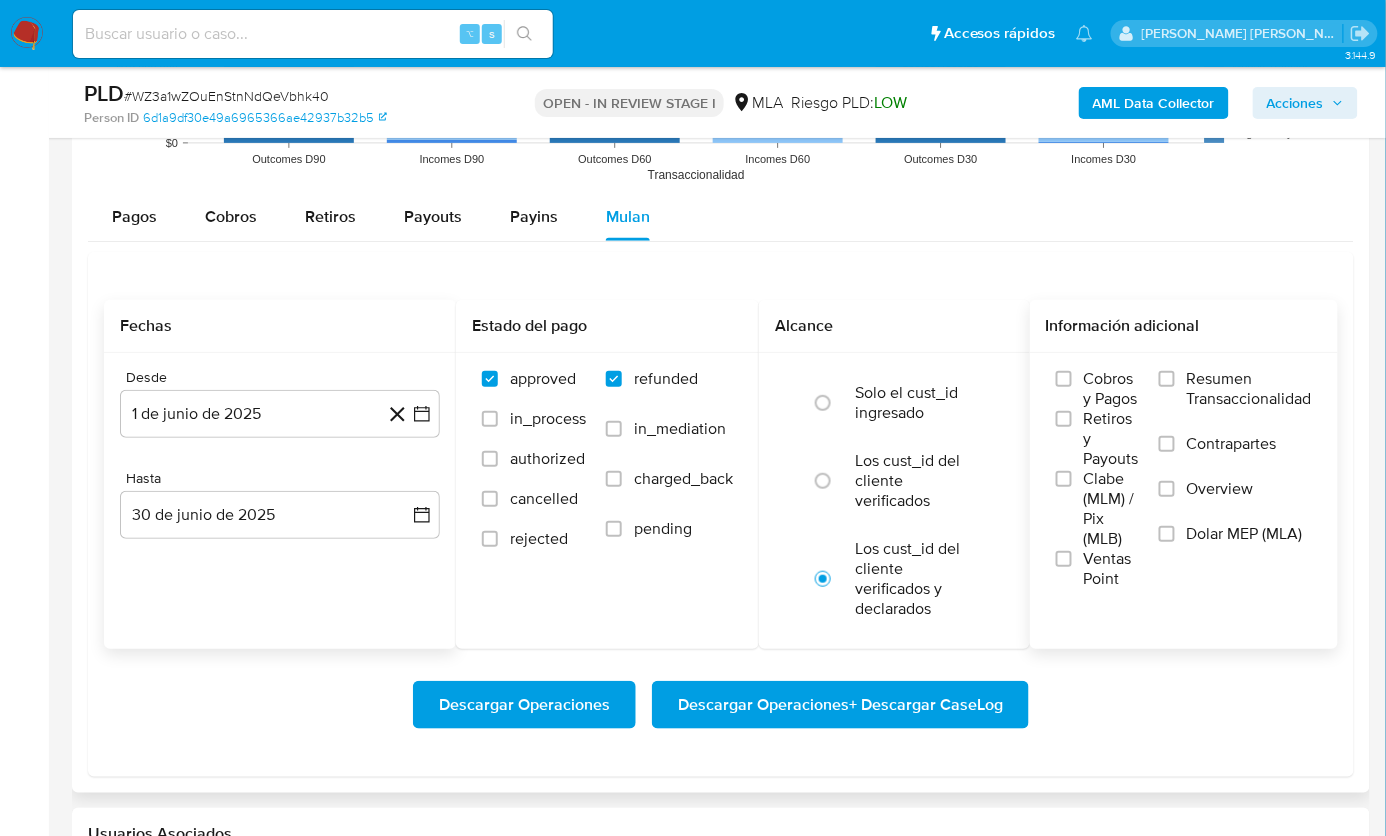 click on "Overview" at bounding box center (1235, 501) 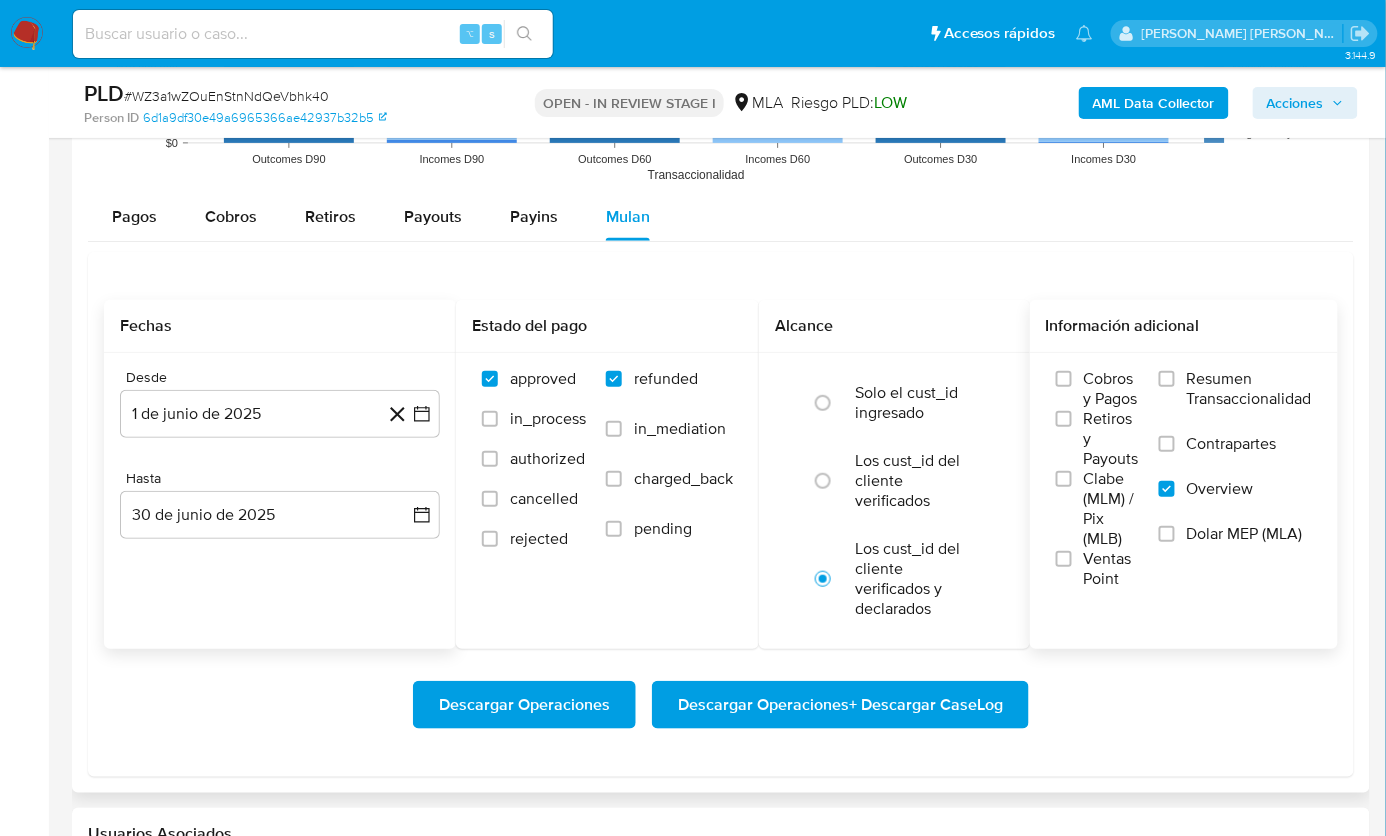 click on "Overview" at bounding box center [1220, 489] 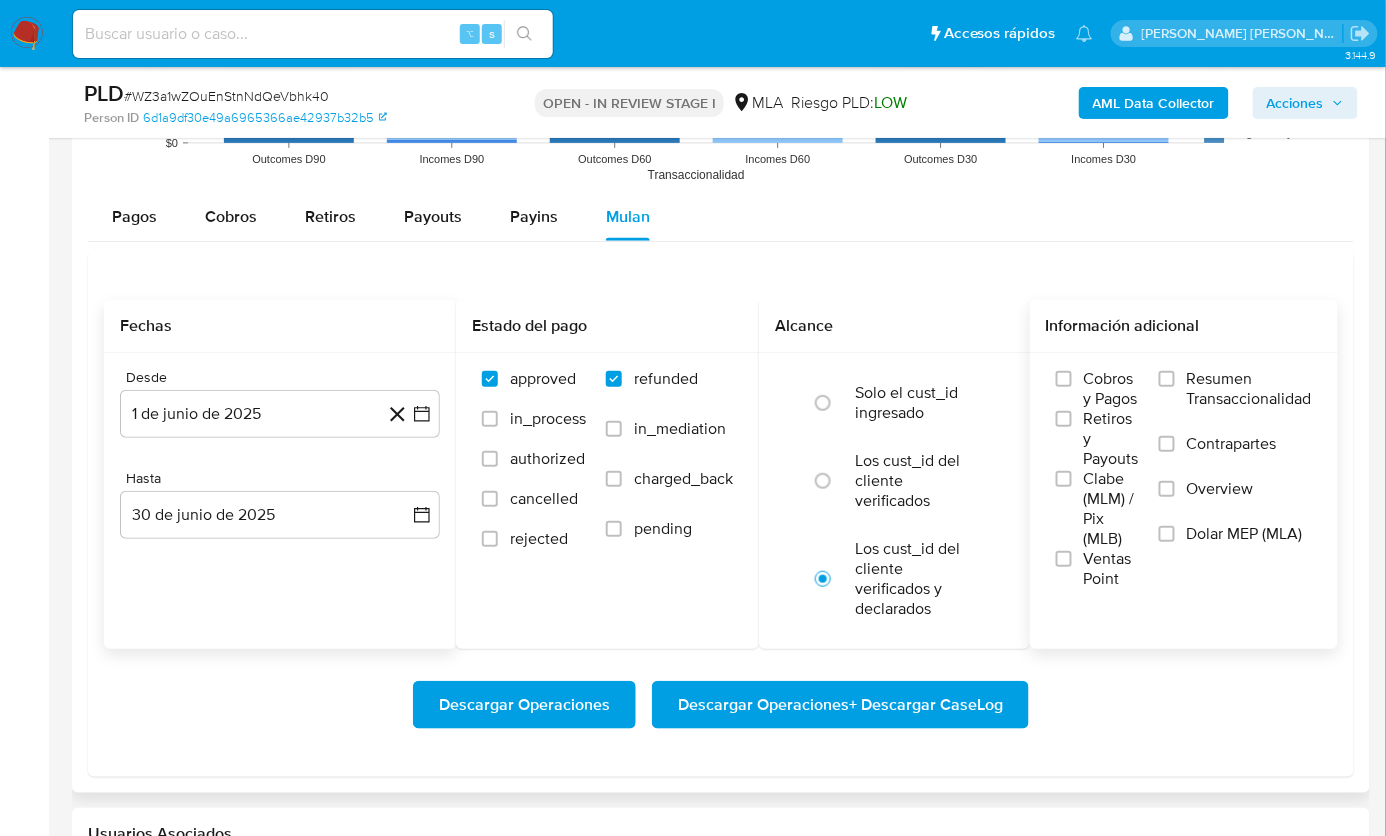 click on "Dolar MEP (MLA)" at bounding box center [1245, 534] 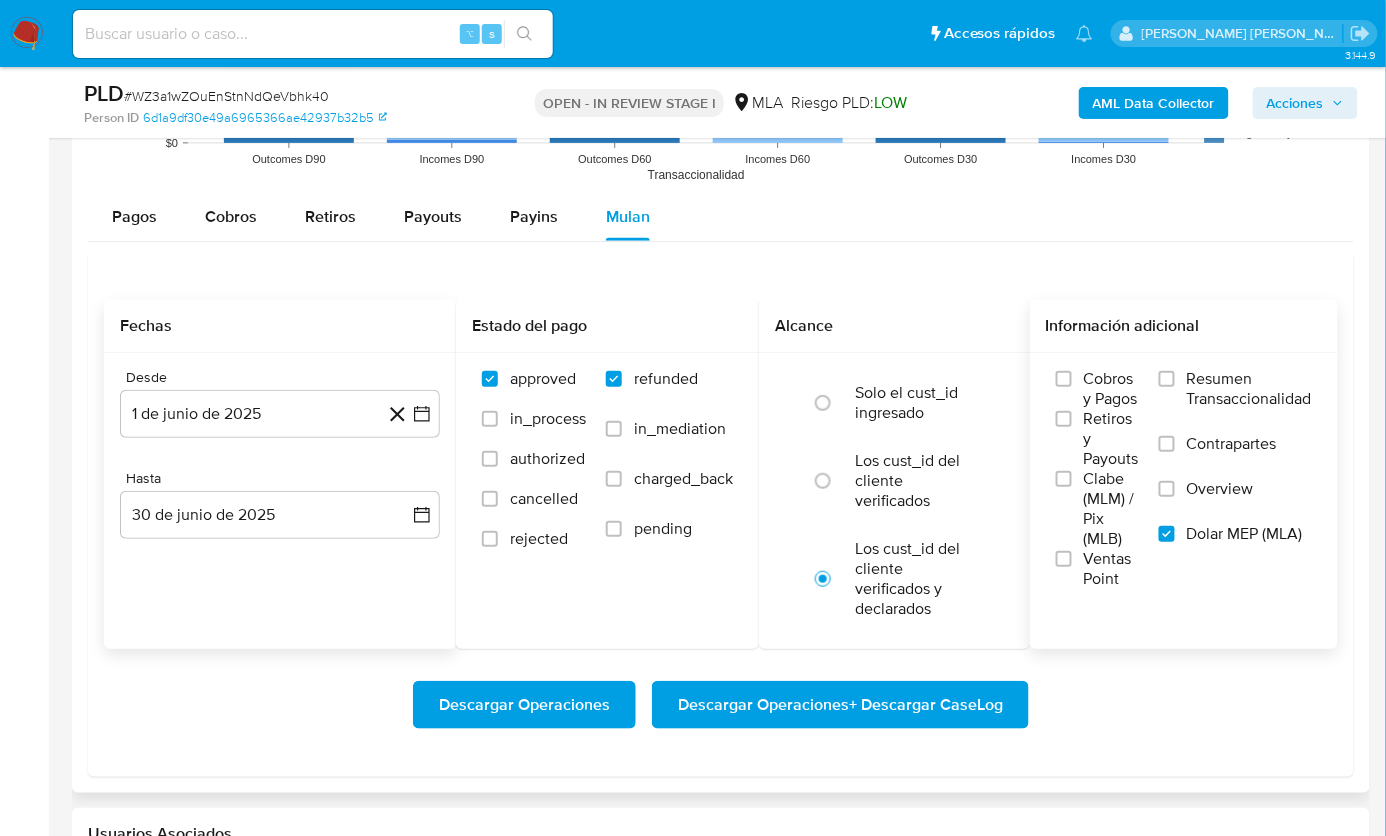 click on "Descargar Operaciones  +   Descargar CaseLog" at bounding box center [840, 705] 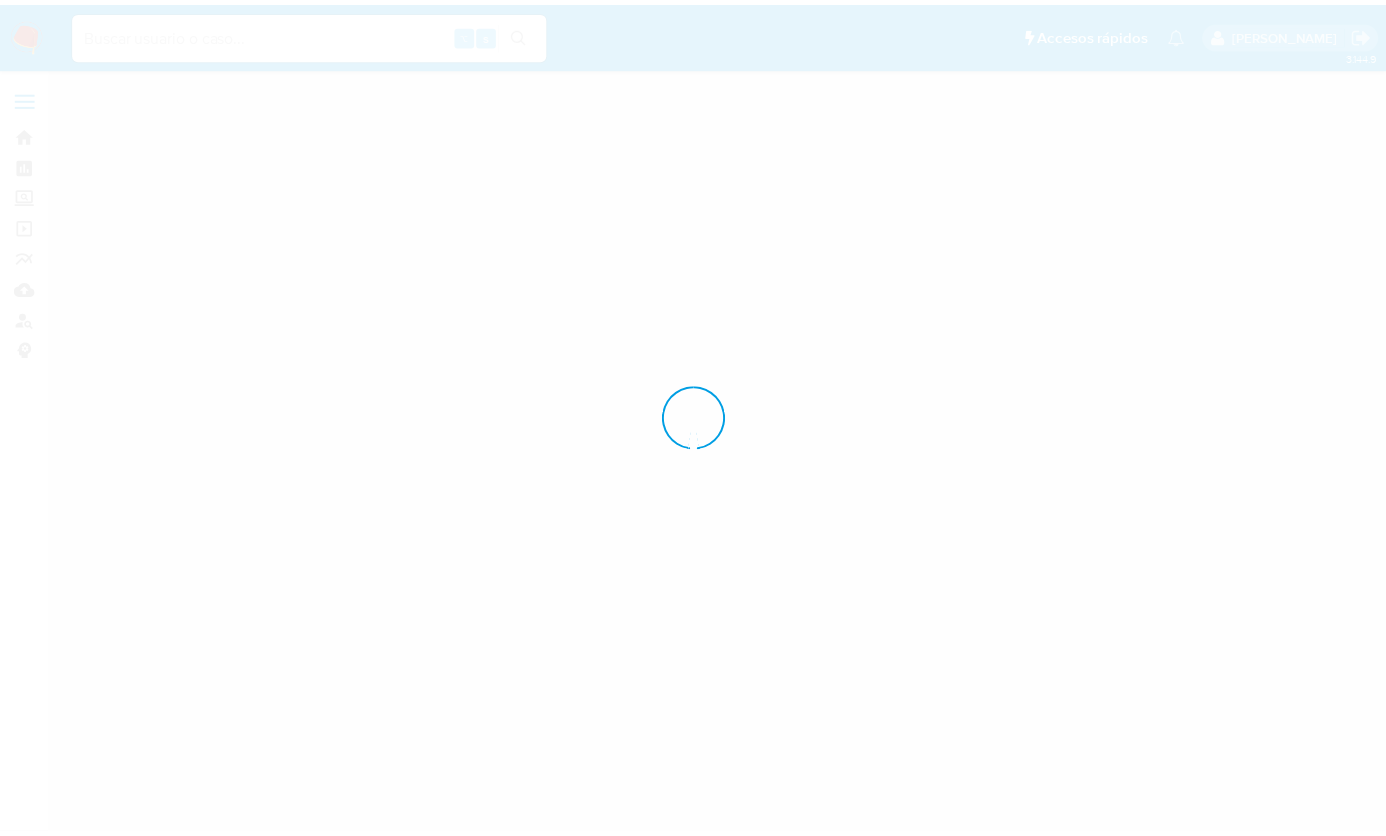 scroll, scrollTop: 0, scrollLeft: 0, axis: both 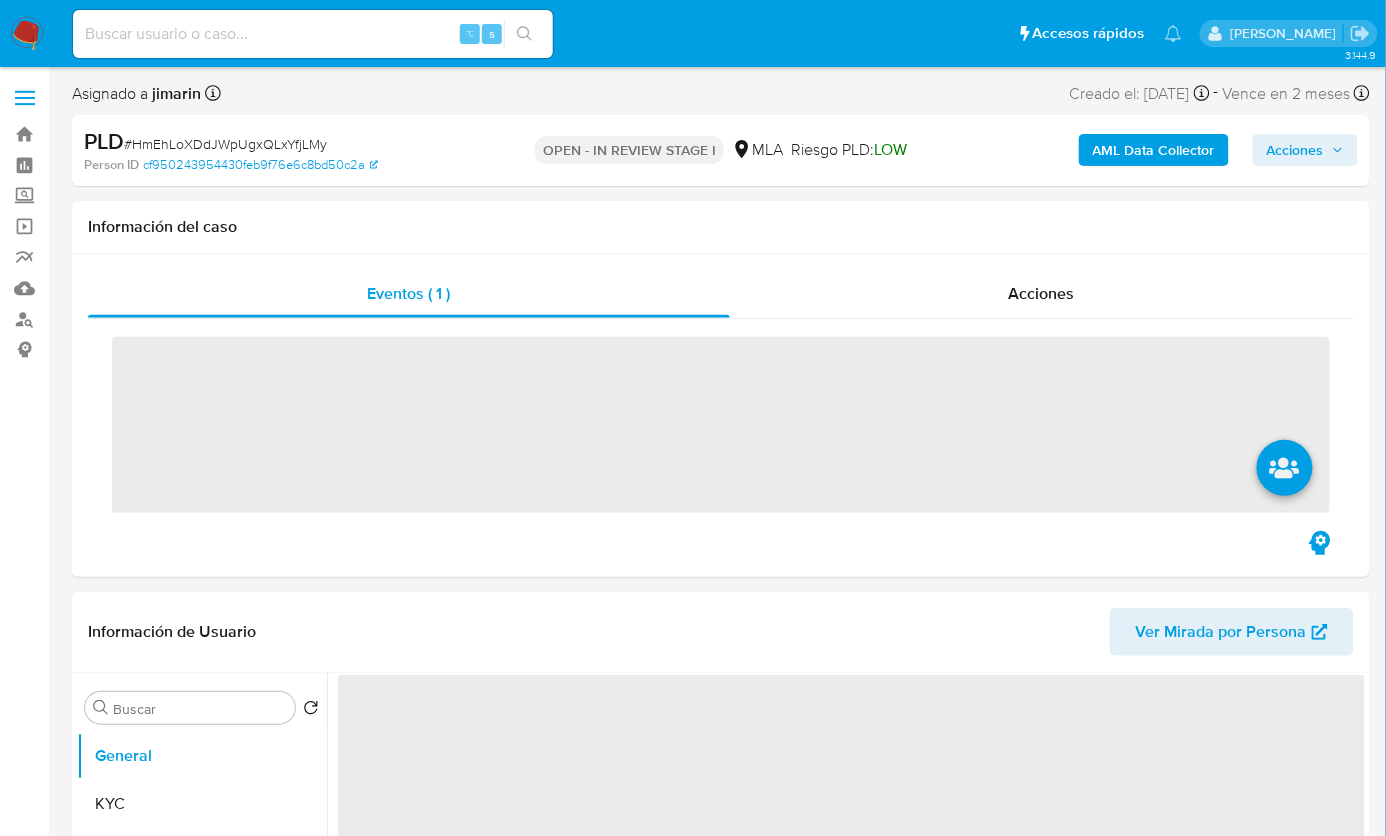click on "# HmEhLoXDdJWpUgxQLxYfjLMy" at bounding box center [225, 144] 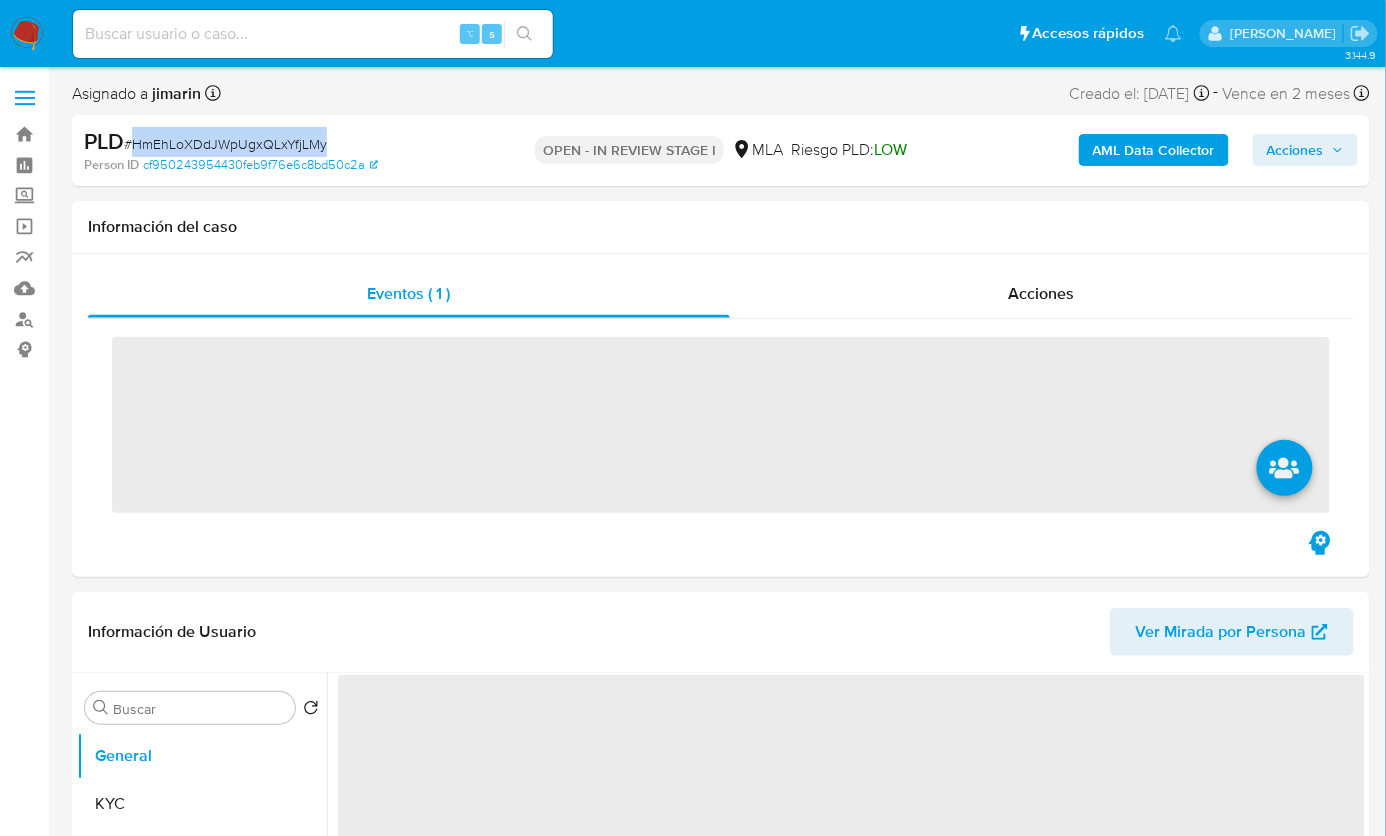 click on "# HmEhLoXDdJWpUgxQLxYfjLMy" at bounding box center [225, 144] 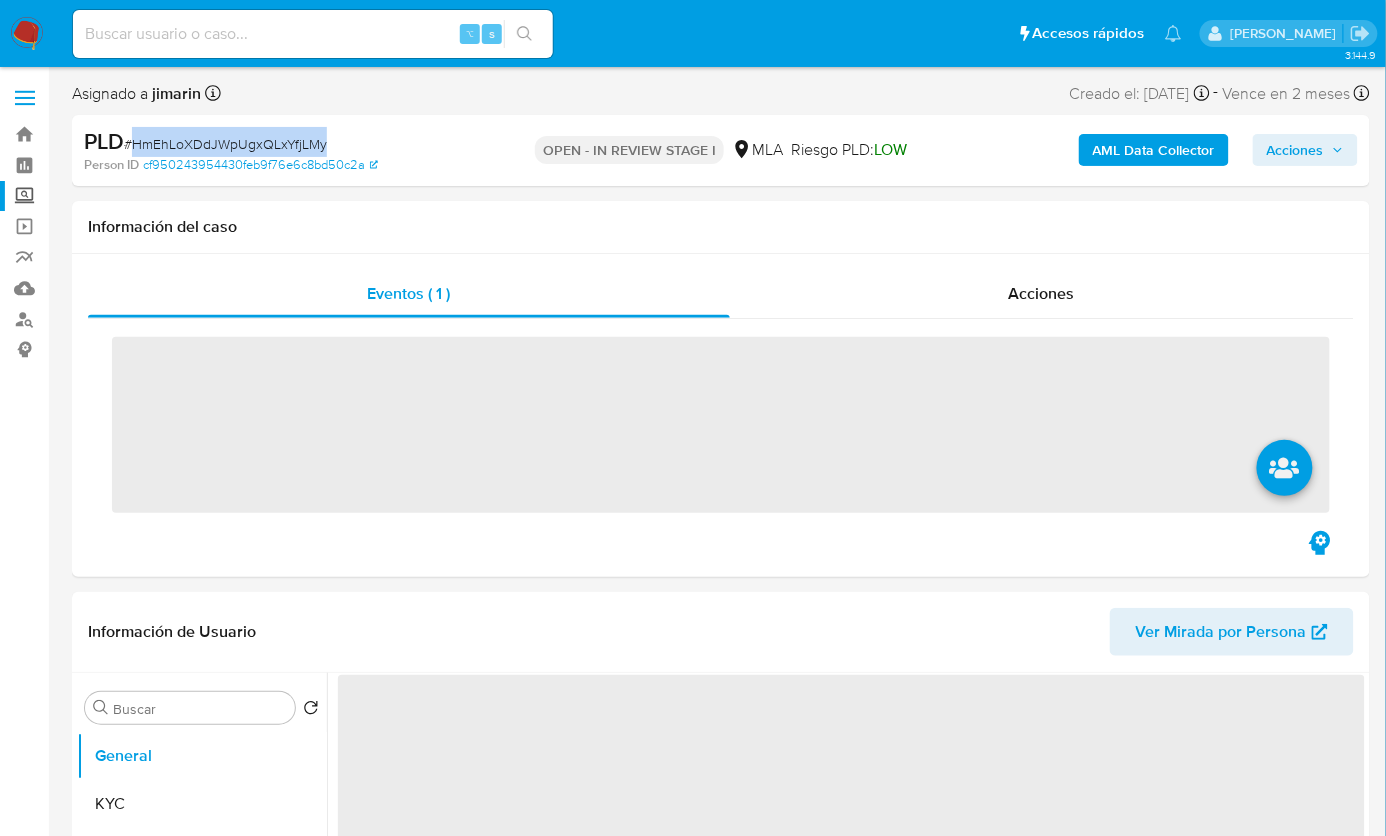copy on "HmEhLoXDdJWpUgxQLxYfjLMy" 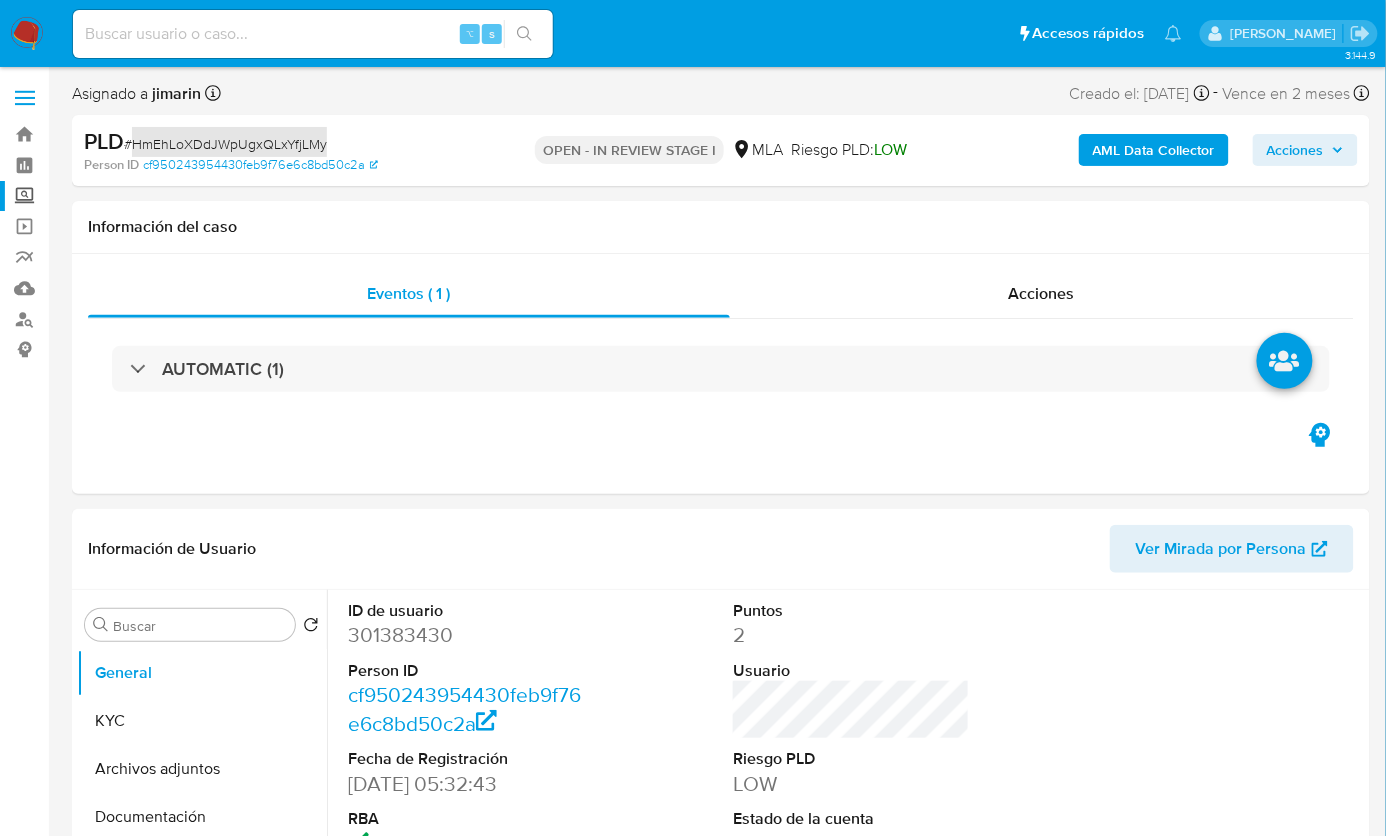 select on "10" 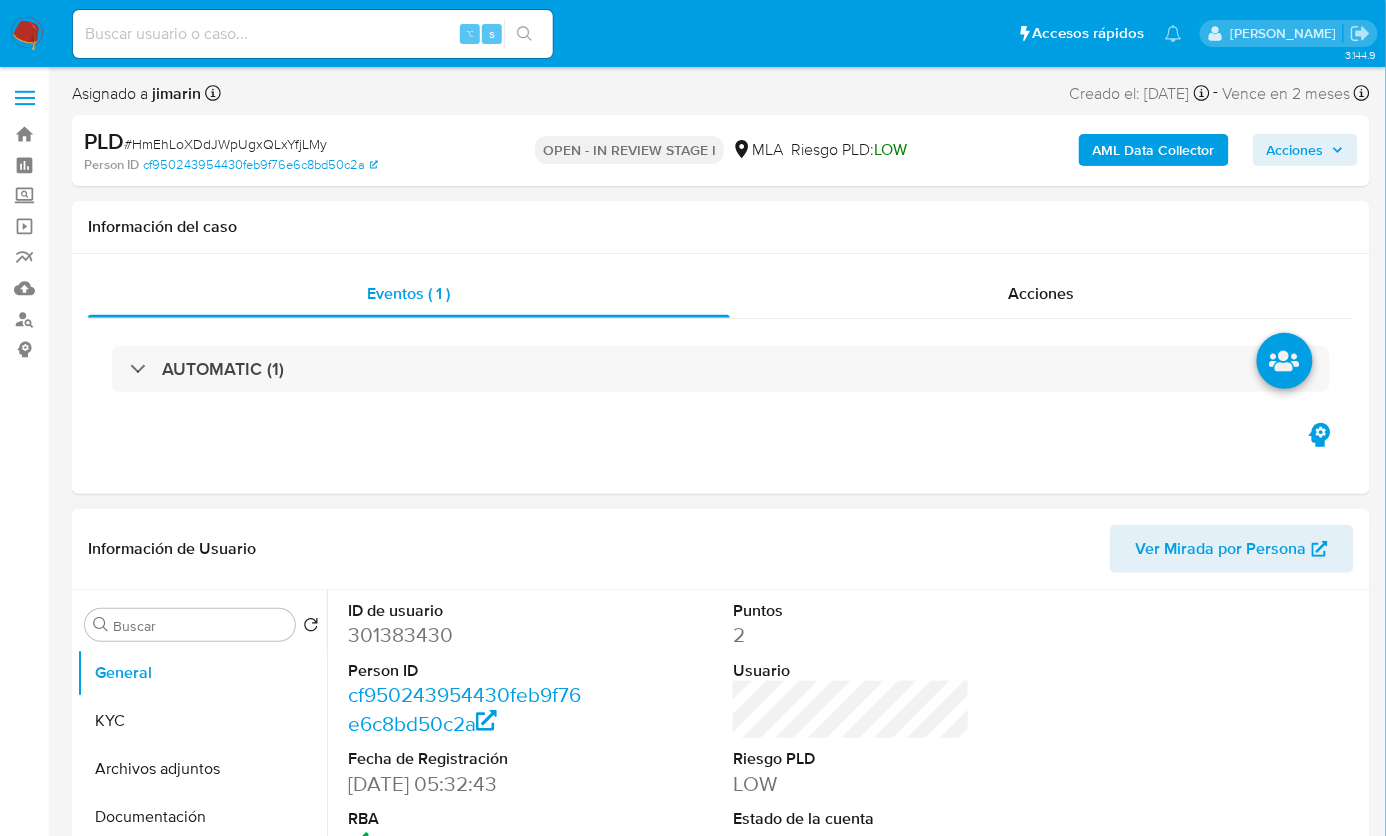 click on "301383430" at bounding box center [466, 635] 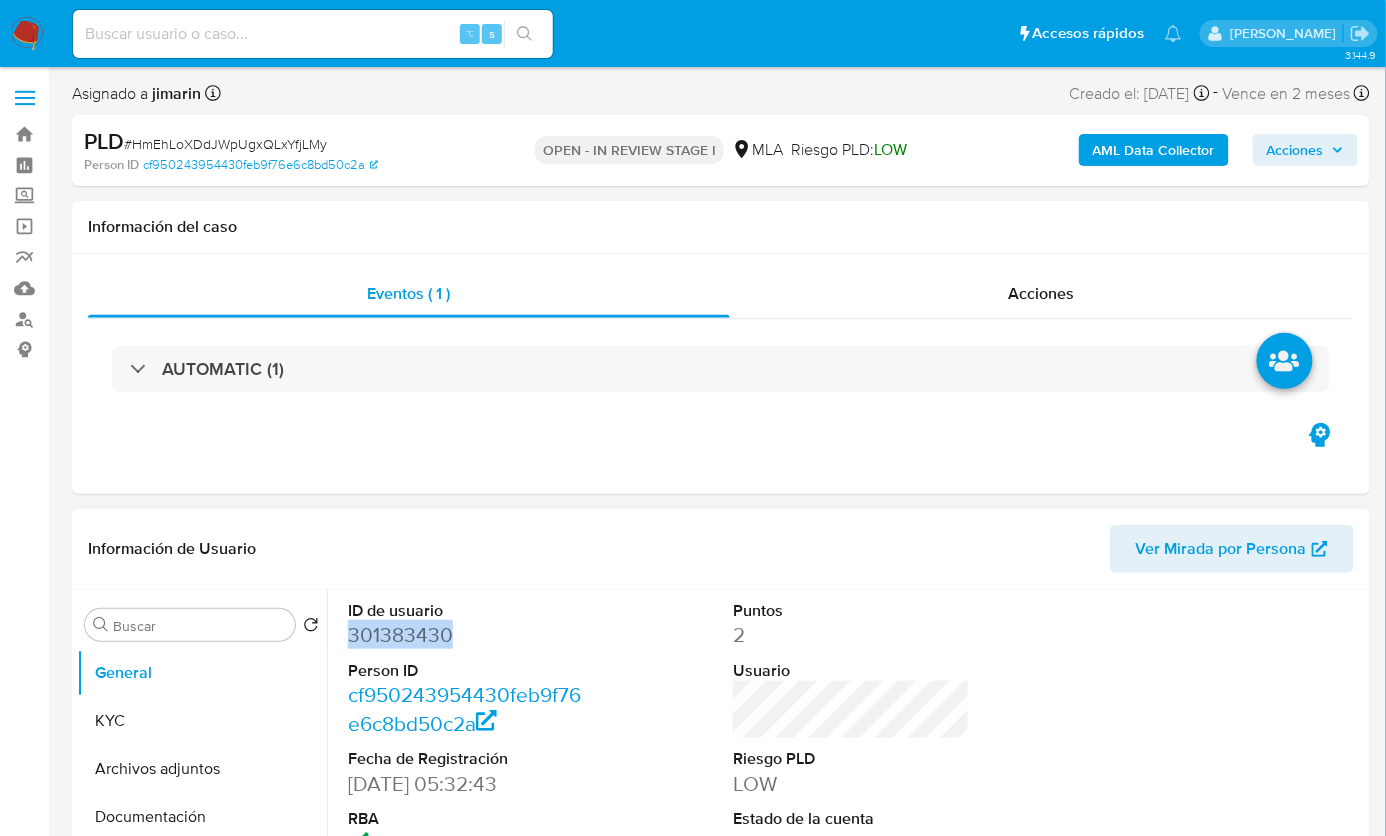 click on "301383430" at bounding box center [466, 635] 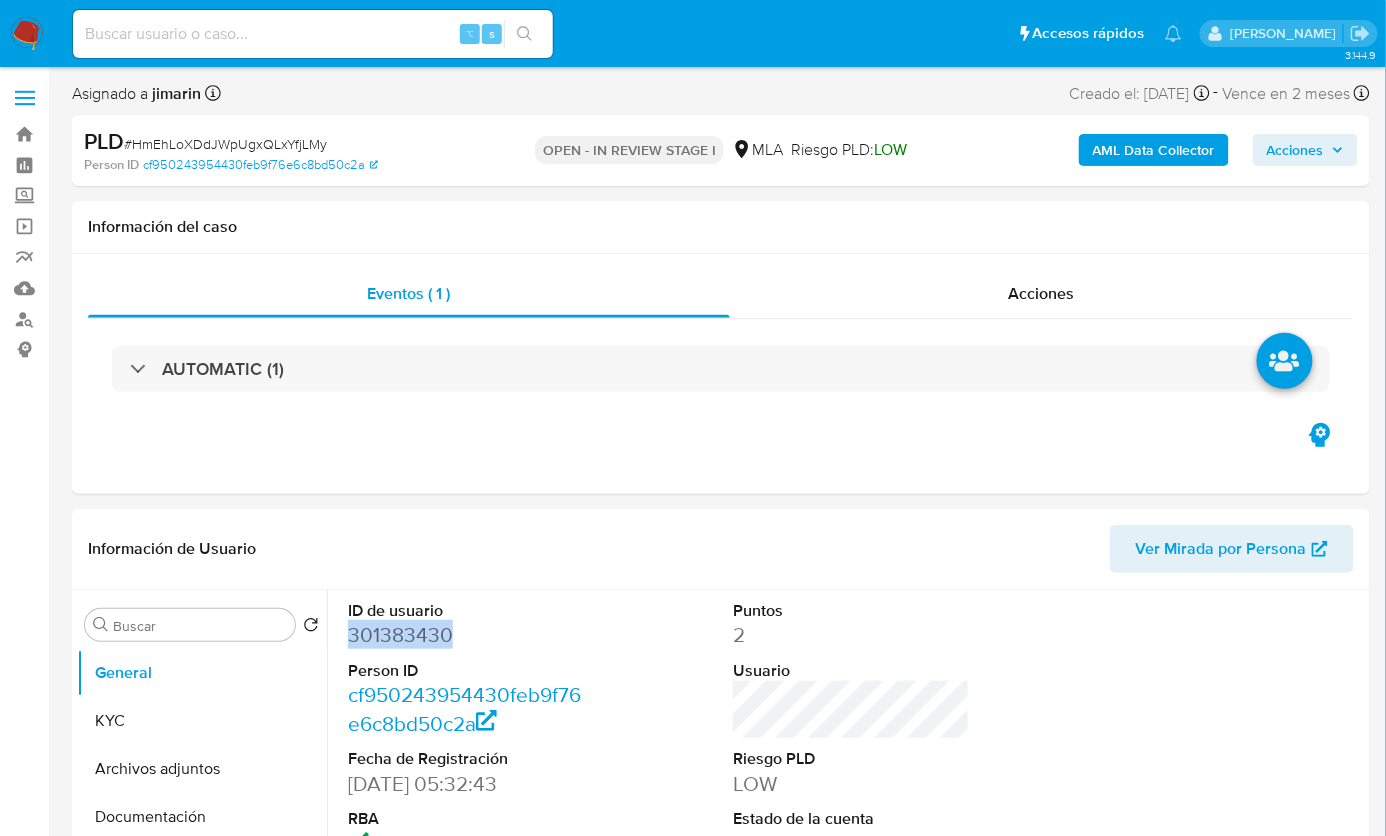 copy on "301383430" 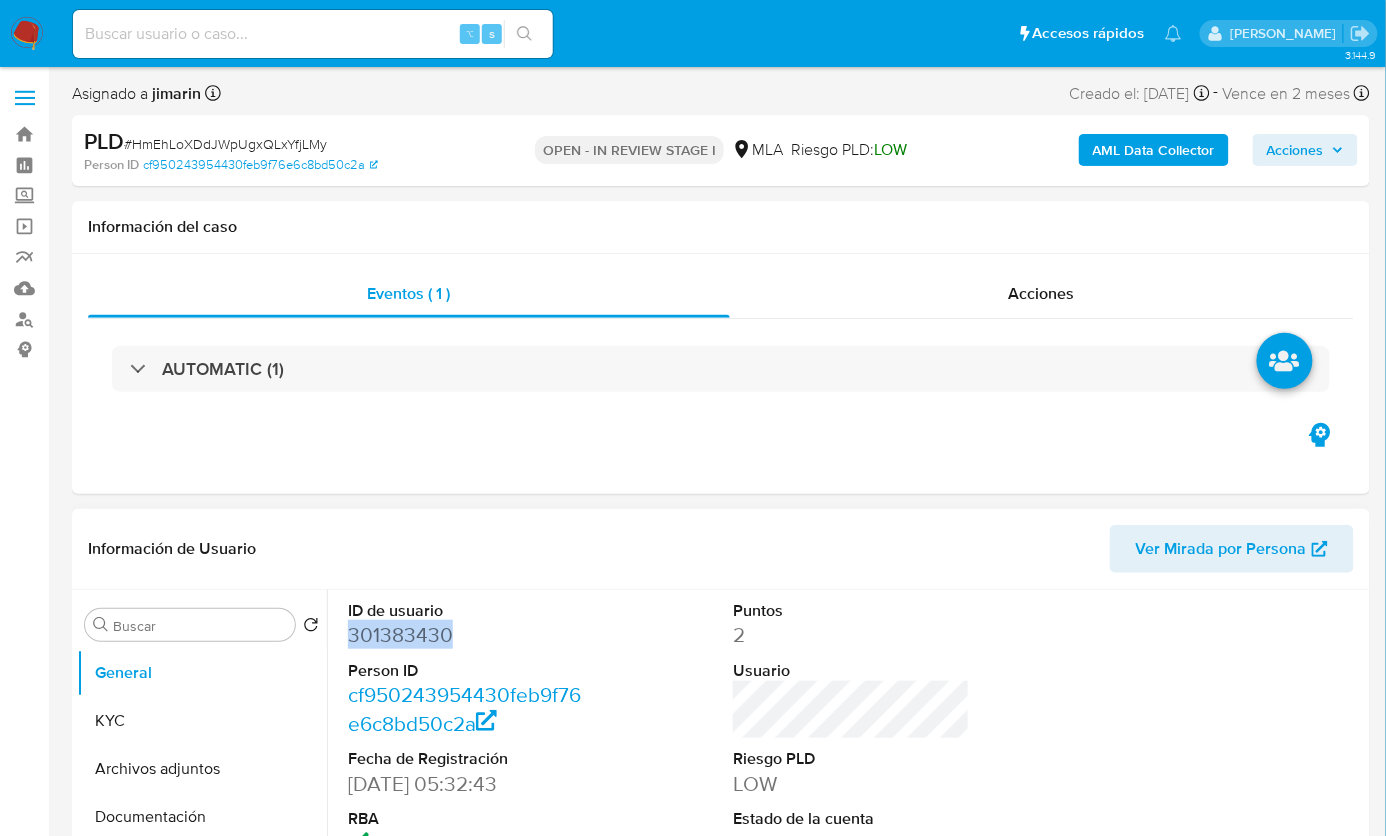click on "301383430" at bounding box center [466, 635] 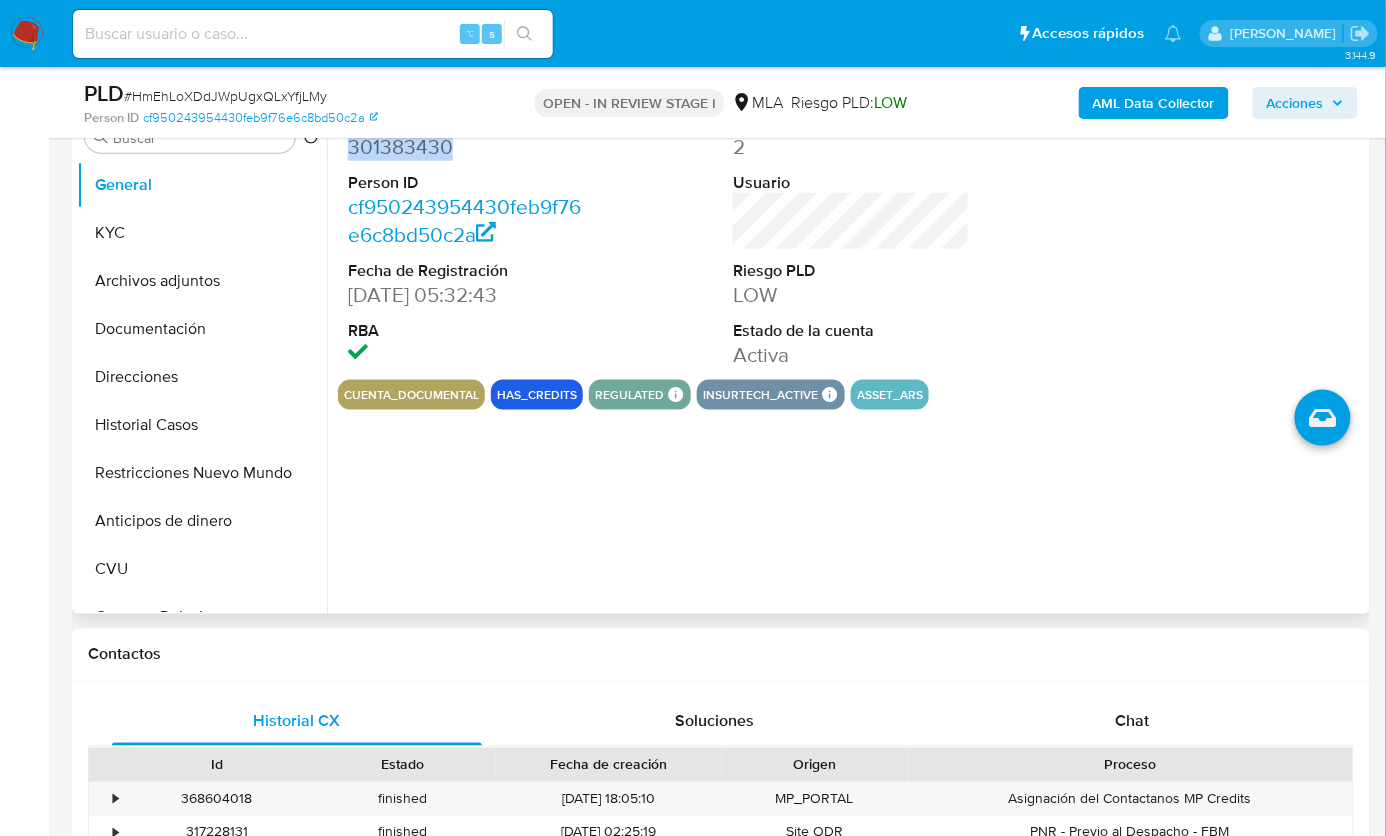 scroll, scrollTop: 507, scrollLeft: 0, axis: vertical 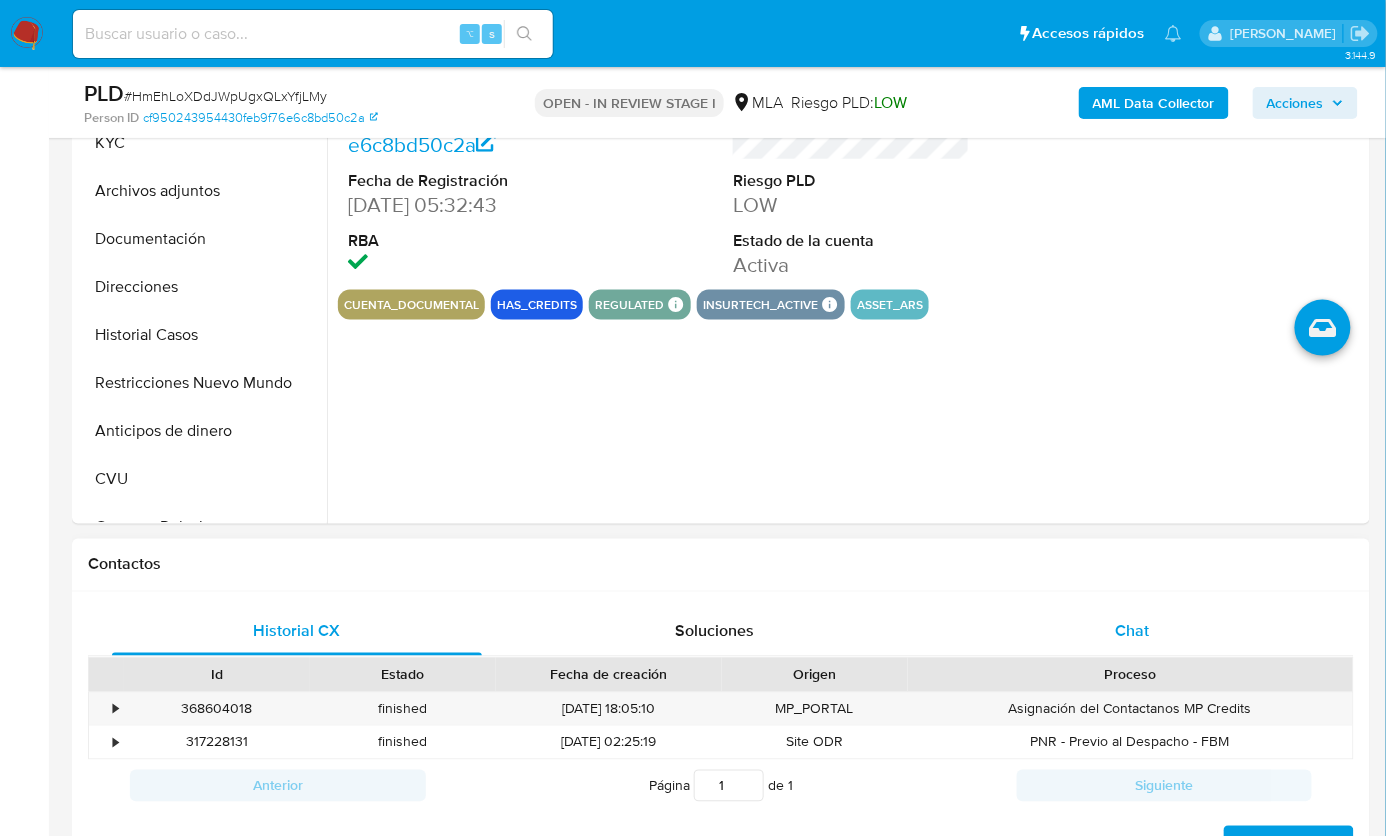 click on "Chat" at bounding box center (1133, 632) 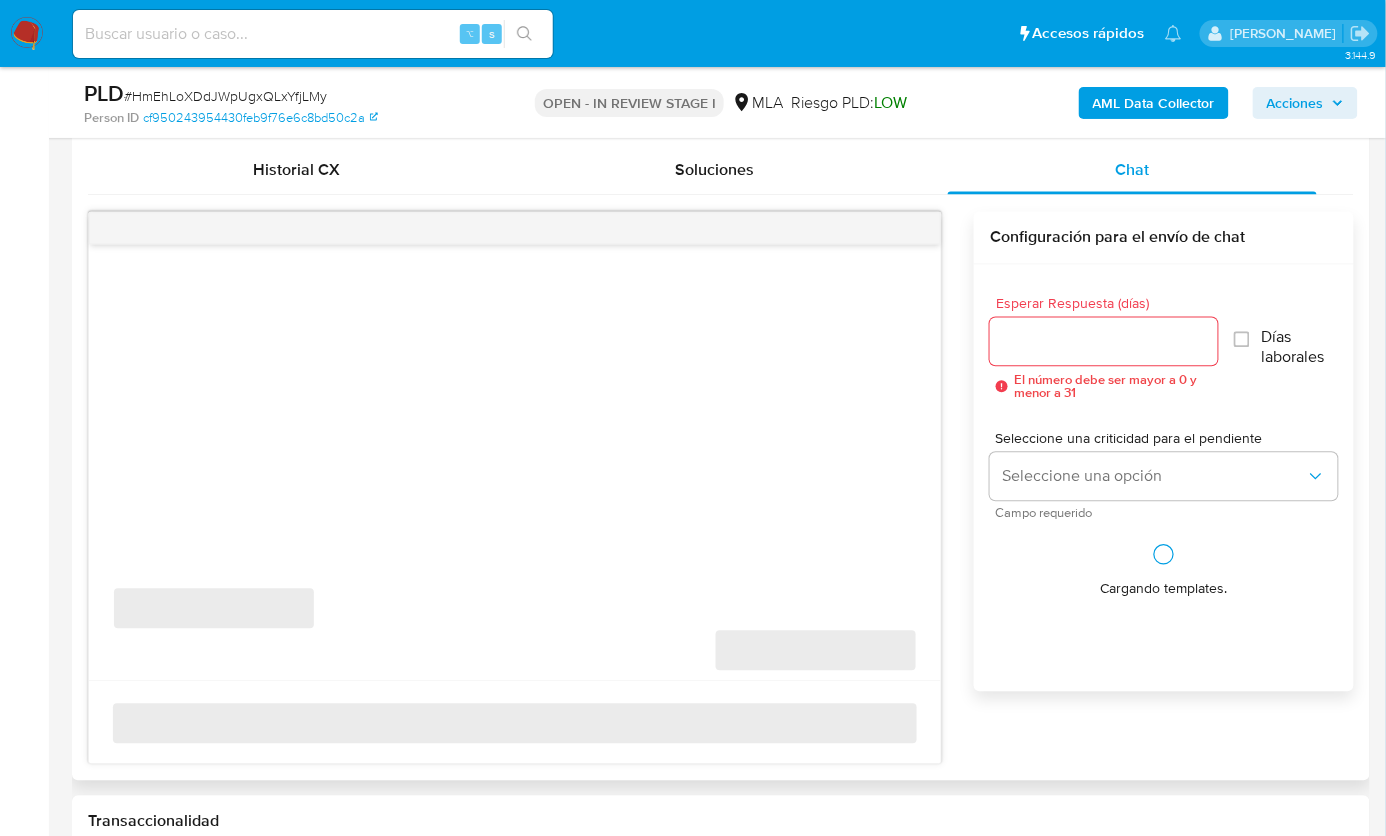 scroll, scrollTop: 1054, scrollLeft: 0, axis: vertical 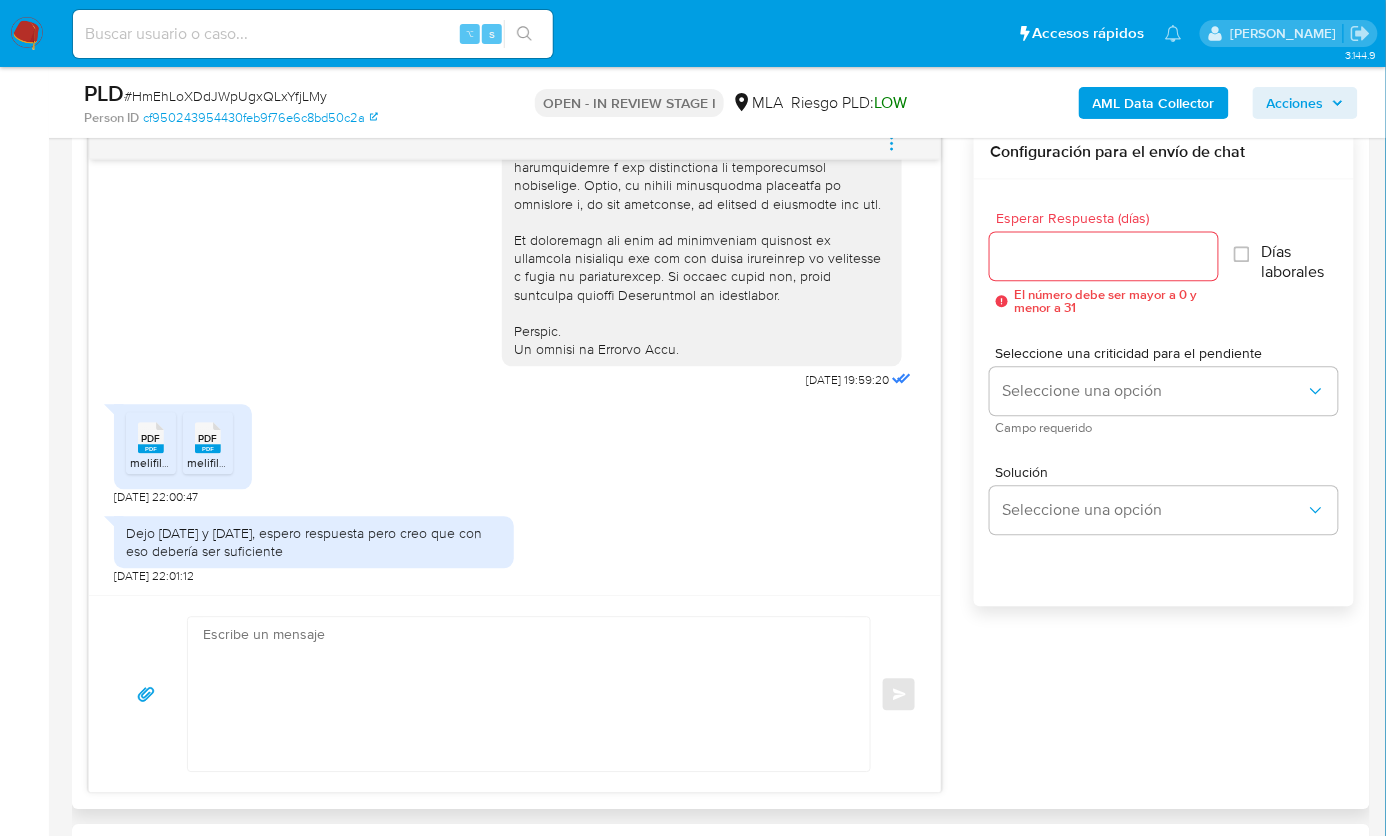 click 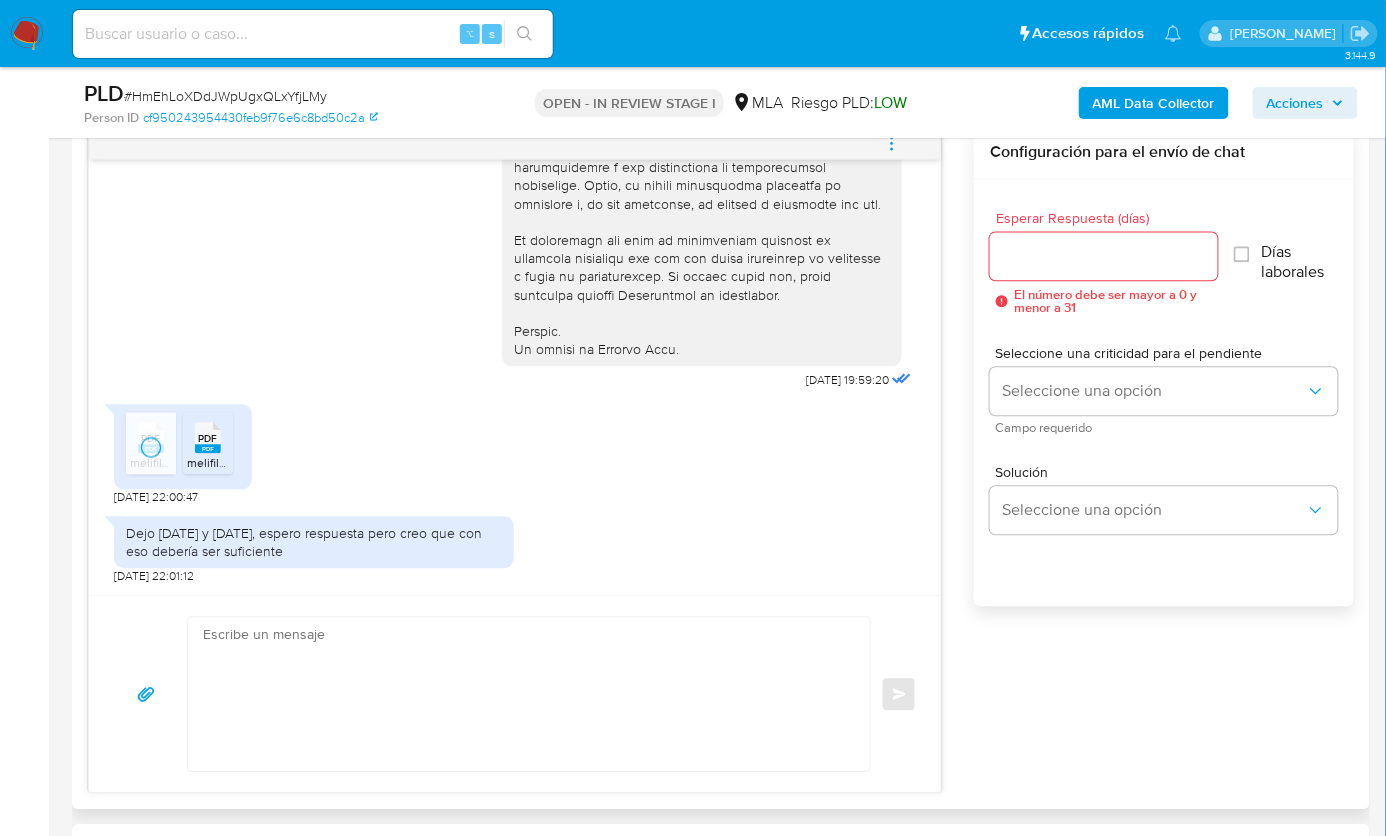 click on "PDF" at bounding box center (208, 438) 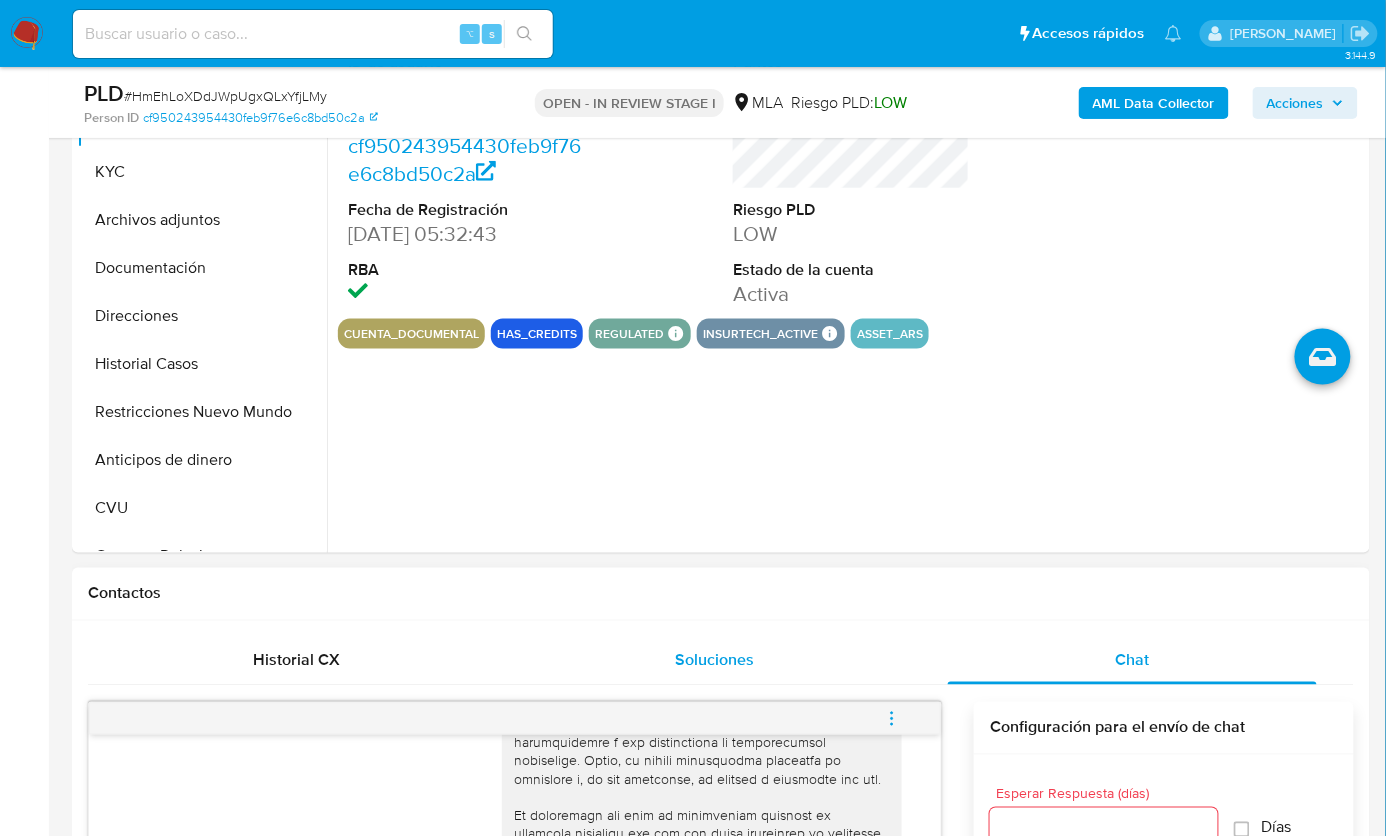 scroll, scrollTop: 140, scrollLeft: 0, axis: vertical 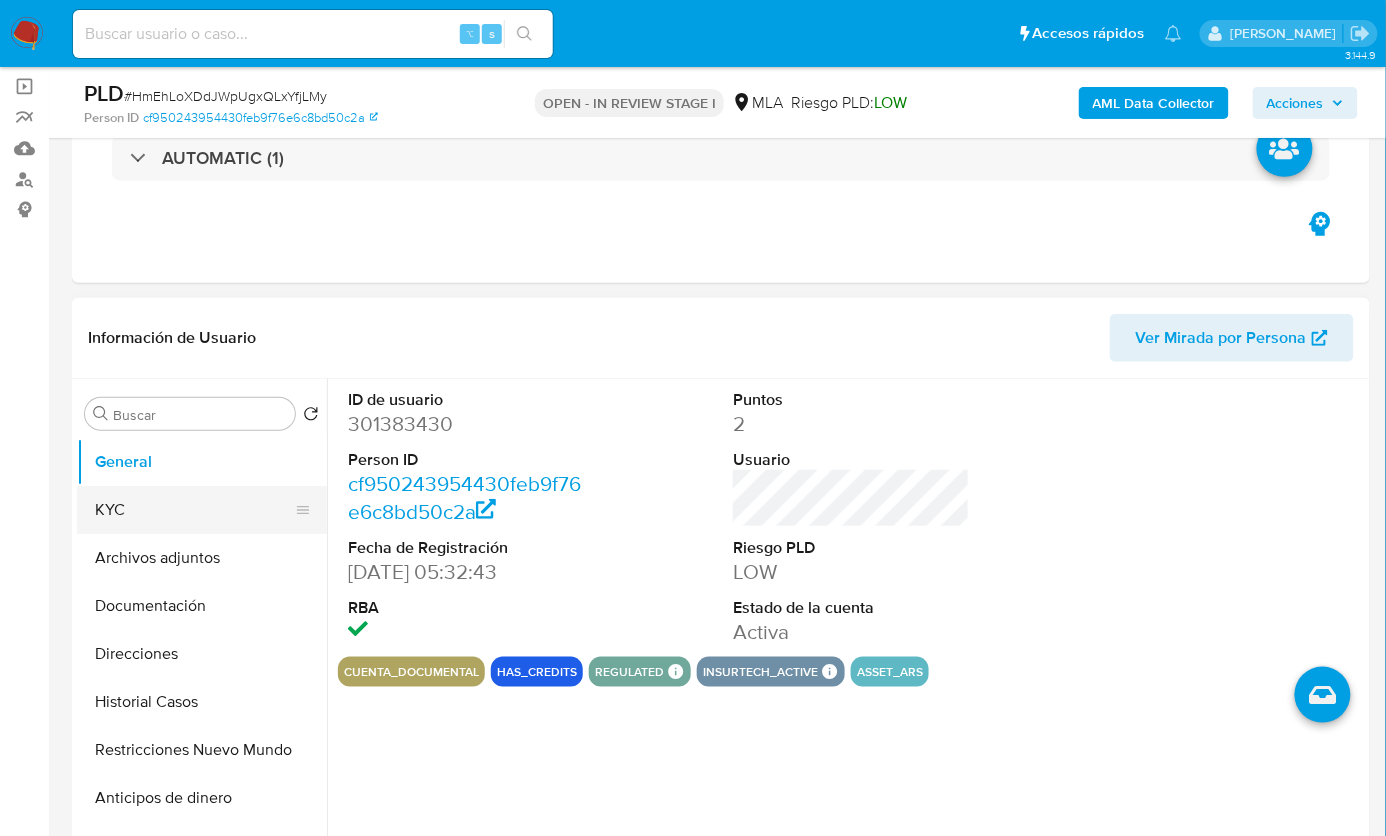 click on "KYC" at bounding box center [194, 510] 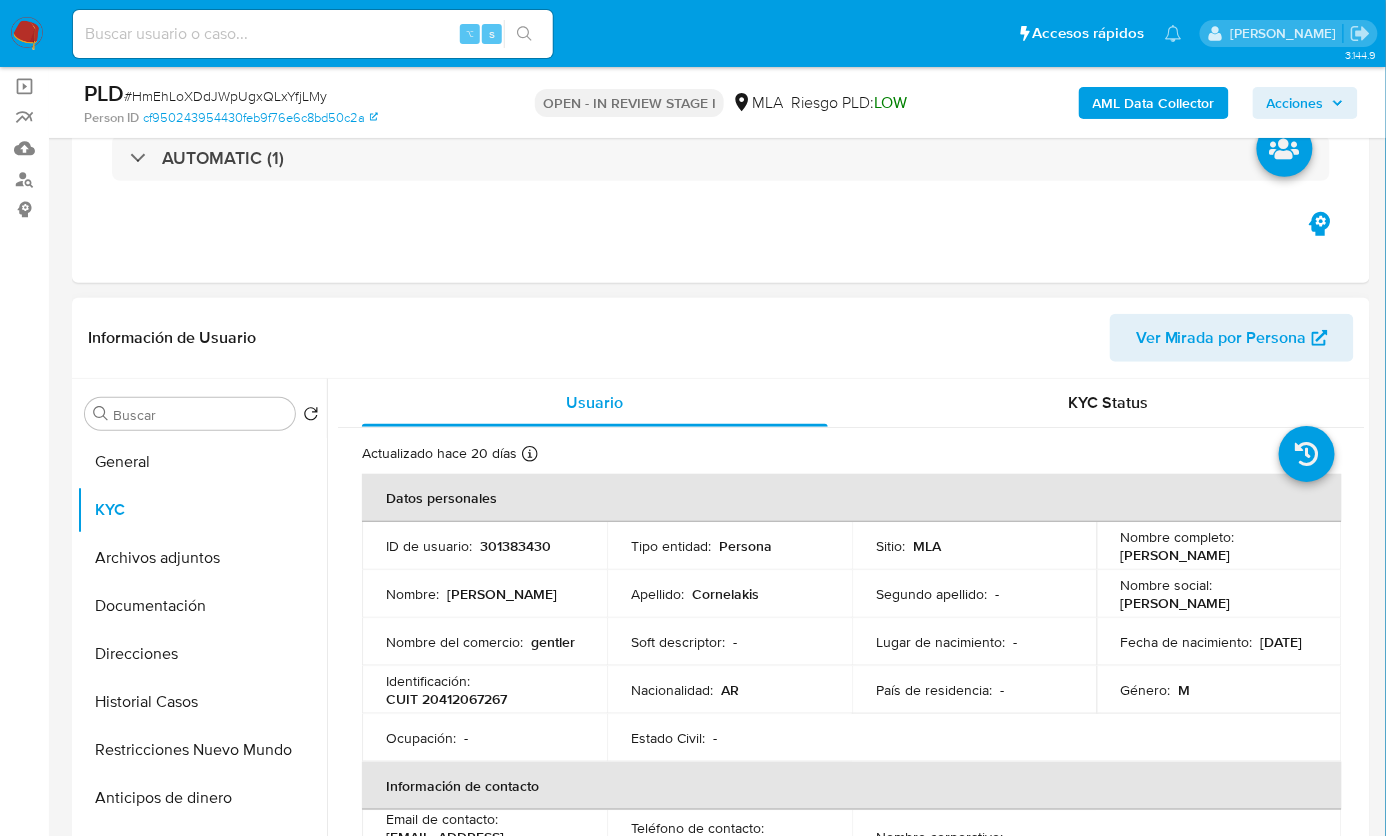 click on "CUIT 20412067267" at bounding box center [446, 699] 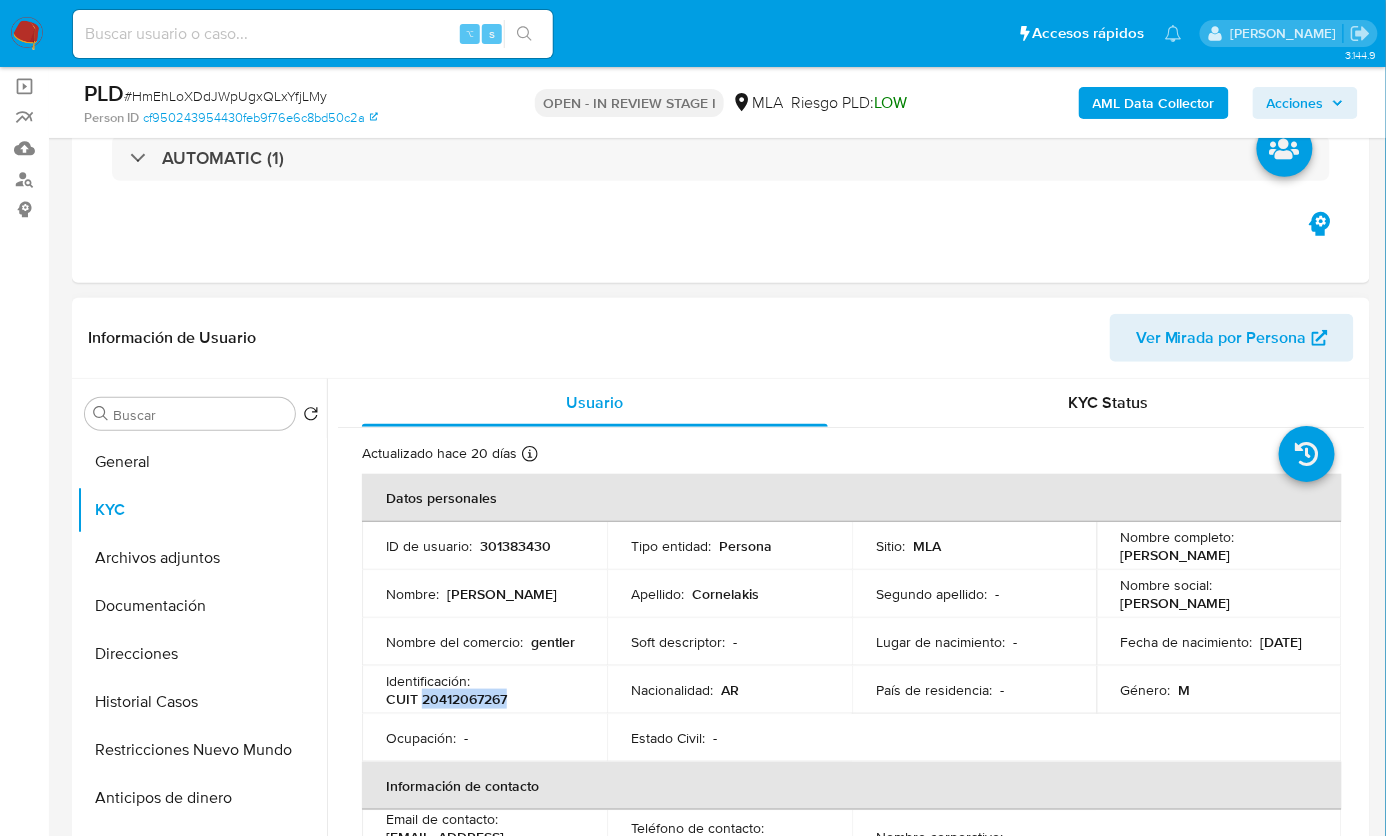 click on "CUIT 20412067267" at bounding box center (446, 699) 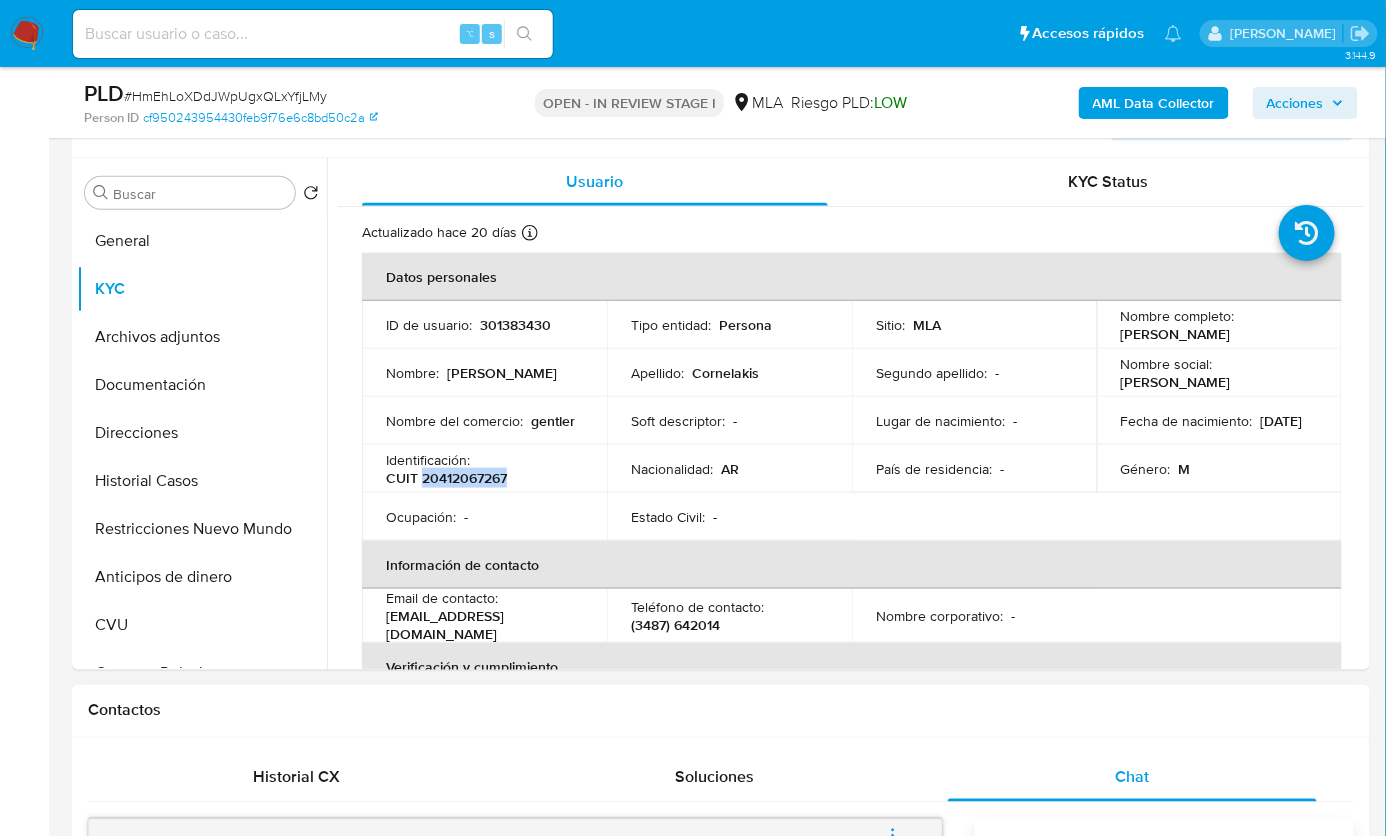 scroll, scrollTop: 358, scrollLeft: 0, axis: vertical 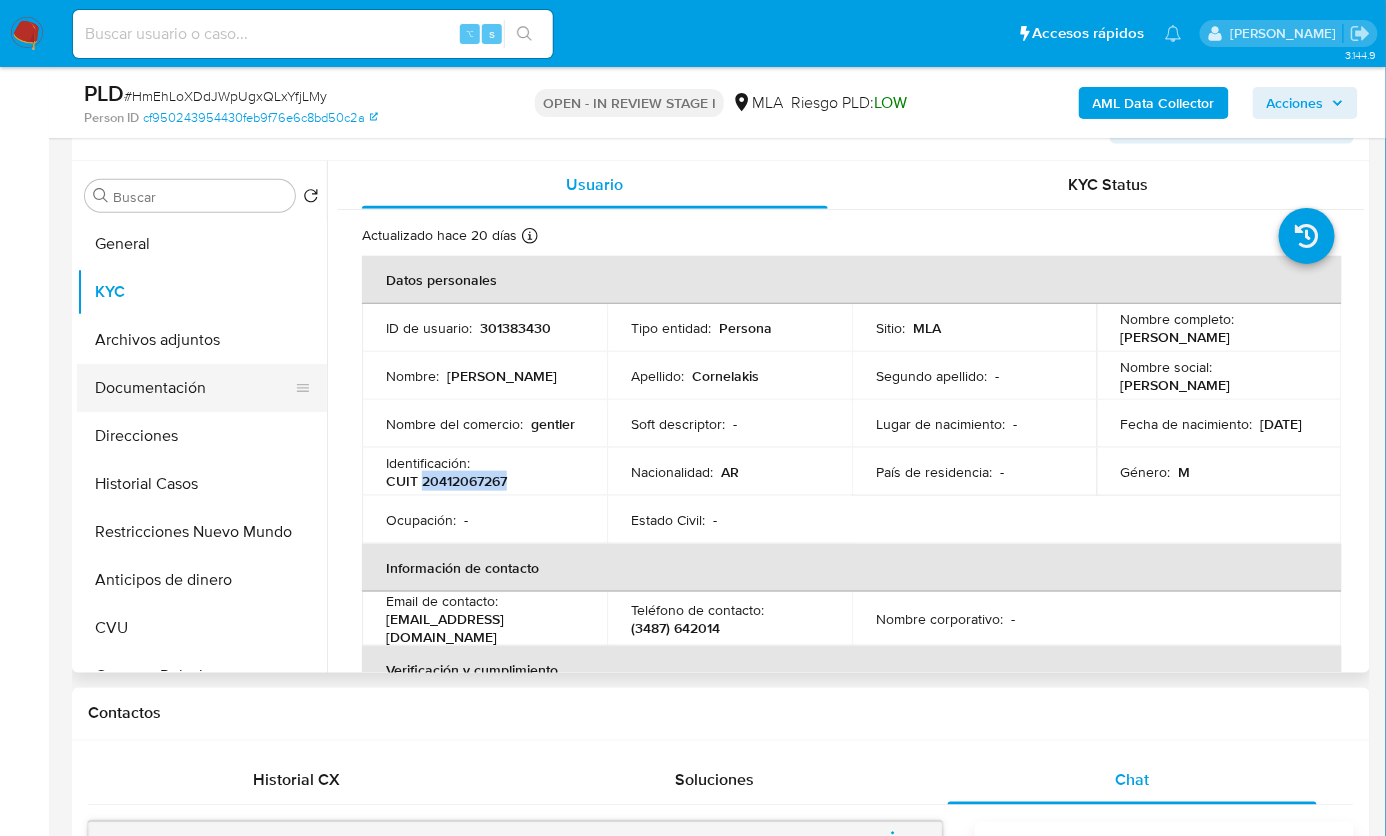 click on "Documentación" at bounding box center [194, 388] 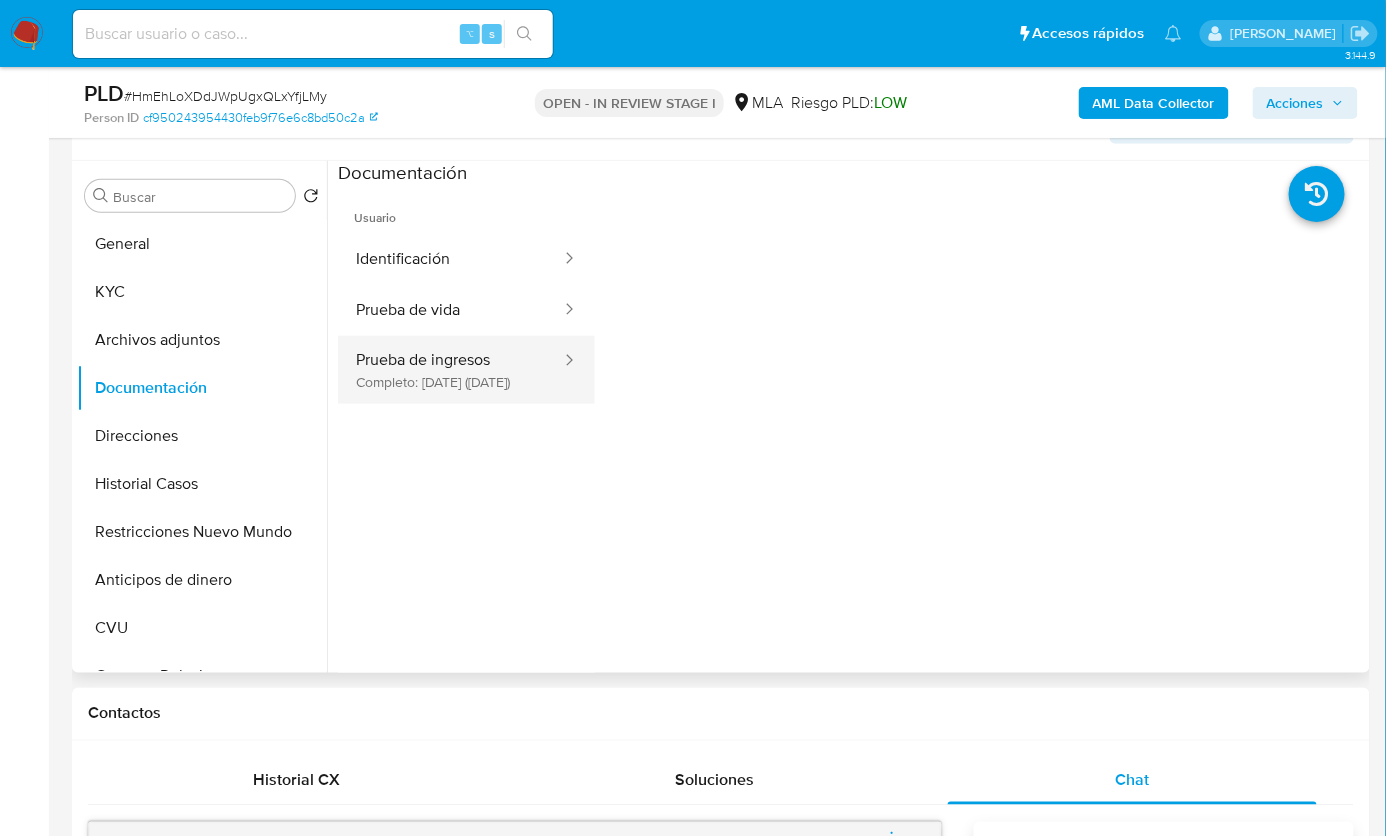 click on "Prueba de ingresos Completo: 29/05/2023 (hace 2 años)" at bounding box center (450, 370) 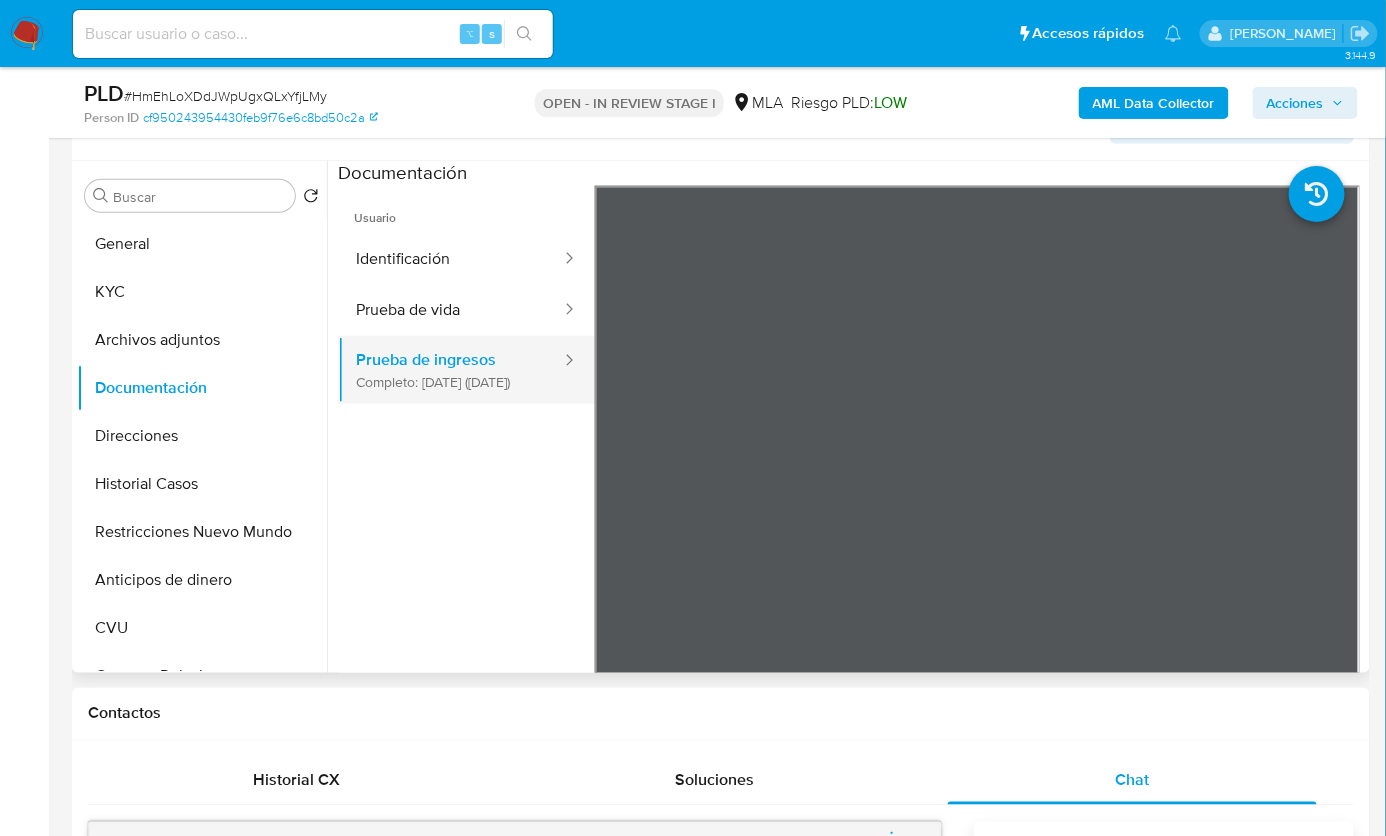 scroll, scrollTop: 0, scrollLeft: 0, axis: both 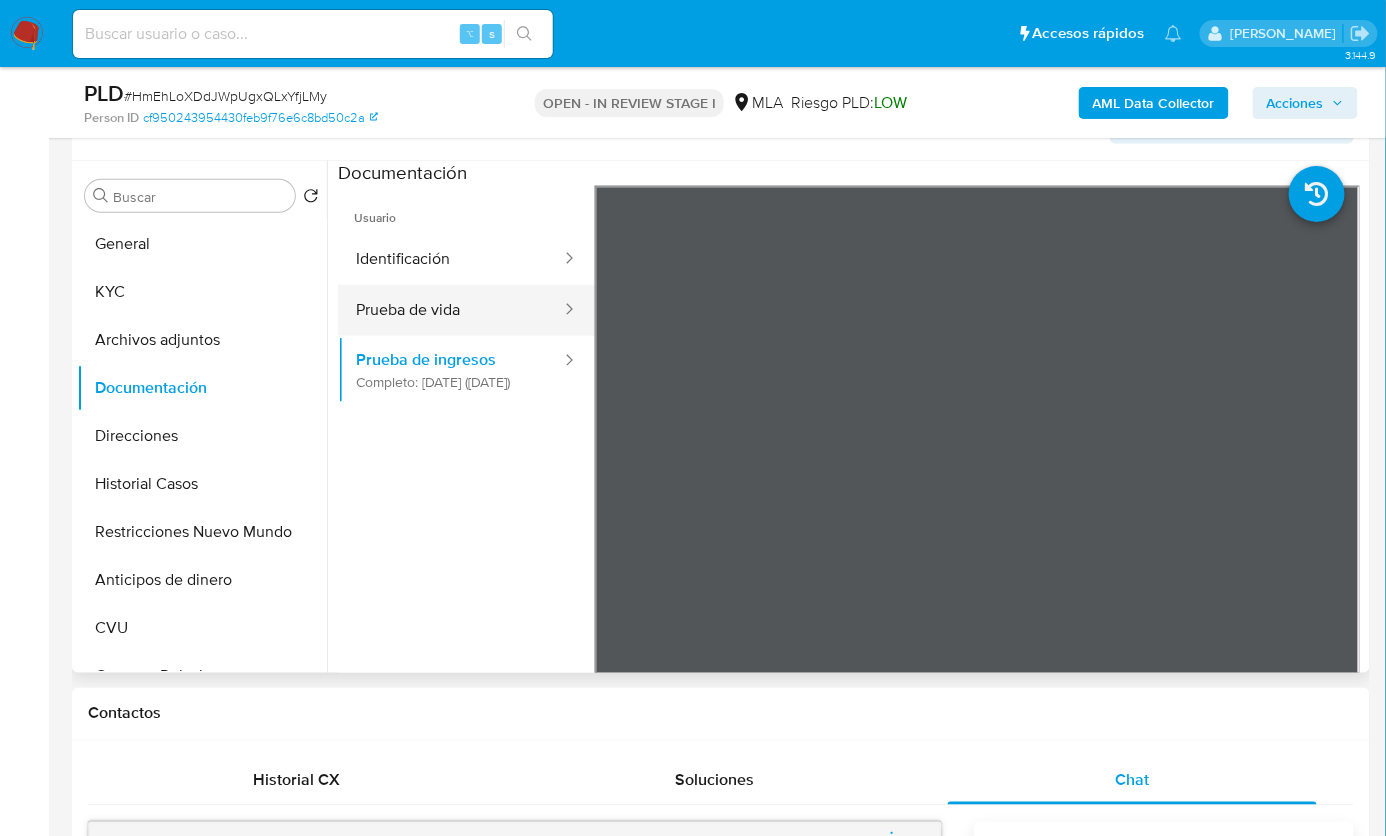 click on "Prueba de vida" at bounding box center (450, 310) 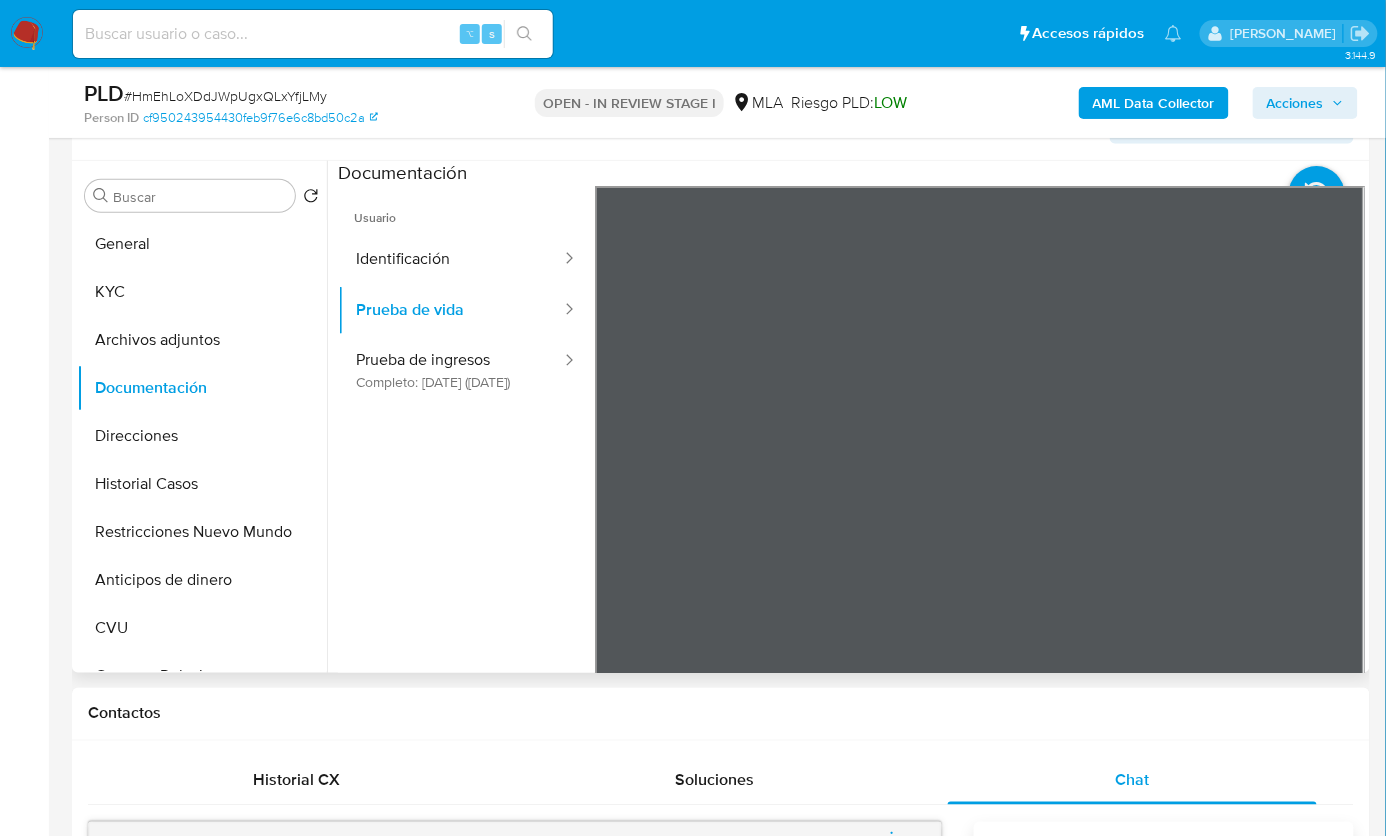 scroll, scrollTop: 62, scrollLeft: 0, axis: vertical 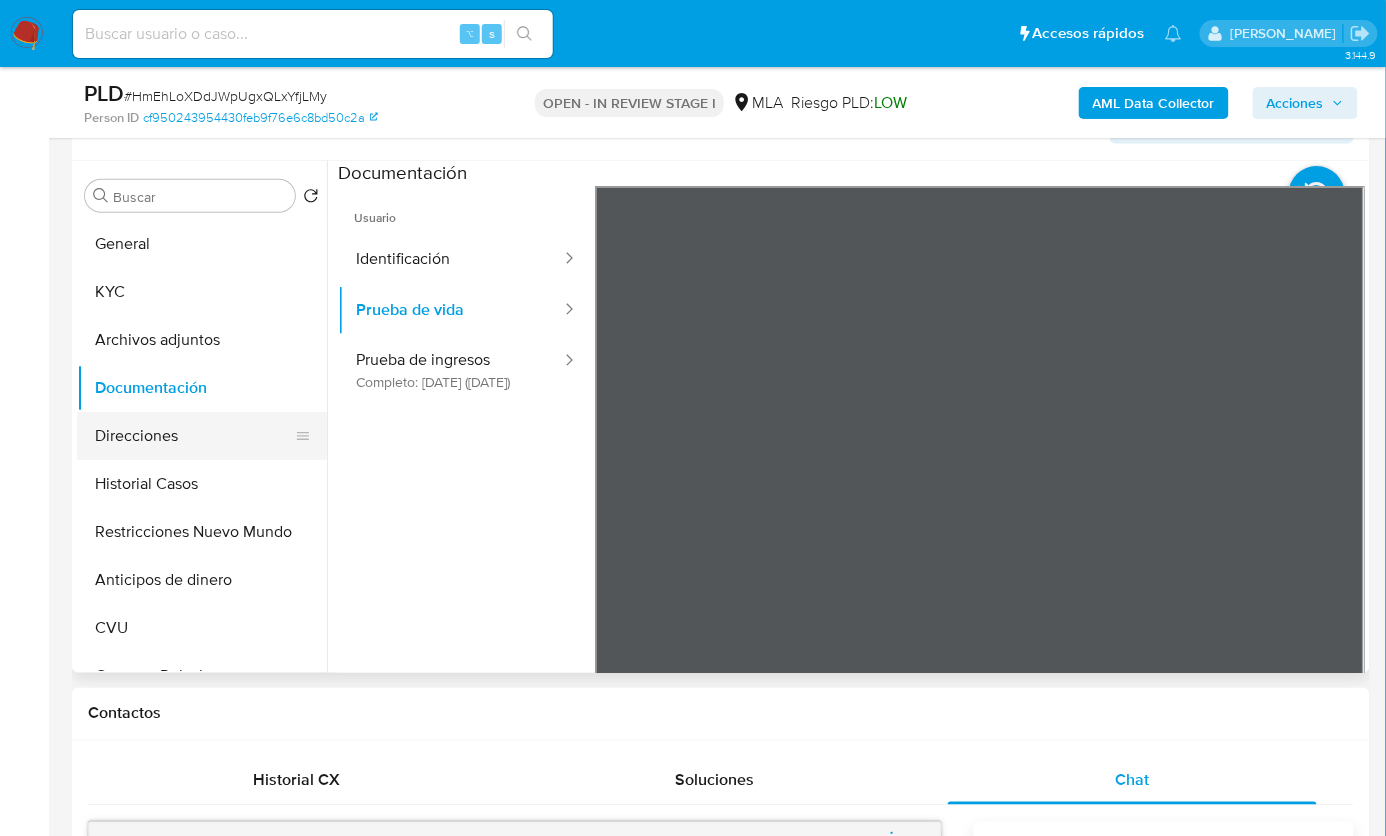 click on "Direcciones" at bounding box center (194, 436) 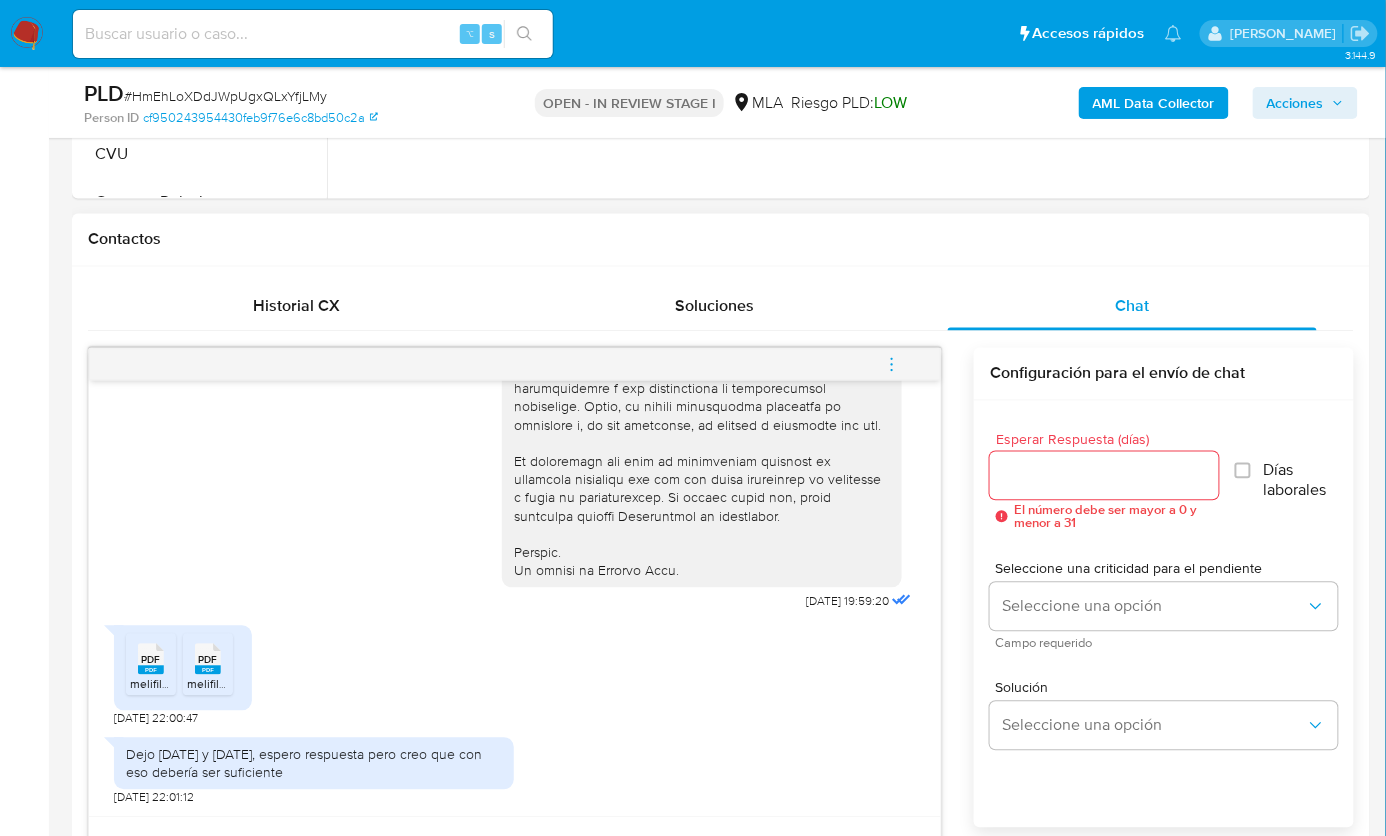 scroll, scrollTop: 1079, scrollLeft: 0, axis: vertical 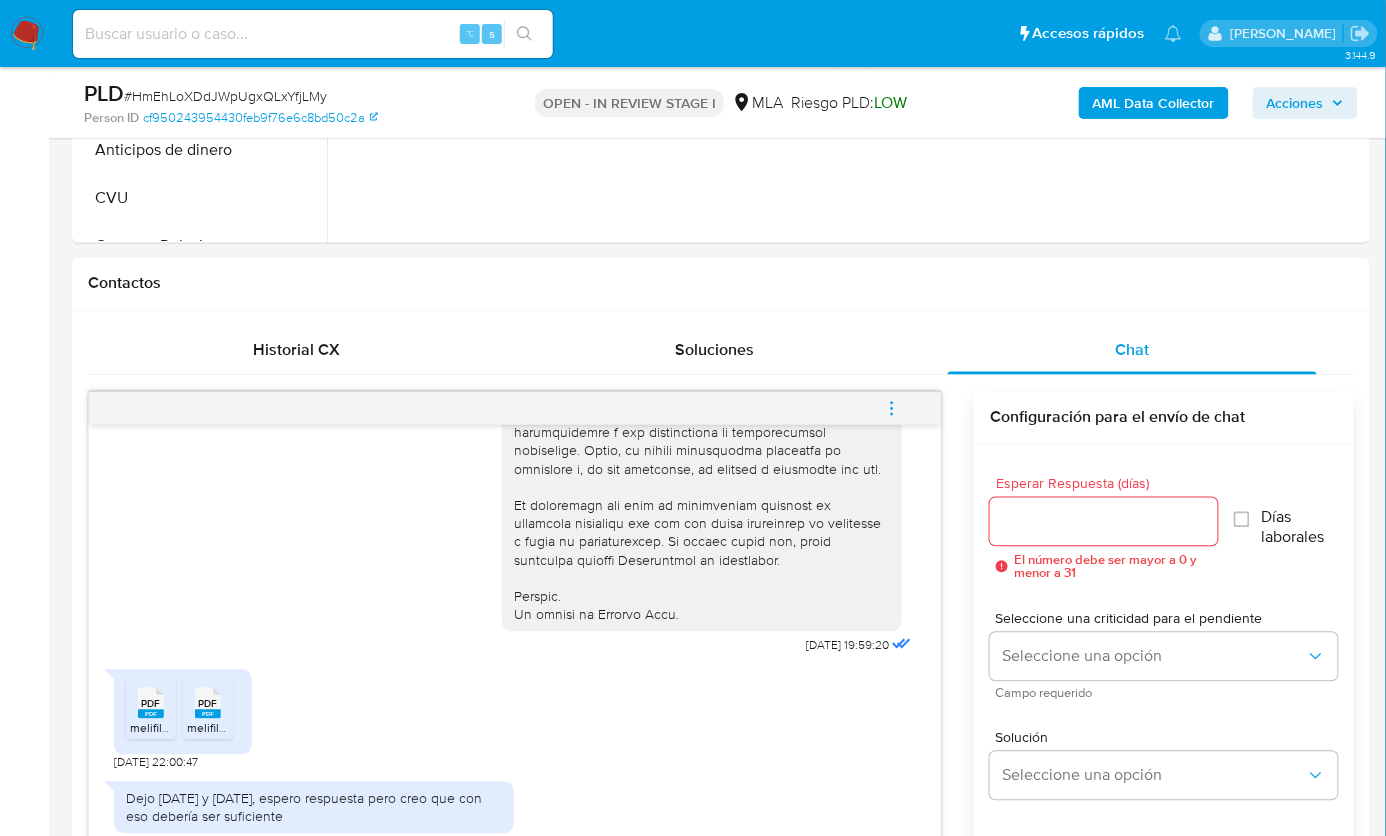 click on "Historial CX Soluciones Chat Id Estado Fecha de creación Origen Proceso • 368604018 finished 06/02/2025 18:05:10 MP_PORTAL Asignación del Contactanos MP Credits • 317228131 finished 17/05/2024 02:25:19 Site ODR PNR - Previo al Despacho - FBM Anterior Página   1   de   1 Siguiente Cargando... Nuevo Contacto 17/07/2025 19:59:20 PDF PDF melifile6155730627183911442.pdf PDF PDF melifile2824822944793138092.pdf 17/07/2025 22:00:47 Dejo 2024 y 2025, espero respuesta pero creo que con eso debería ser suficiente 17/07/2025 22:01:12 Enviar Configuración para el envío de chat Esperar Respuesta (días) El número debe ser mayor a 0 y menor a 31 Días laborales Seleccione una criticidad para el pendiente Seleccione una opción Campo requerido Solución Seleccione una opción" at bounding box center (721, 693) 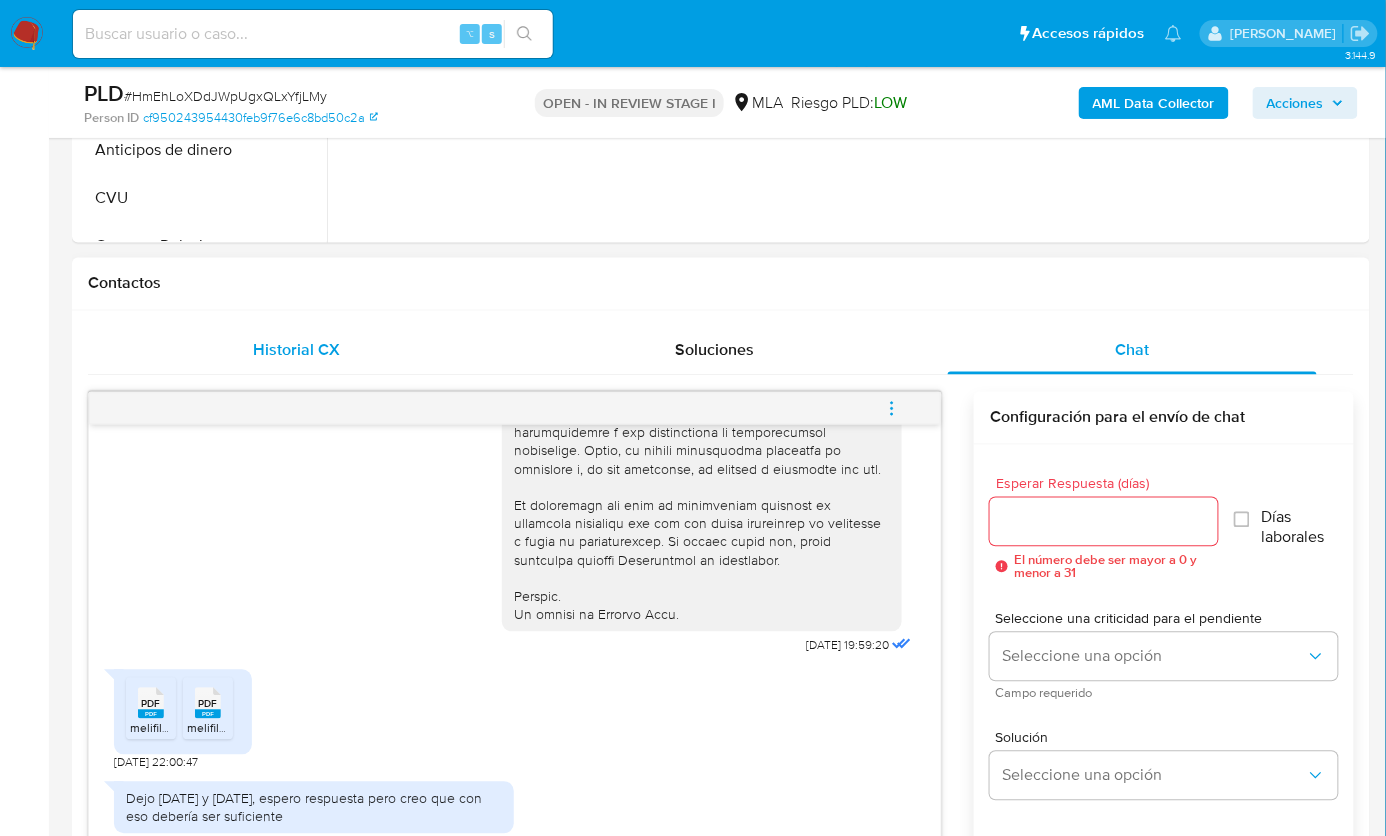 click on "Historial CX" at bounding box center [297, 351] 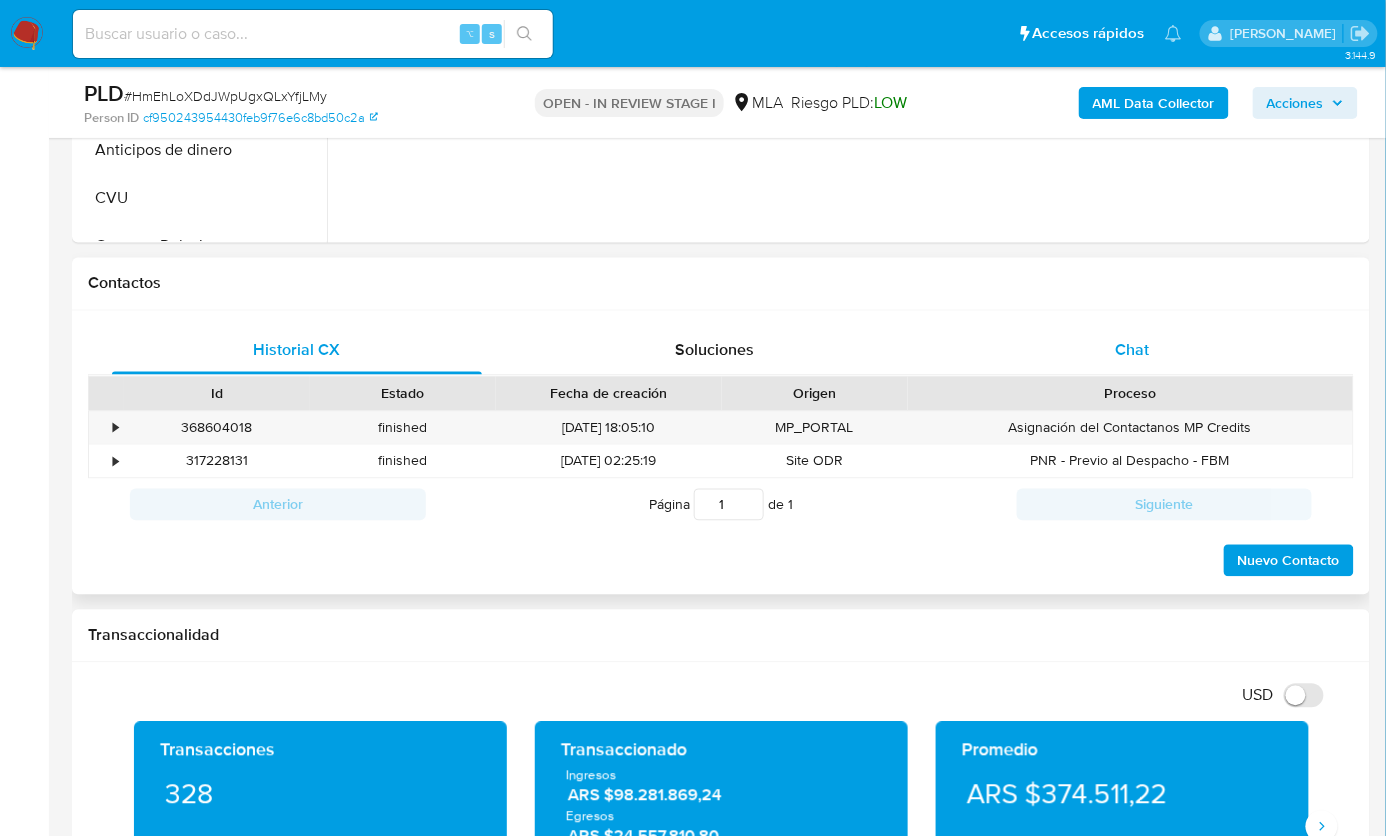 click on "Chat" at bounding box center (1133, 351) 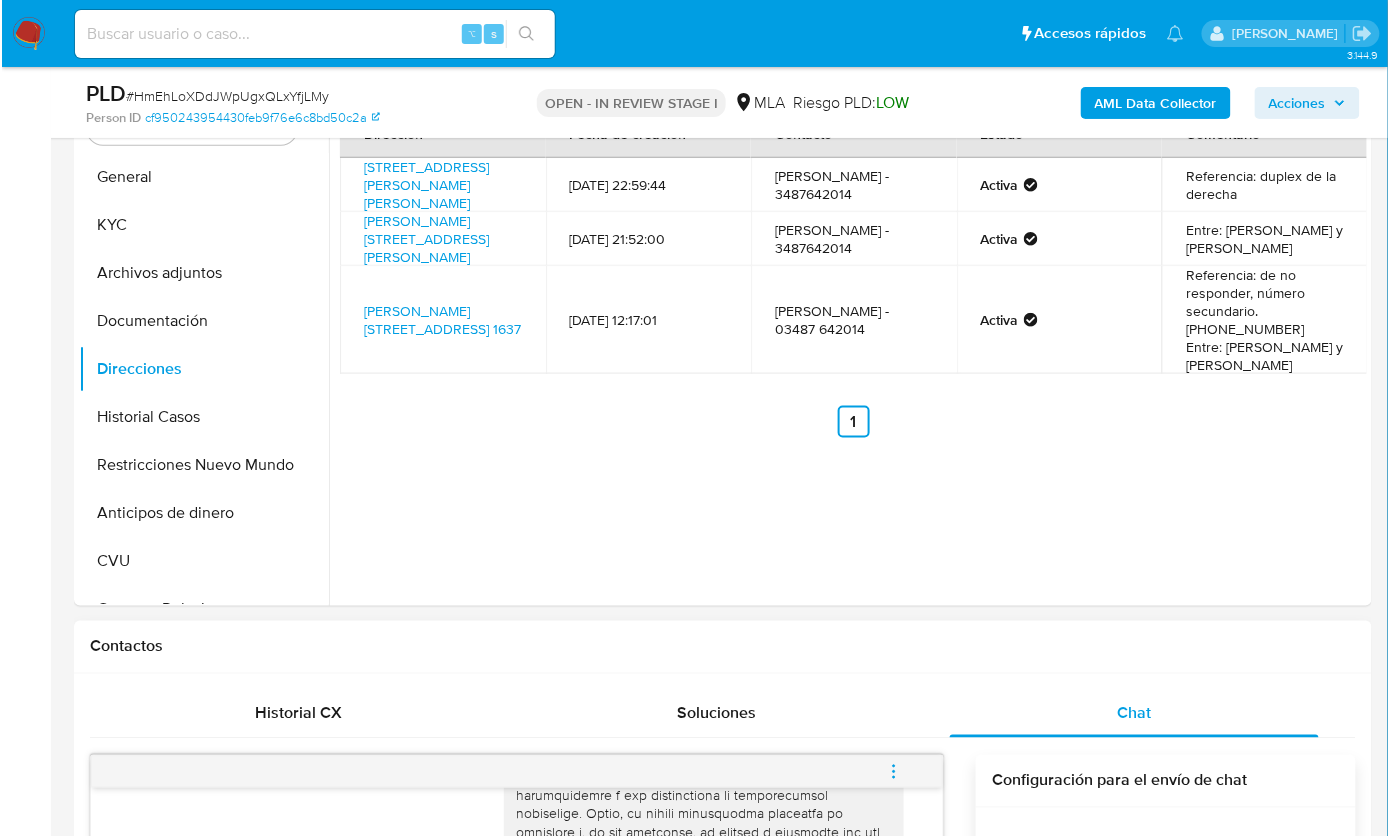 scroll, scrollTop: 302, scrollLeft: 0, axis: vertical 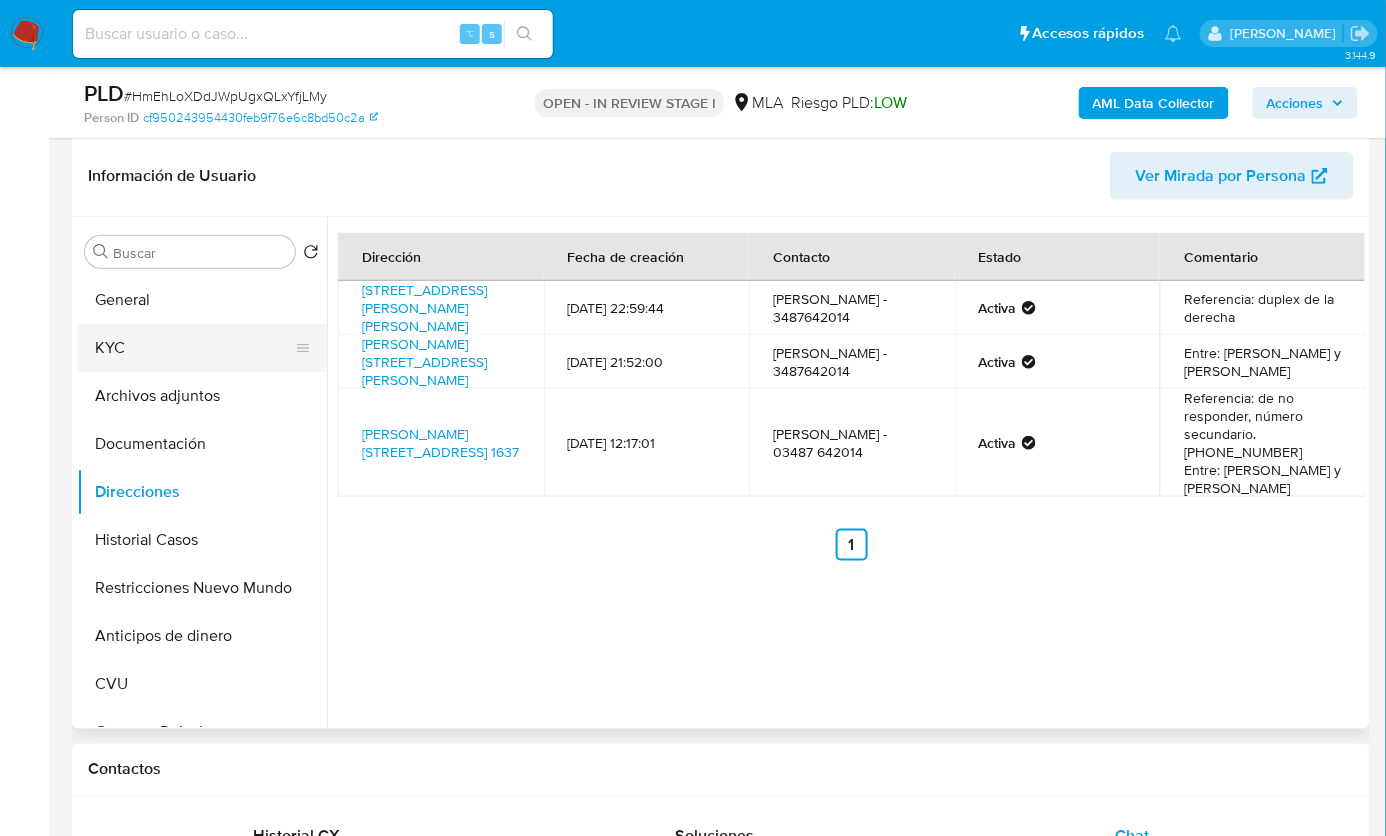 click on "KYC" at bounding box center (194, 348) 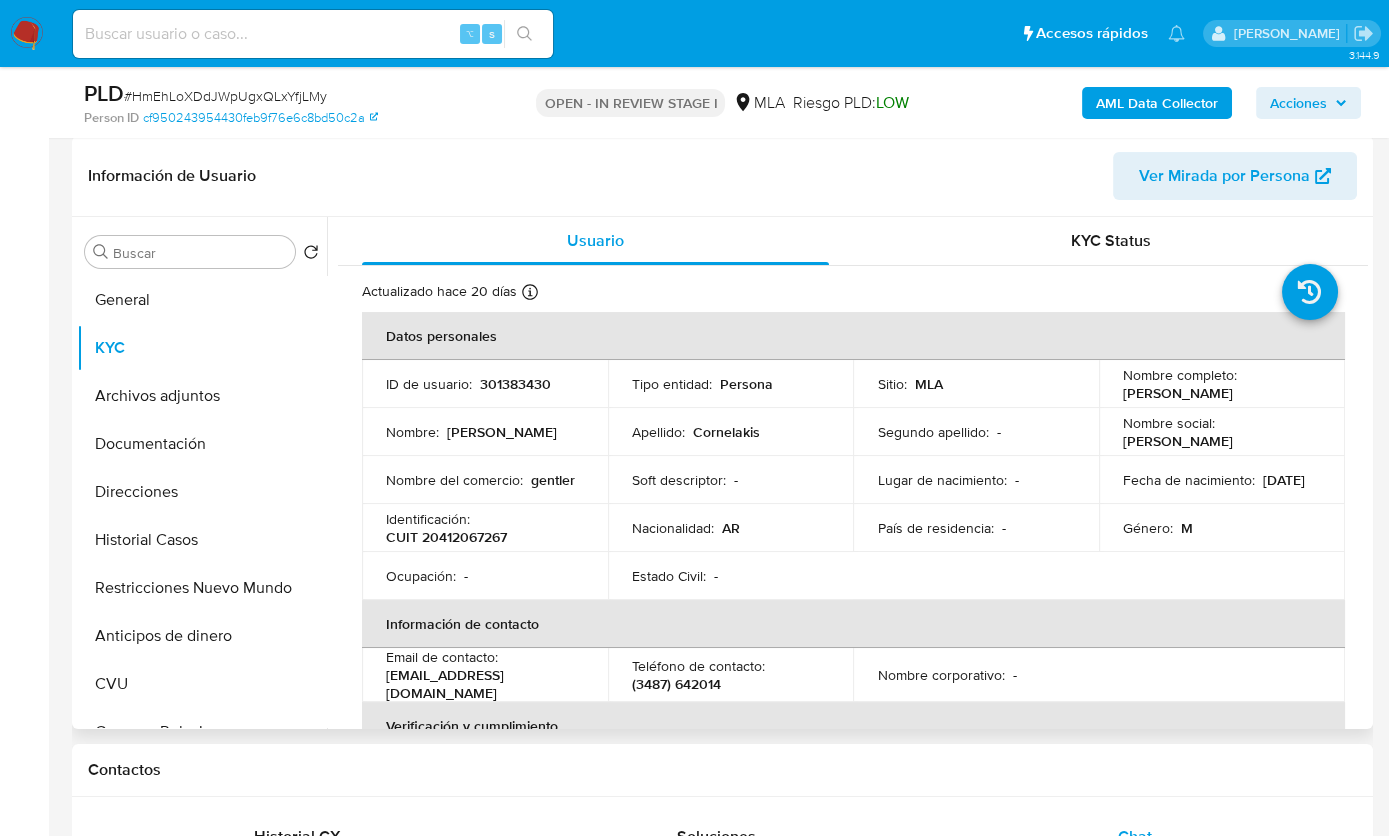 click on "gentler" at bounding box center (553, 480) 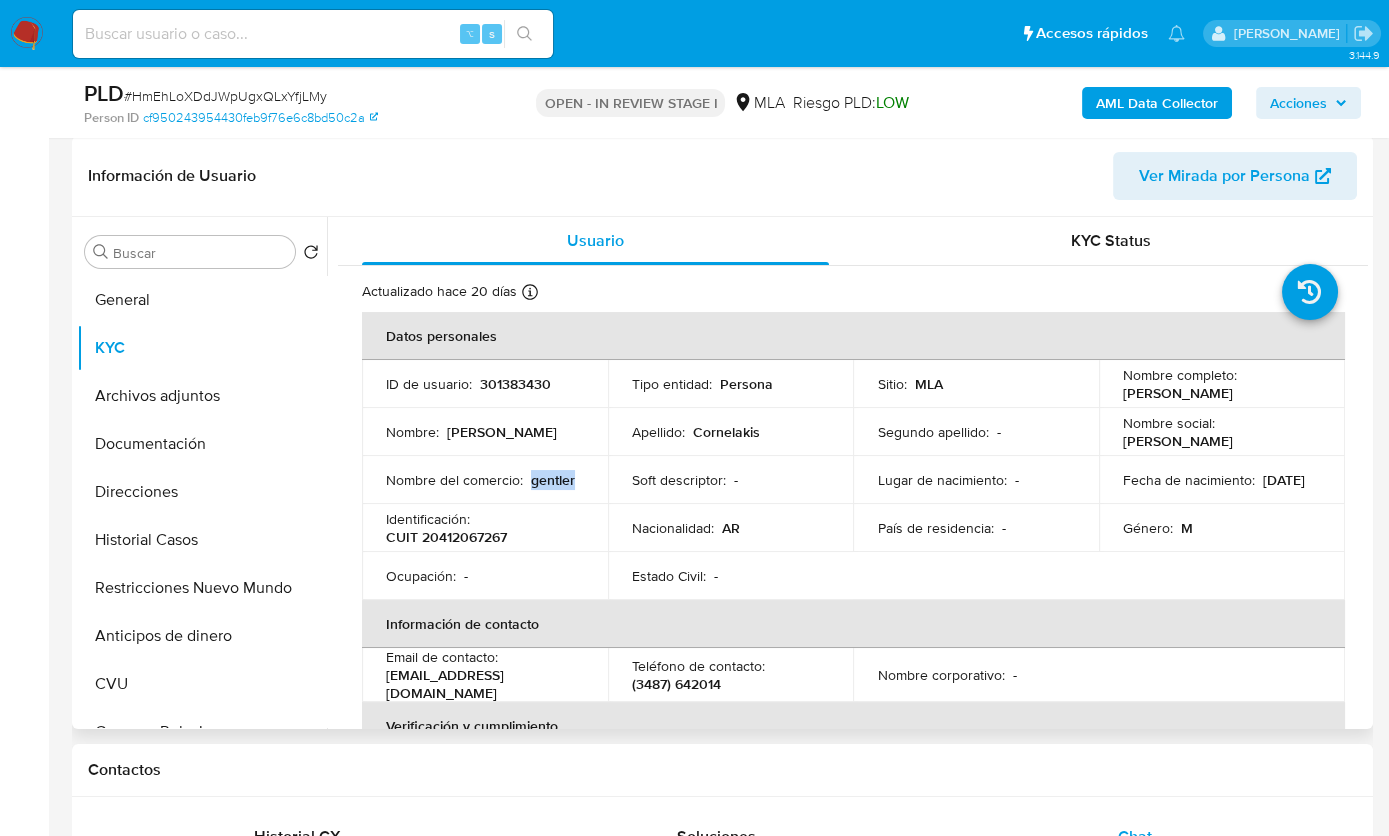 click on "gentler" at bounding box center [553, 480] 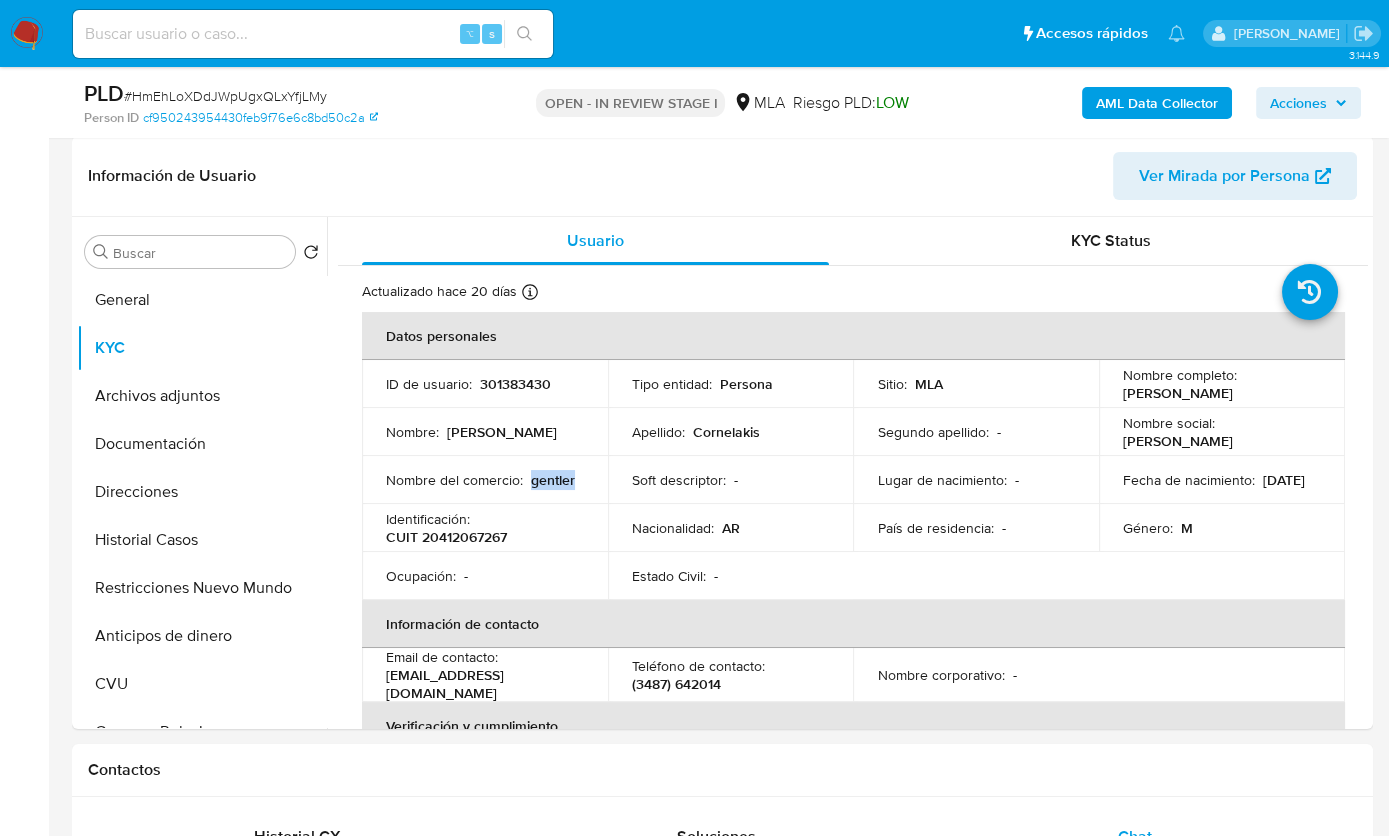 copy on "gentler" 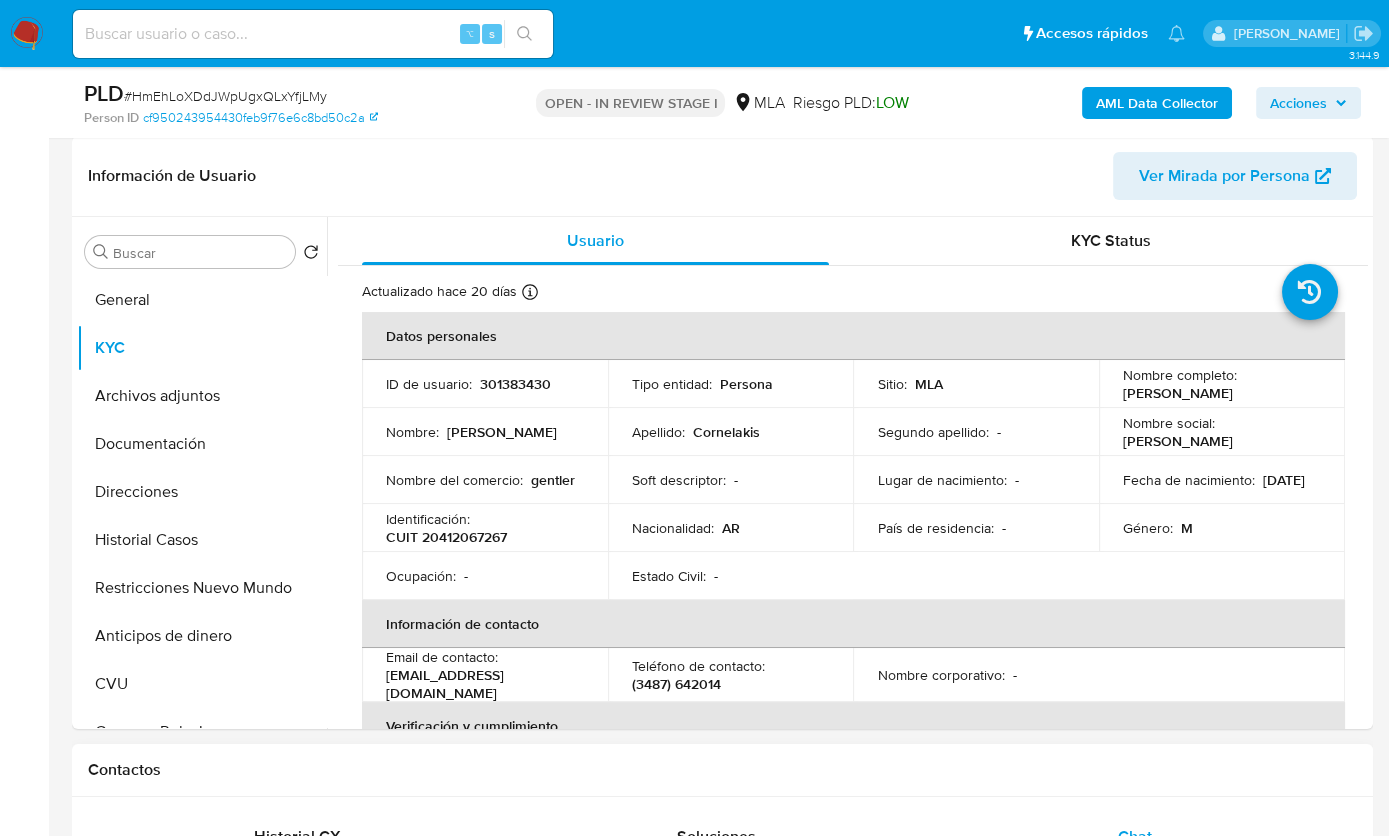 click on "Contactos" at bounding box center (722, 770) 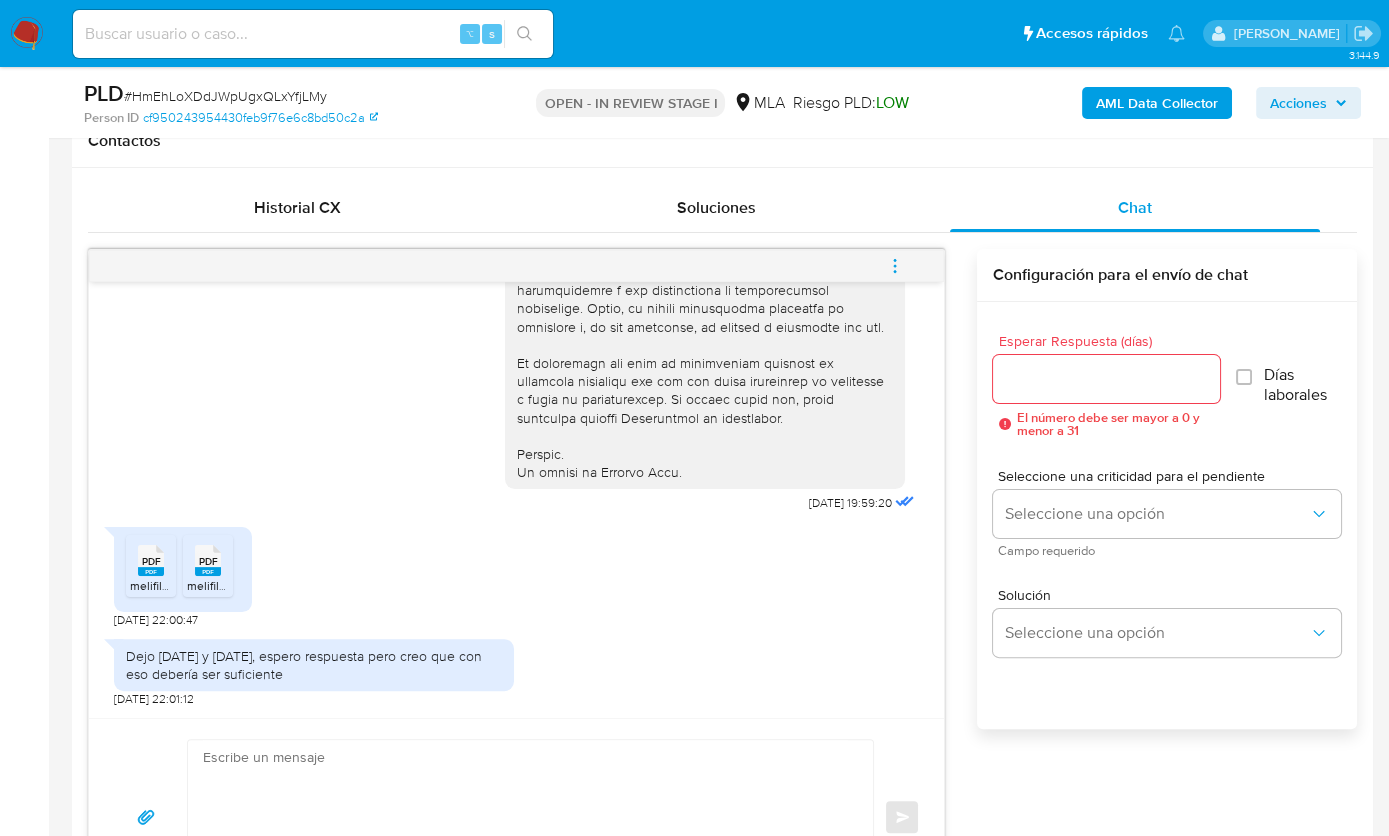 scroll, scrollTop: 957, scrollLeft: 0, axis: vertical 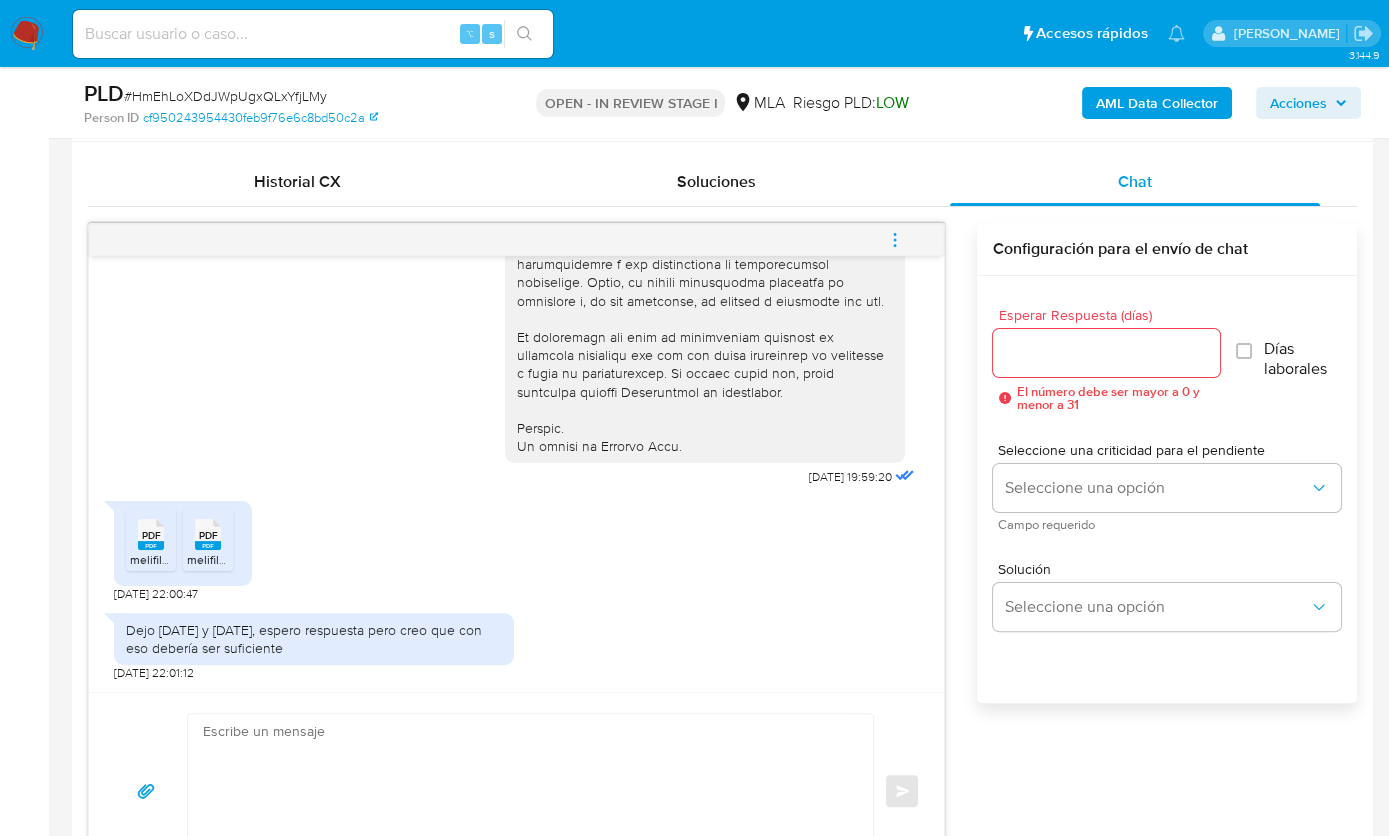 click at bounding box center [525, 791] 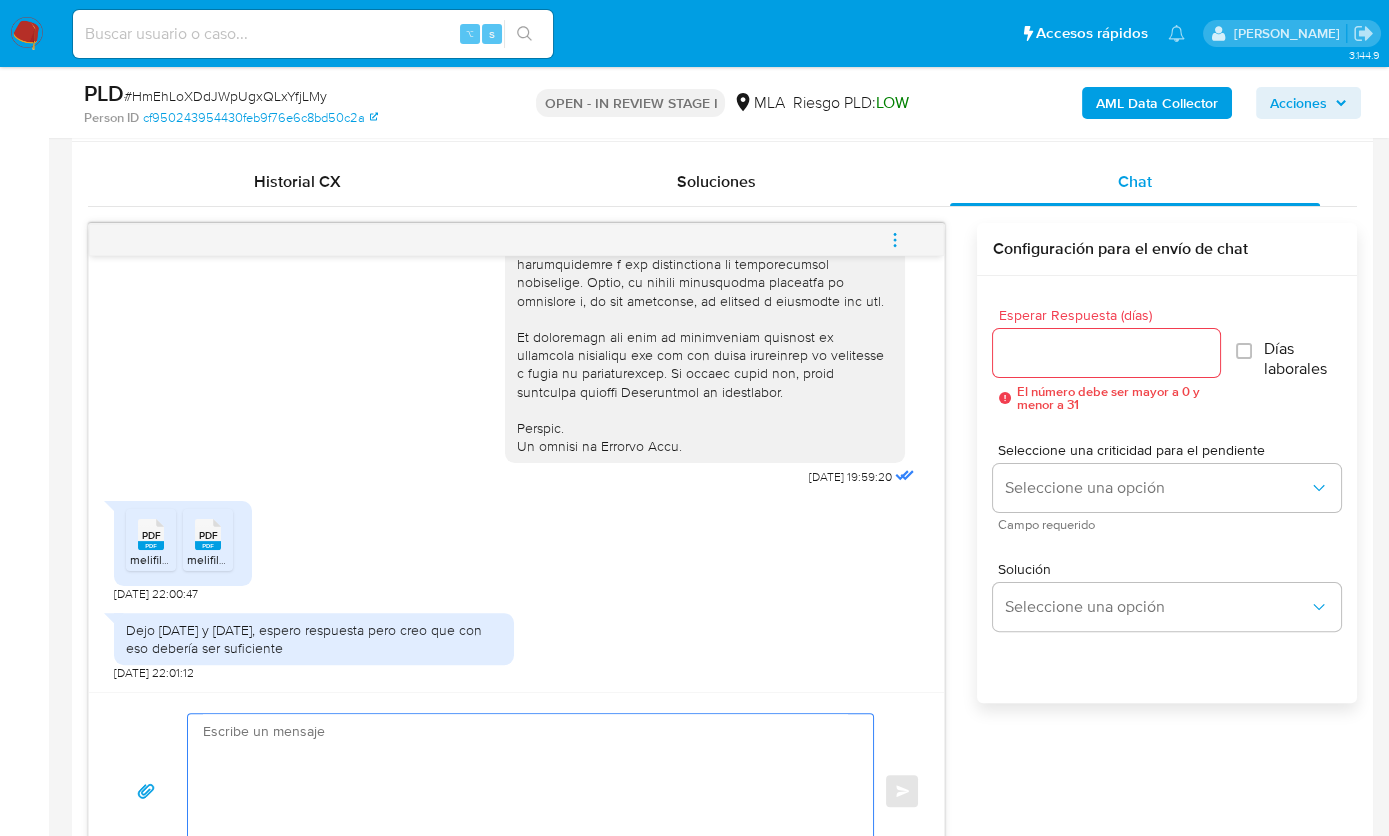 click at bounding box center (525, 791) 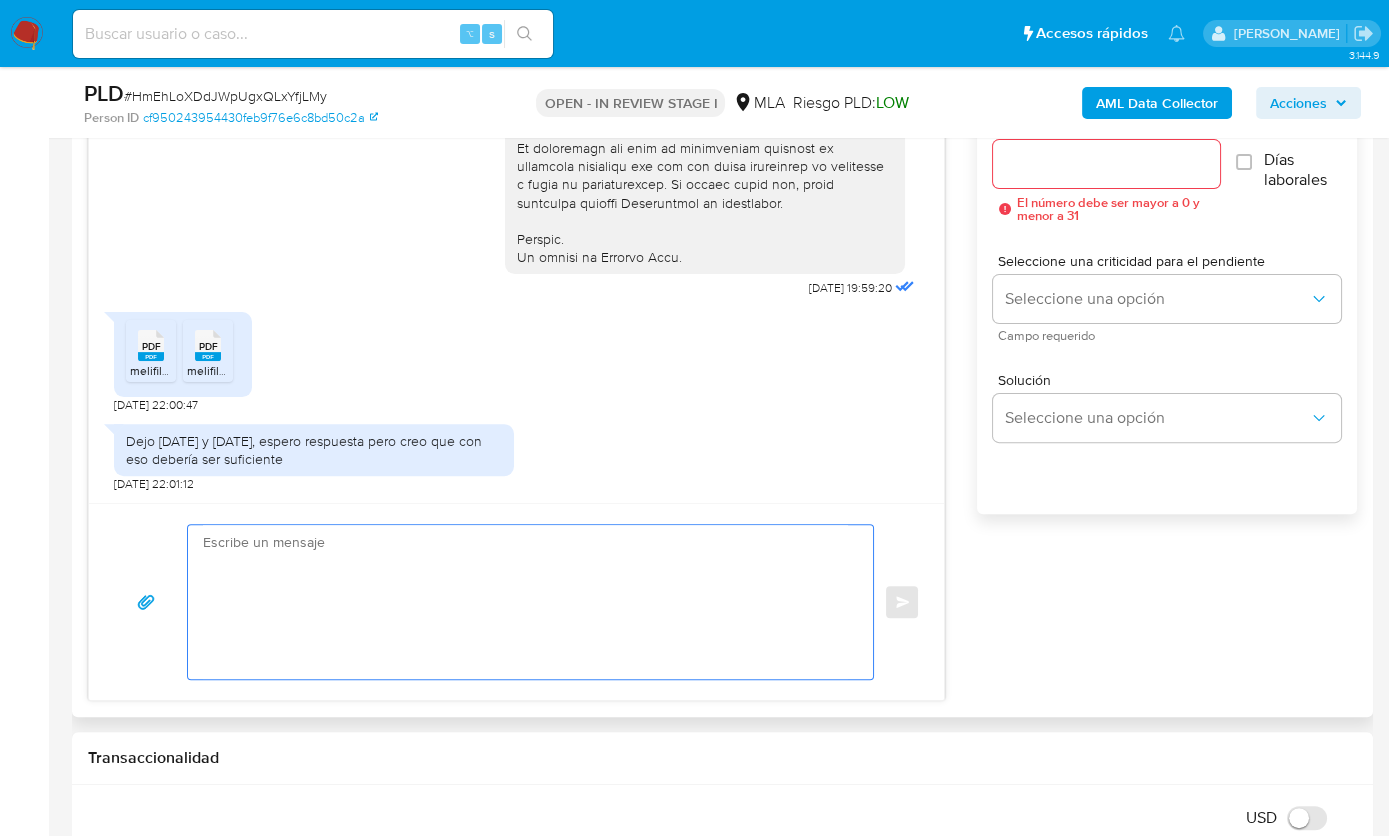 scroll, scrollTop: 1232, scrollLeft: 0, axis: vertical 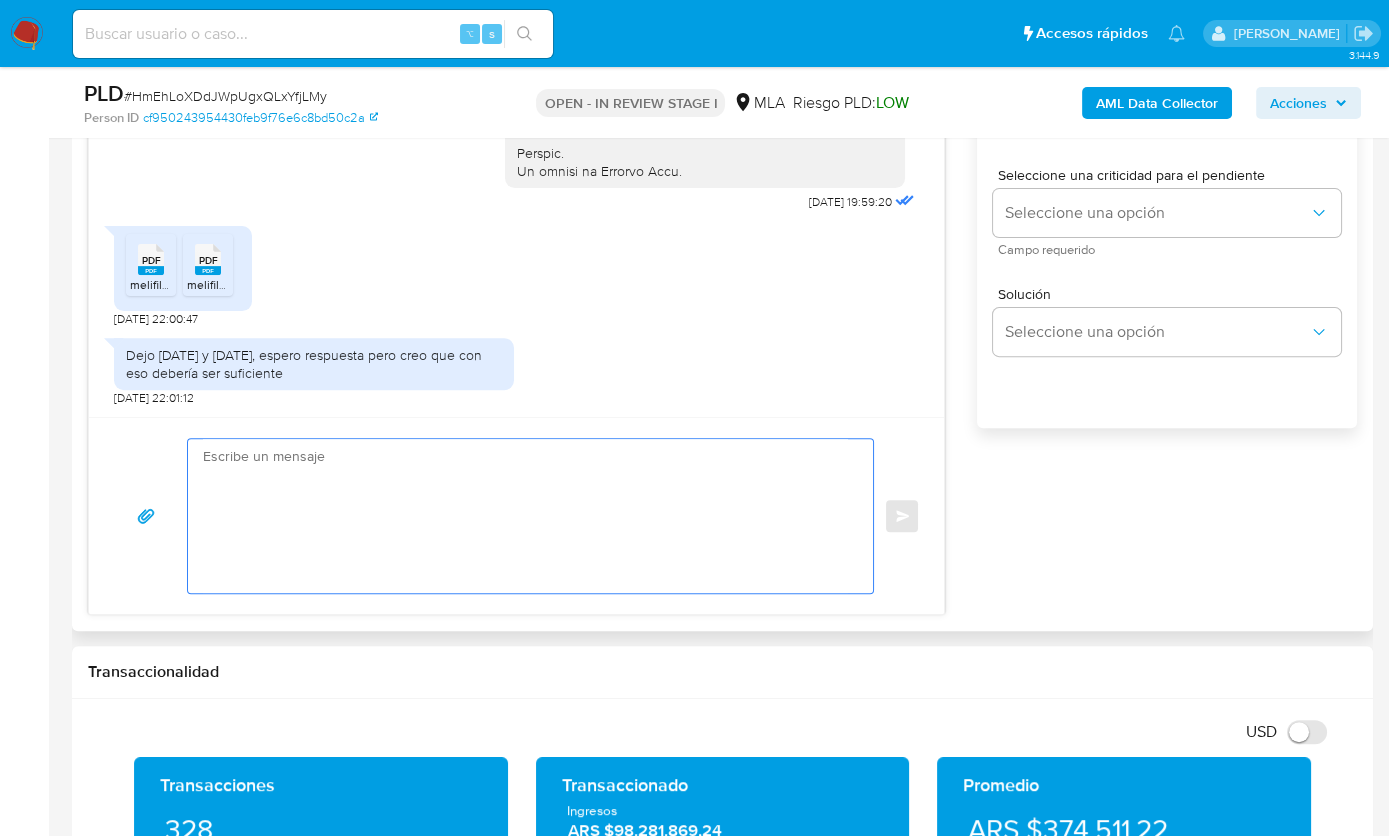 click at bounding box center (525, 516) 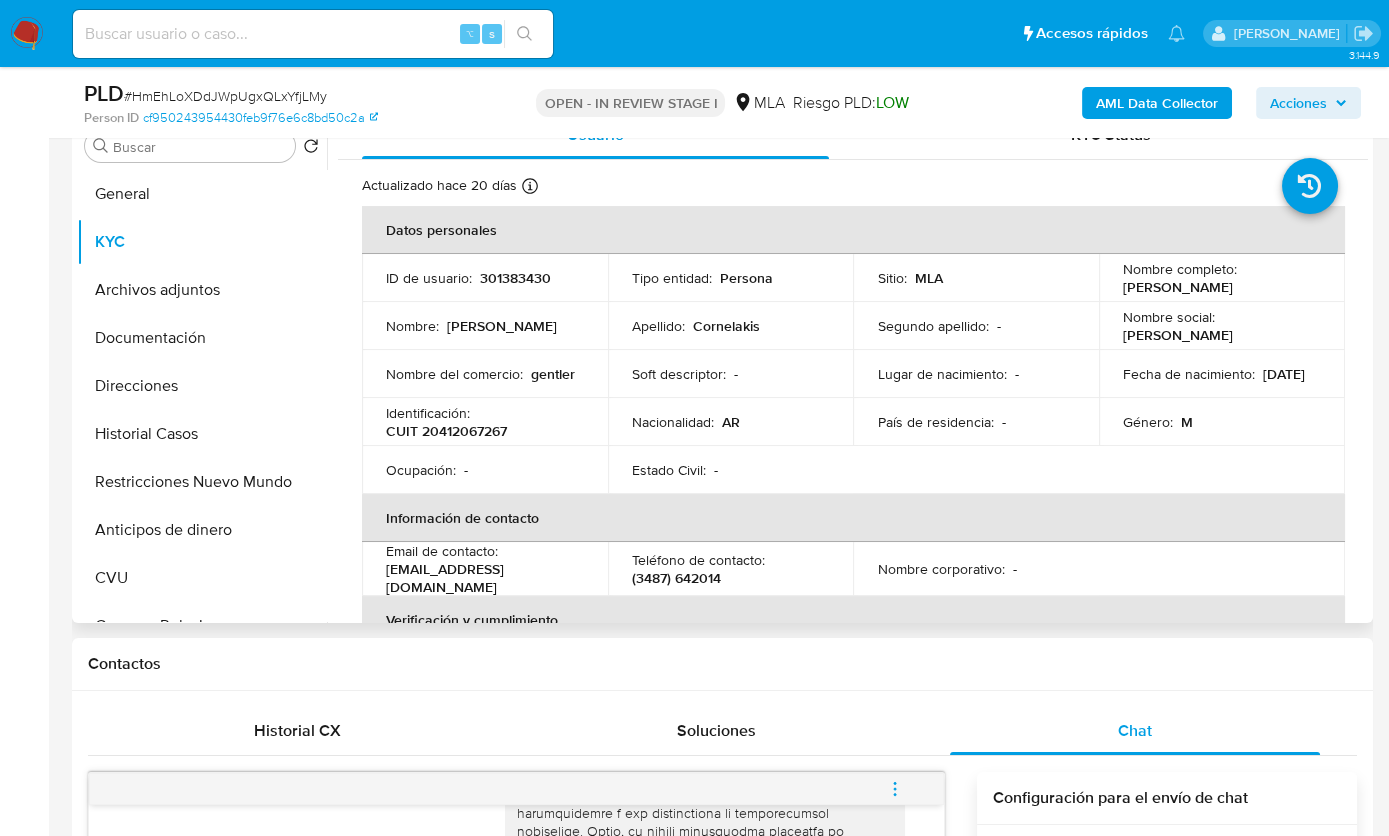 scroll, scrollTop: 381, scrollLeft: 0, axis: vertical 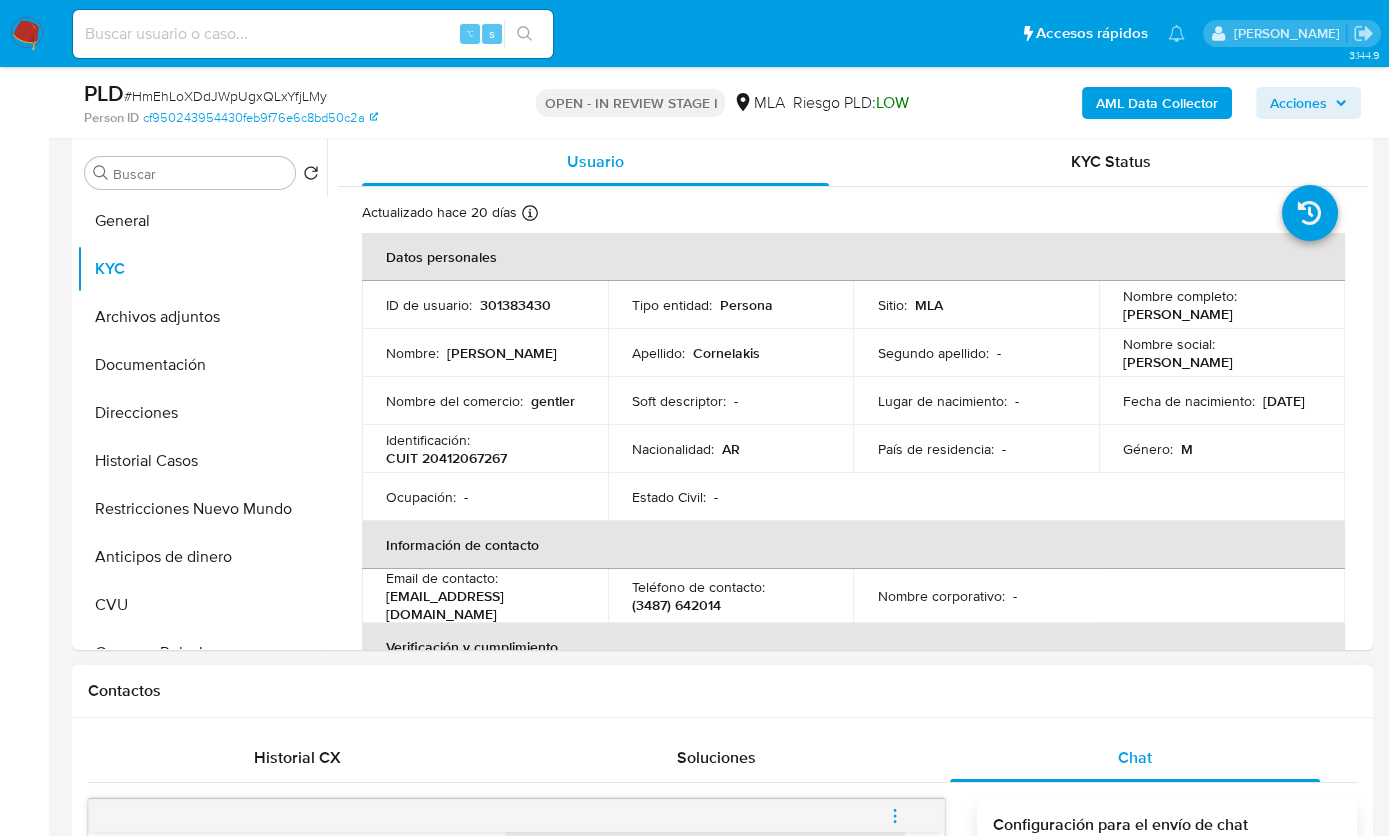click on "Contactos" at bounding box center (722, 691) 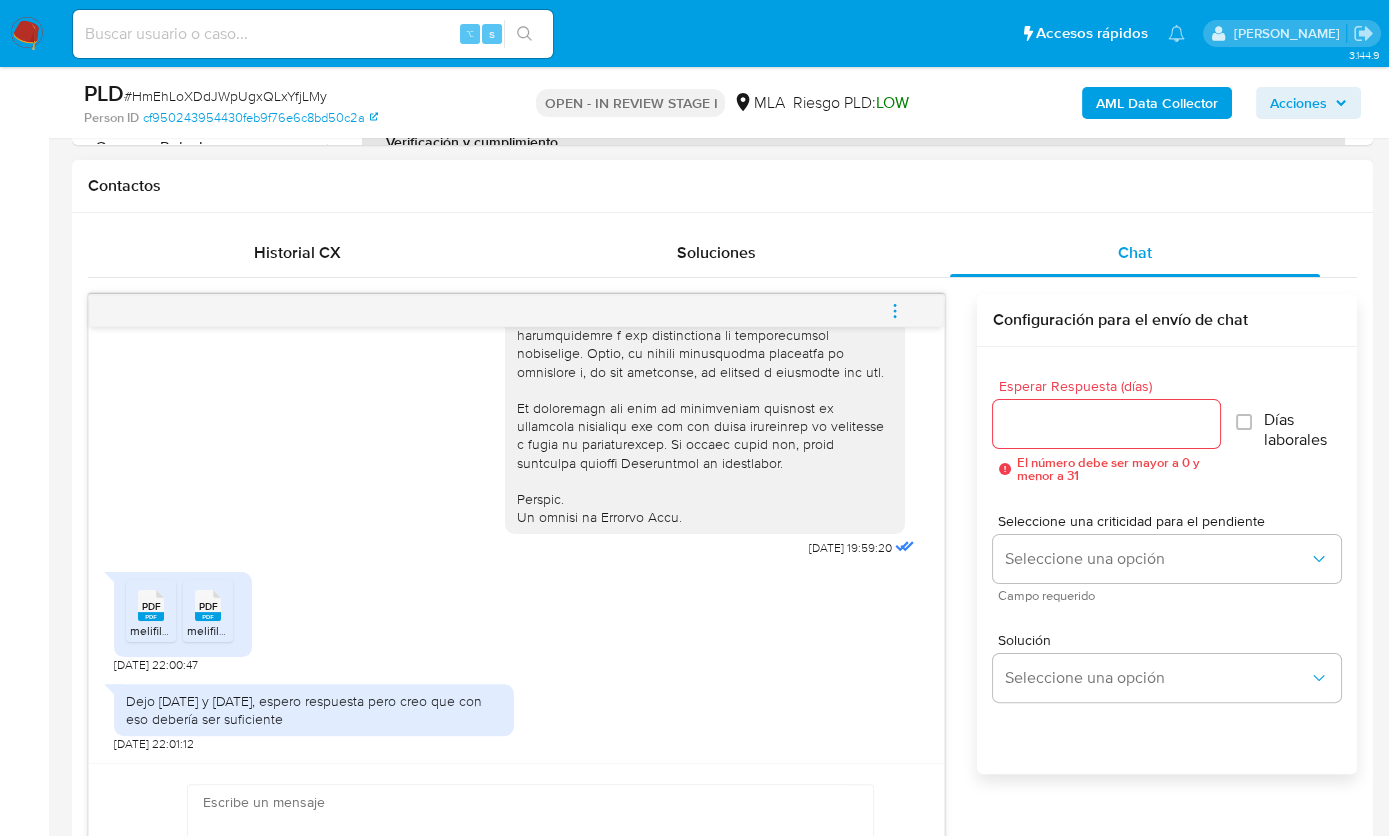 click on "Enviar" at bounding box center (516, 861) 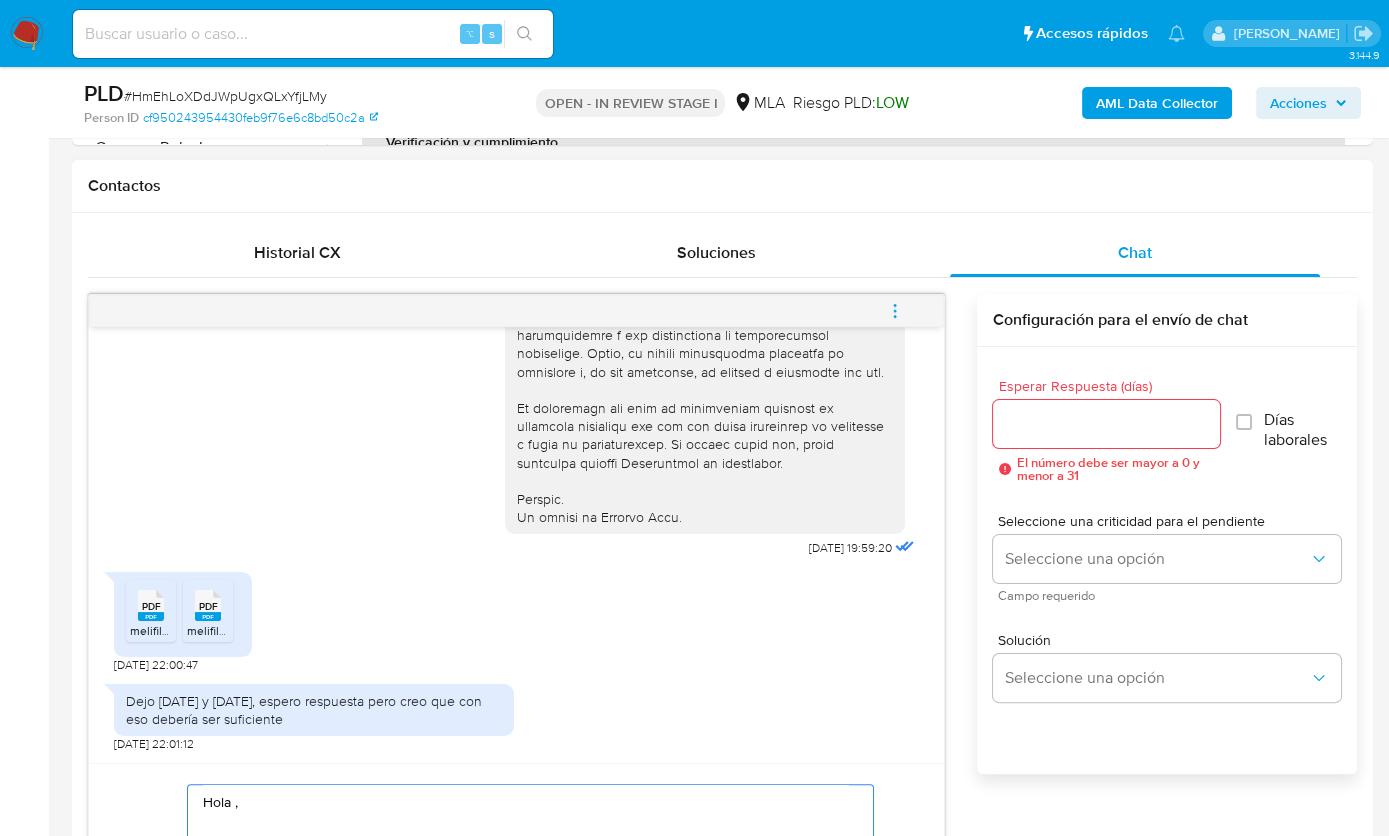 scroll, scrollTop: 1031, scrollLeft: 0, axis: vertical 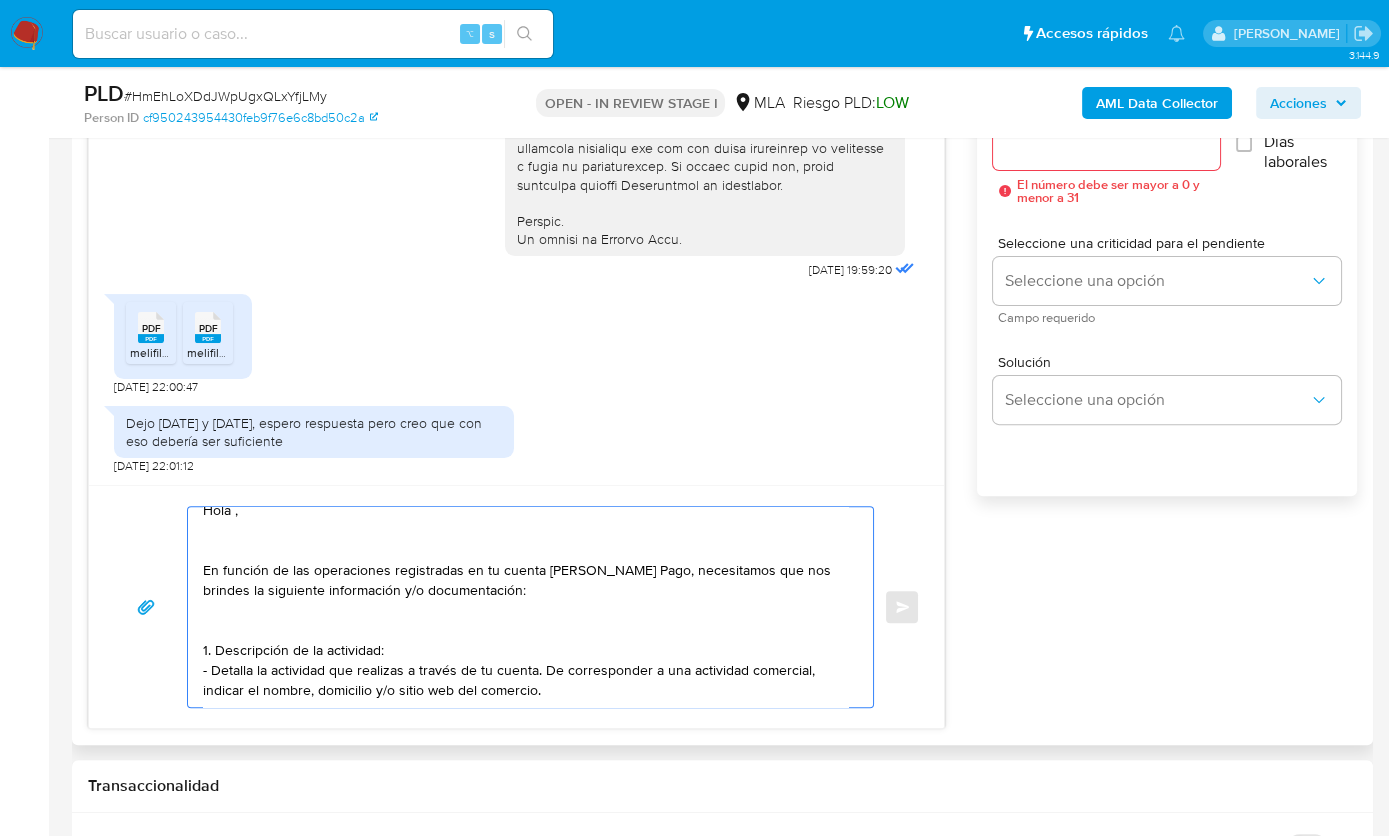 paste on "Es importante que sepas que, en caso de no responder a lo solicitado o si lo presentado resulta insuficiente, tu cuenta podría ser inhabilitada de acuerdo a los términos y condiciones de uso de Mercado Pago.
Formatos admitidos: PDF, JPG, JPEG, TXT, DOC, DOCX, XLS, PNG, XLSX, con un tamaño máximo de 25MB por archivo.
Quedamos aguardando por la información solicitada dentro de los próximos XX días.
Muchas gracias.
Saludos,
Equipo de Mercado Pago." 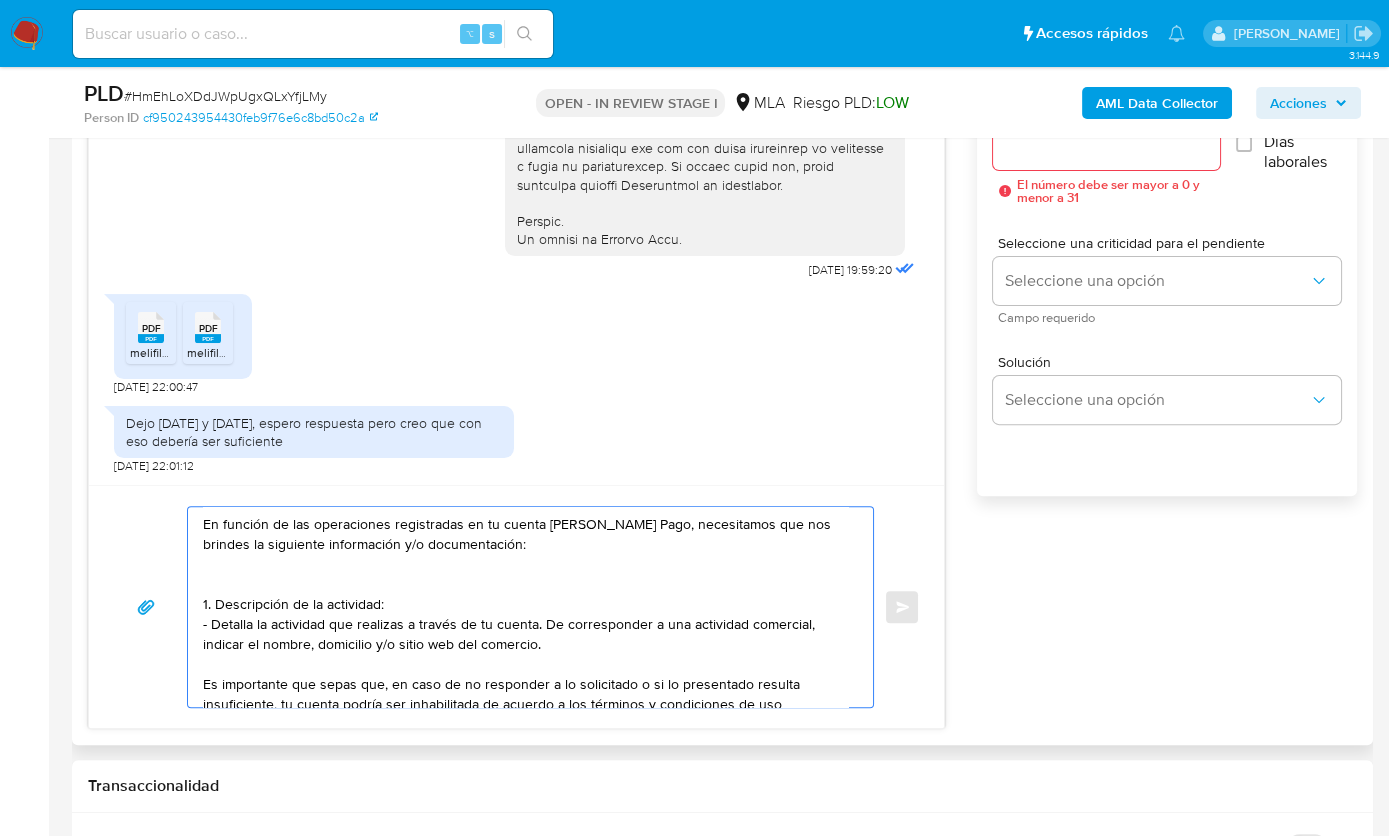 scroll, scrollTop: 168, scrollLeft: 0, axis: vertical 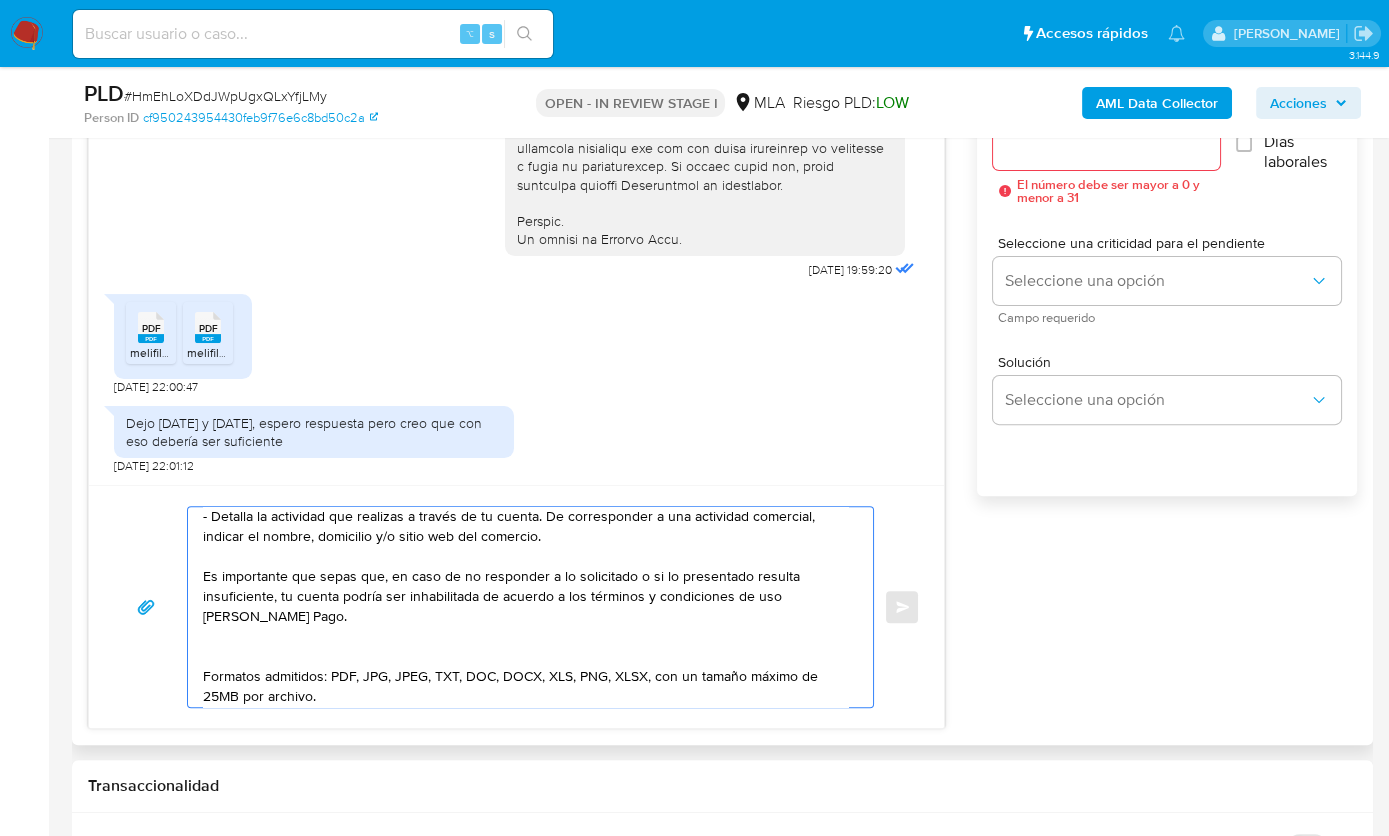 click on "Hola ,
En función de las operaciones registradas en tu cuenta de Mercado Pago, necesitamos que nos brindes la siguiente información y/o documentación:
1. Descripción de la actividad:
- Detalla la actividad que realizas a través de tu cuenta. De corresponder a una actividad comercial, indicar el nombre, domicilio y/o sitio web del comercio.
Es importante que sepas que, en caso de no responder a lo solicitado o si lo presentado resulta insuficiente, tu cuenta podría ser inhabilitada de acuerdo a los términos y condiciones de uso de Mercado Pago.
Formatos admitidos: PDF, JPG, JPEG, TXT, DOC, DOCX, XLS, PNG, XLSX, con un tamaño máximo de 25MB por archivo.
Quedamos aguardando por la información solicitada dentro de los próximos XX días.
Muchas gracias.
Saludos,
Equipo de Mercado Pago." at bounding box center [525, 607] 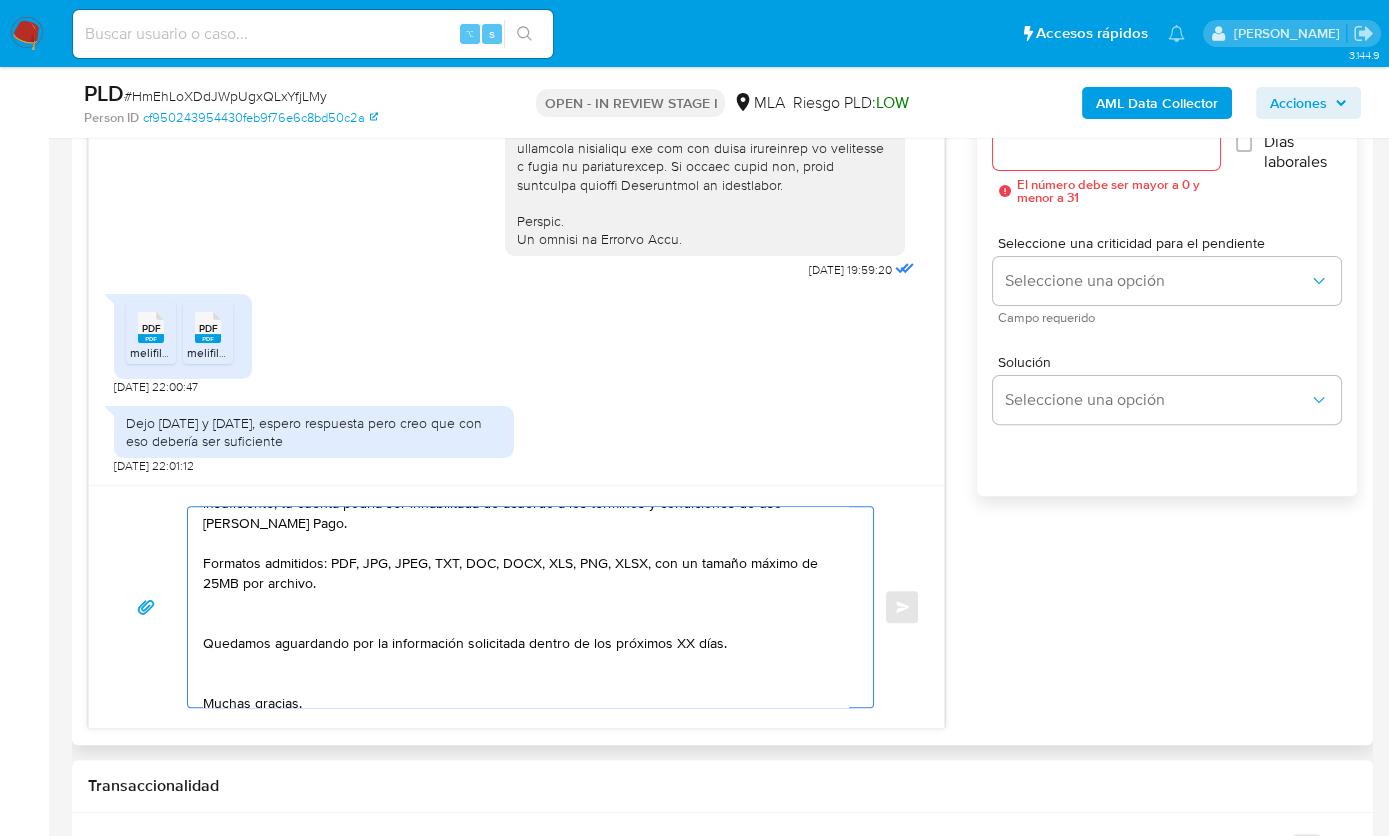 scroll, scrollTop: 291, scrollLeft: 0, axis: vertical 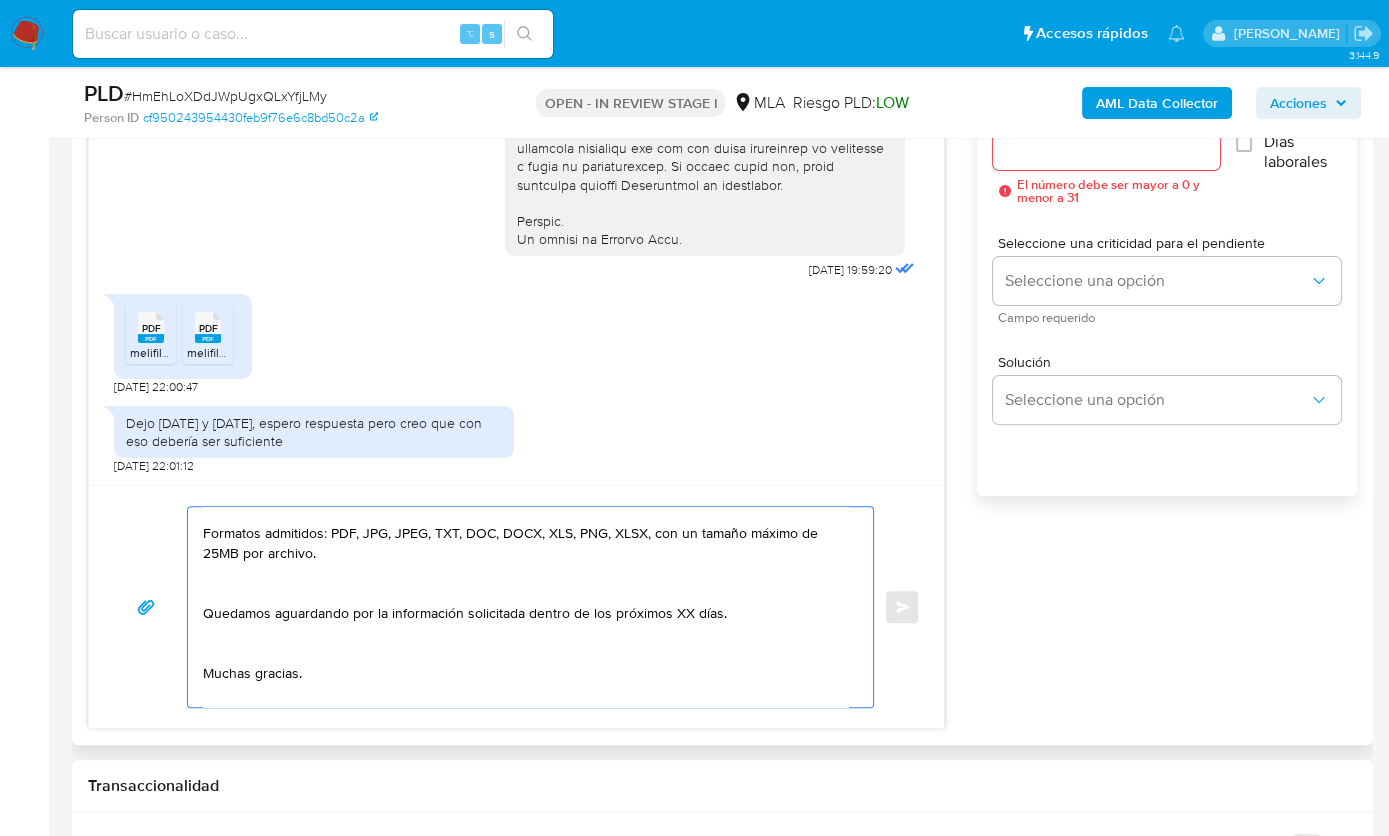 click on "Hola ,
En función de las operaciones registradas en tu cuenta de Mercado Pago, necesitamos que nos brindes la siguiente información y/o documentación:
1. Descripción de la actividad:
- Detalla la actividad que realizas a través de tu cuenta. De corresponder a una actividad comercial, indicar el nombre, domicilio y/o sitio web del comercio.
Es importante que sepas que, en caso de no responder a lo solicitado o si lo presentado resulta insuficiente, tu cuenta podría ser inhabilitada de acuerdo a los términos y condiciones de uso de Mercado Pago.
Formatos admitidos: PDF, JPG, JPEG, TXT, DOC, DOCX, XLS, PNG, XLSX, con un tamaño máximo de 25MB por archivo.
Quedamos aguardando por la información solicitada dentro de los próximos XX días.
Muchas gracias.
Saludos,
Equipo de Mercado Pago." at bounding box center (525, 607) 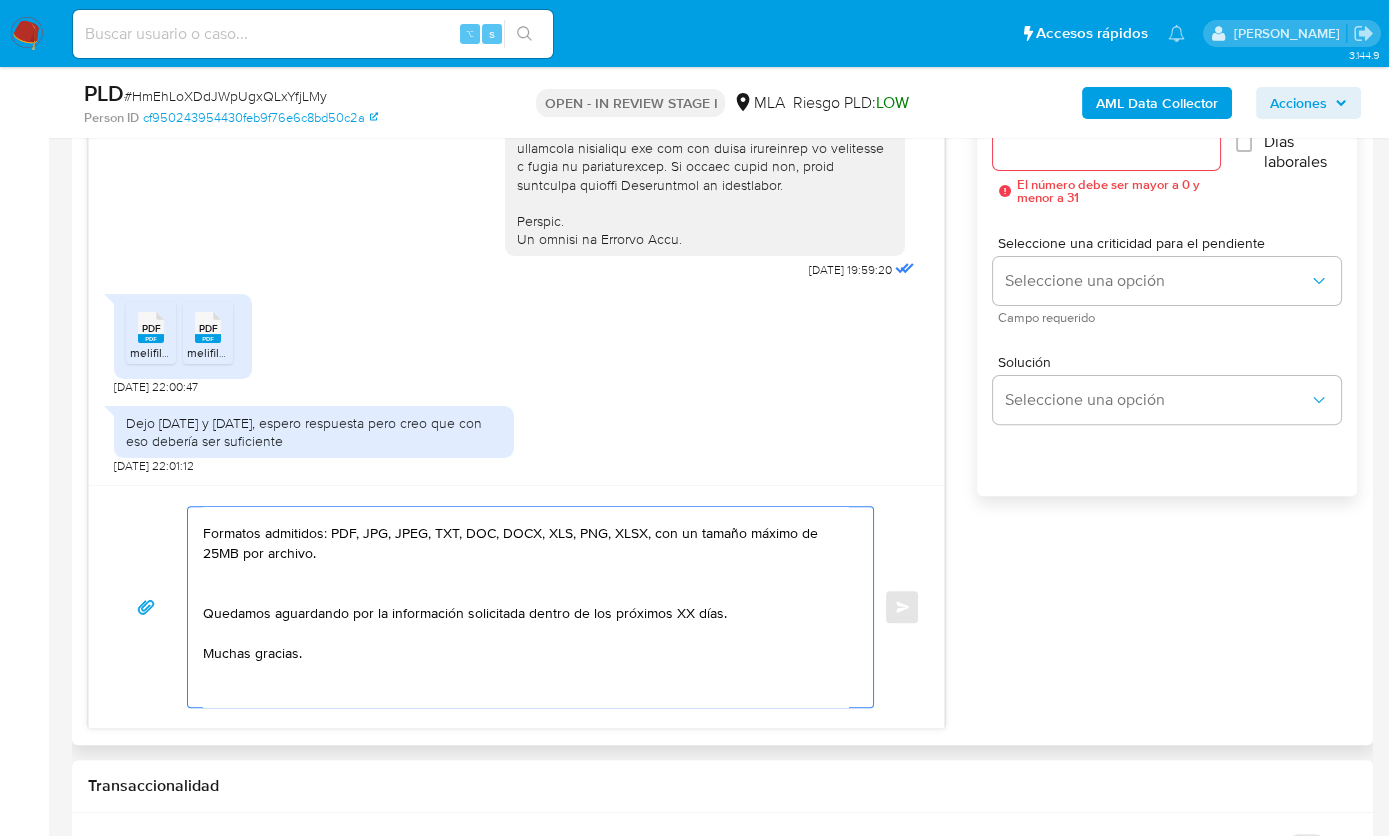 click on "Hola ,
En función de las operaciones registradas en tu cuenta de Mercado Pago, necesitamos que nos brindes la siguiente información y/o documentación:
1. Descripción de la actividad:
- Detalla la actividad que realizas a través de tu cuenta. De corresponder a una actividad comercial, indicar el nombre, domicilio y/o sitio web del comercio.
Es importante que sepas que, en caso de no responder a lo solicitado o si lo presentado resulta insuficiente, tu cuenta podría ser inhabilitada de acuerdo a los términos y condiciones de uso de Mercado Pago.
Formatos admitidos: PDF, JPG, JPEG, TXT, DOC, DOCX, XLS, PNG, XLSX, con un tamaño máximo de 25MB por archivo.
Quedamos aguardando por la información solicitada dentro de los próximos XX días.
Muchas gracias.
Saludos,
Equipo de Mercado Pago." at bounding box center [525, 607] 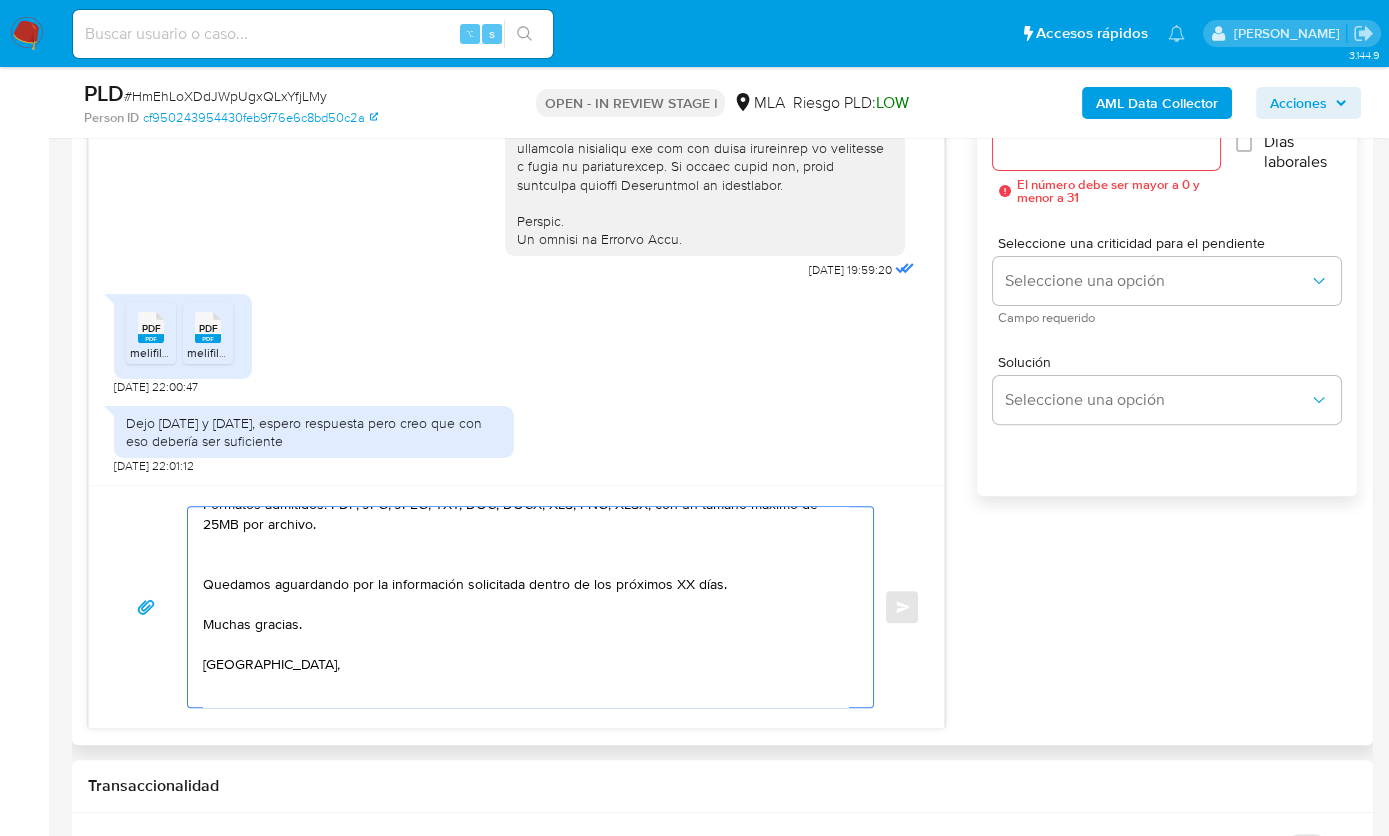 scroll, scrollTop: 323, scrollLeft: 0, axis: vertical 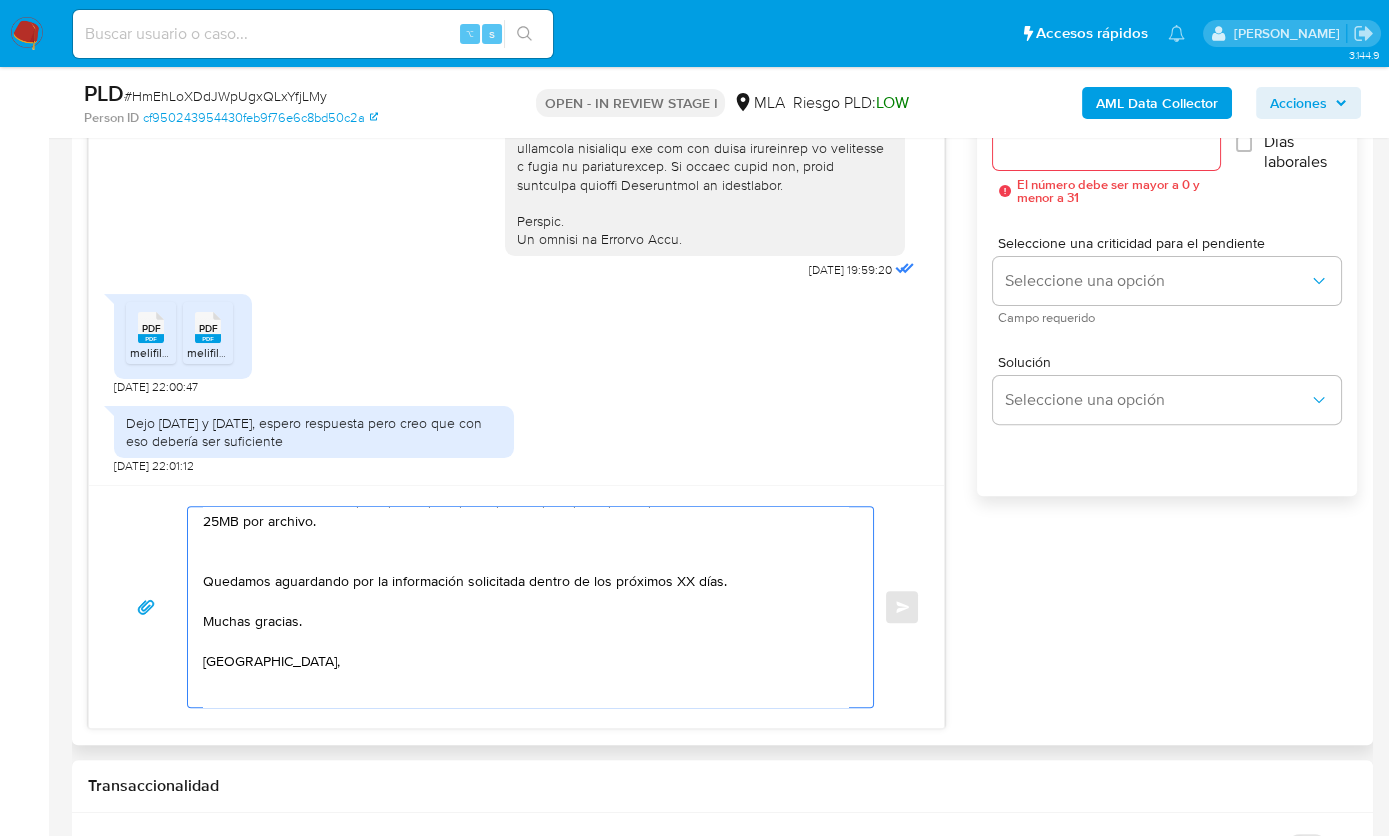 click on "Hola ,
En función de las operaciones registradas en tu cuenta de Mercado Pago, necesitamos que nos brindes la siguiente información y/o documentación:
1. Descripción de la actividad:
- Detalla la actividad que realizas a través de tu cuenta. De corresponder a una actividad comercial, indicar el nombre, domicilio y/o sitio web del comercio.
Es importante que sepas que, en caso de no responder a lo solicitado o si lo presentado resulta insuficiente, tu cuenta podría ser inhabilitada de acuerdo a los términos y condiciones de uso de Mercado Pago.
Formatos admitidos: PDF, JPG, JPEG, TXT, DOC, DOCX, XLS, PNG, XLSX, con un tamaño máximo de 25MB por archivo.
Quedamos aguardando por la información solicitada dentro de los próximos XX días.
Muchas gracias.
Saludos,
Equipo de Mercado Pago." at bounding box center [525, 607] 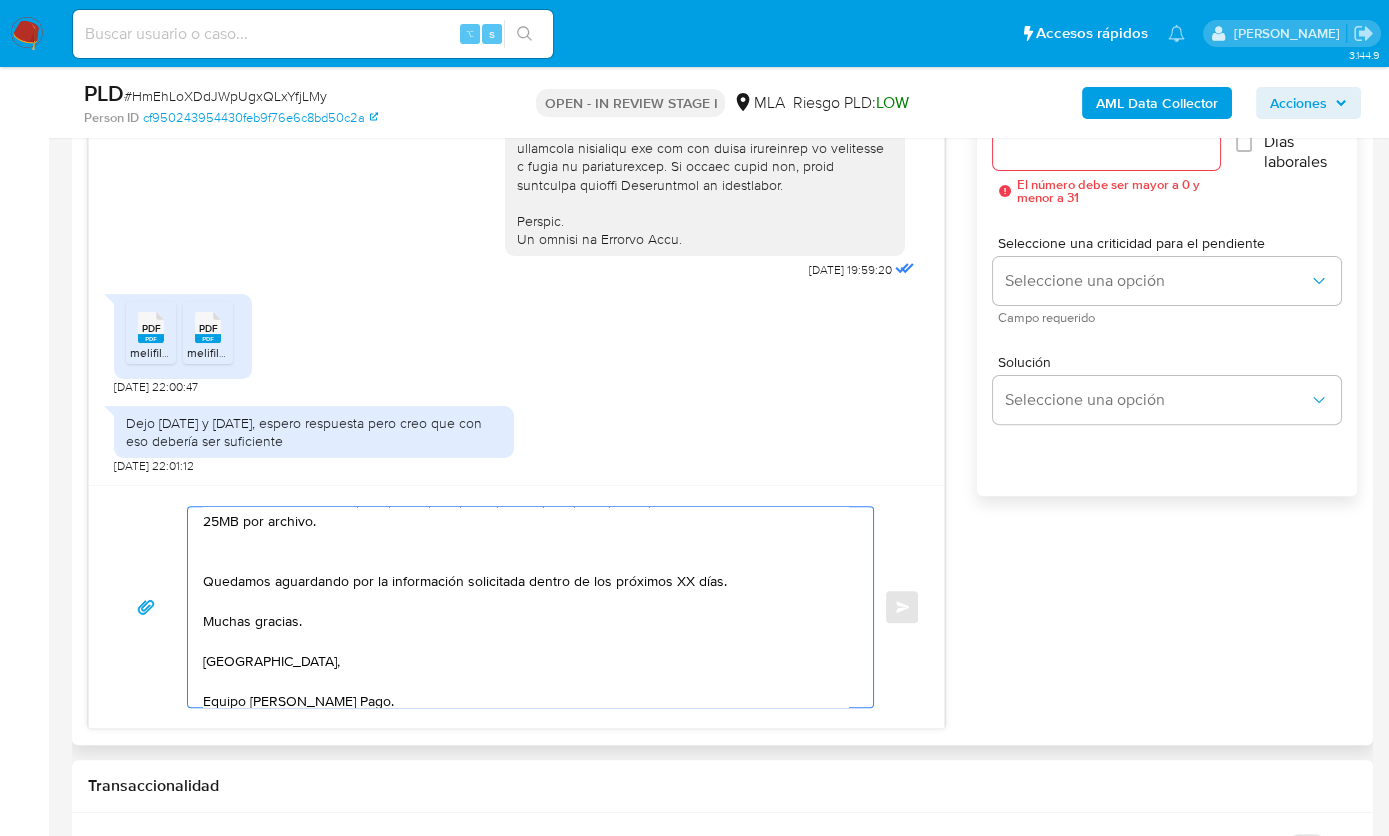 drag, startPoint x: 760, startPoint y: 582, endPoint x: 596, endPoint y: 585, distance: 164.02744 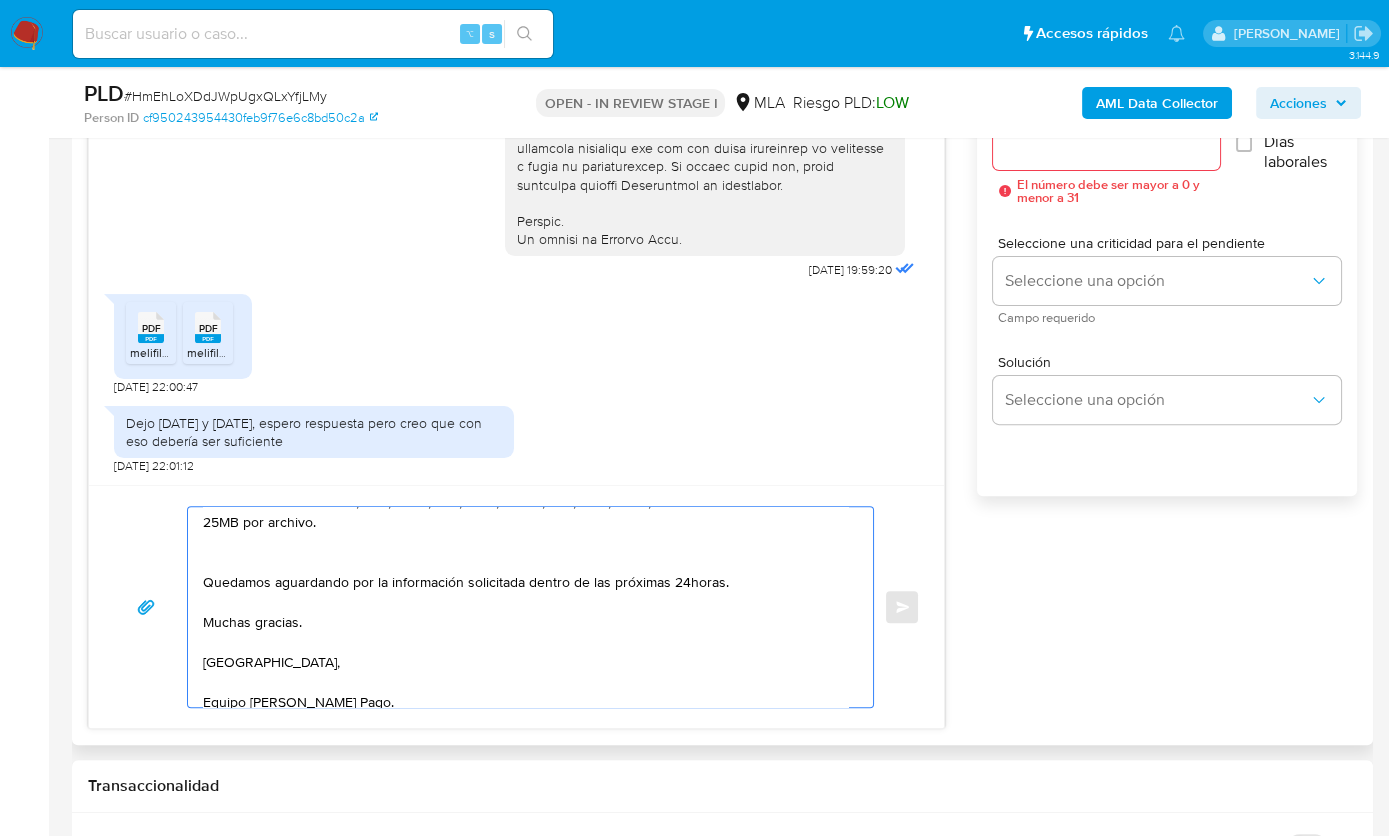 scroll, scrollTop: 319, scrollLeft: 0, axis: vertical 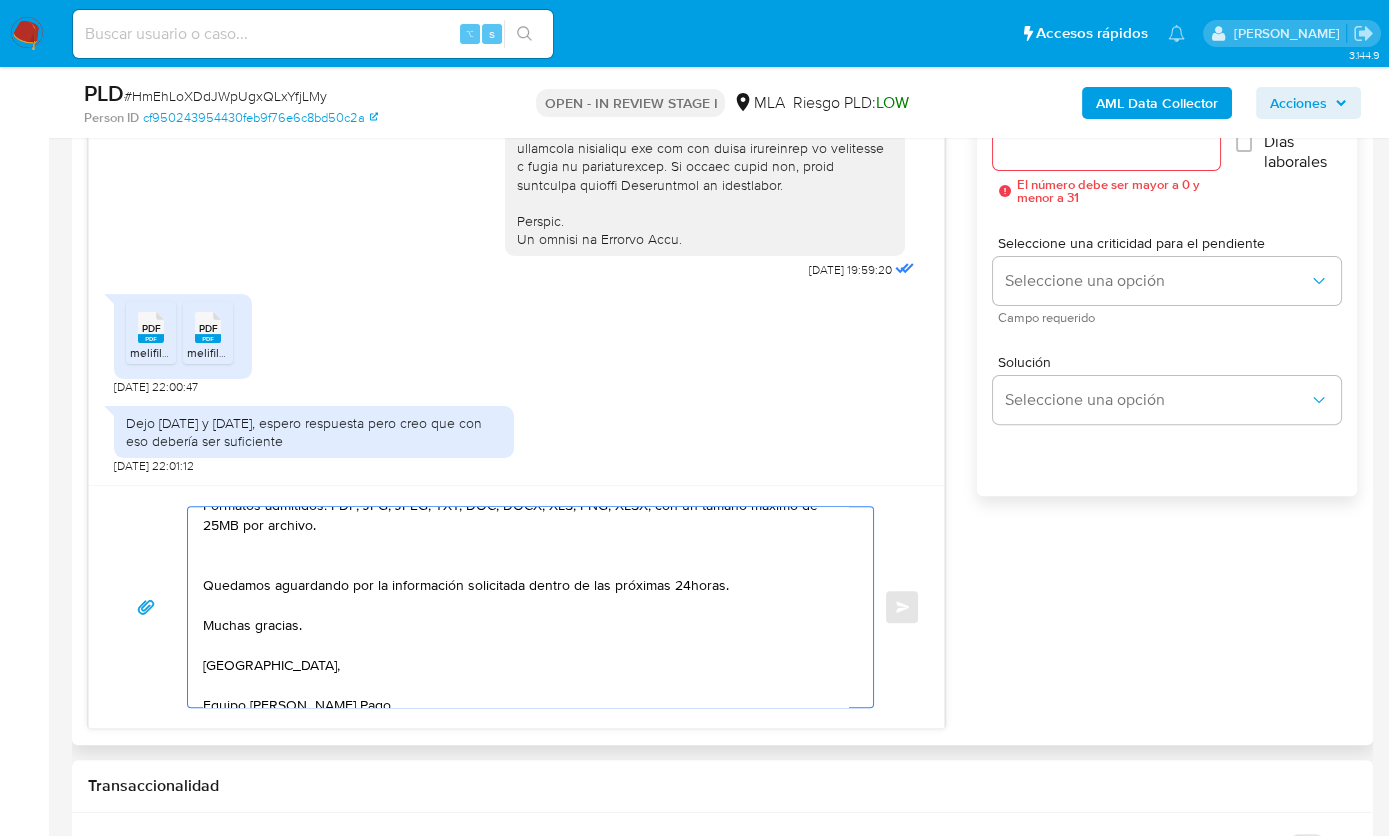 click on "Hola ,
En función de las operaciones registradas en tu cuenta de Mercado Pago, necesitamos que nos brindes la siguiente información y/o documentación:
1. Descripción de la actividad:
- Detalla la actividad que realizas a través de tu cuenta. De corresponder a una actividad comercial, indicar el nombre, domicilio y/o sitio web del comercio.
Es importante que sepas que, en caso de no responder a lo solicitado o si lo presentado resulta insuficiente, tu cuenta podría ser inhabilitada de acuerdo a los términos y condiciones de uso de Mercado Pago.
Formatos admitidos: PDF, JPG, JPEG, TXT, DOC, DOCX, XLS, PNG, XLSX, con un tamaño máximo de 25MB por archivo.
Quedamos aguardando por la información solicitada dentro de las próximas 24horas.
Muchas gracias.
Saludos,
Equipo de Mercado Pago." at bounding box center [525, 607] 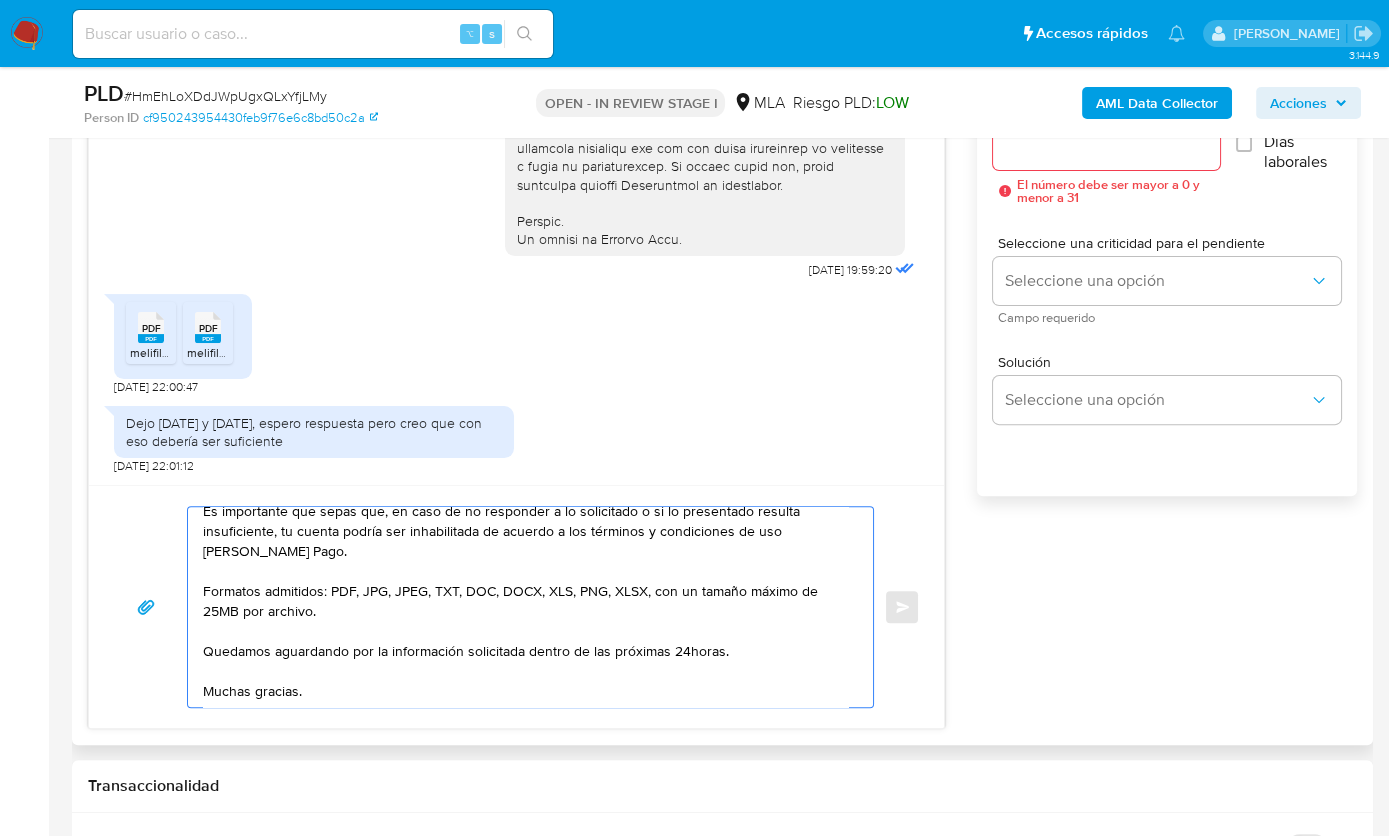 scroll, scrollTop: 247, scrollLeft: 0, axis: vertical 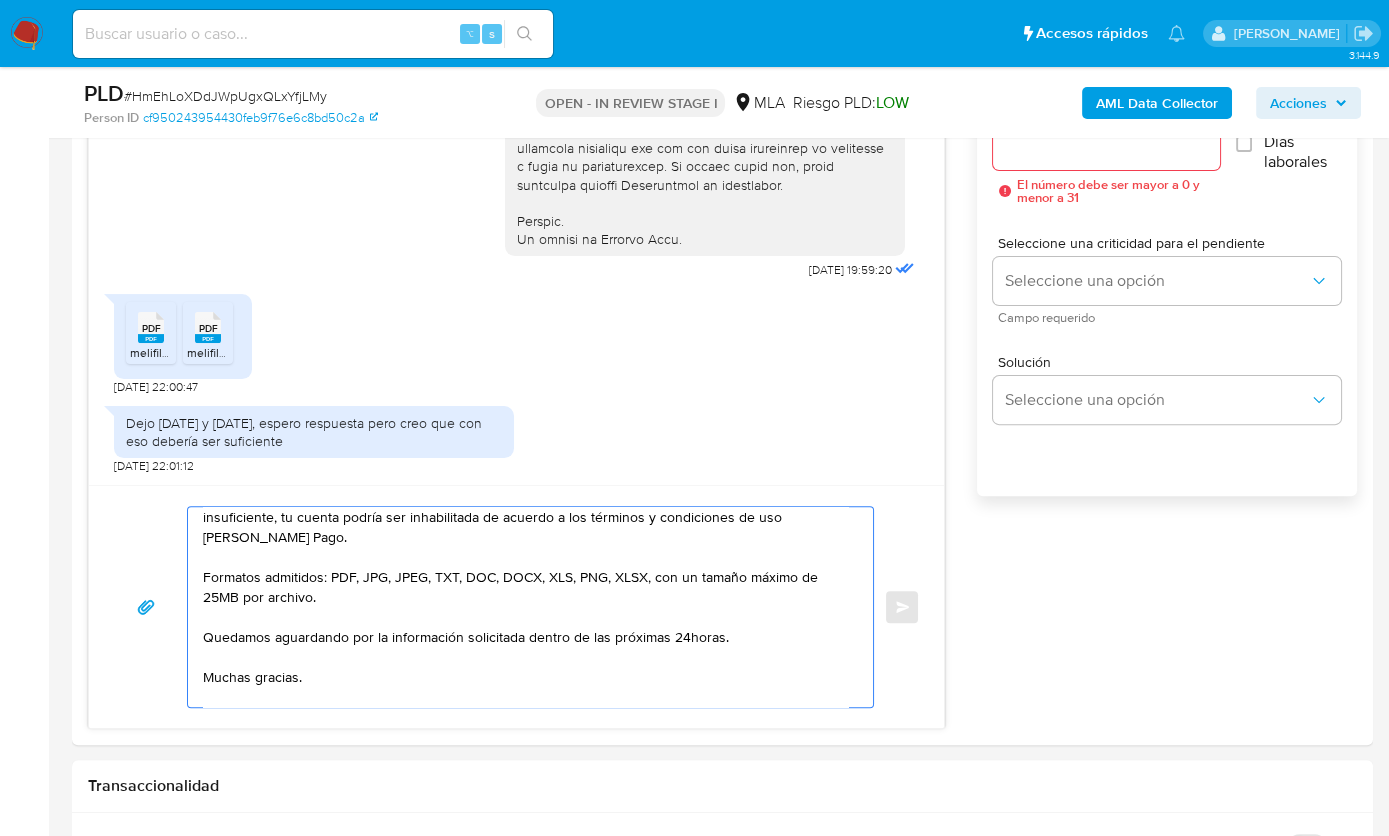 type on "Hola ,
En función de las operaciones registradas en tu cuenta de Mercado Pago, necesitamos que nos brindes la siguiente información y/o documentación:
1. Descripción de la actividad:
- Detalla la actividad que realizas a través de tu cuenta. De corresponder a una actividad comercial, indicar el nombre, domicilio y/o sitio web del comercio.
Es importante que sepas que, en caso de no responder a lo solicitado o si lo presentado resulta insuficiente, tu cuenta podría ser inhabilitada de acuerdo a los términos y condiciones de uso de Mercado Pago.
Formatos admitidos: PDF, JPG, JPEG, TXT, DOC, DOCX, XLS, PNG, XLSX, con un tamaño máximo de 25MB por archivo.
Quedamos aguardando por la información solicitada dentro de las próximas 24horas.
Muchas gracias.
Saludos,
Equipo de Mercado Pago." 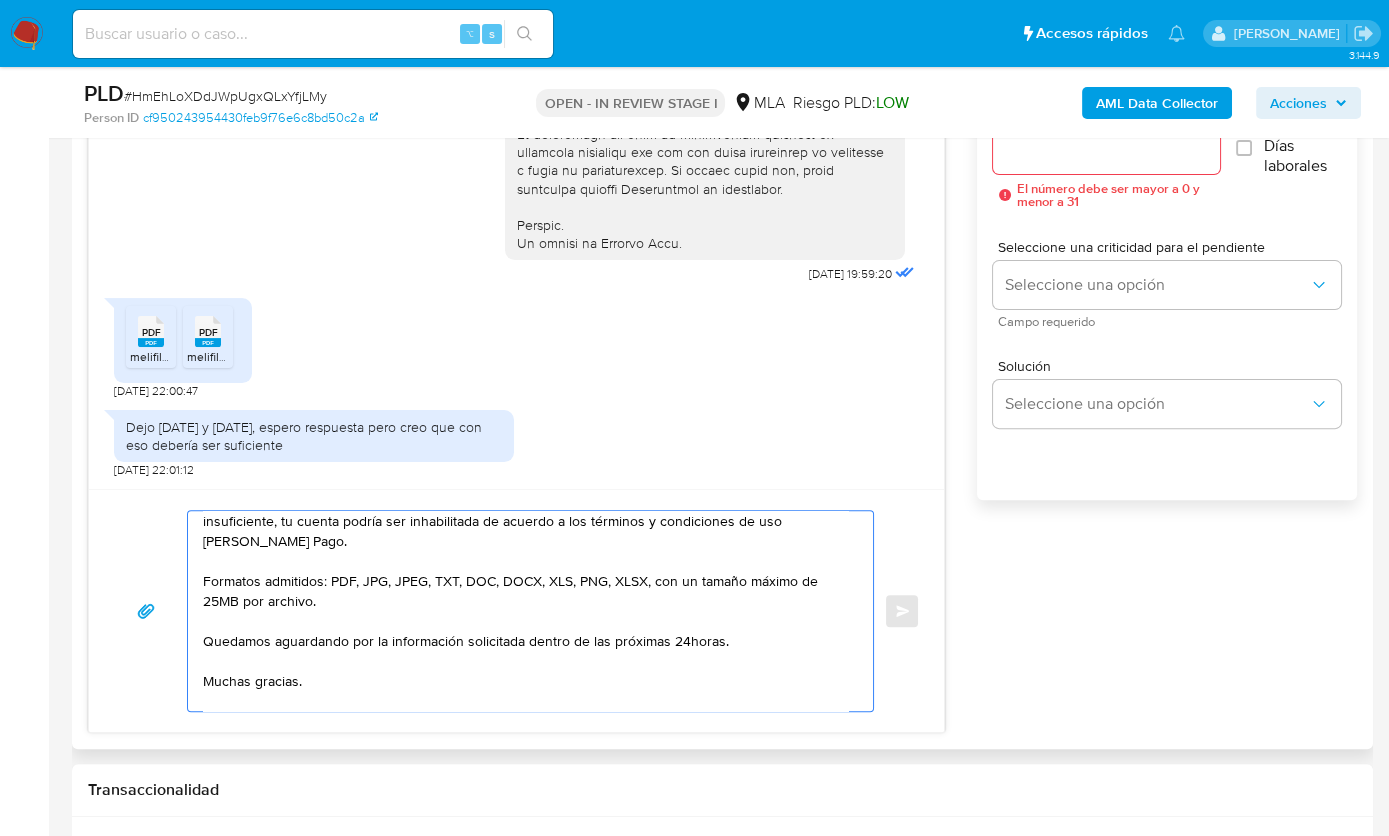 scroll, scrollTop: 1160, scrollLeft: 0, axis: vertical 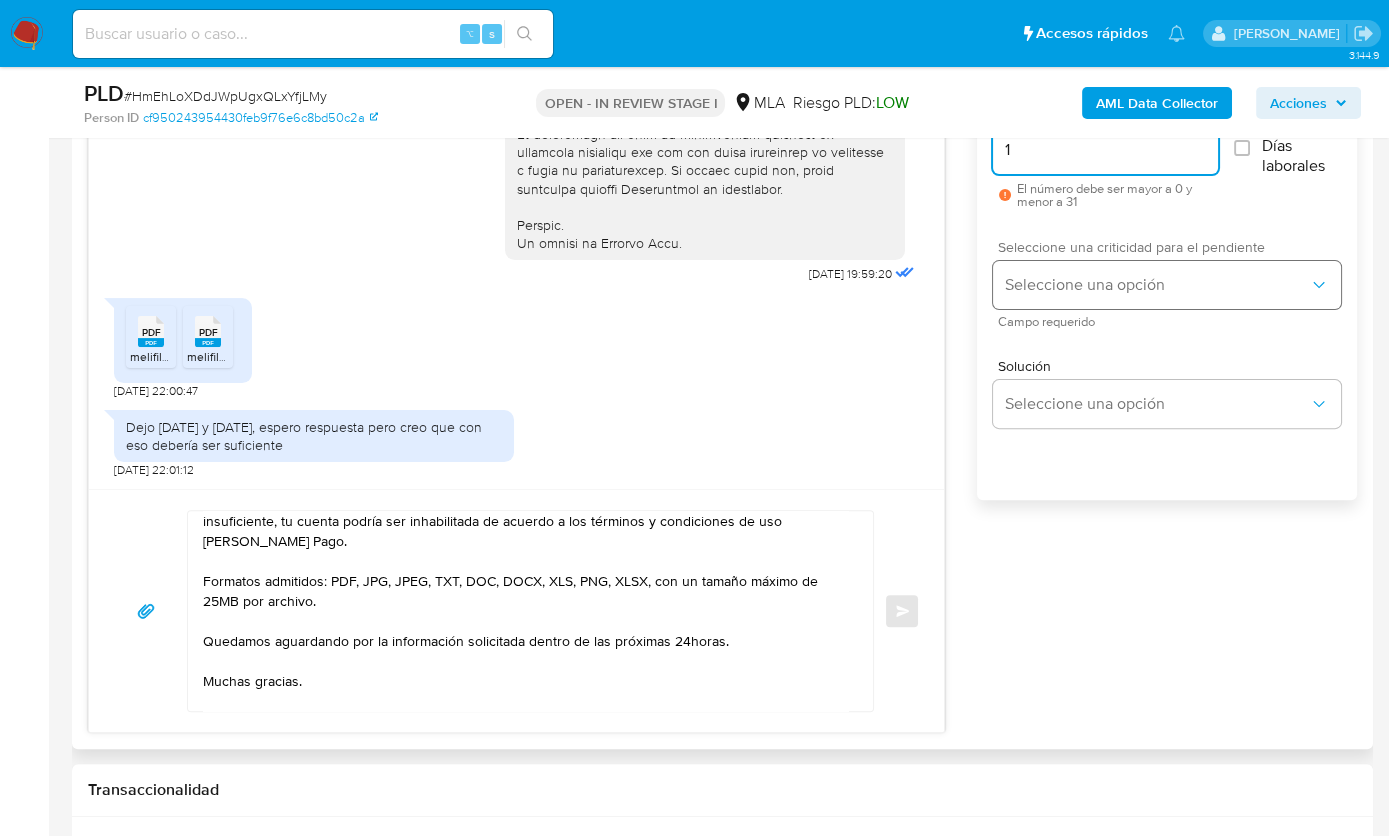type on "1" 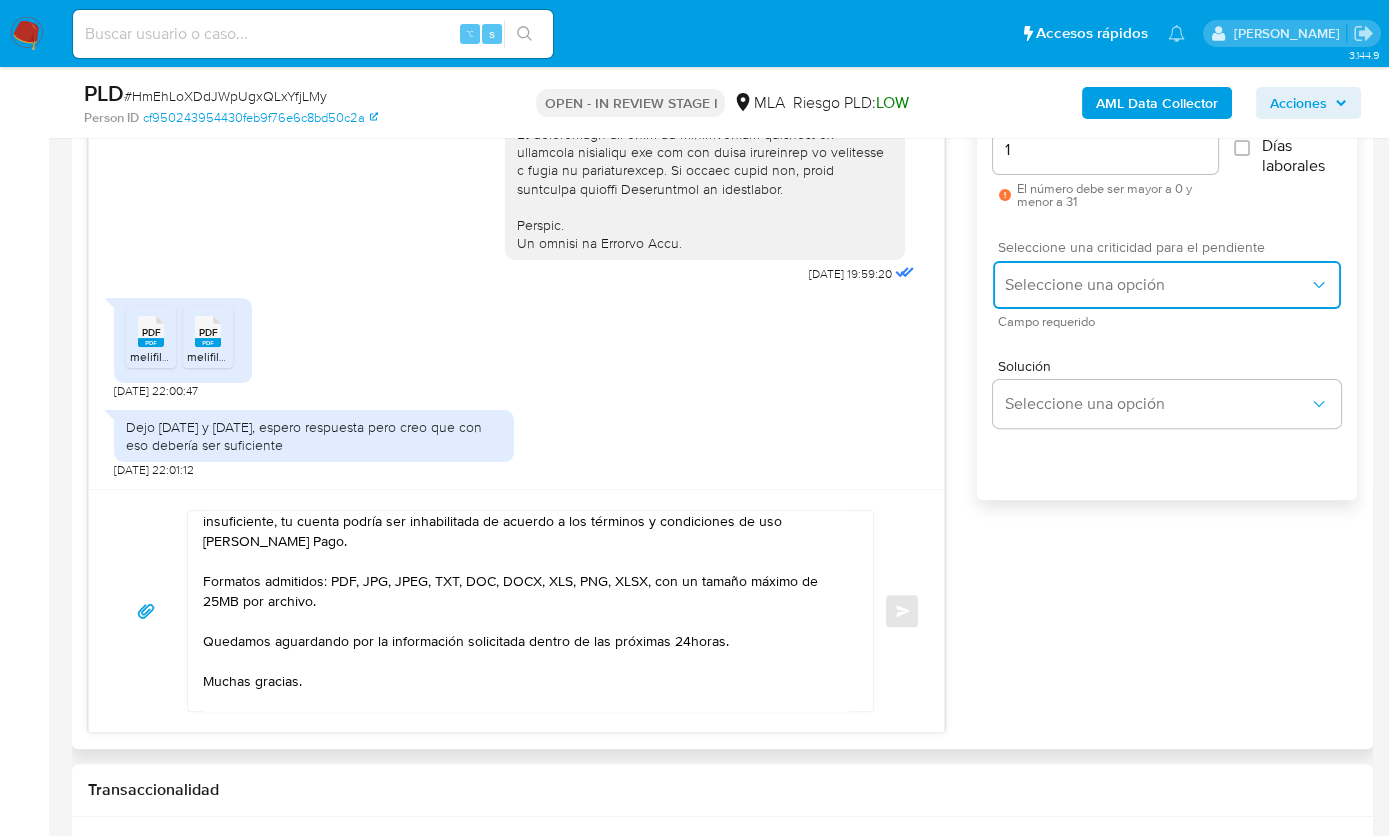 click on "Seleccione una opción" at bounding box center (1157, 285) 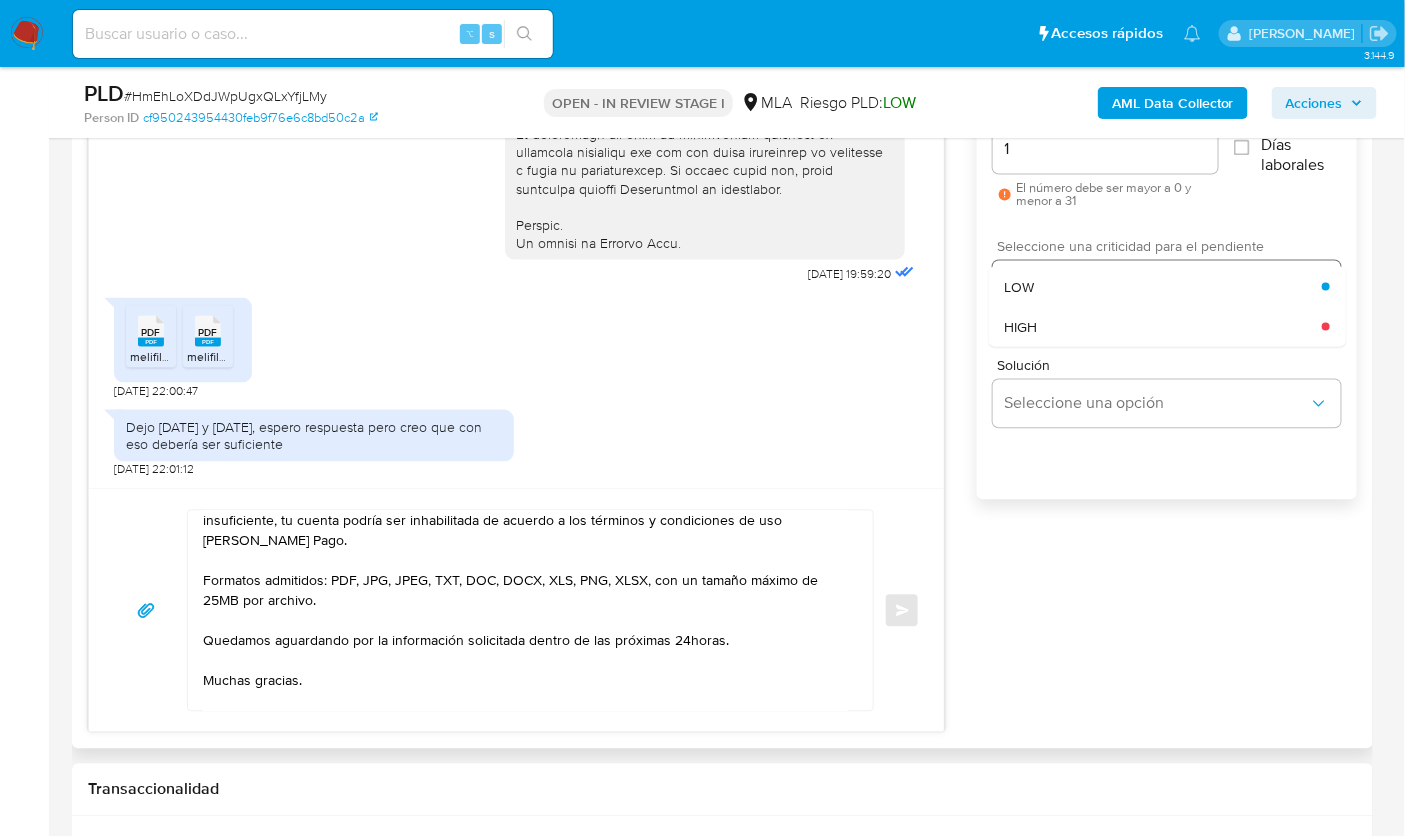click on "HIGH" at bounding box center (1163, 327) 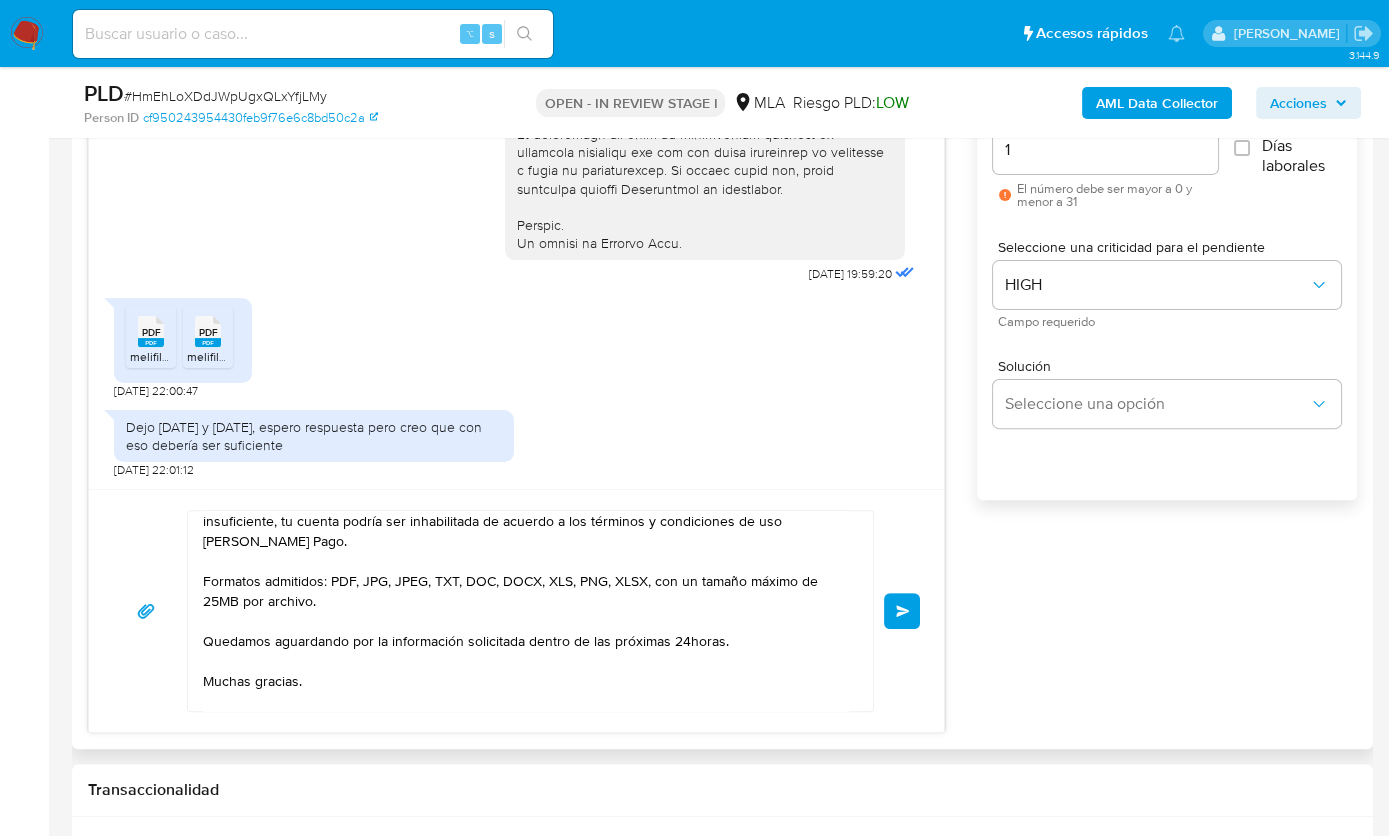 click on "Enviar" at bounding box center (902, 611) 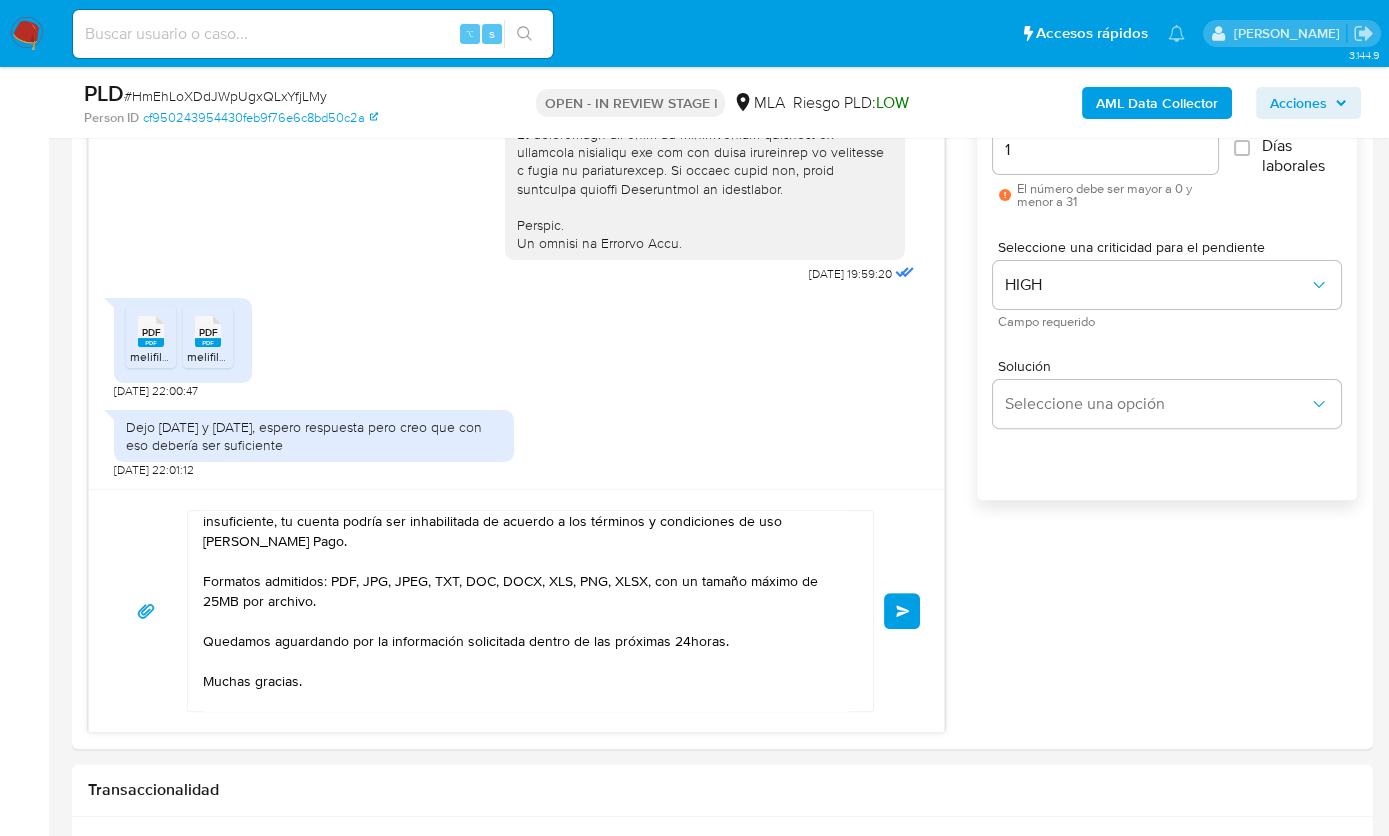 type 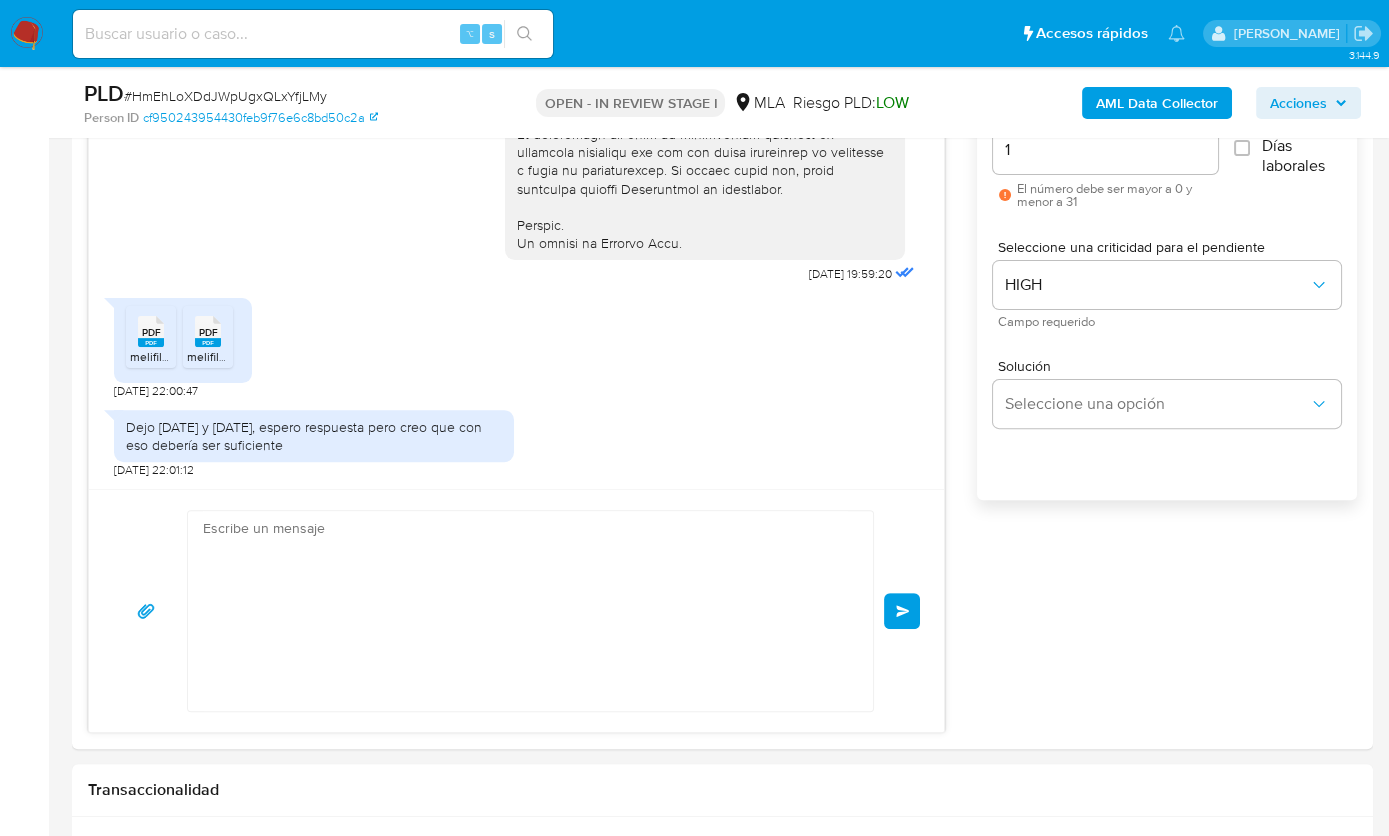 scroll, scrollTop: 0, scrollLeft: 0, axis: both 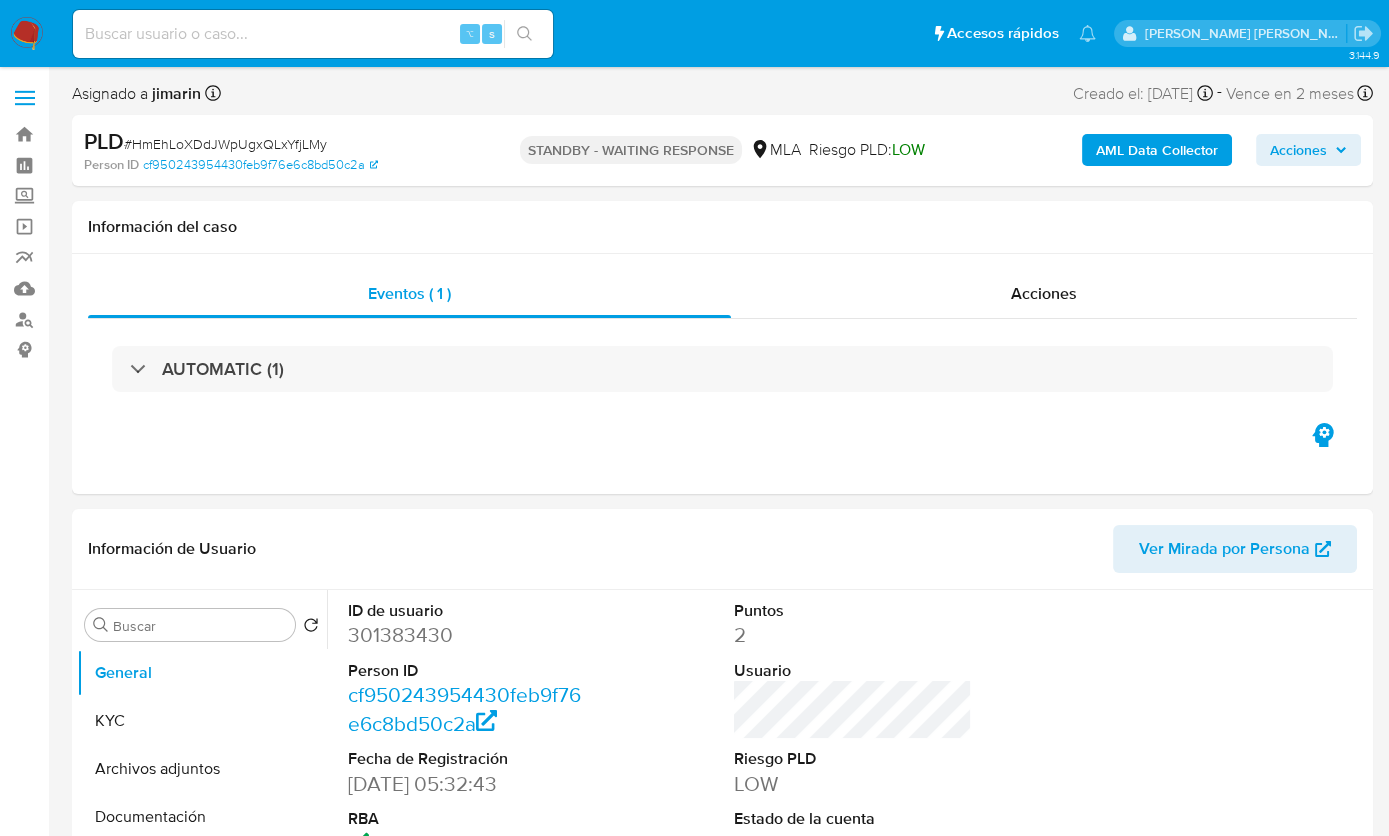select on "10" 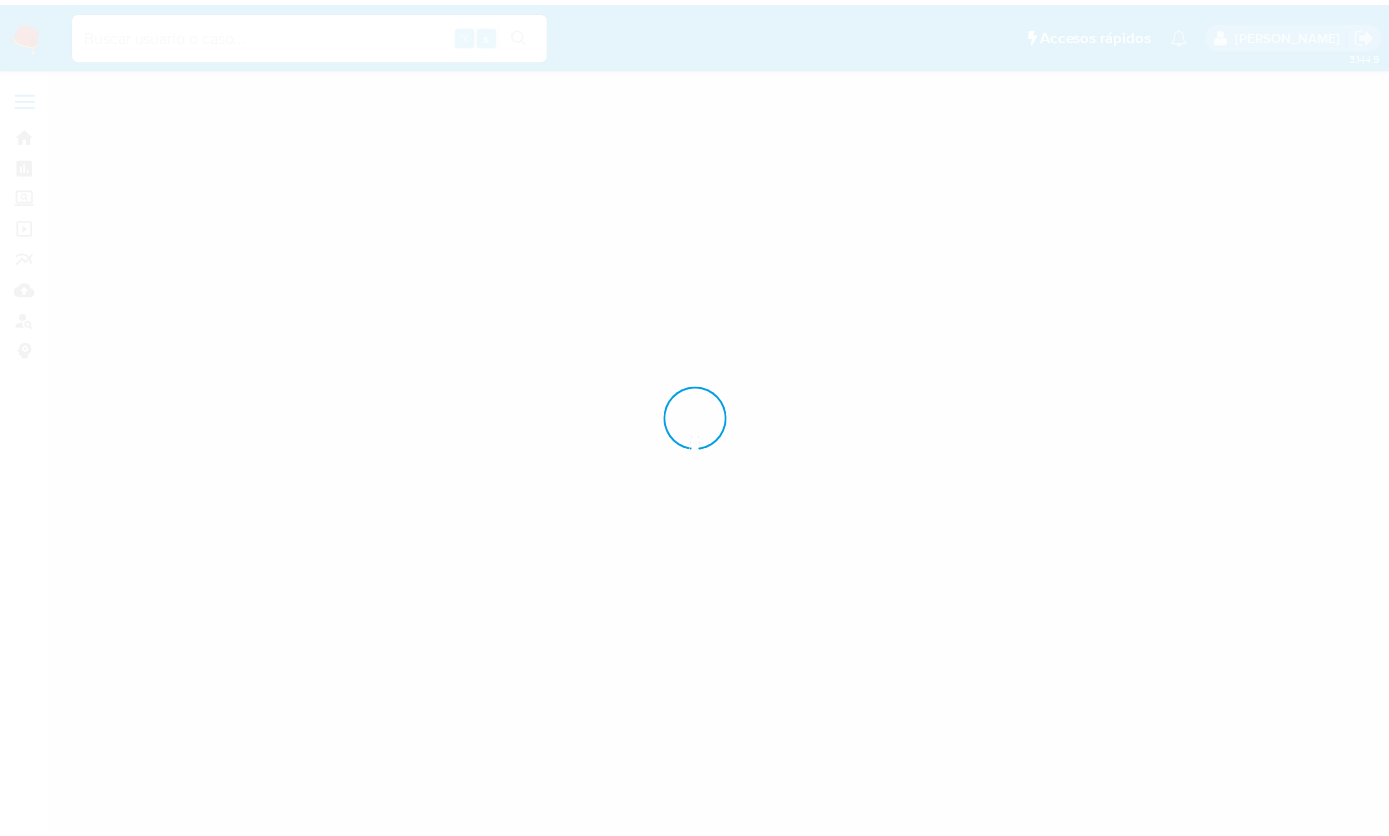 scroll, scrollTop: 0, scrollLeft: 0, axis: both 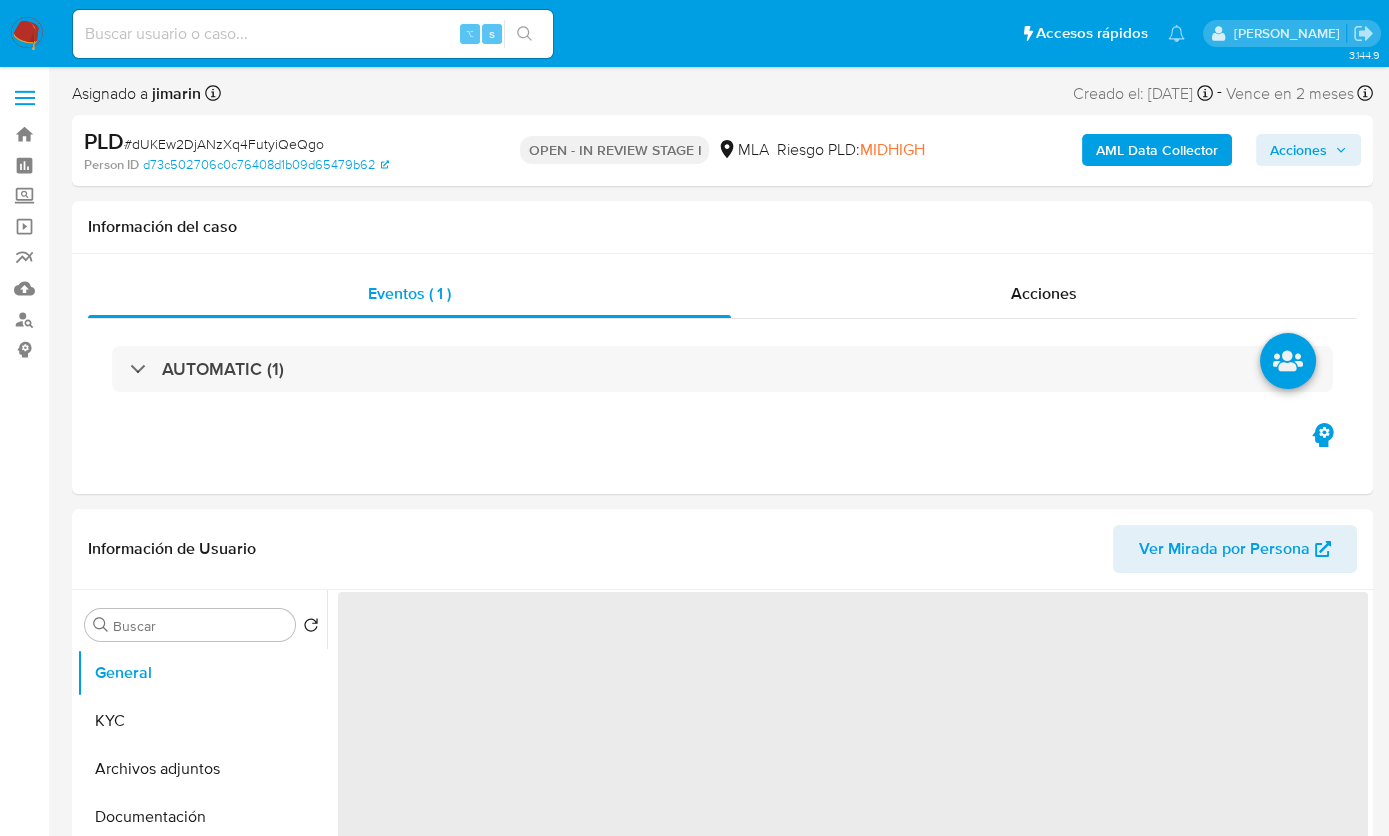 click on "PLD # dUKEw2DjANzXq4FutyiQeQgo" at bounding box center [293, 142] 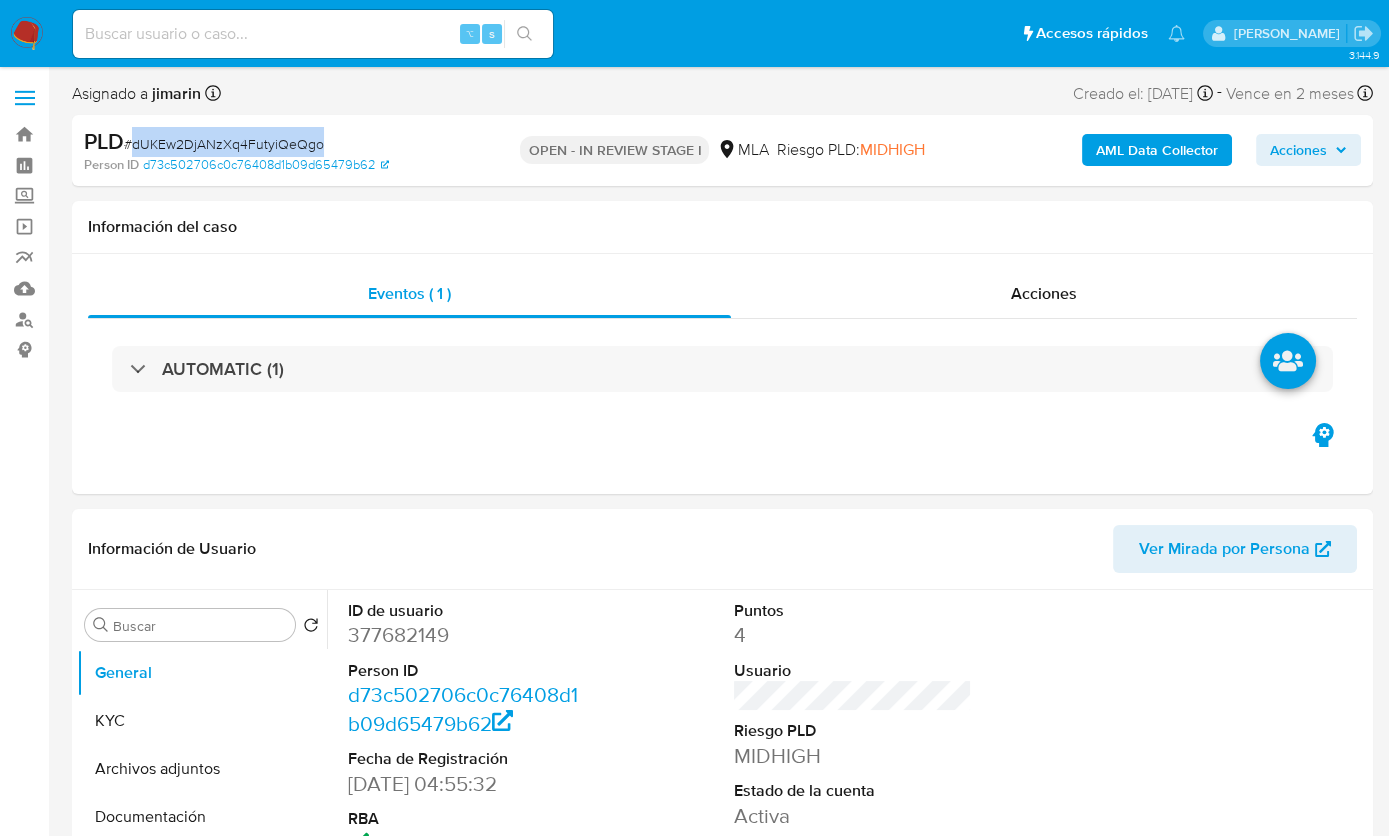 copy on "dUKEw2DjANzXq4FutyiQeQgo" 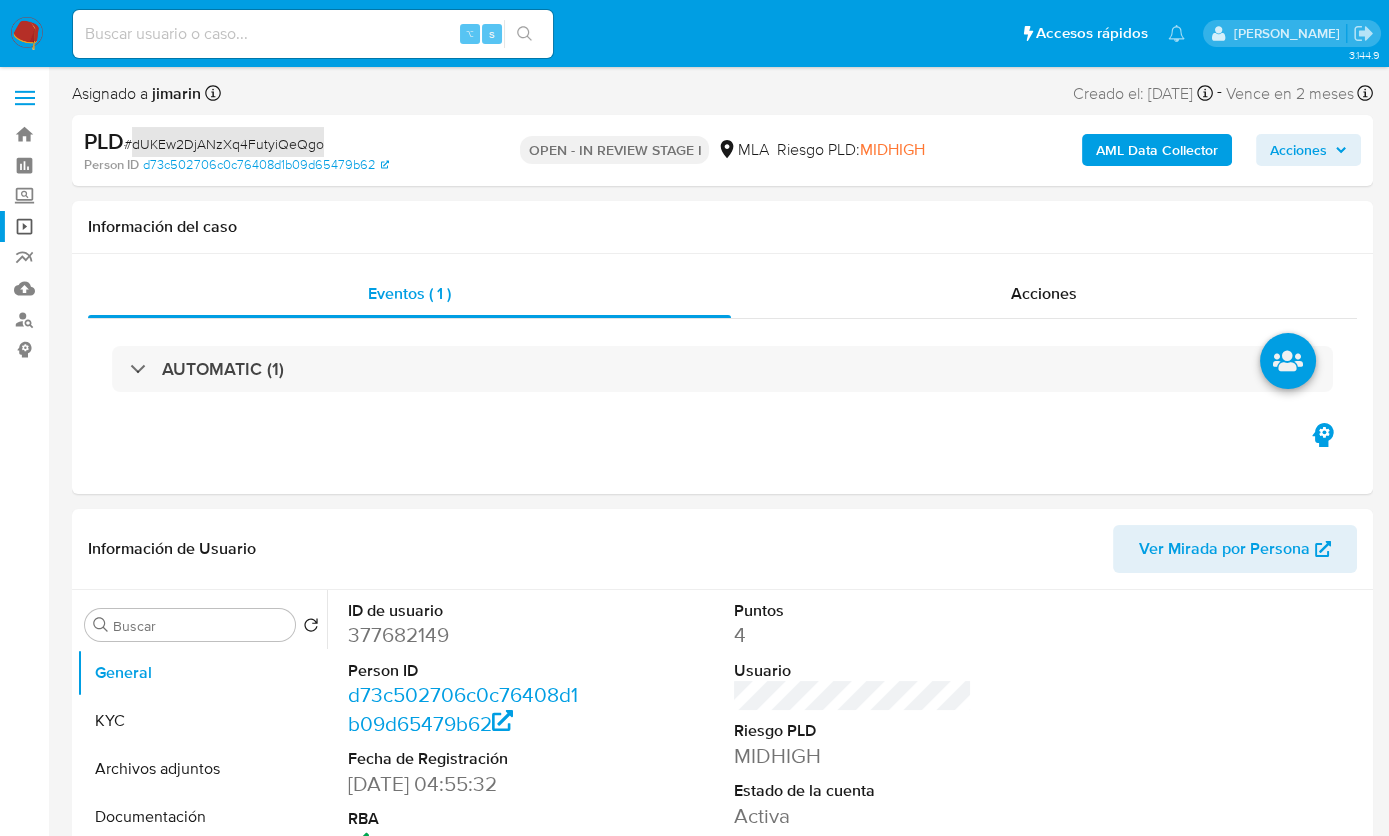 select on "10" 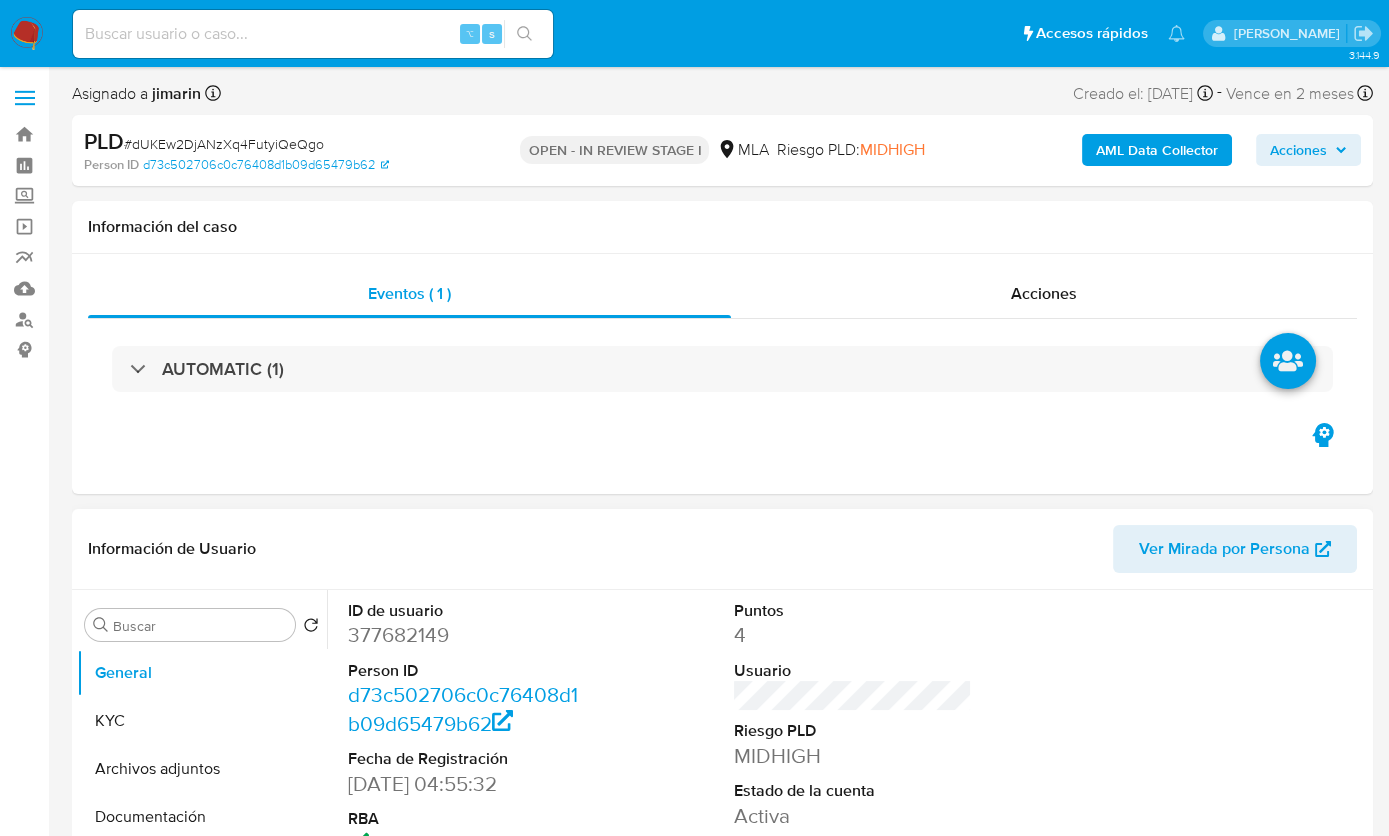 click on "377682149" at bounding box center [467, 635] 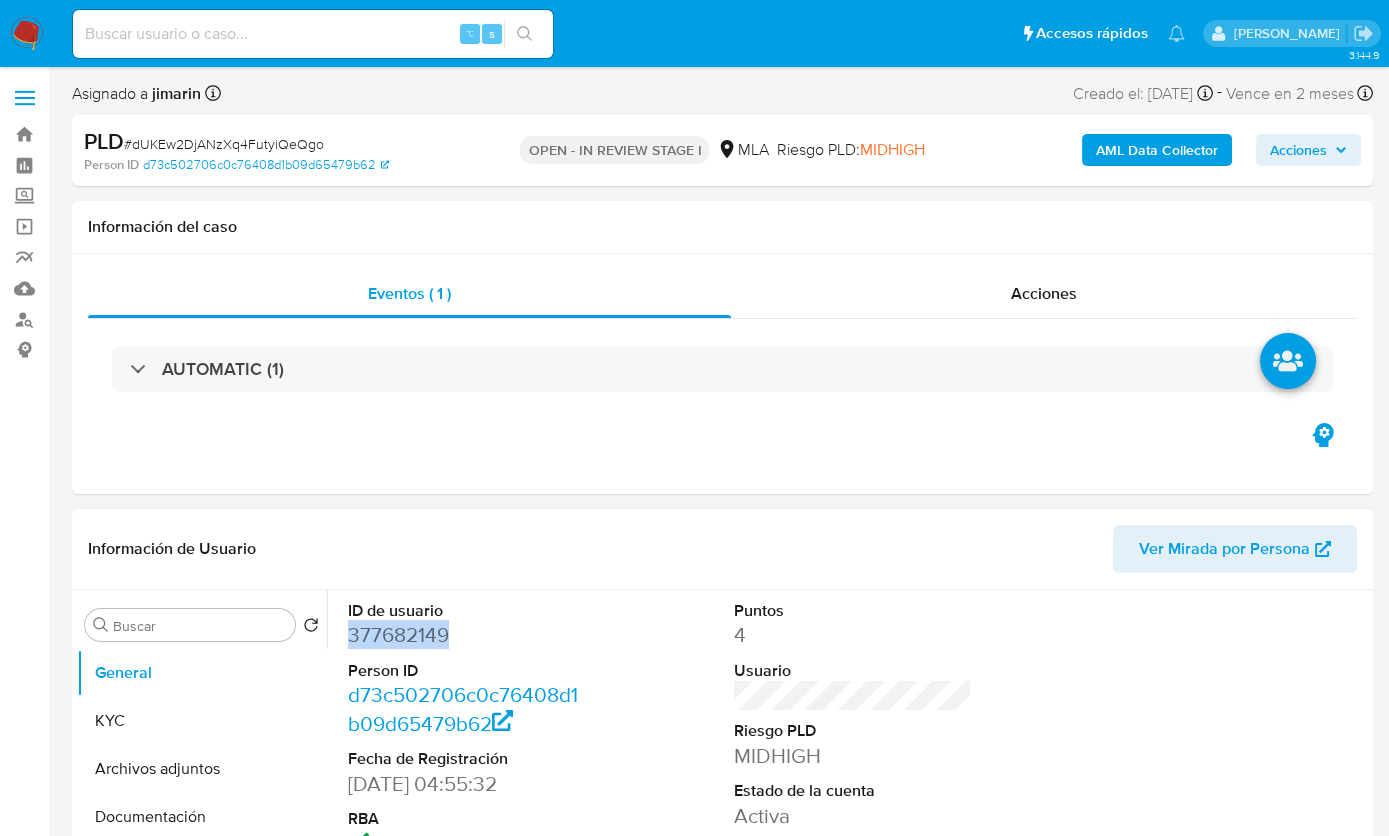 click on "377682149" at bounding box center [467, 635] 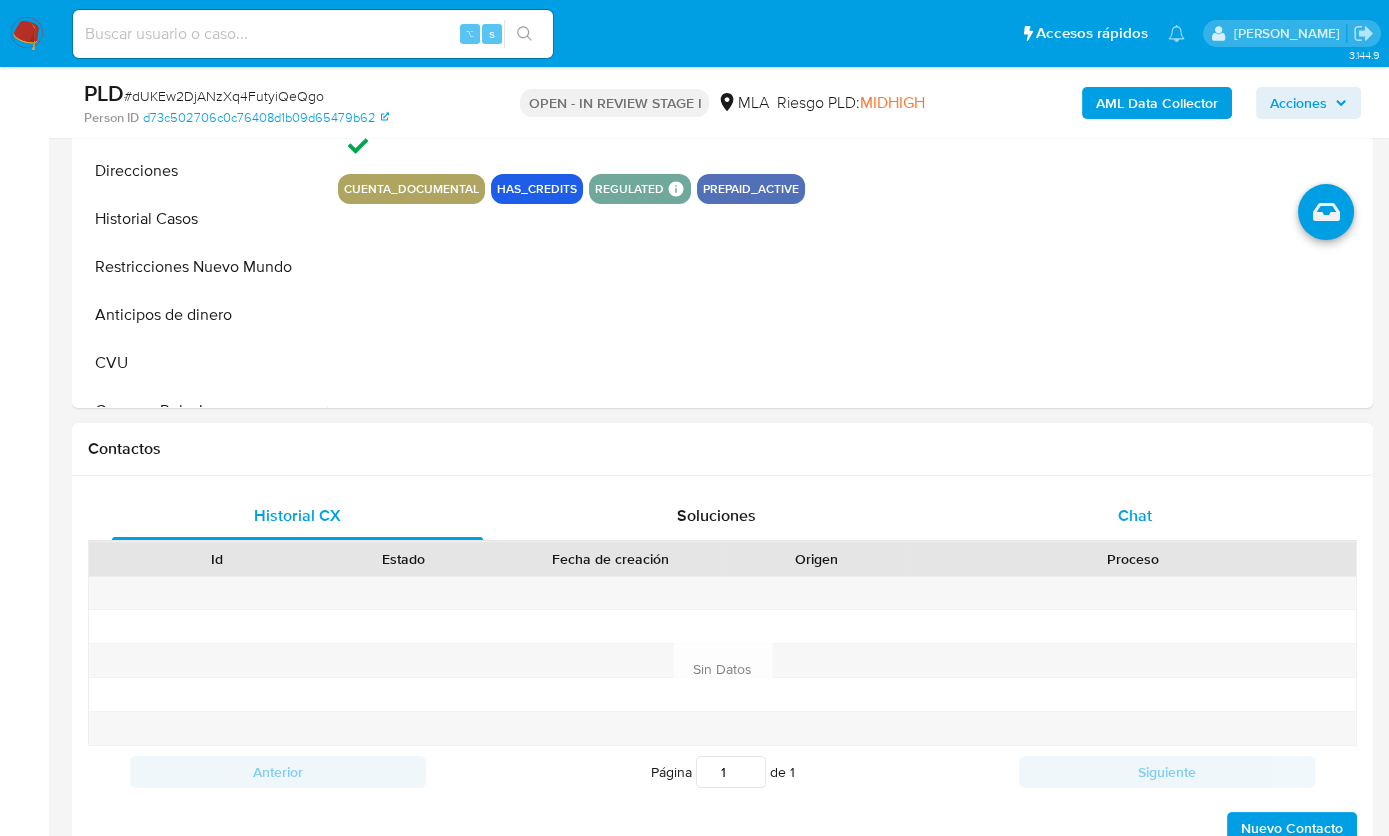 click on "Chat" at bounding box center [1135, 516] 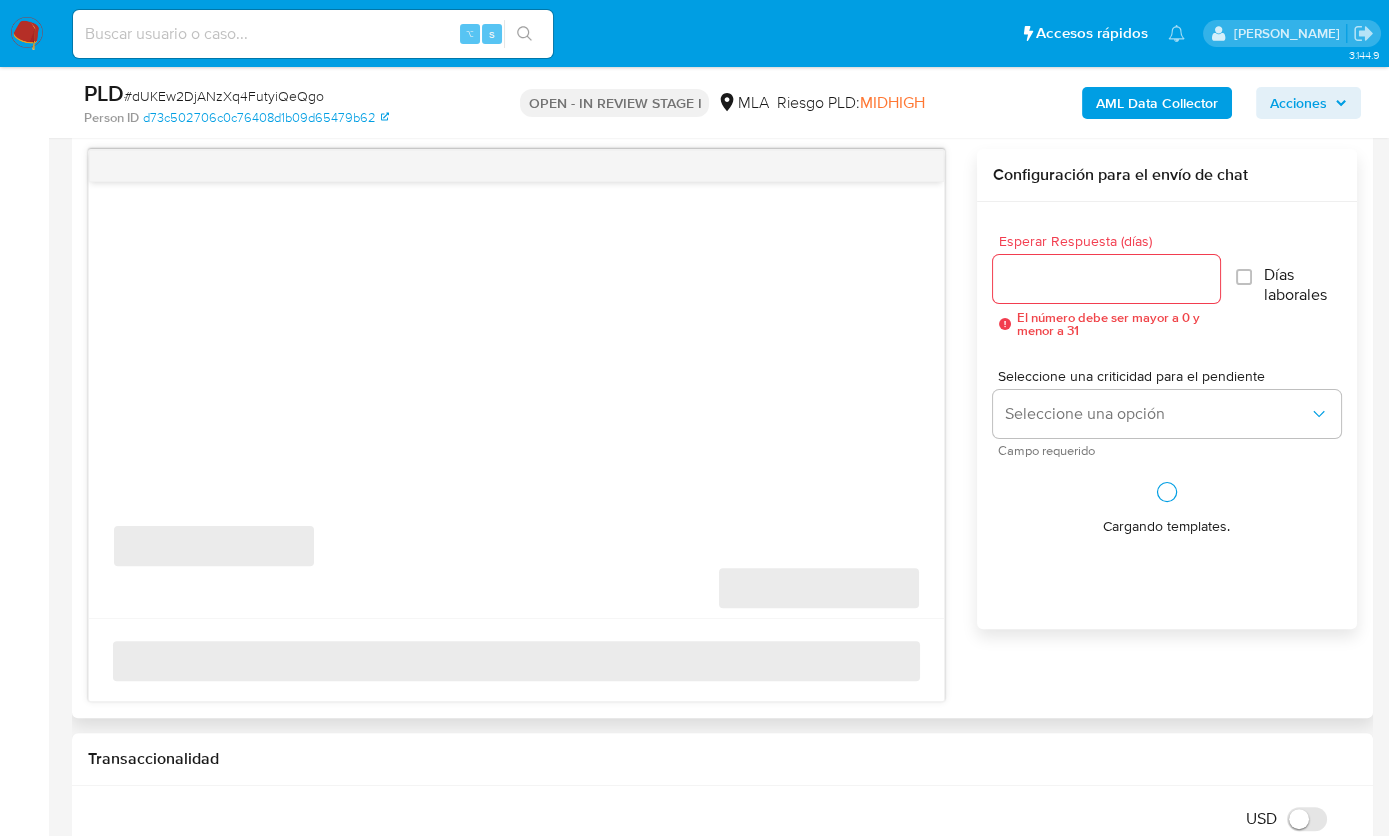 scroll, scrollTop: 1126, scrollLeft: 0, axis: vertical 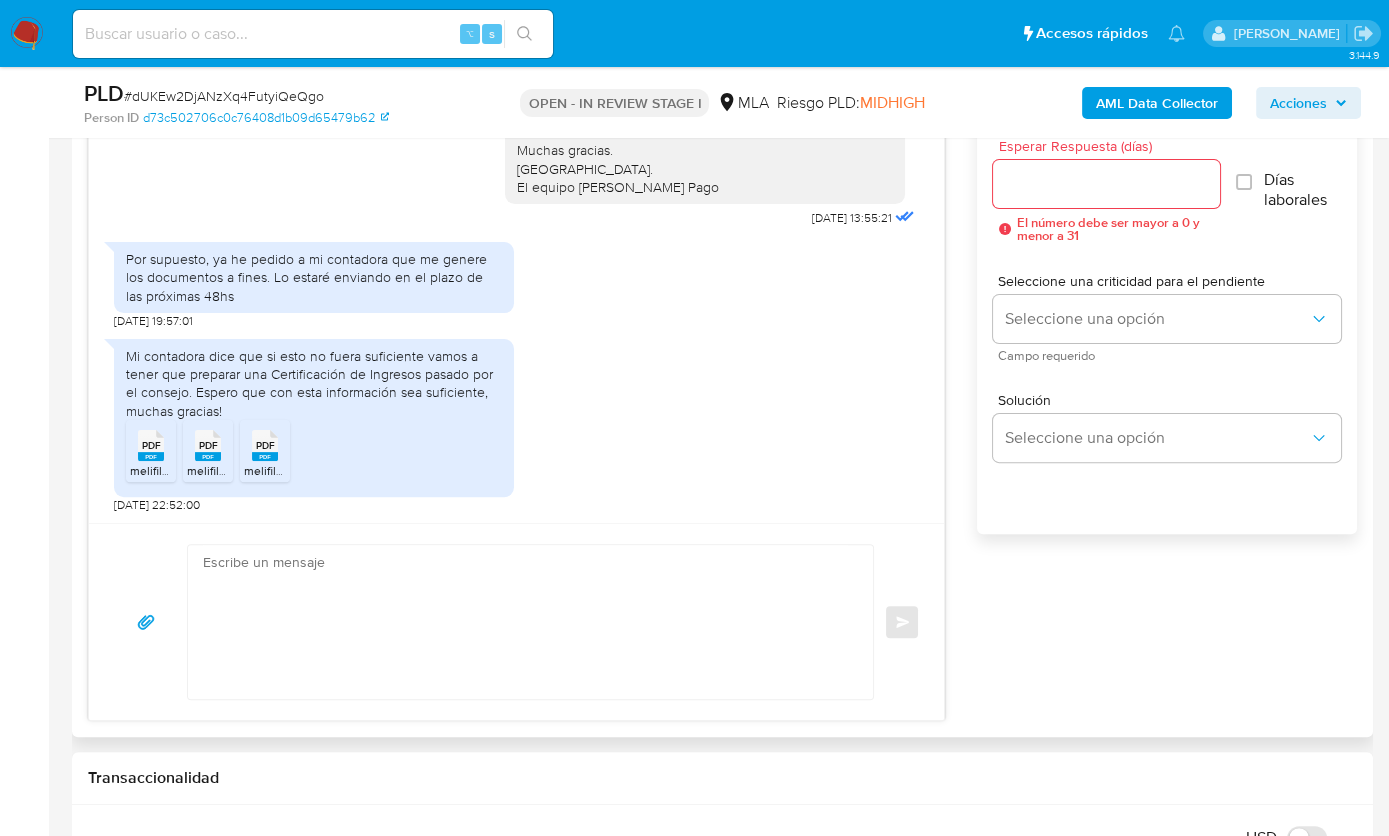 click on "PDF" at bounding box center [151, 445] 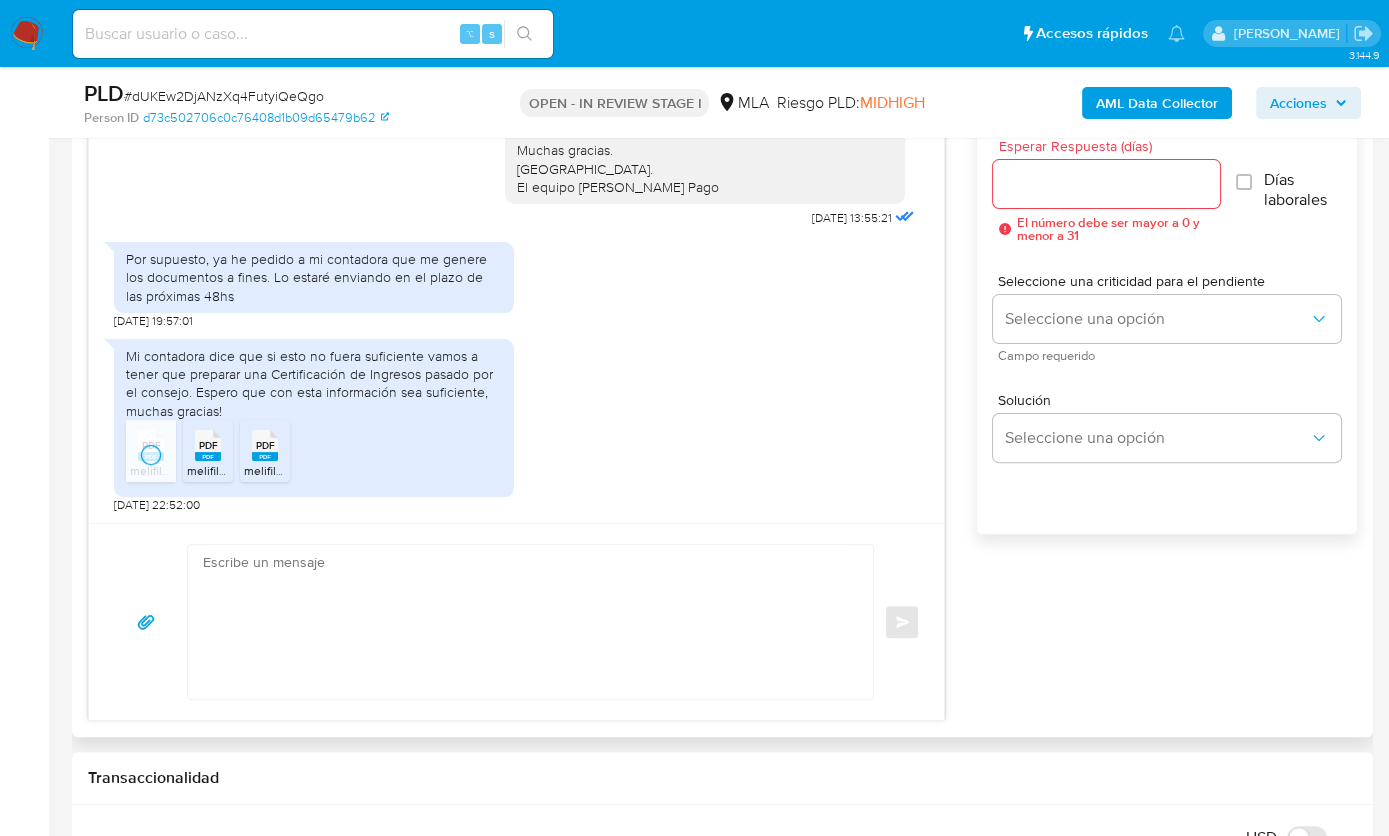click on "PDF" at bounding box center [208, 445] 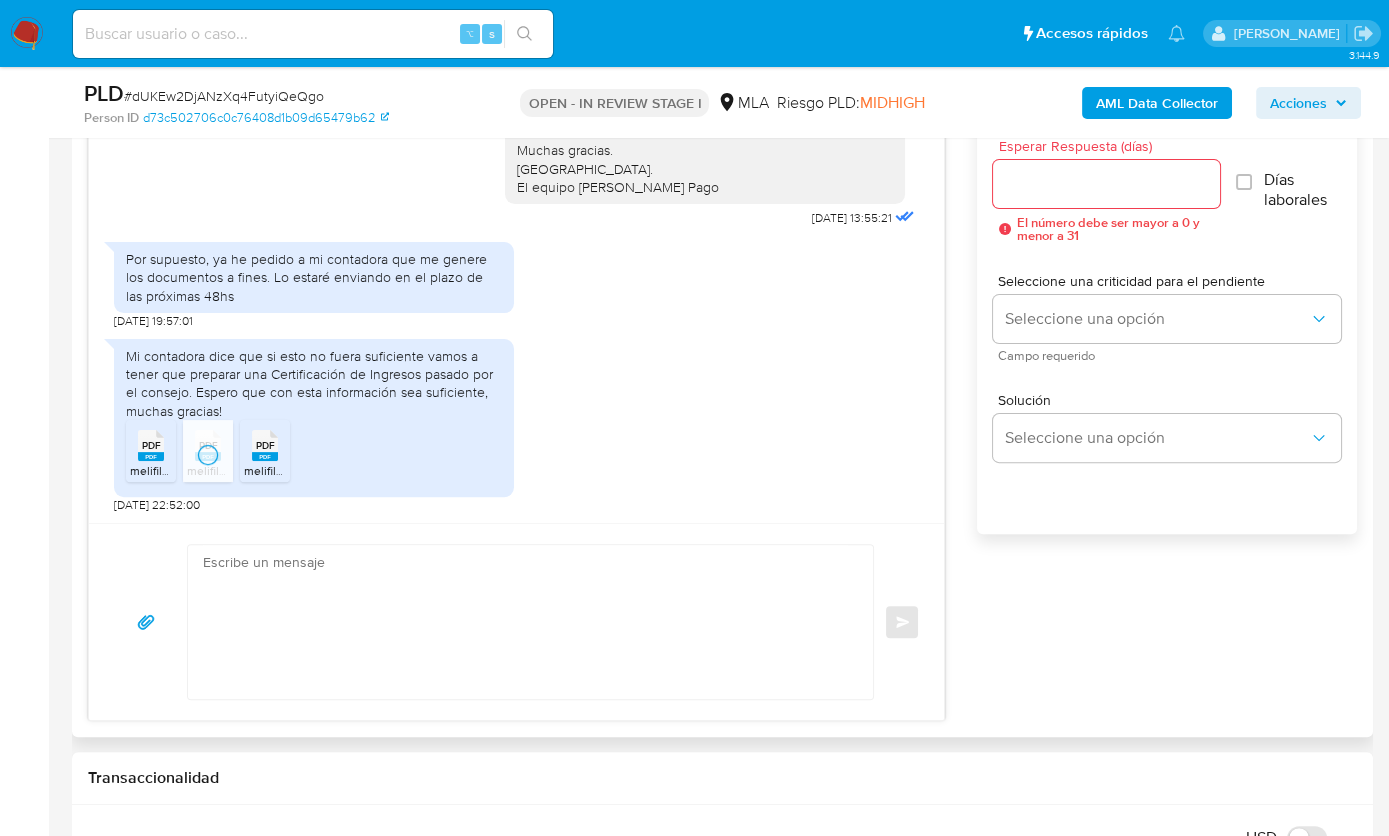 click on "PDF" at bounding box center [265, 445] 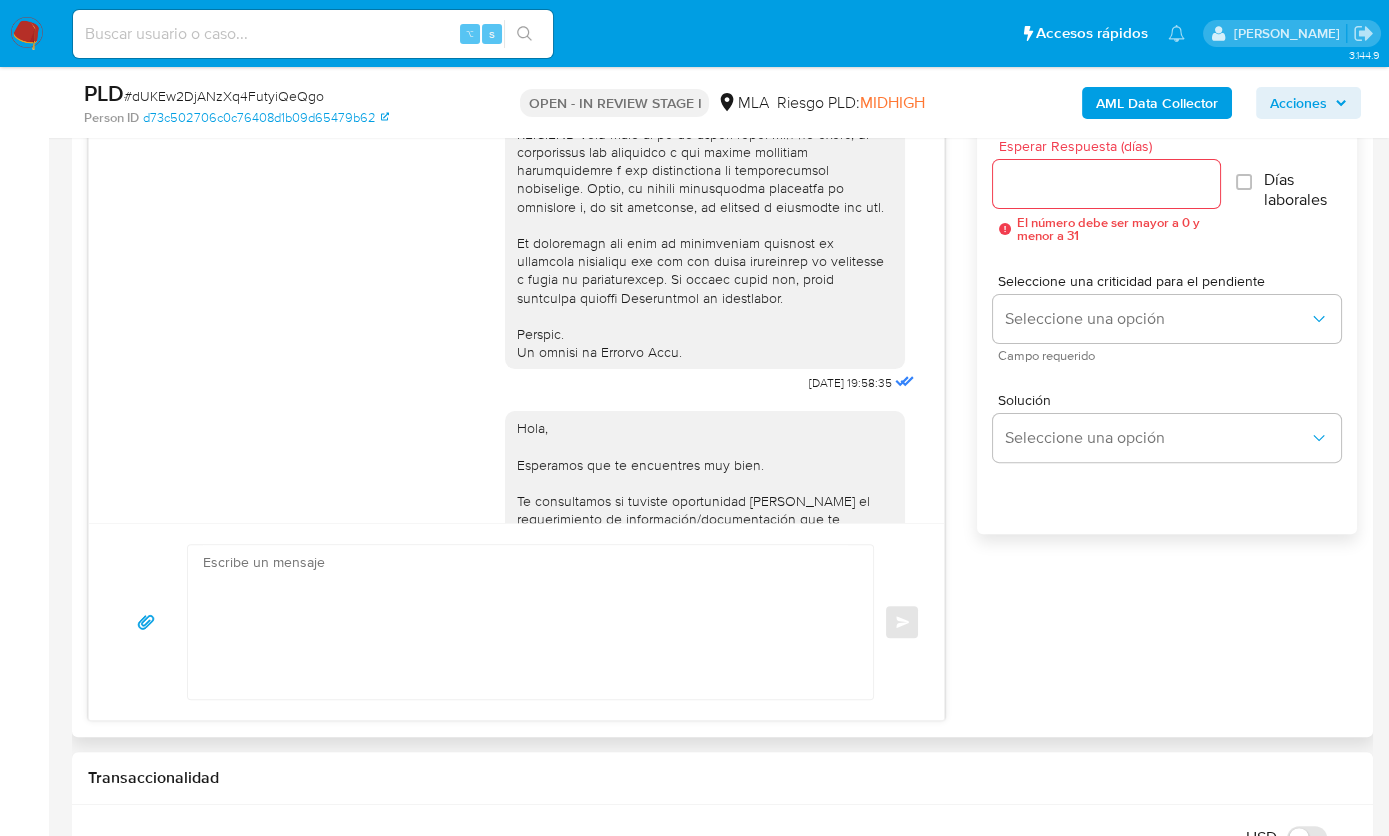 scroll, scrollTop: 1417, scrollLeft: 0, axis: vertical 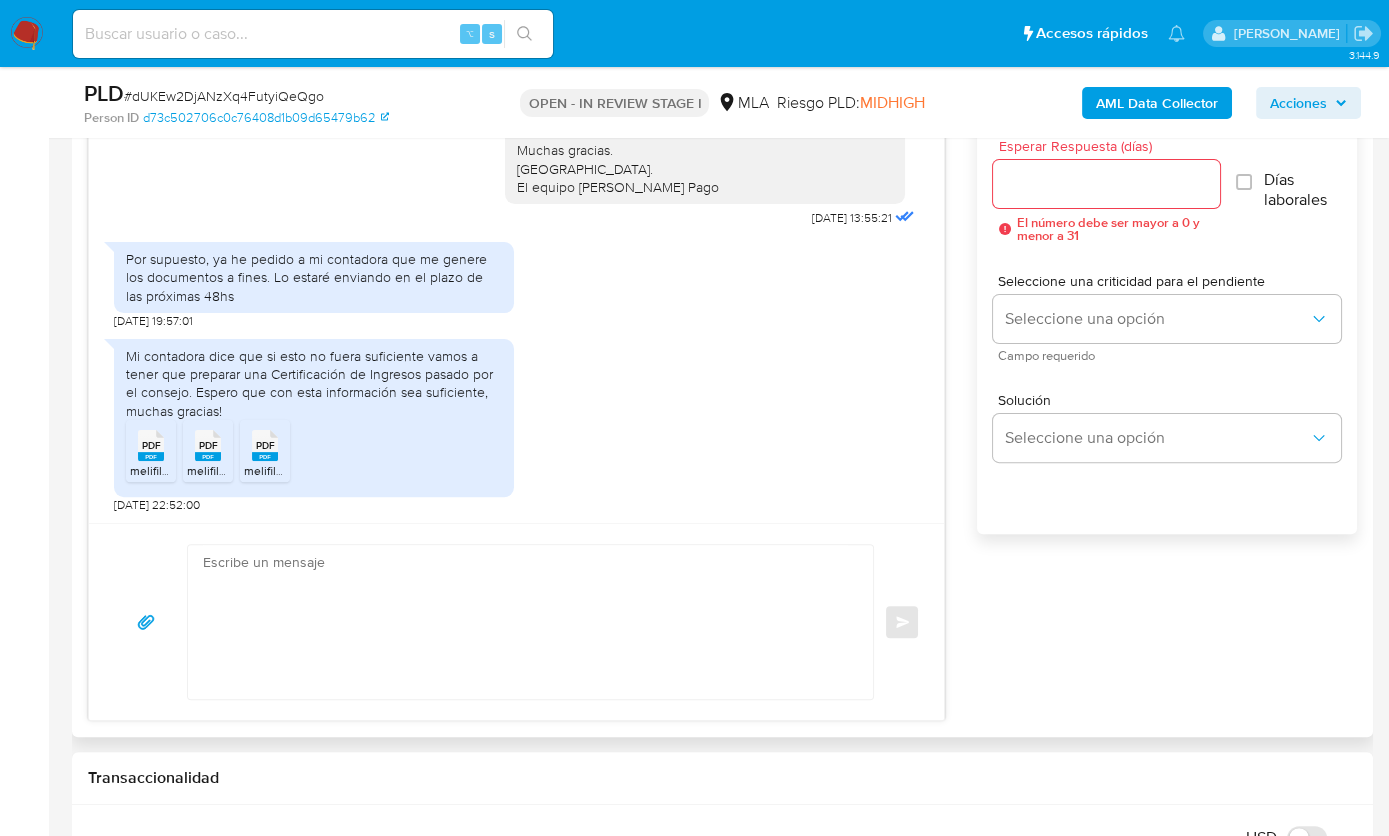click at bounding box center [525, 622] 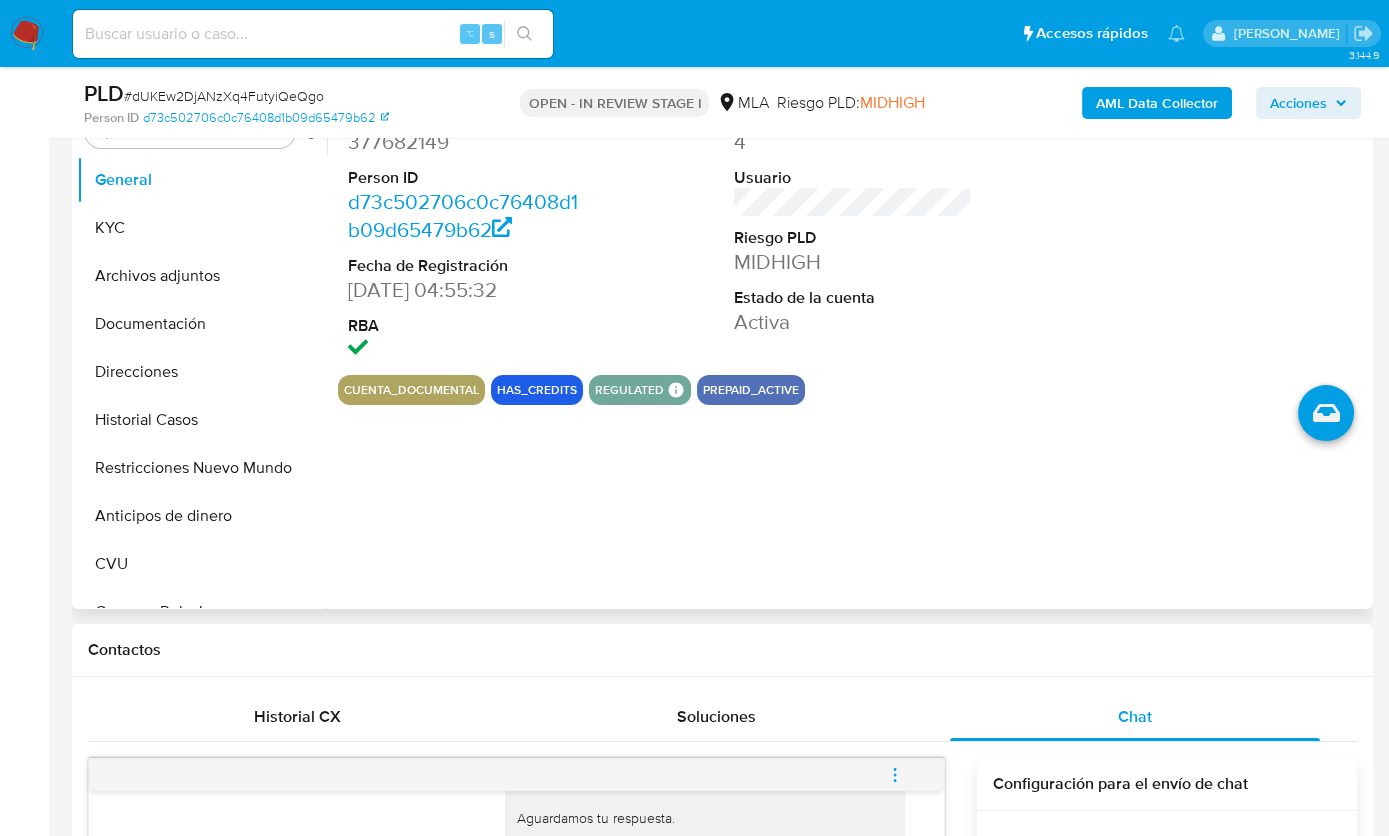 scroll, scrollTop: 290, scrollLeft: 0, axis: vertical 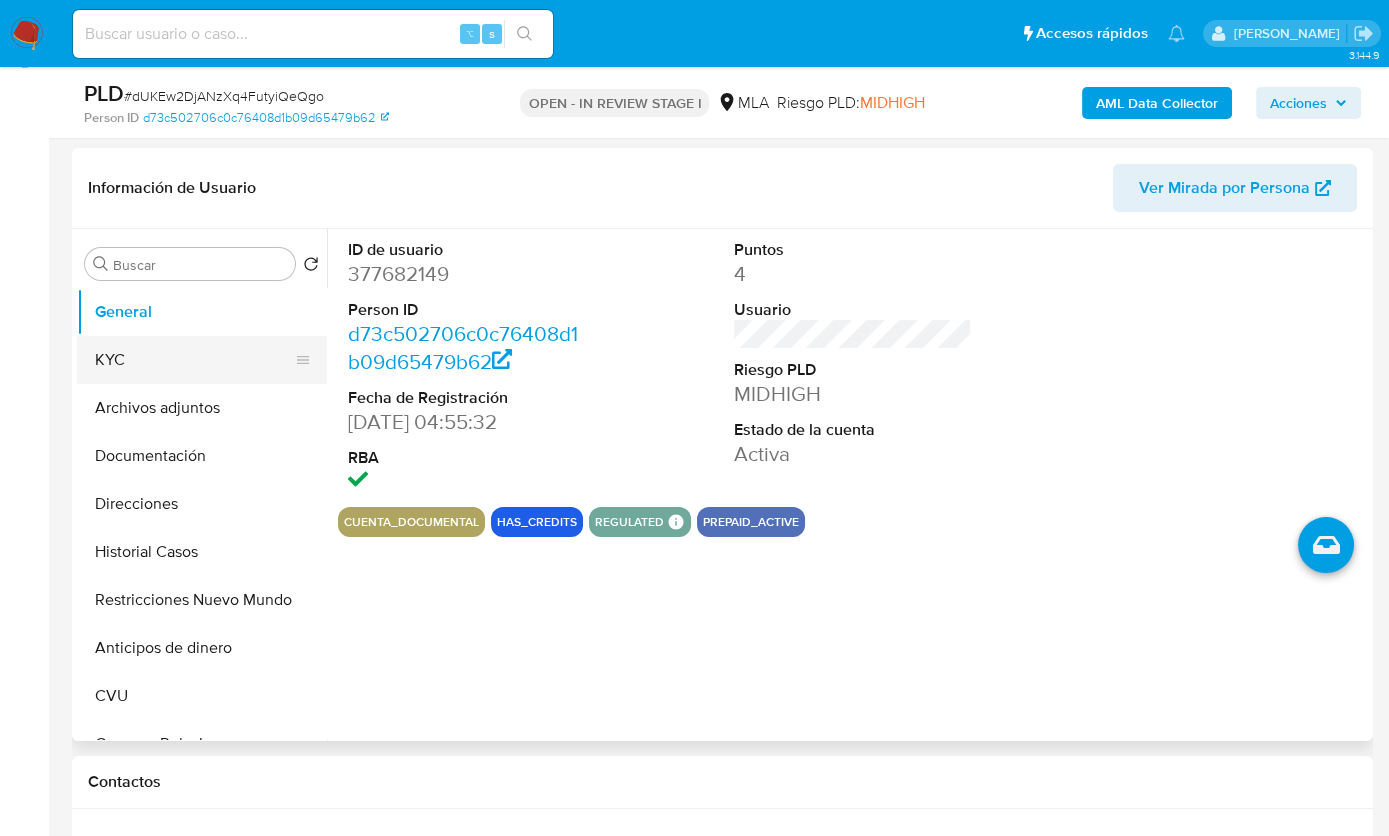click on "KYC" at bounding box center [194, 360] 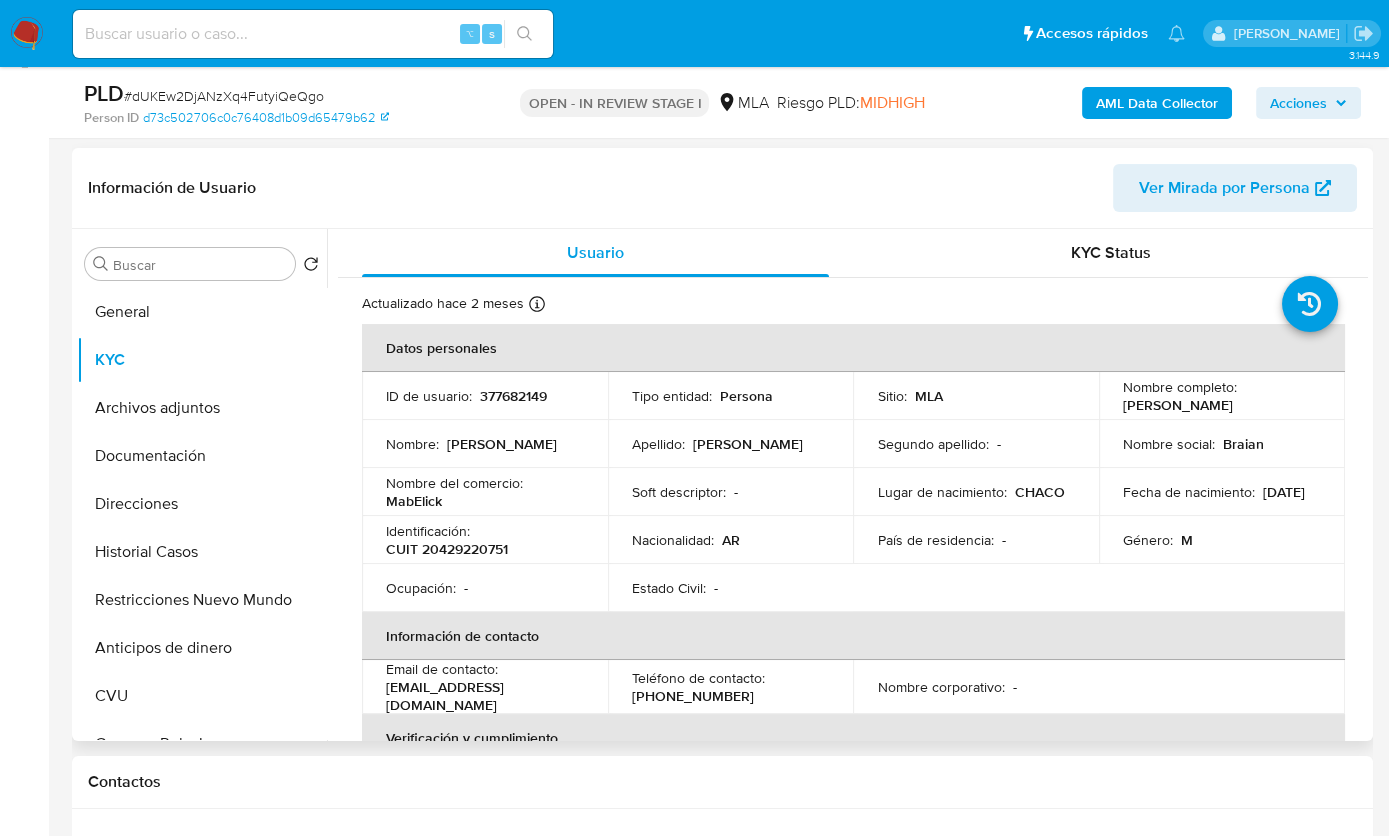 click on "CUIT 20429220751" at bounding box center [447, 549] 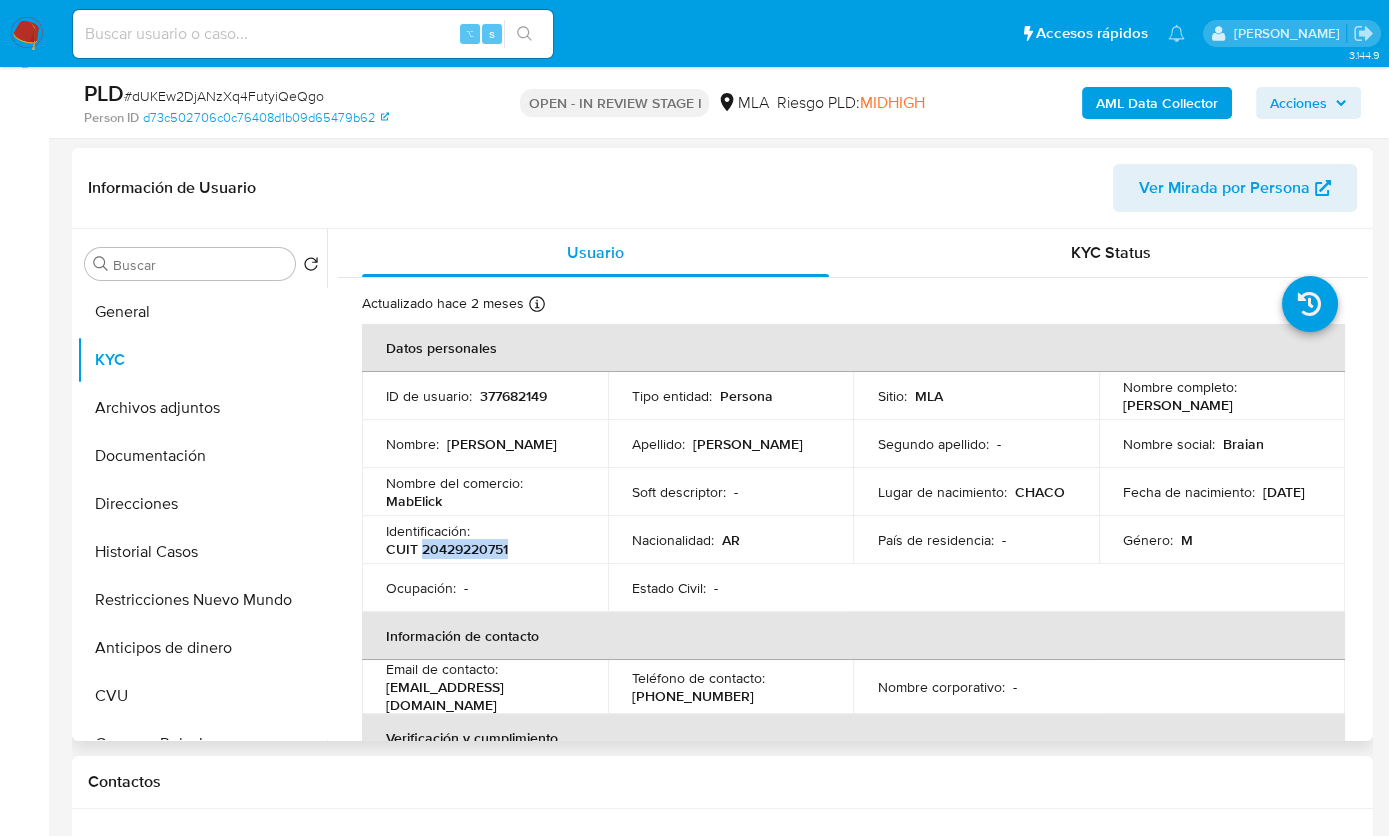click on "CUIT 20429220751" at bounding box center (447, 549) 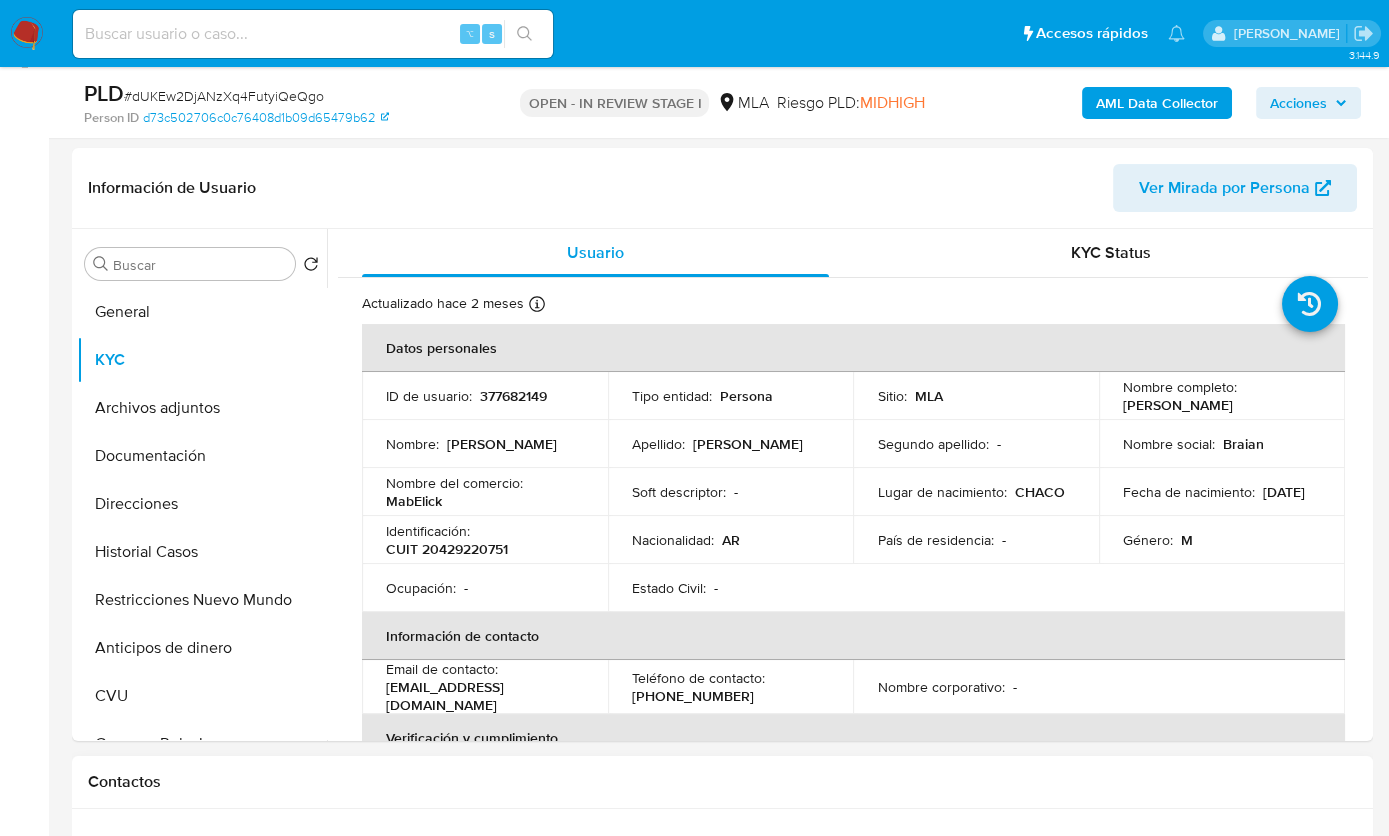 click on "Contactos" at bounding box center [722, 782] 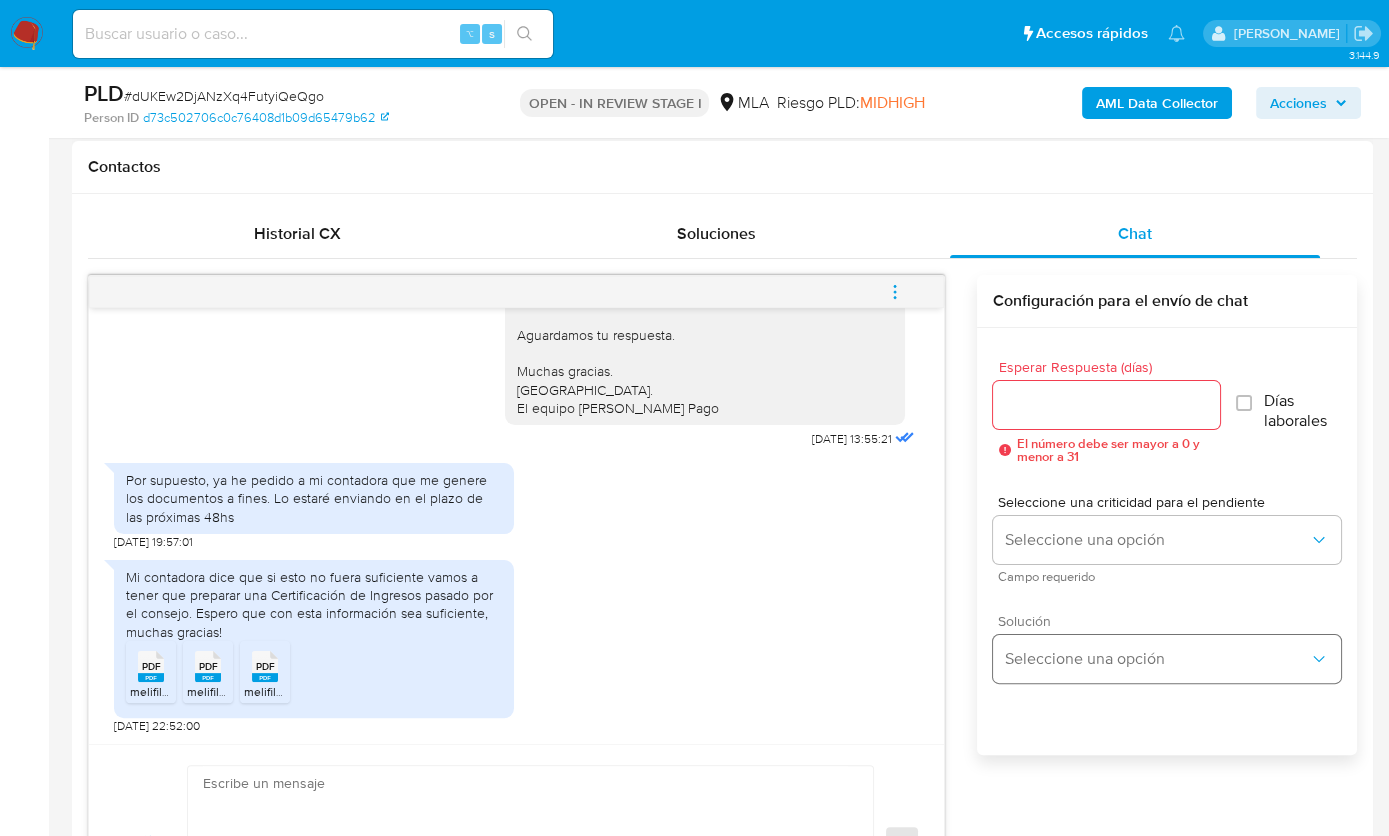 scroll, scrollTop: 959, scrollLeft: 0, axis: vertical 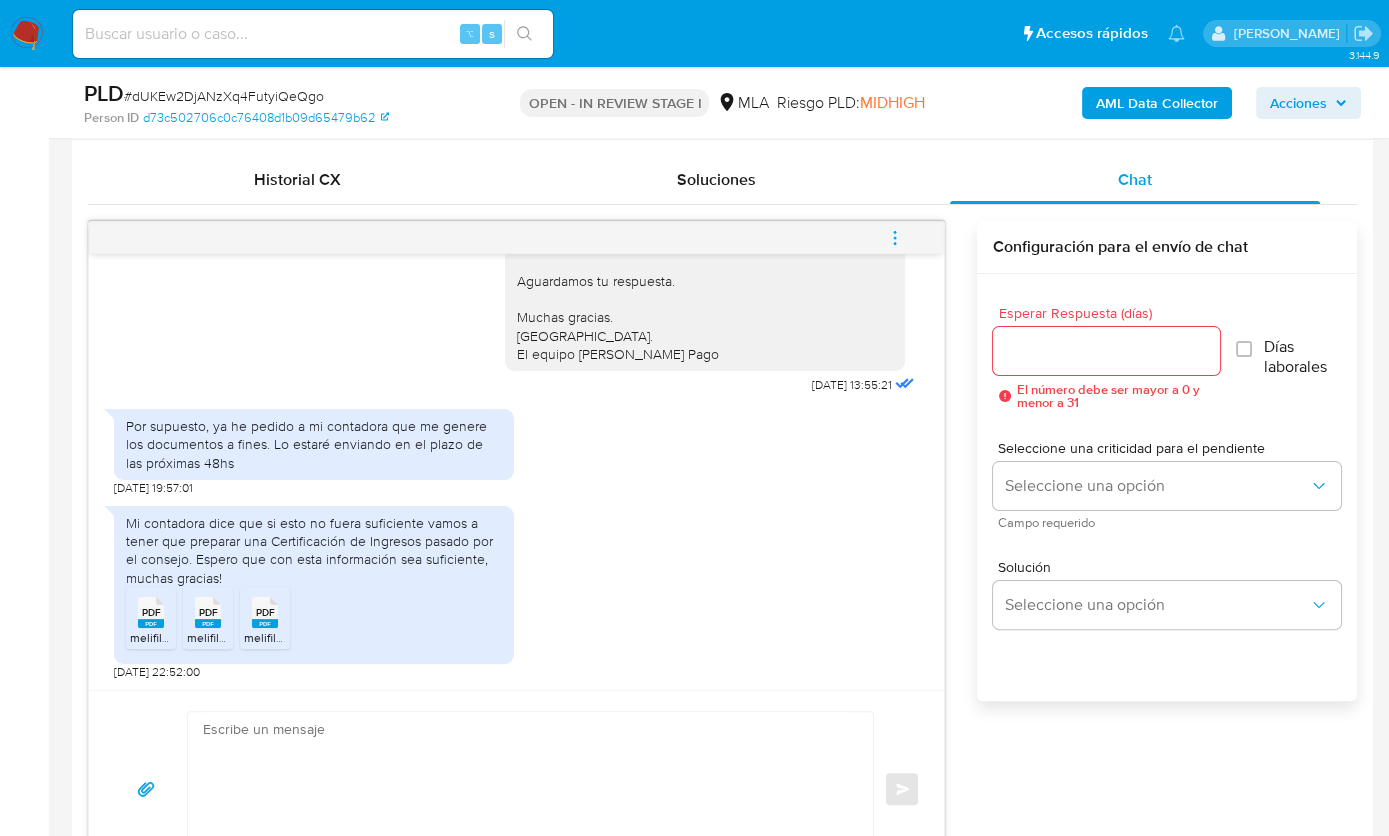 click at bounding box center (525, 789) 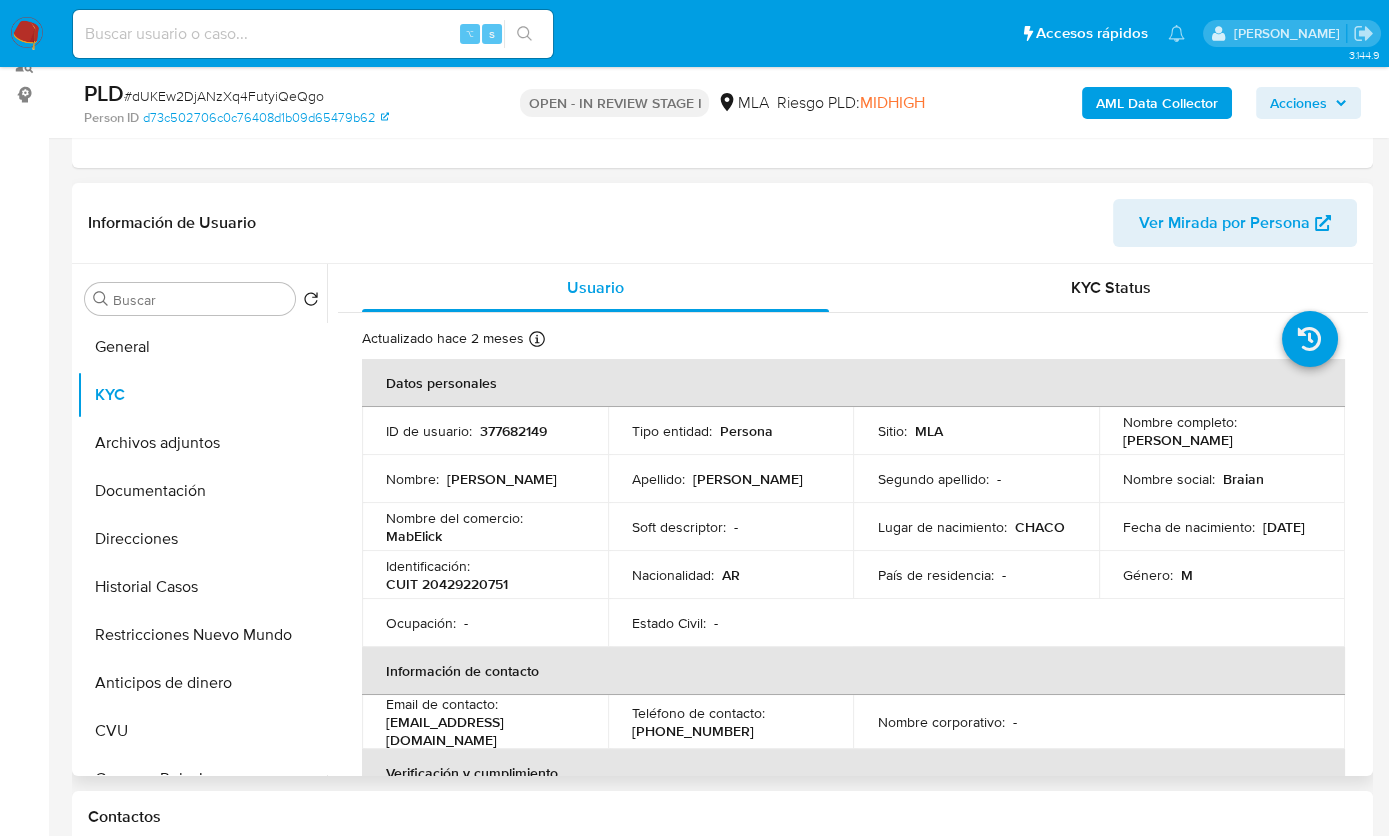 scroll, scrollTop: 258, scrollLeft: 0, axis: vertical 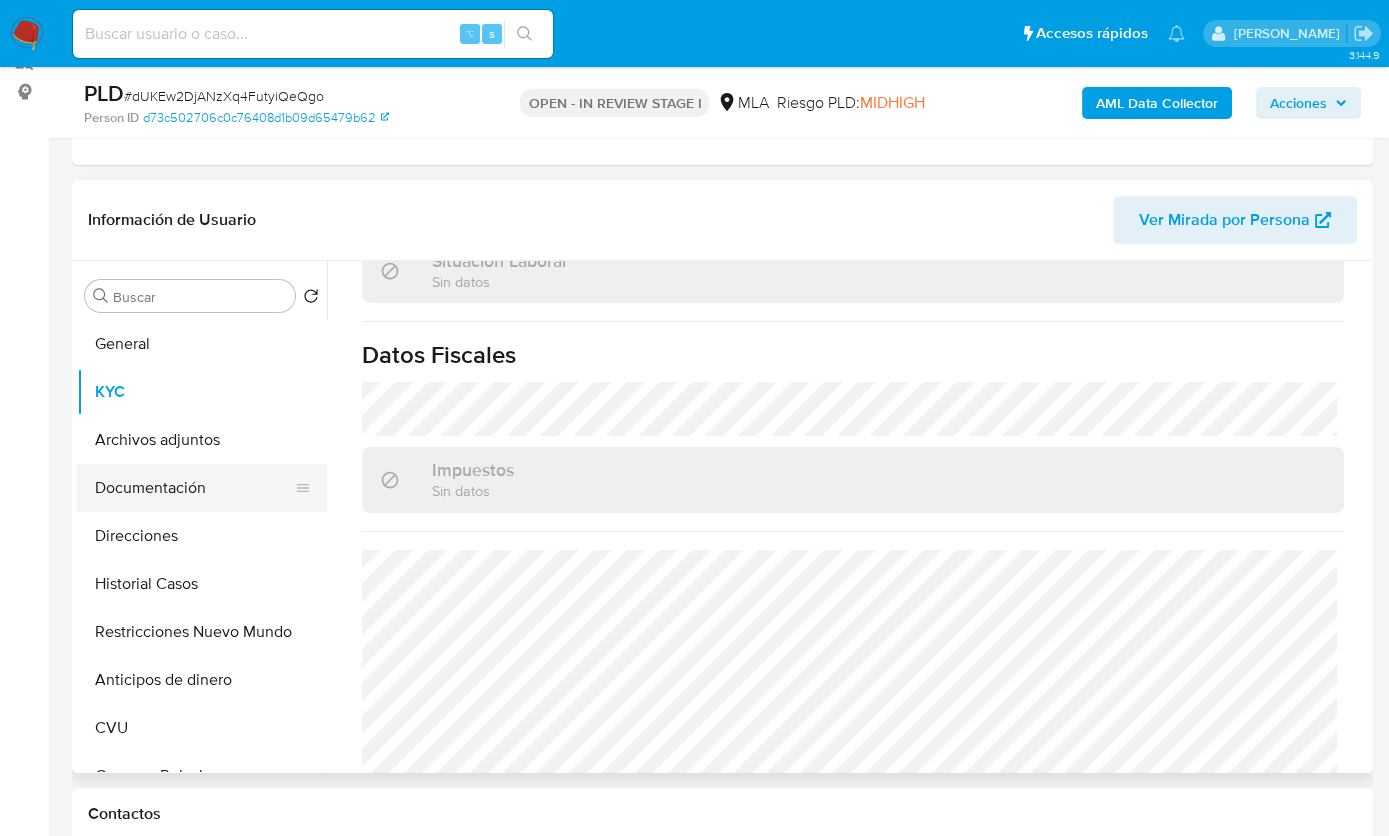 click on "Documentación" at bounding box center (194, 488) 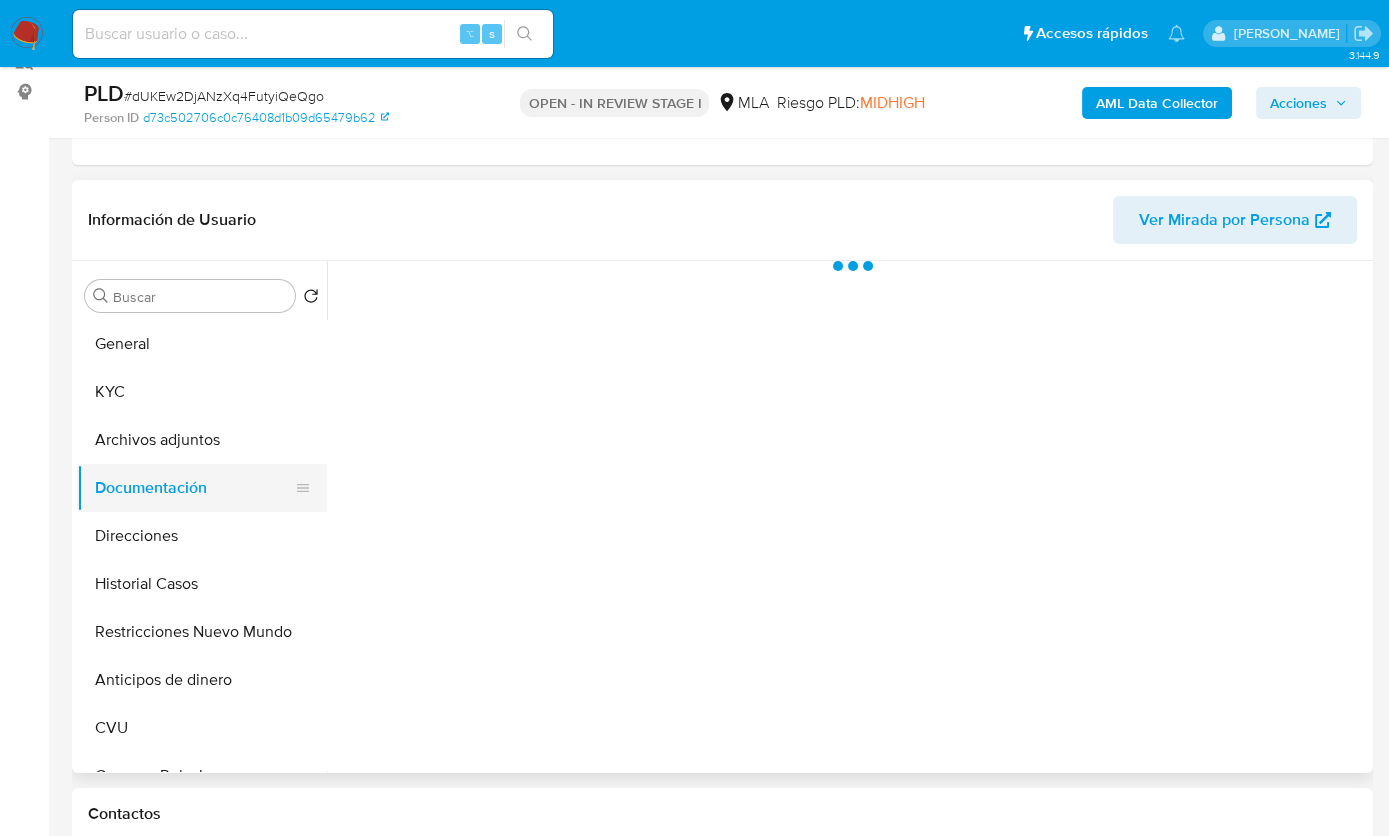 scroll, scrollTop: 0, scrollLeft: 0, axis: both 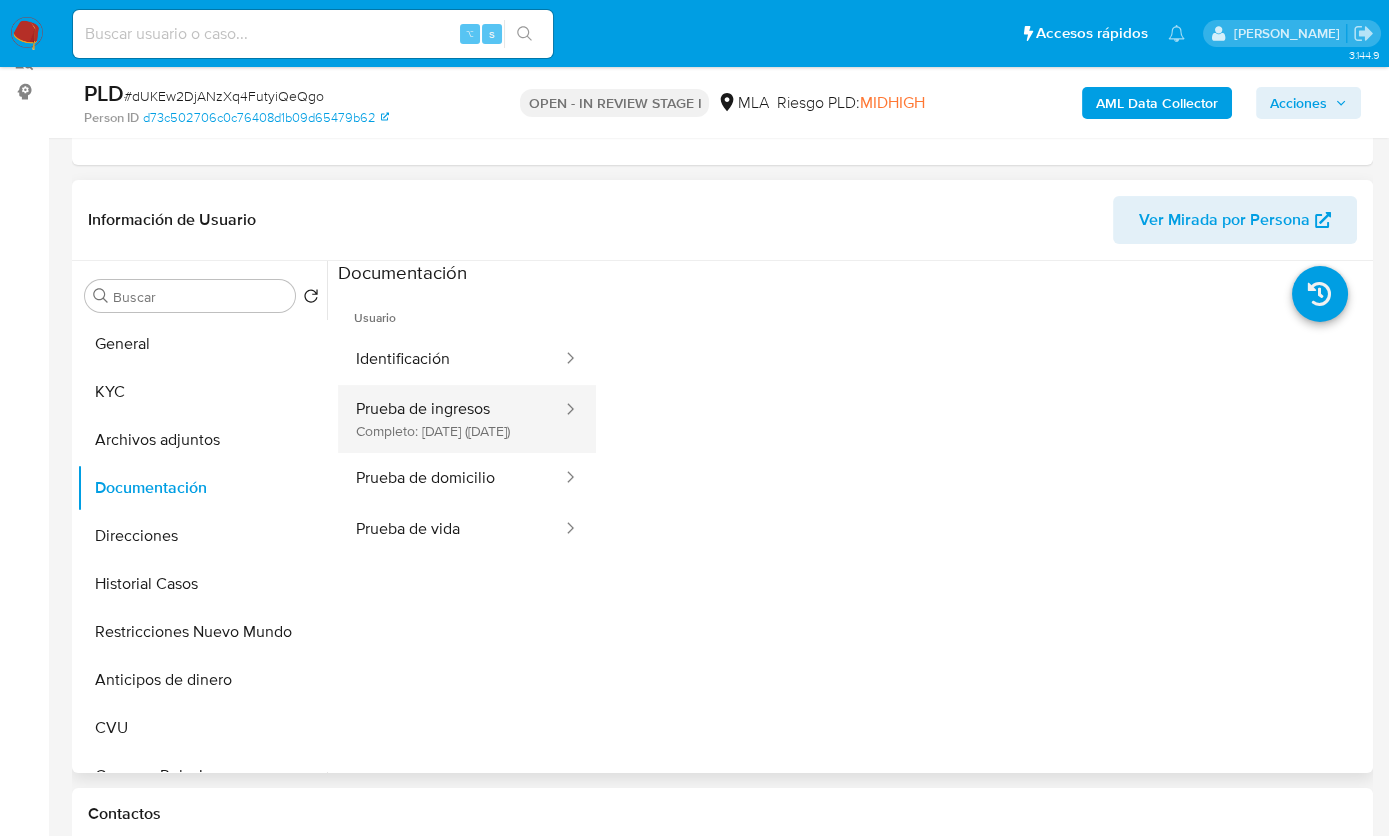 click on "Prueba de ingresos Completo: 05/11/2024 (hace 9 meses)" at bounding box center (451, 419) 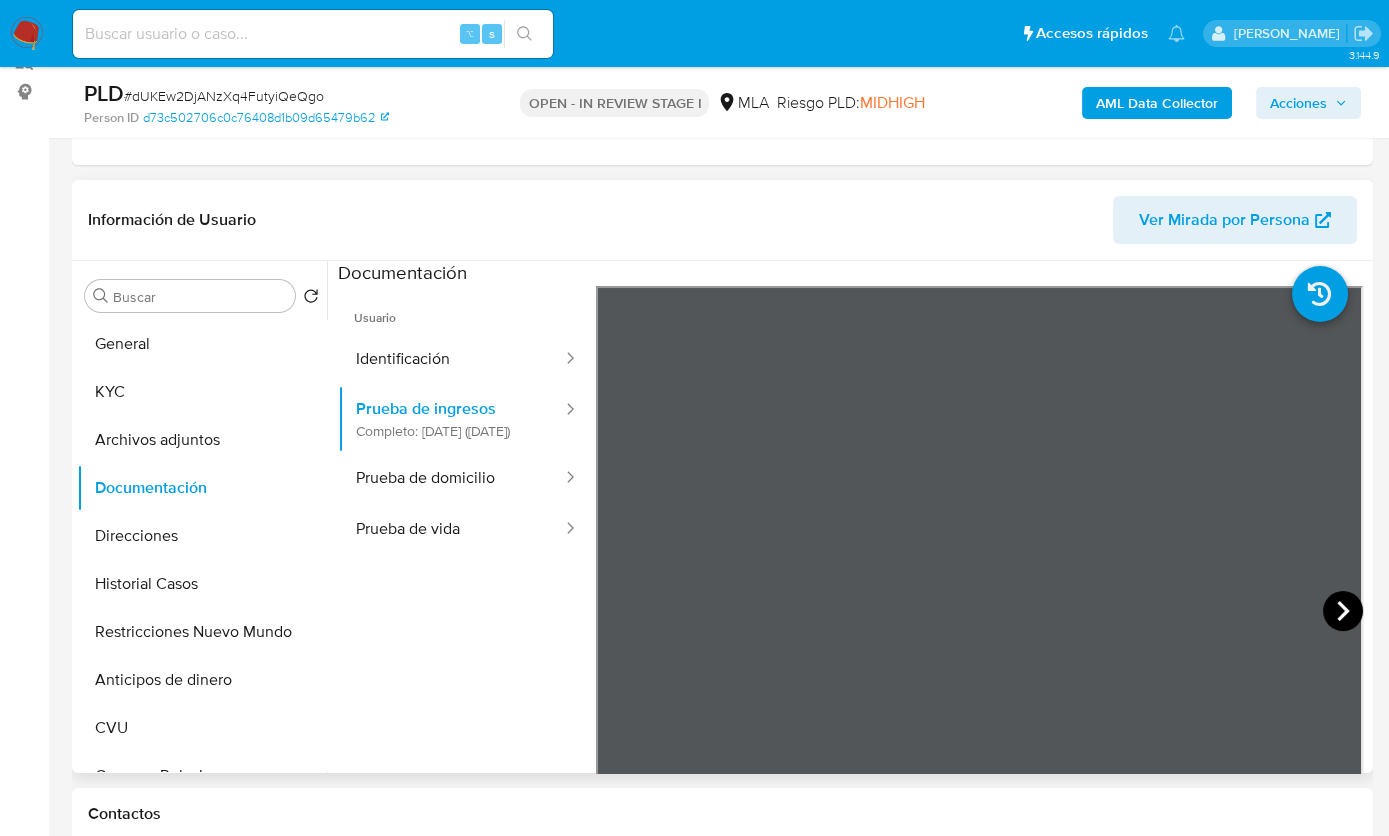 click 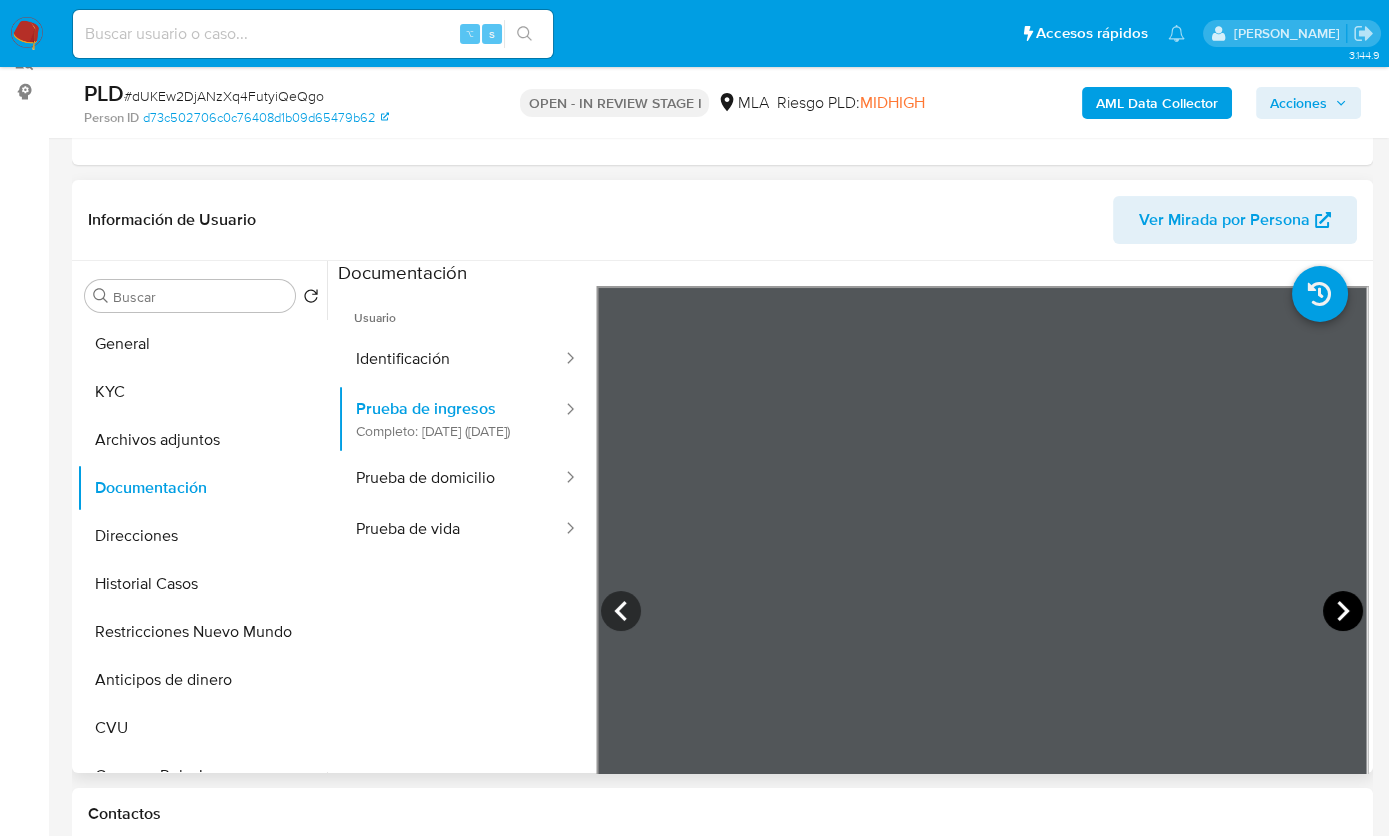 click 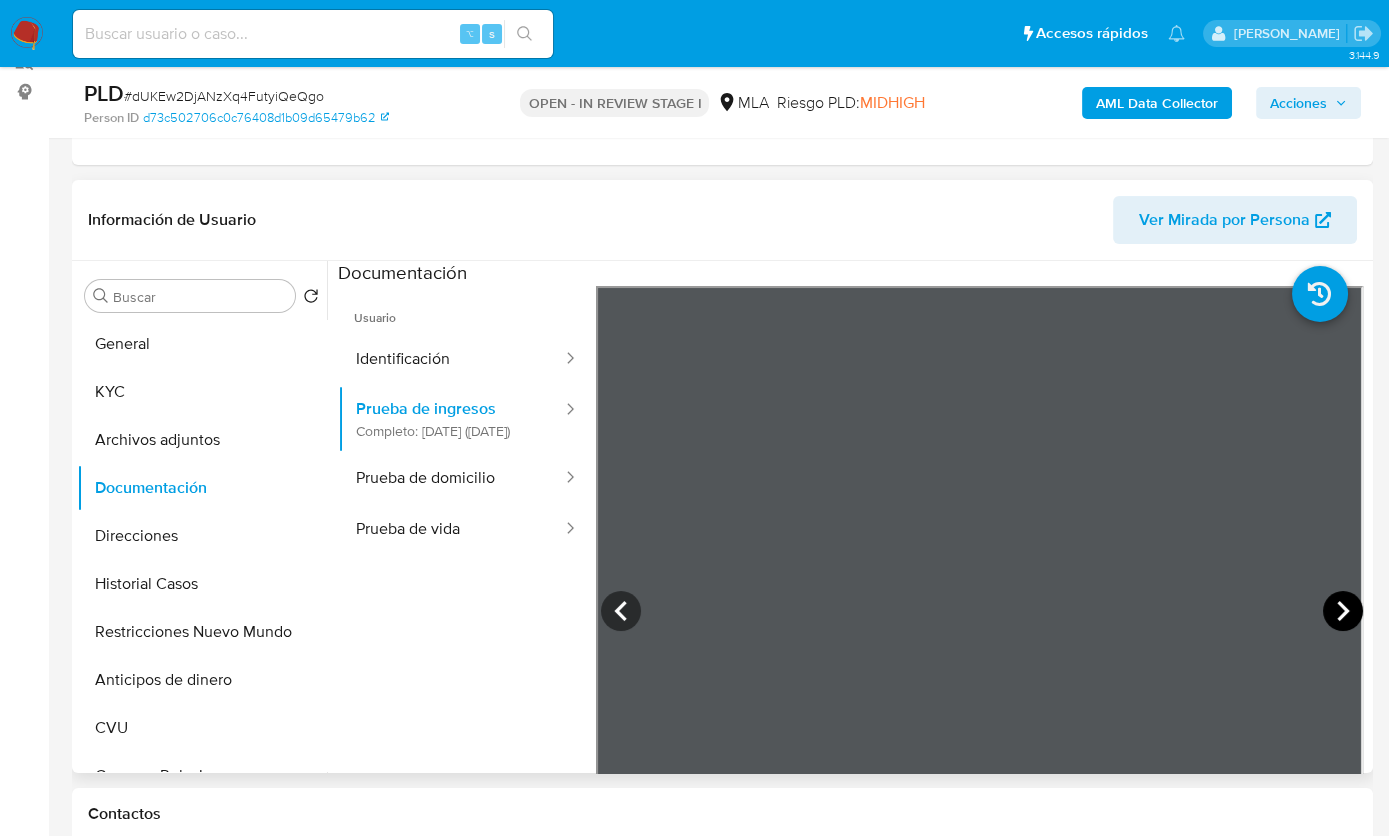 click 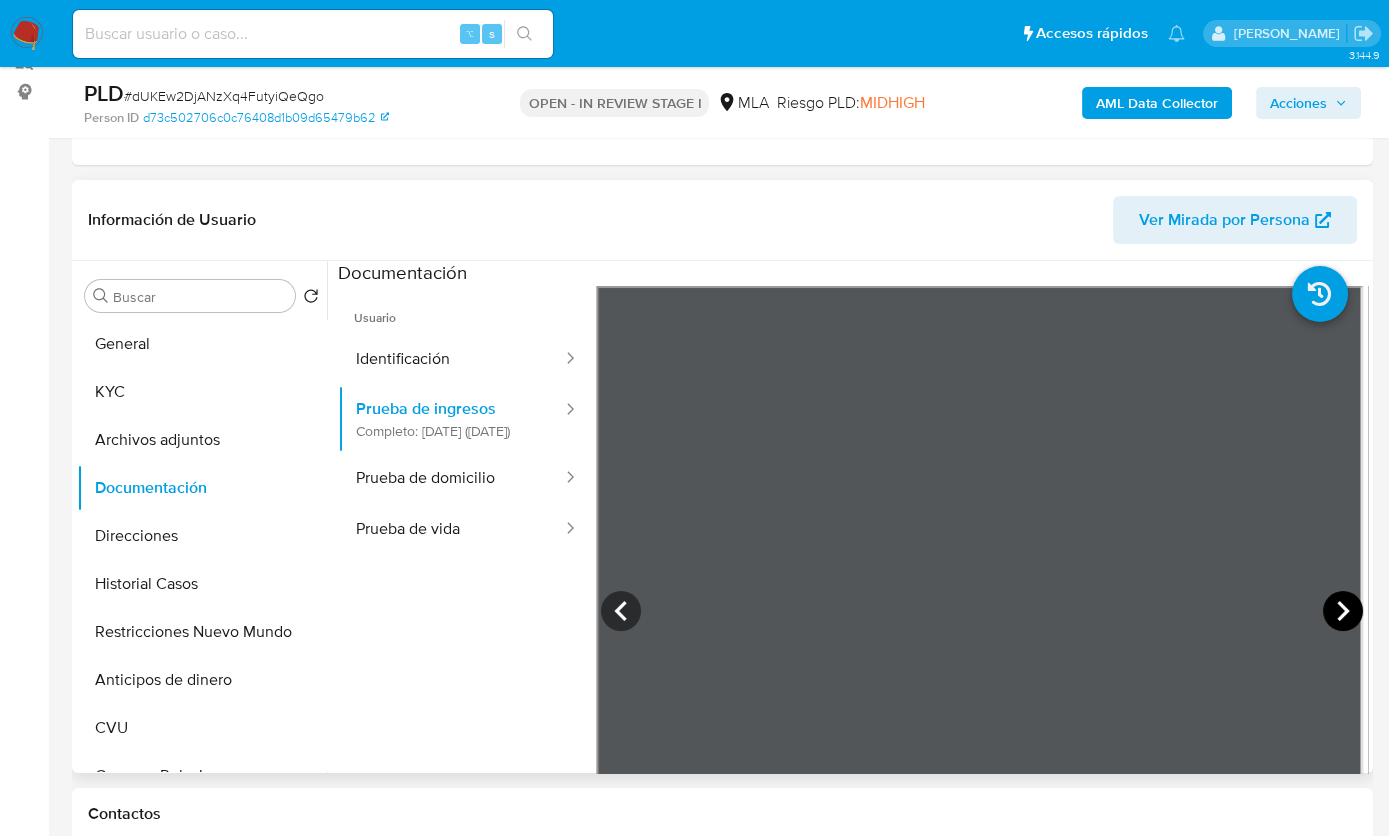 click 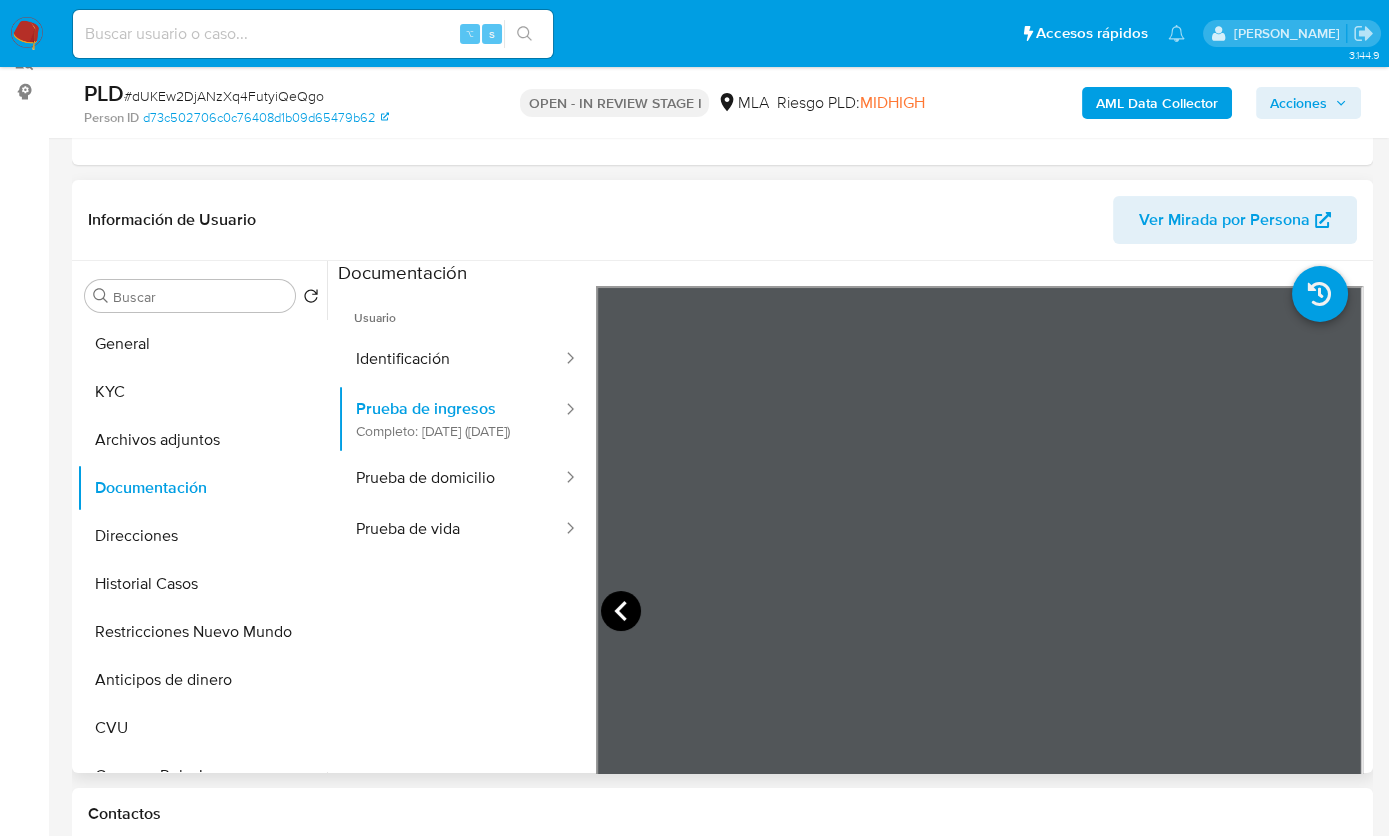 click 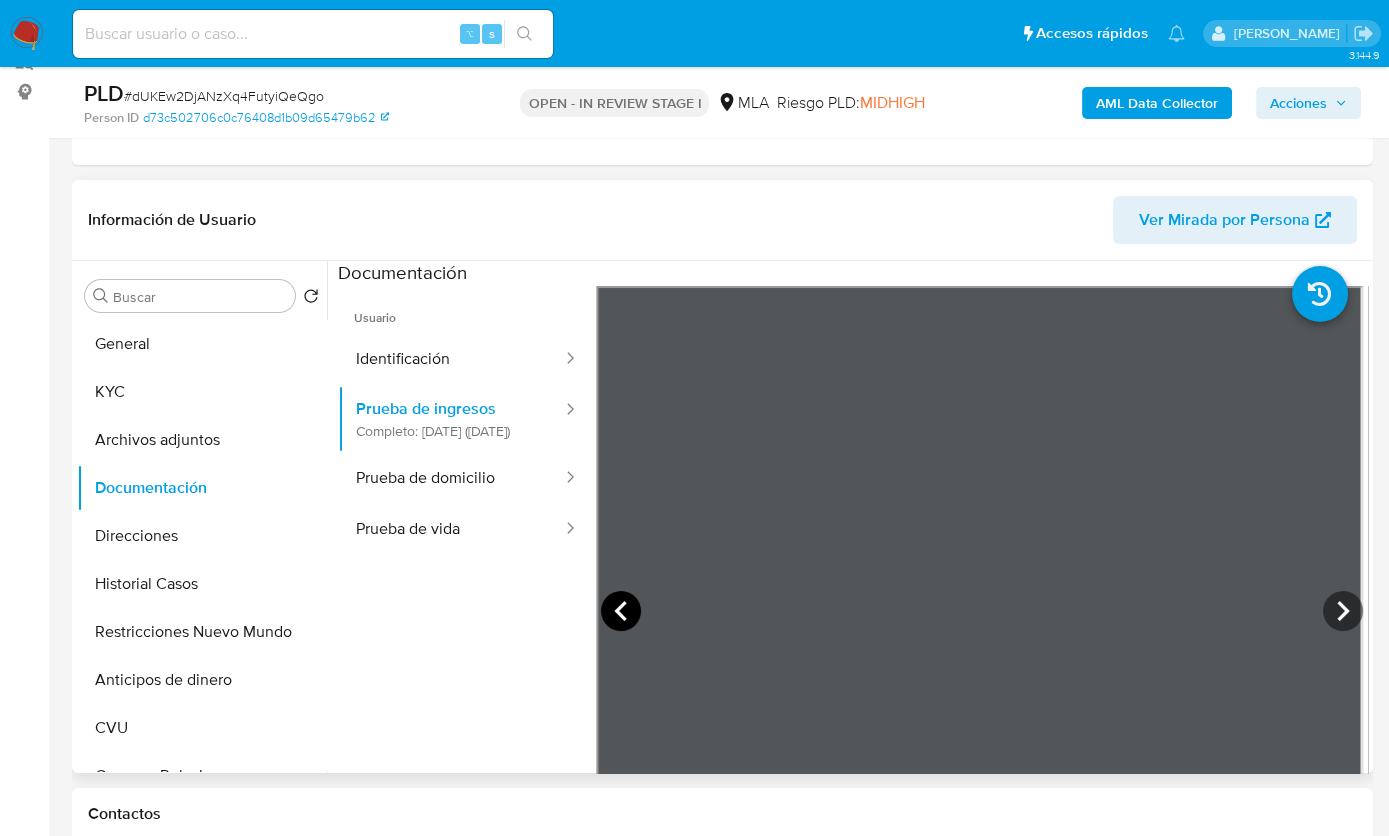 click 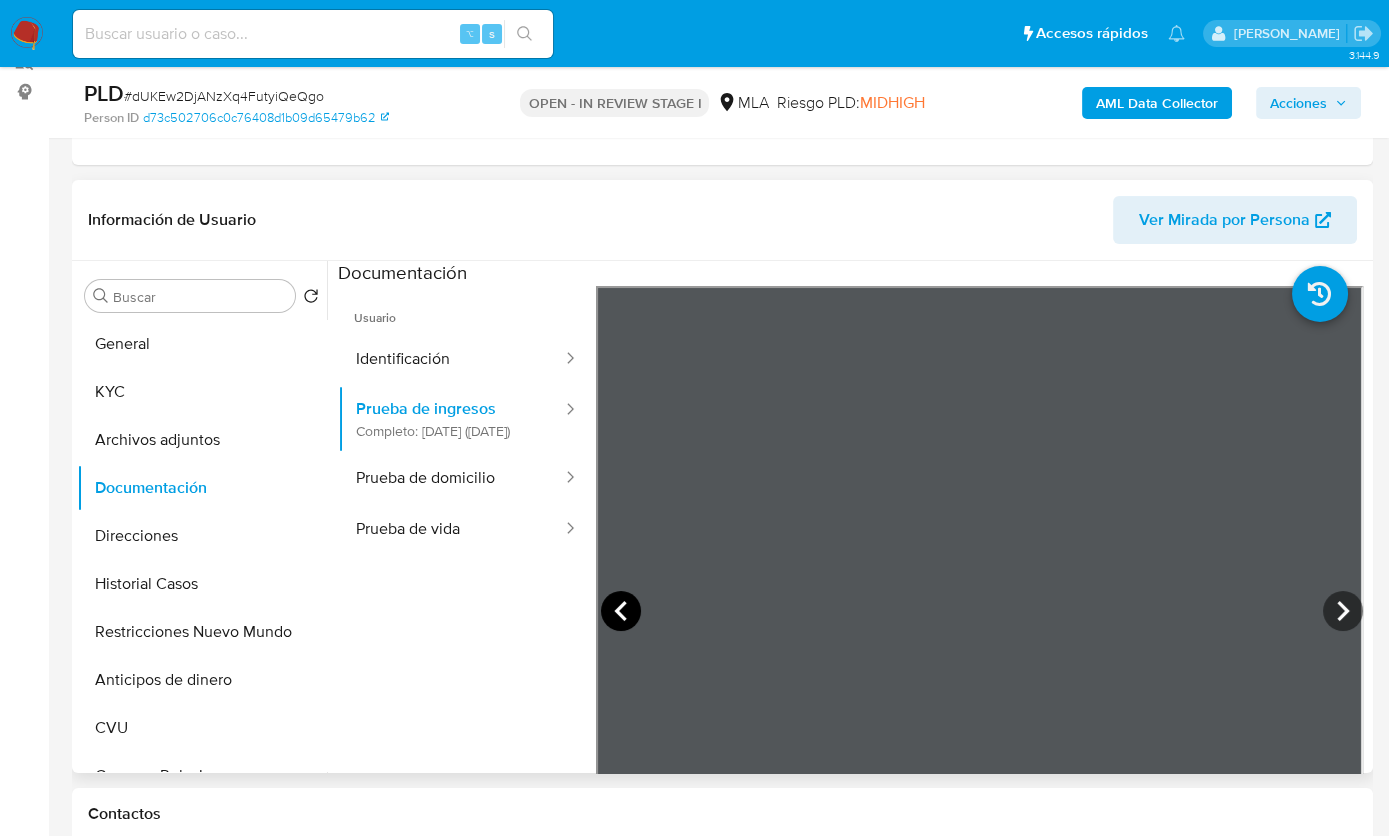 click 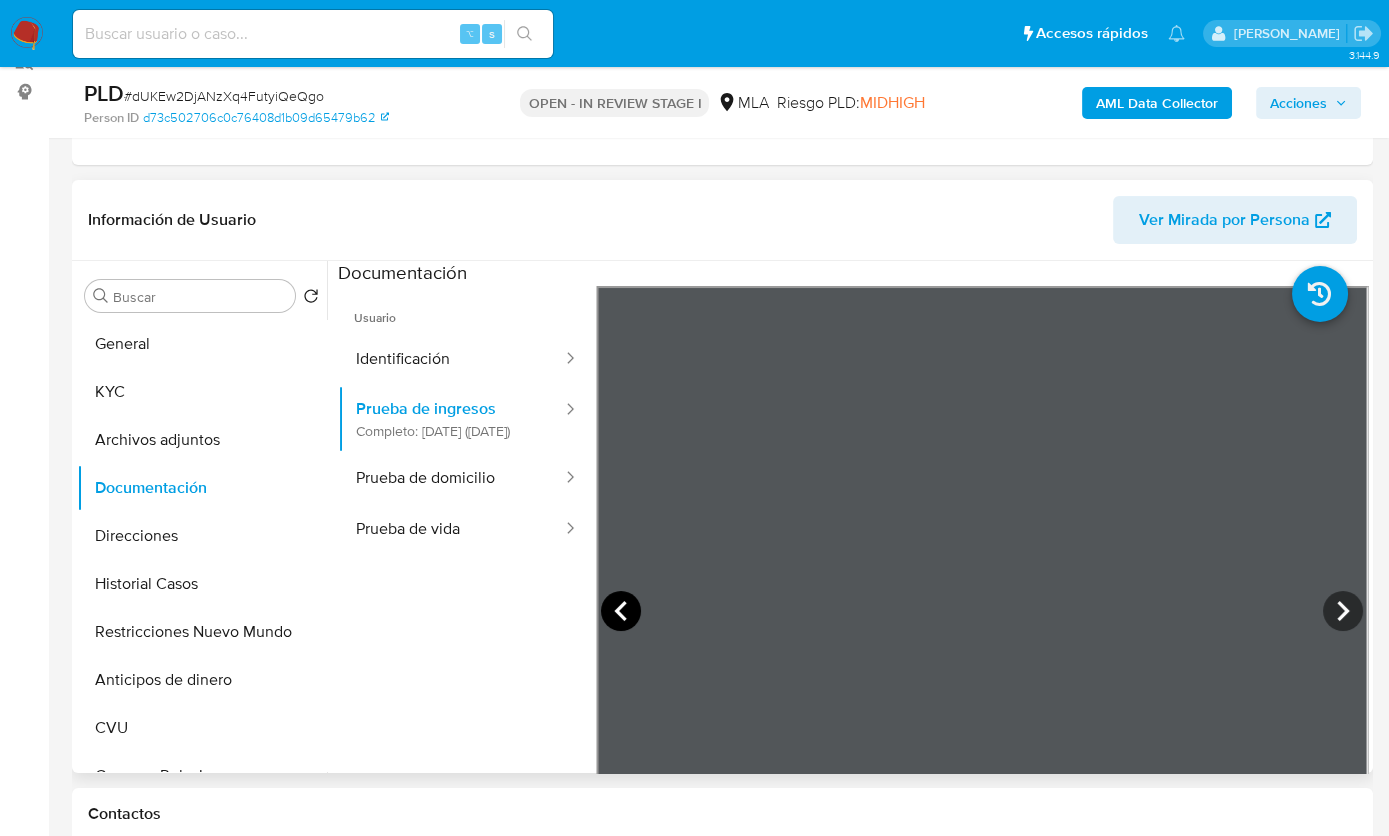 click 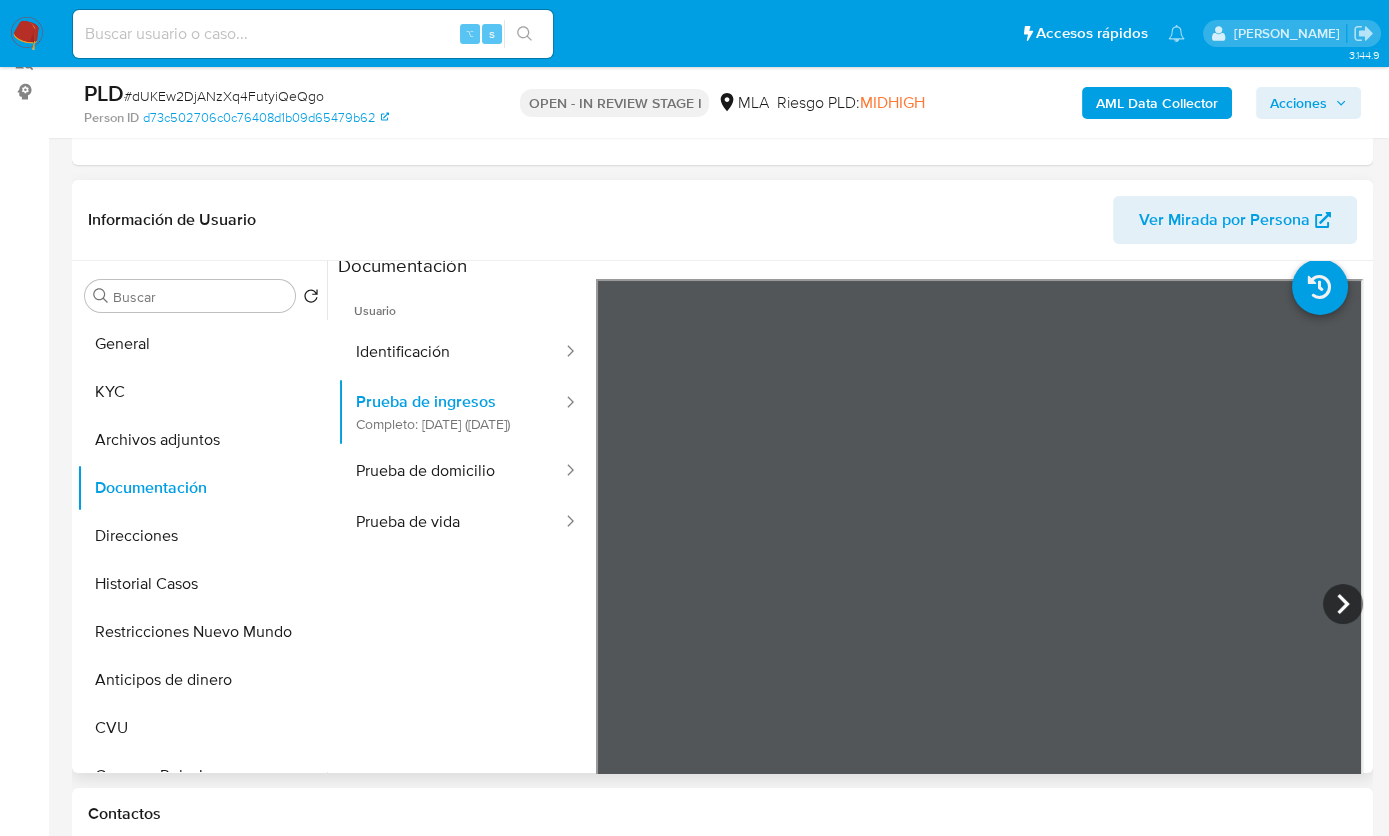 scroll, scrollTop: 0, scrollLeft: 0, axis: both 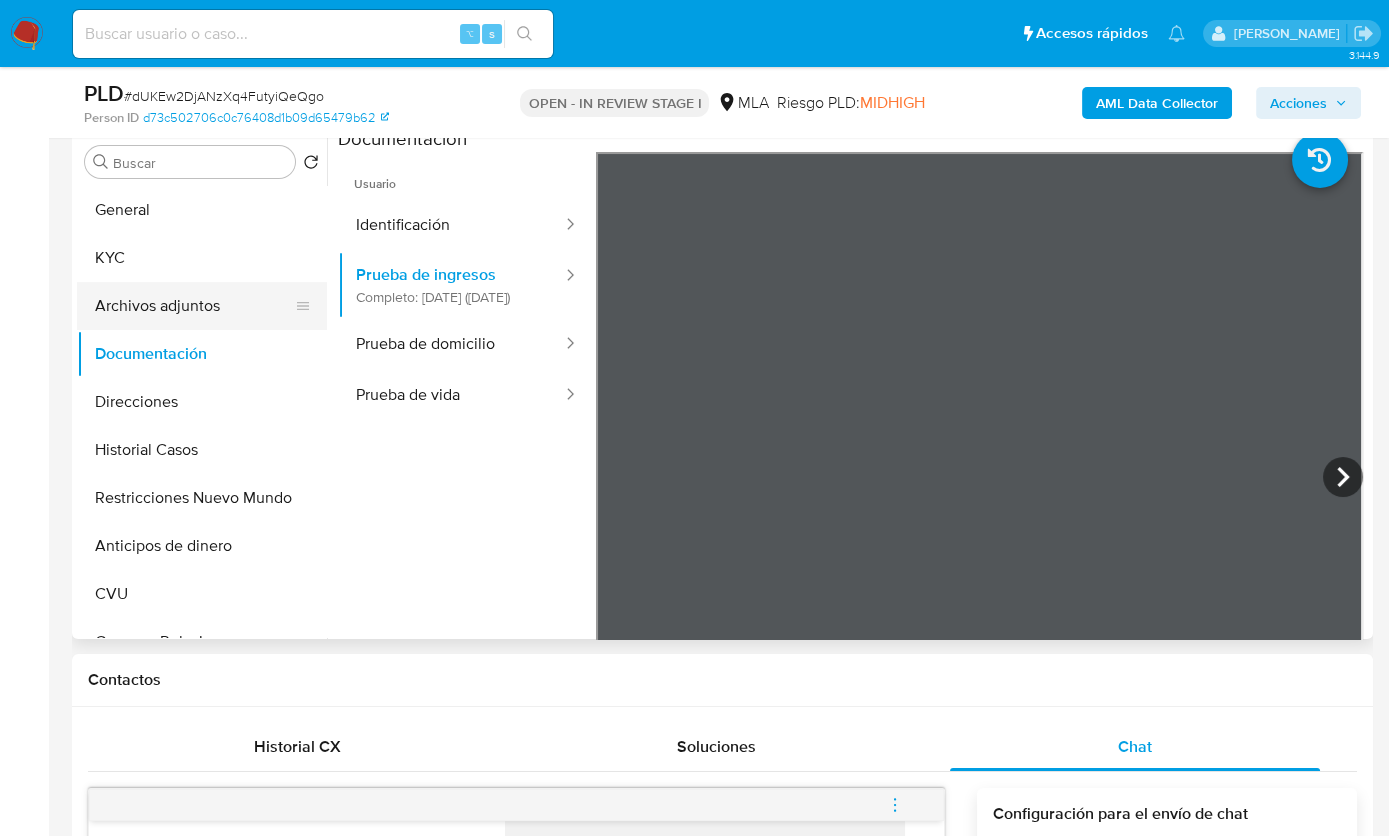click on "Archivos adjuntos" at bounding box center (194, 306) 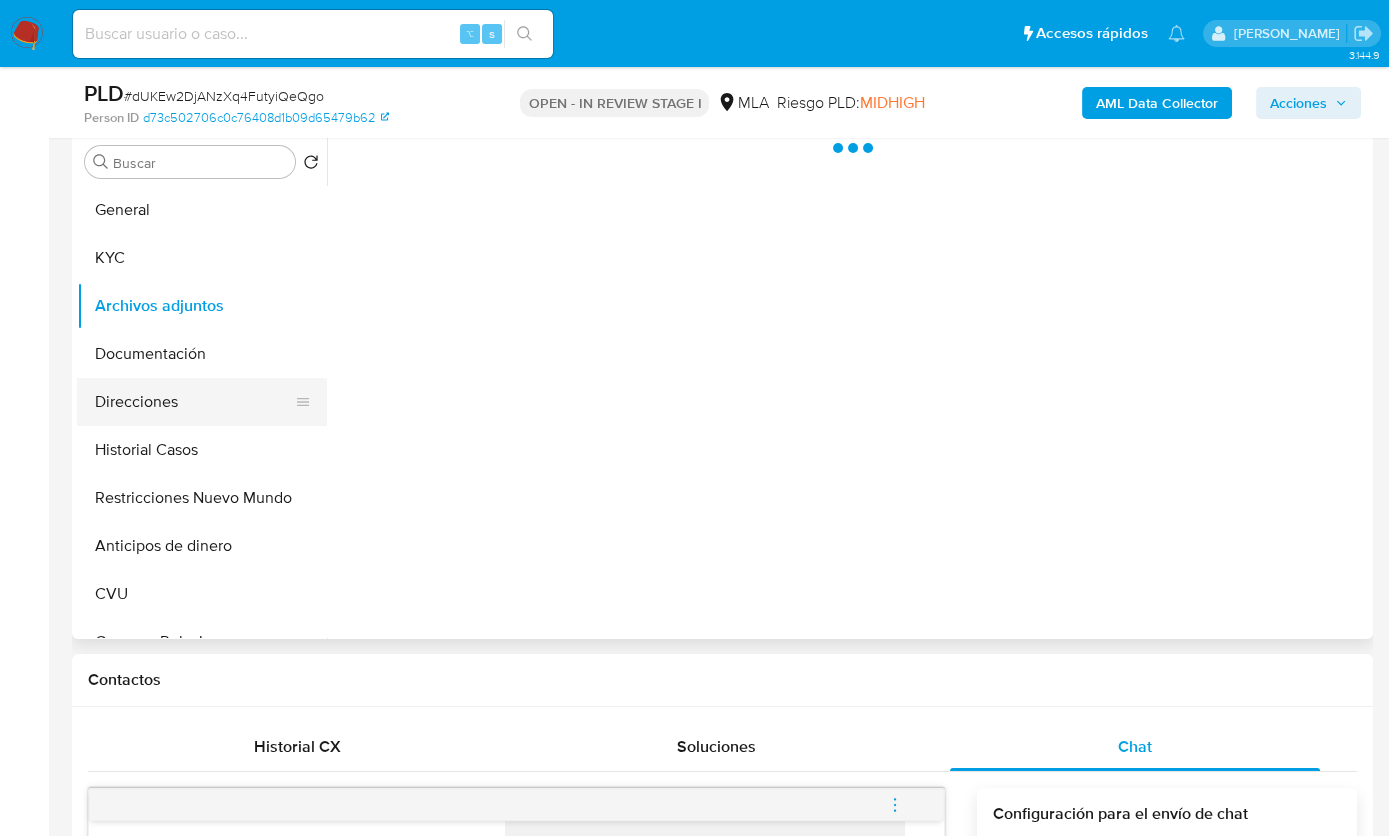 click on "Direcciones" at bounding box center [194, 402] 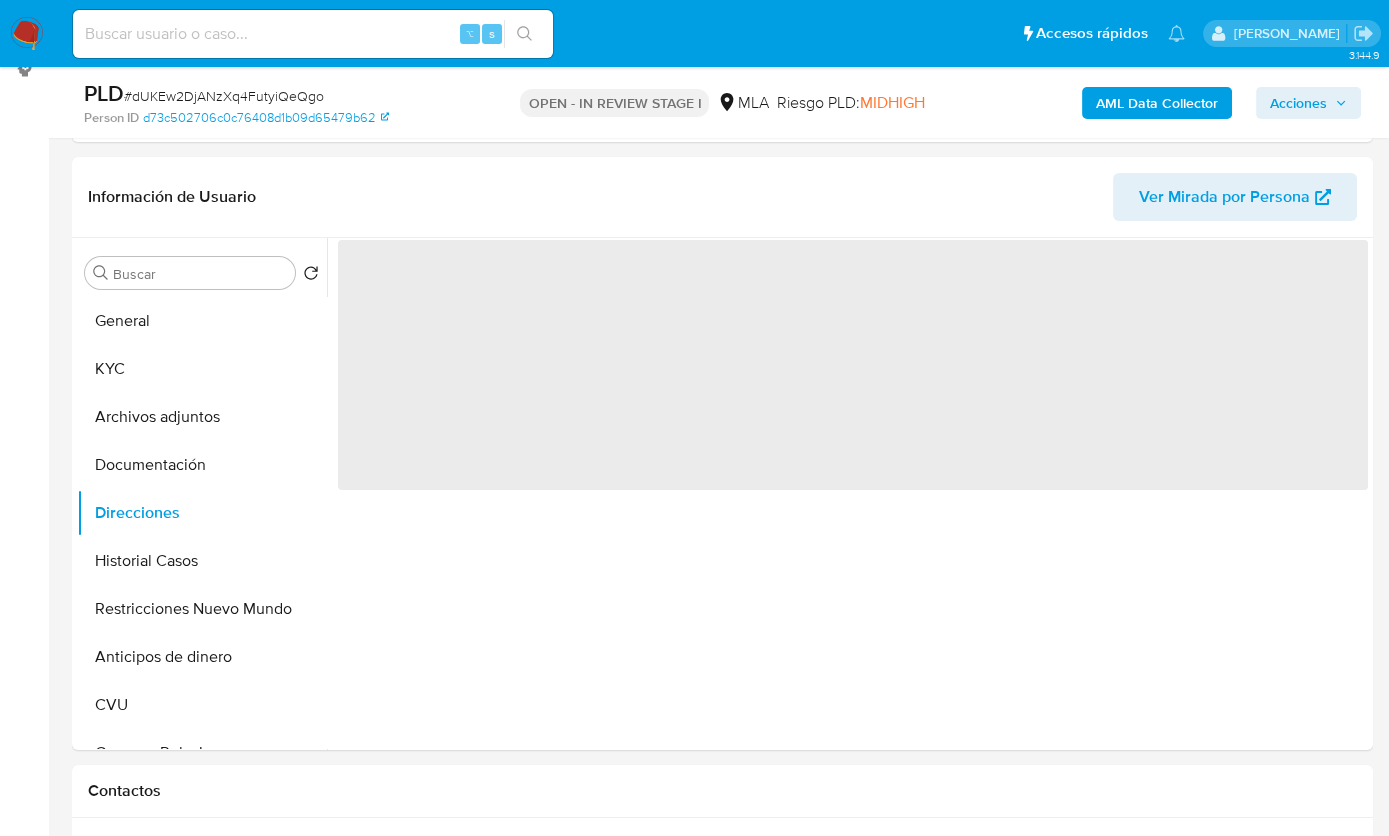 scroll, scrollTop: 276, scrollLeft: 0, axis: vertical 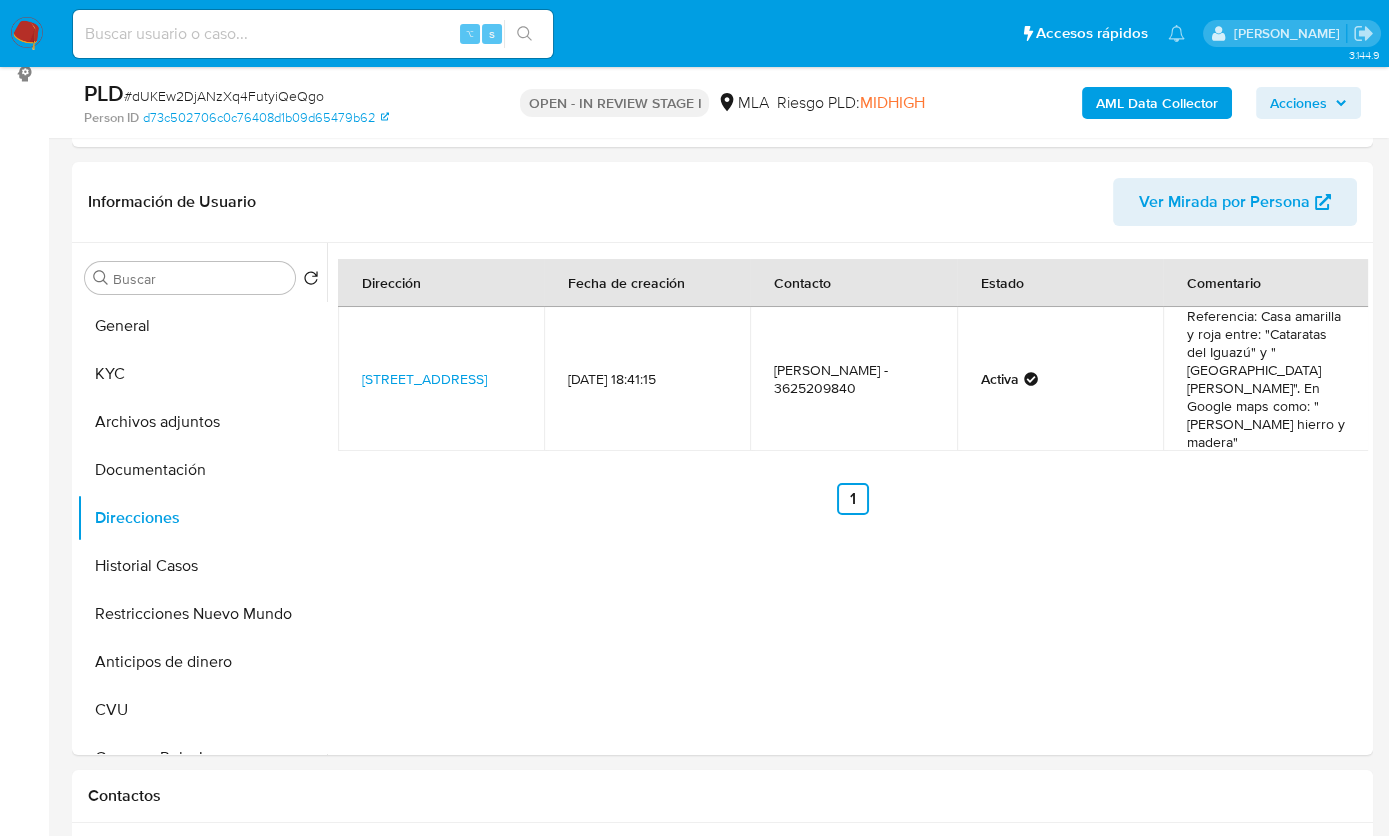click on "Referencia: Casa amarilla y roja entre:
"Cataratas del Iguazú" y "Villa Carlos Paz".
En Google maps como:
"Mabelick Muebles hierro y madera"" at bounding box center (1266, 379) 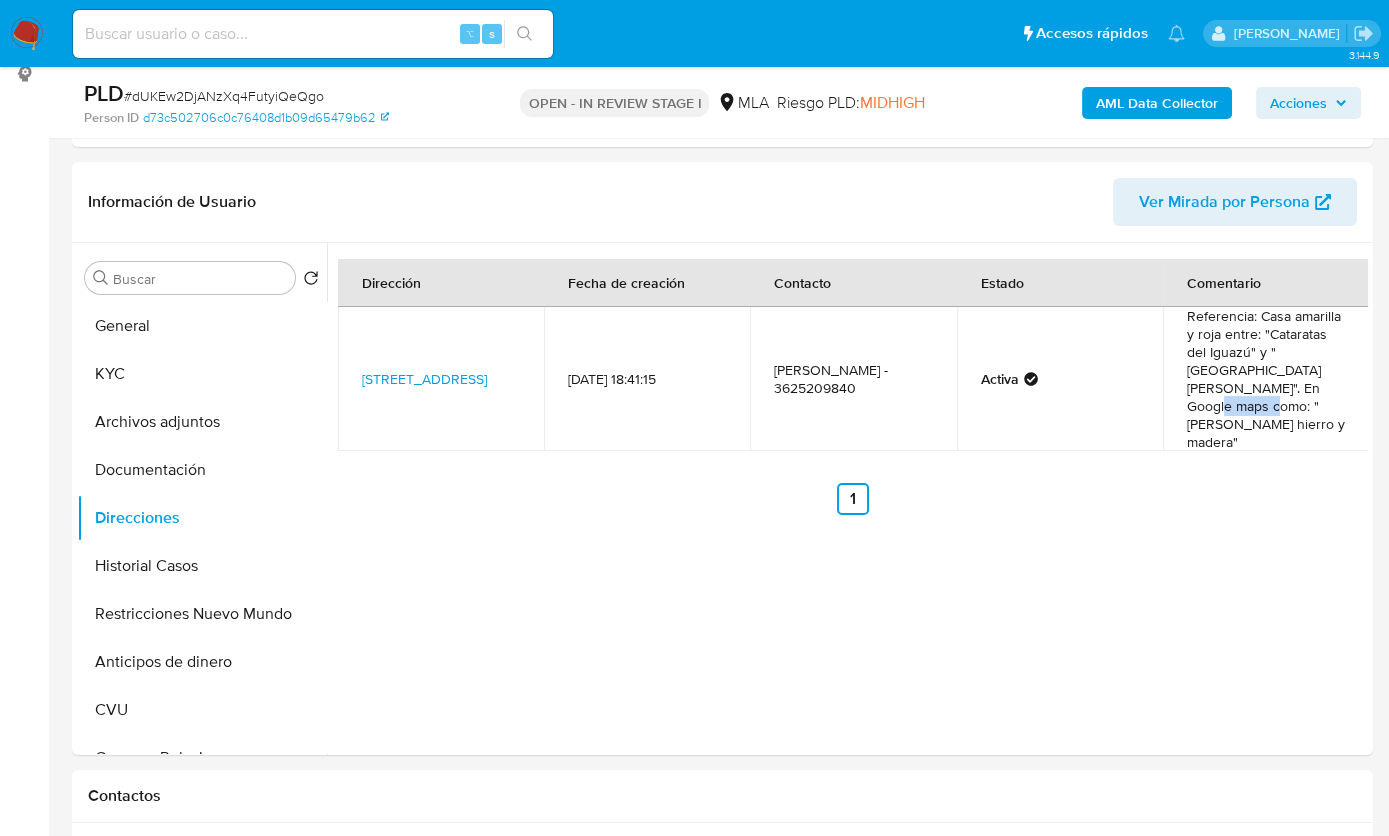 click on "Referencia: Casa amarilla y roja entre:
"Cataratas del Iguazú" y "Villa Carlos Paz".
En Google maps como:
"Mabelick Muebles hierro y madera"" at bounding box center [1266, 379] 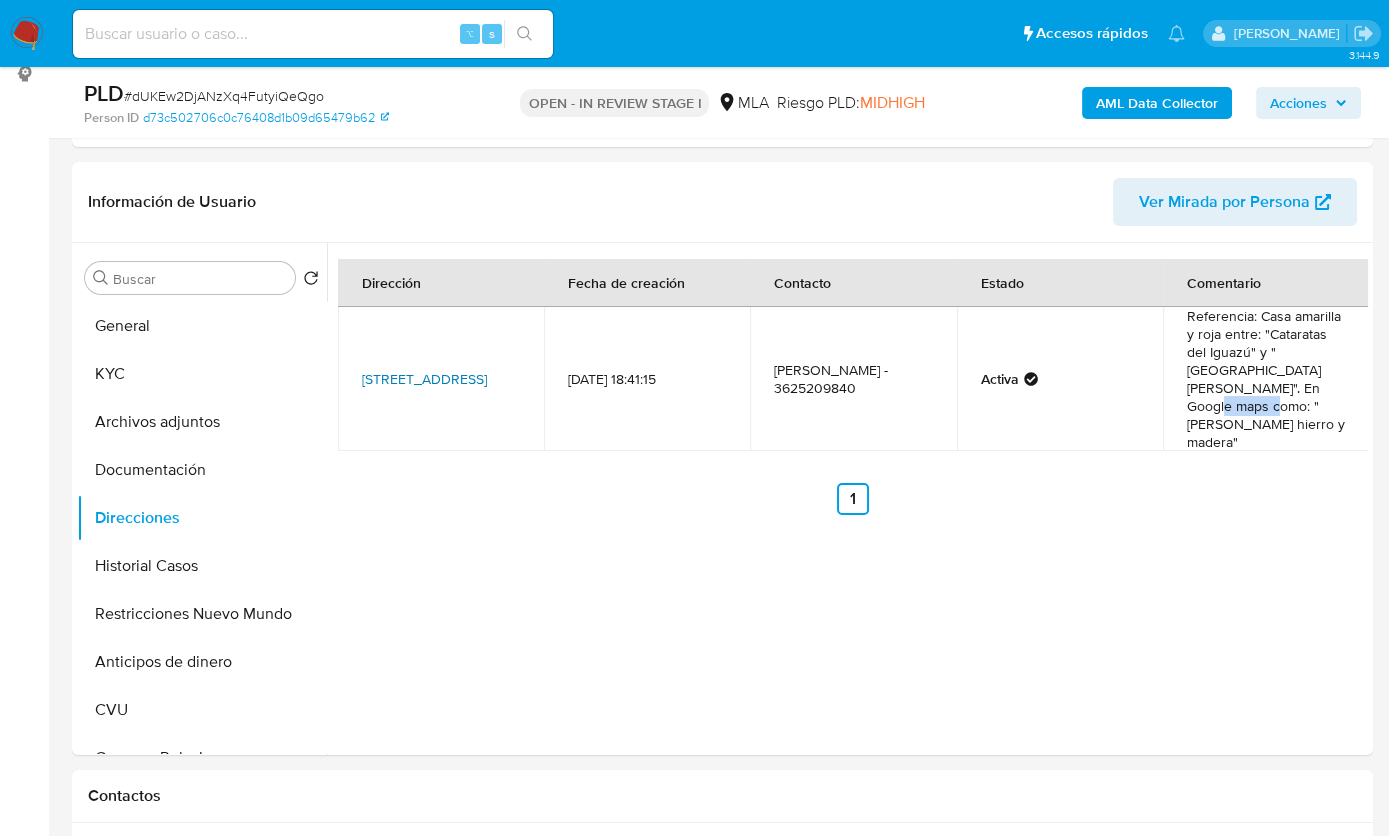 click on "Calle Salta 2968, Resistencia, Chaco, 3506, Argentina 2968" at bounding box center [424, 379] 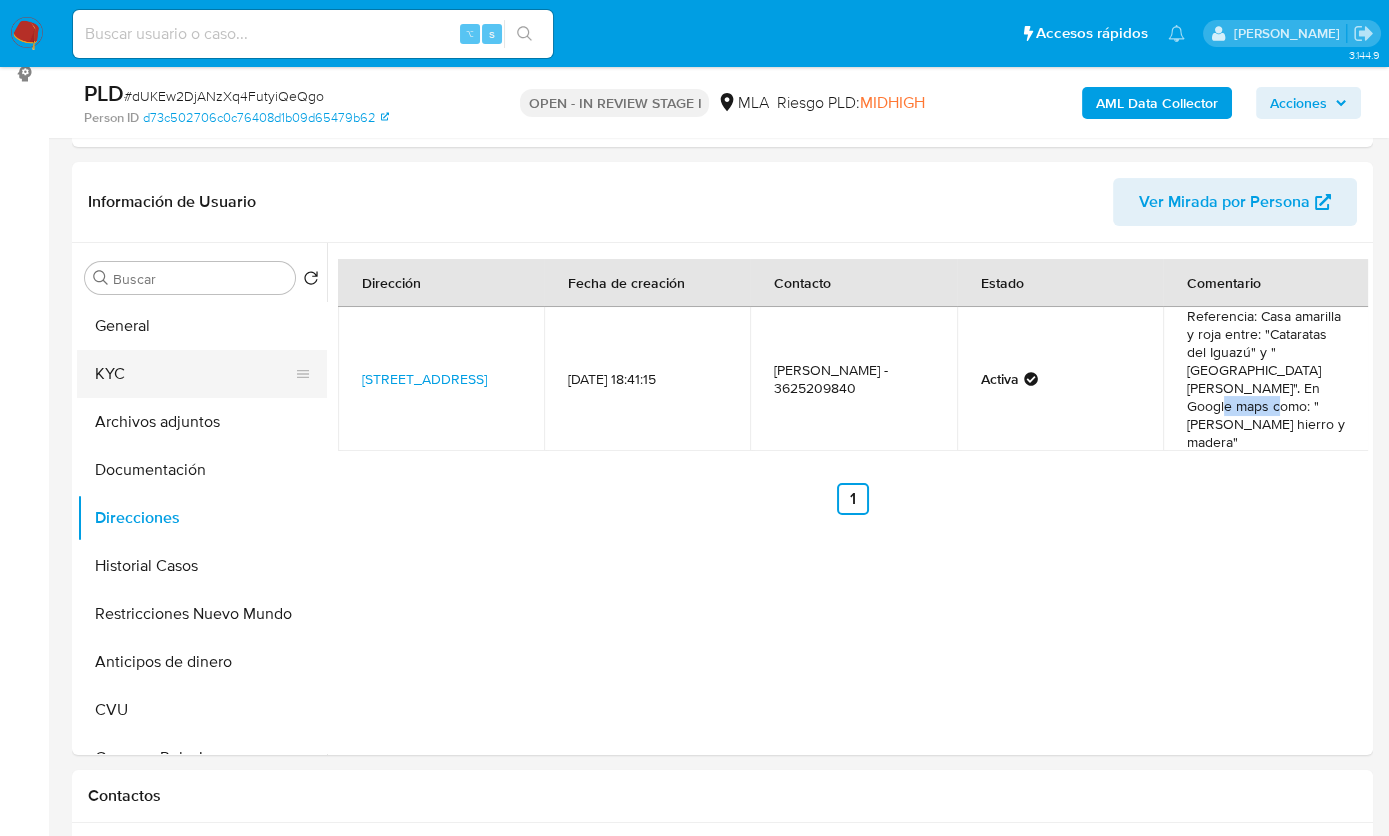 click on "KYC" at bounding box center [194, 374] 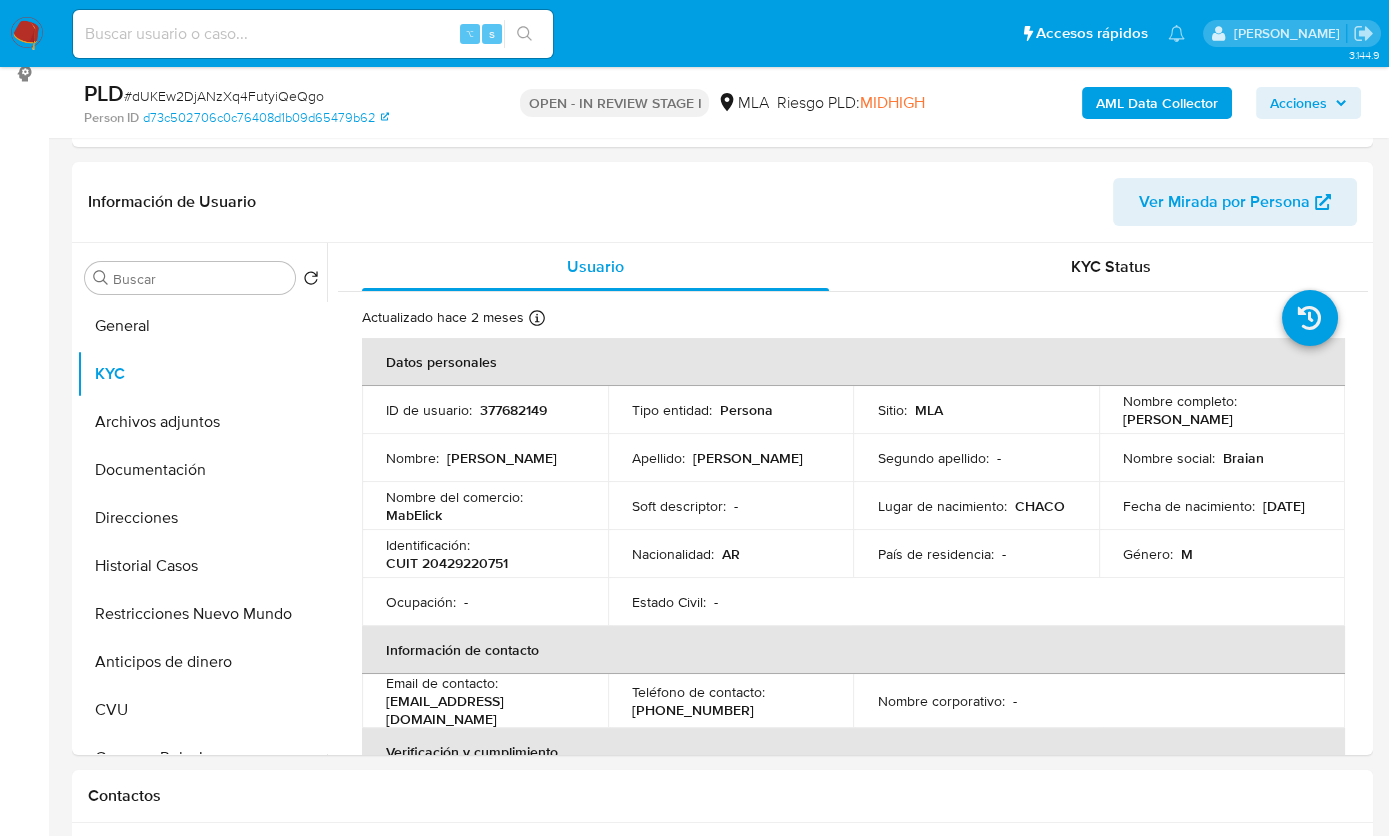 click on "MabElick" at bounding box center [414, 515] 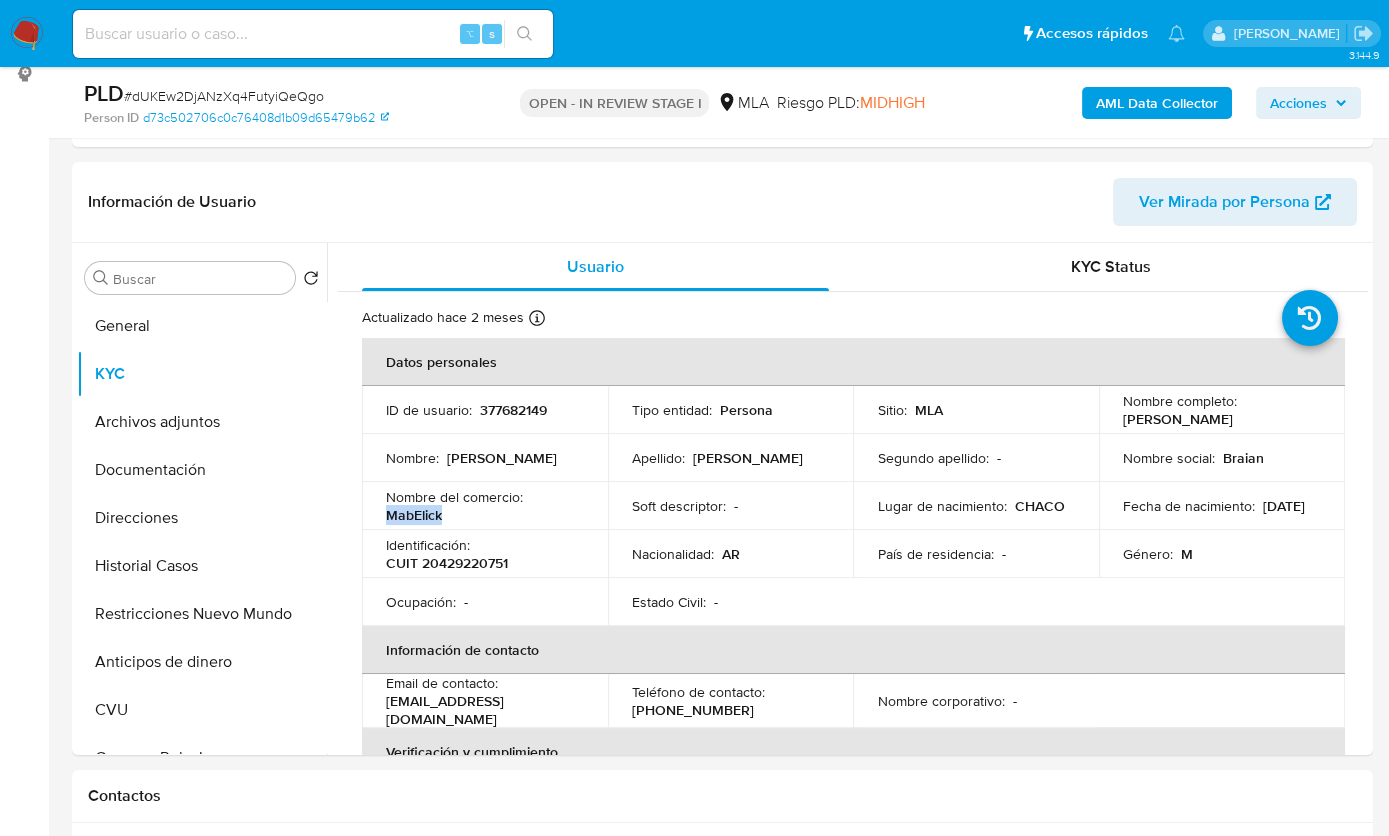 click on "MabElick" at bounding box center [414, 515] 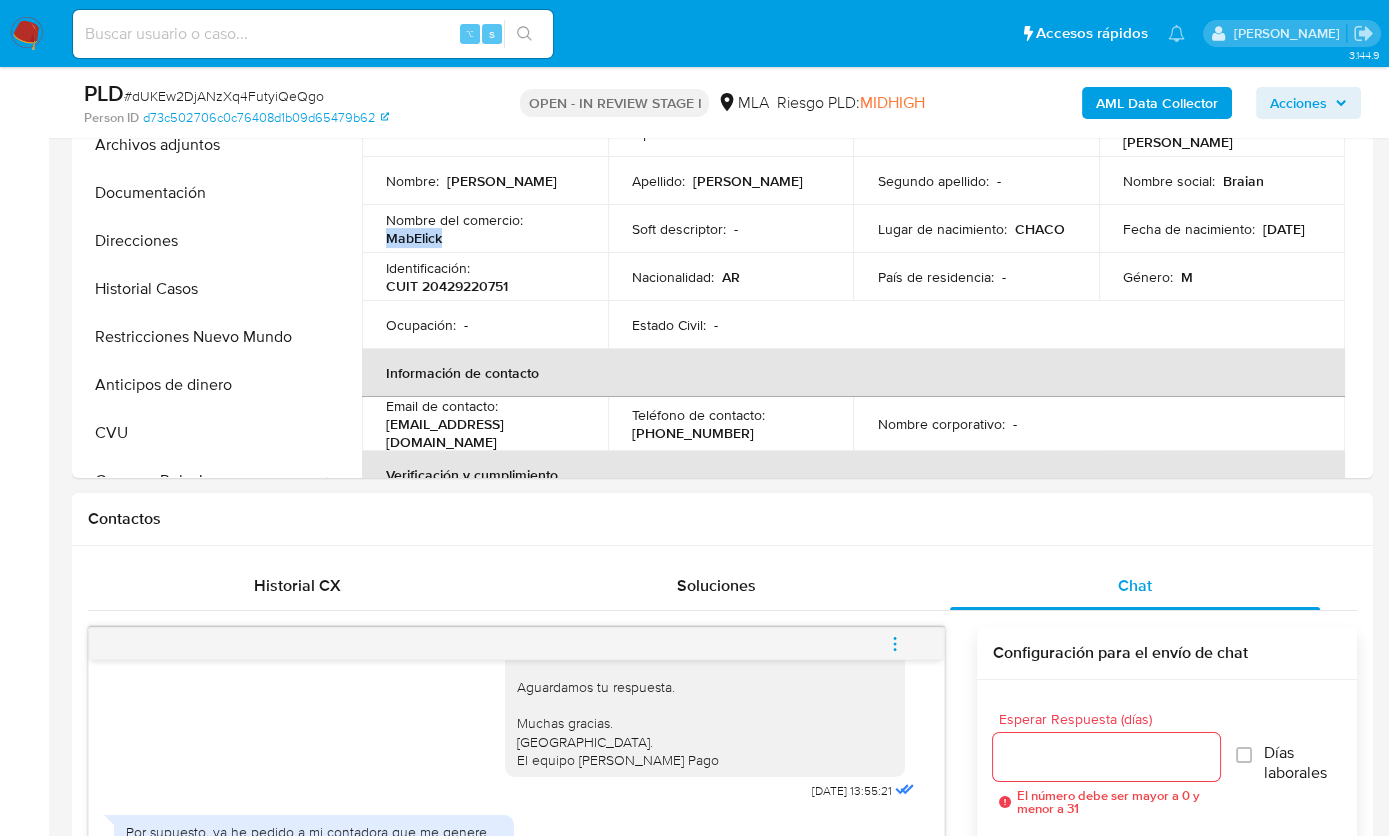 scroll, scrollTop: 982, scrollLeft: 0, axis: vertical 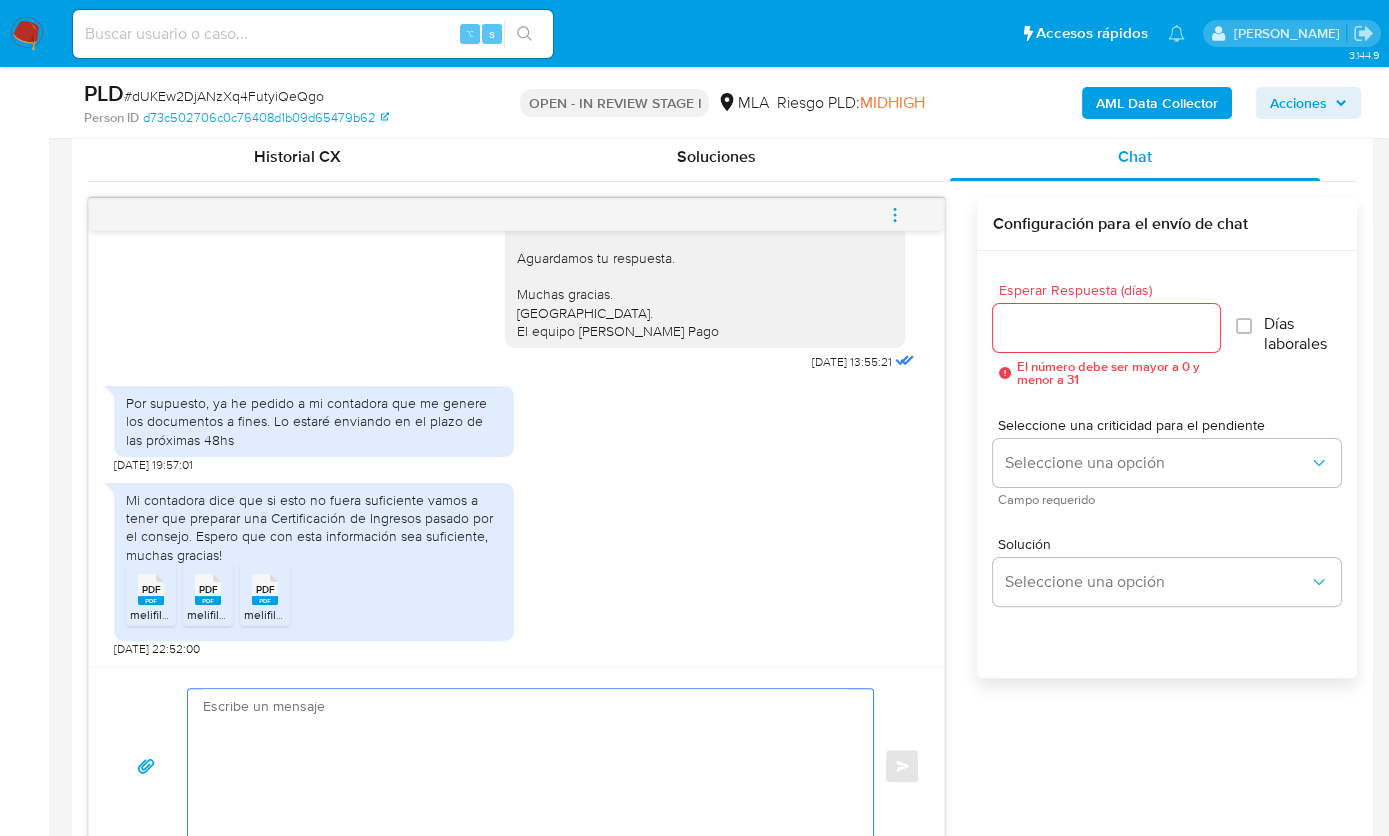 click at bounding box center (525, 766) 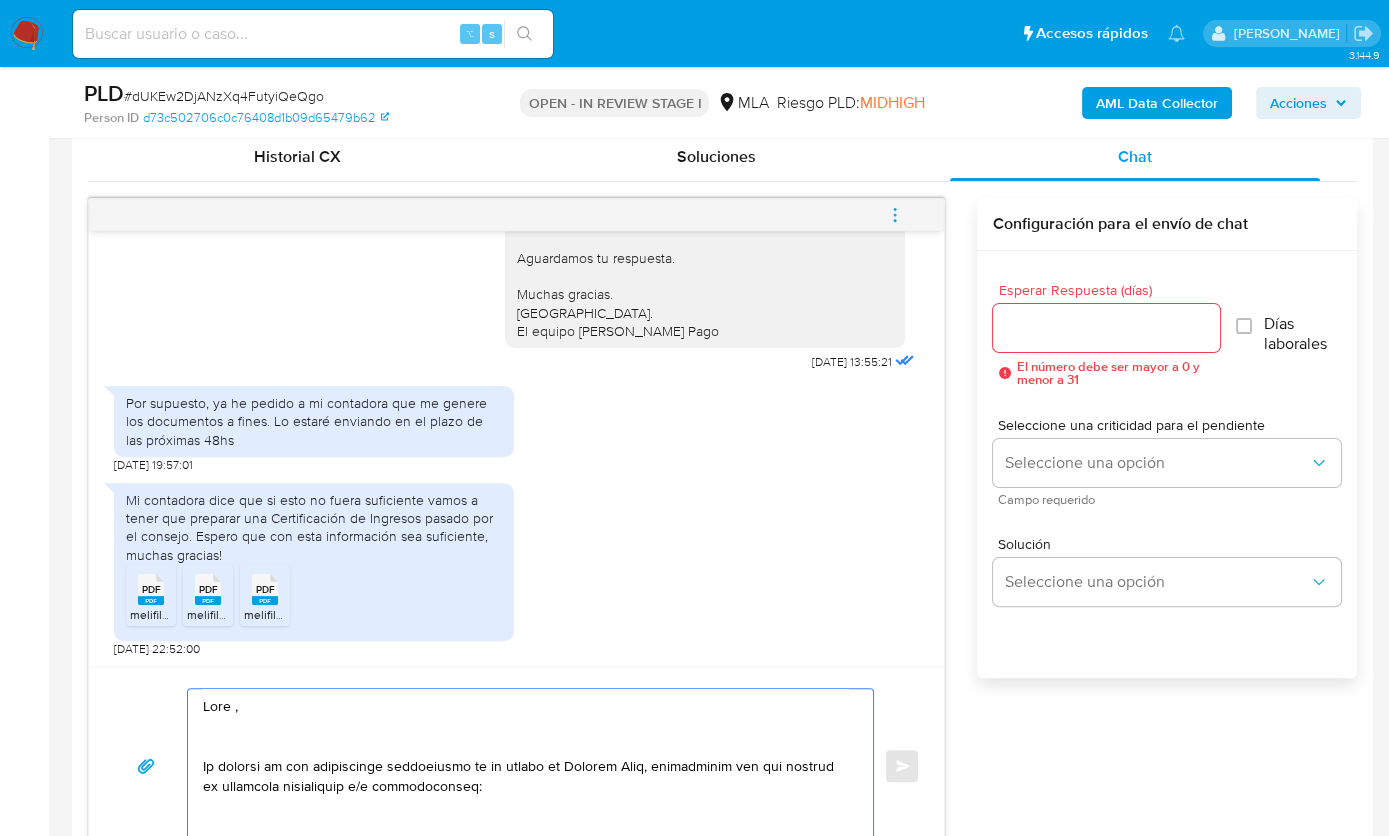 scroll, scrollTop: 1247, scrollLeft: 0, axis: vertical 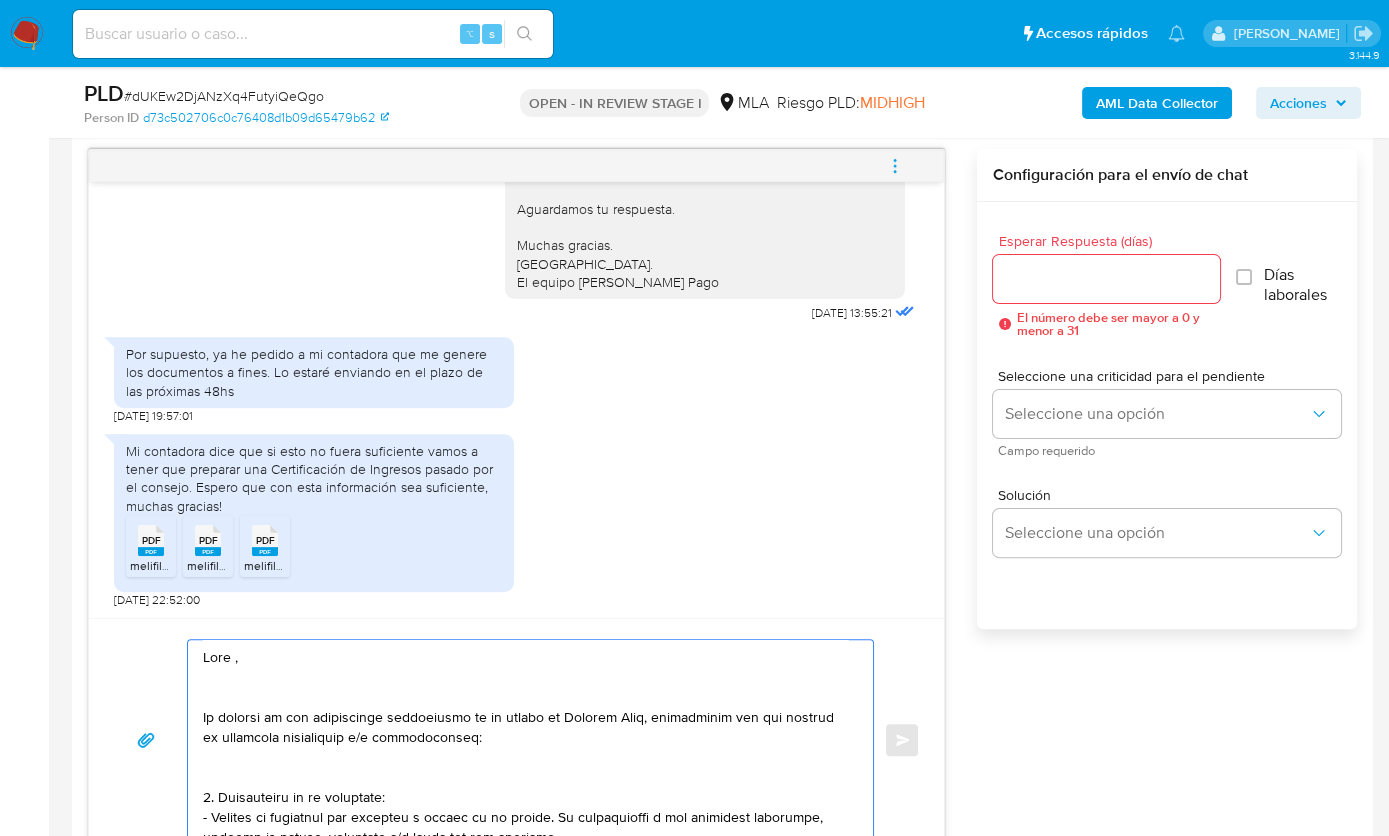 click at bounding box center (525, 740) 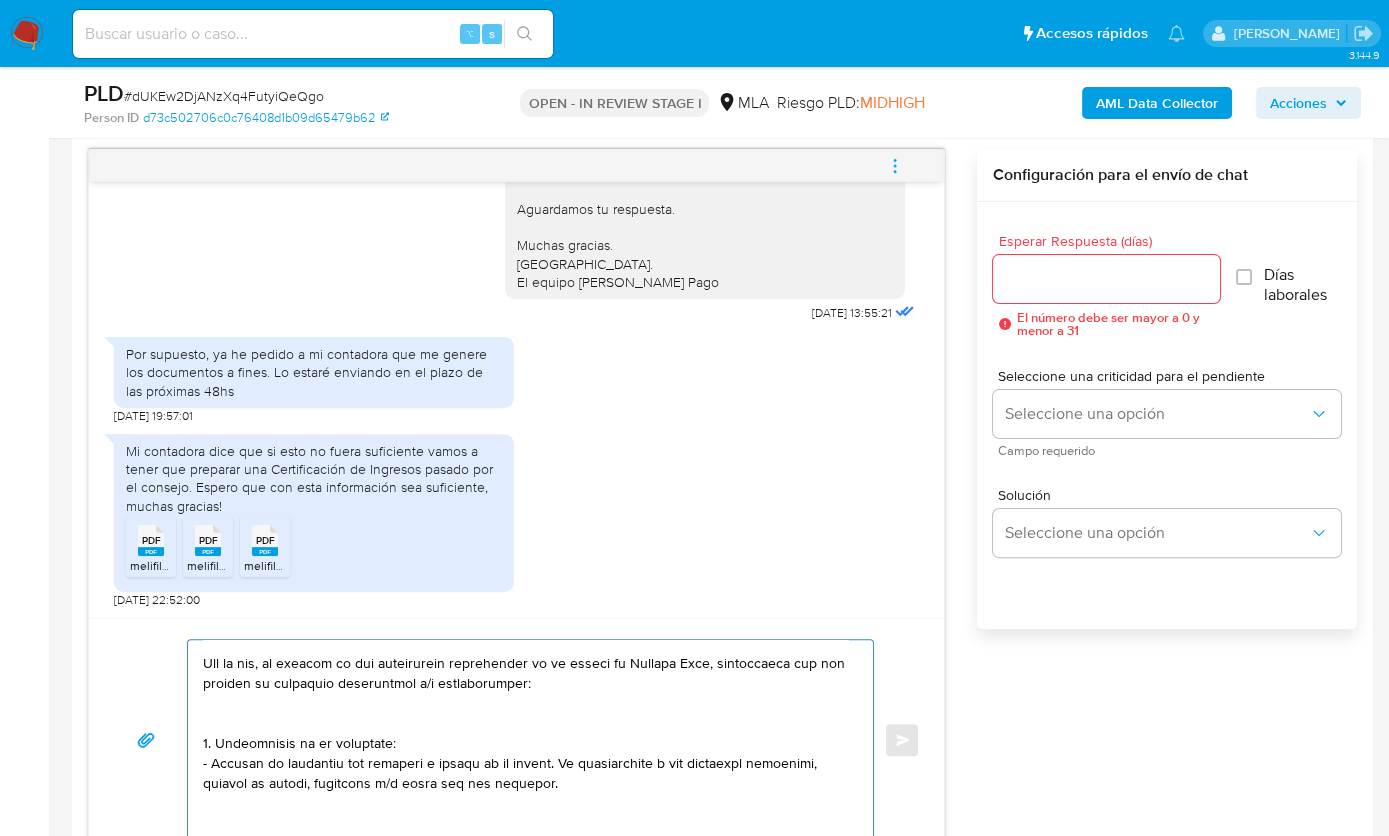 click at bounding box center (525, 740) 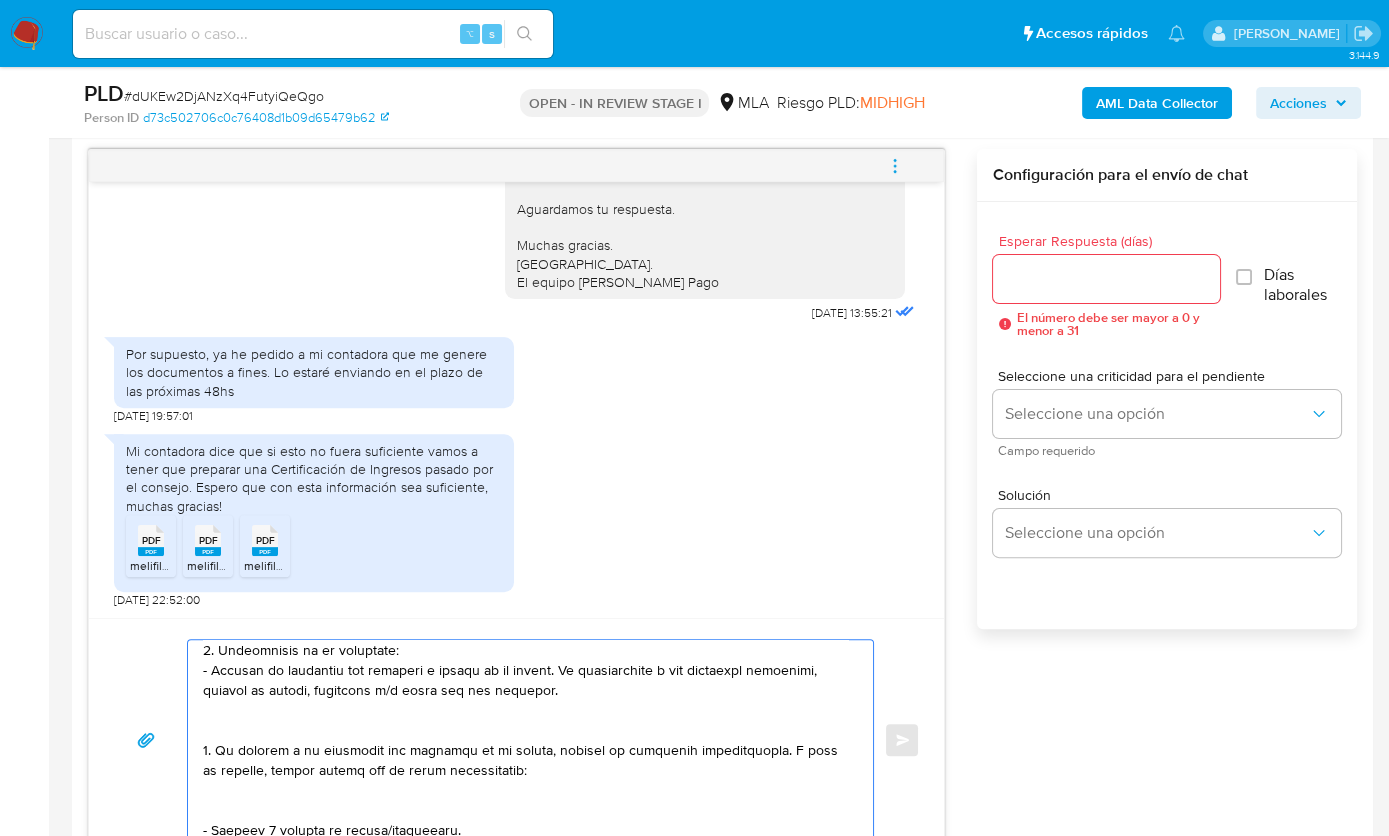 scroll, scrollTop: 173, scrollLeft: 0, axis: vertical 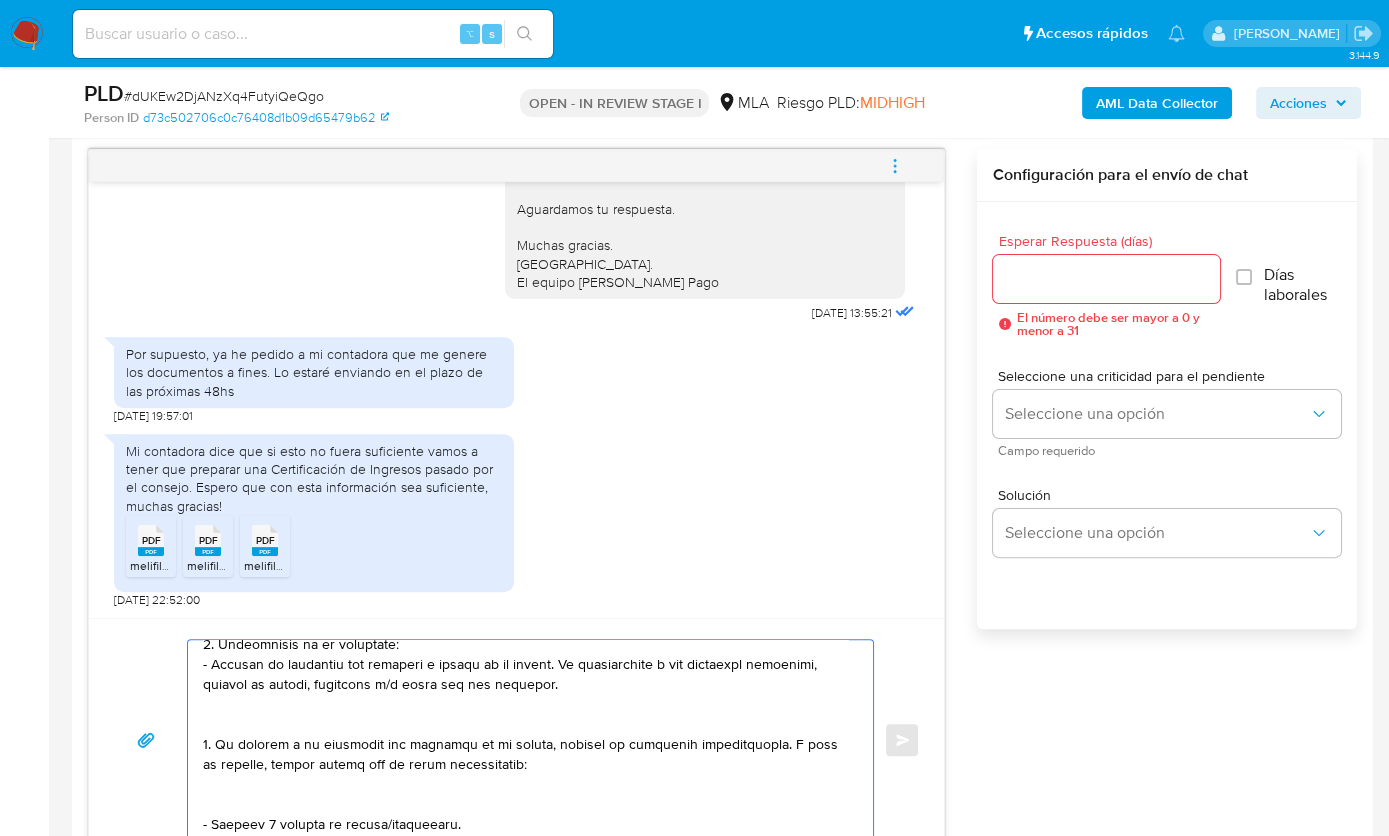 click at bounding box center (525, 740) 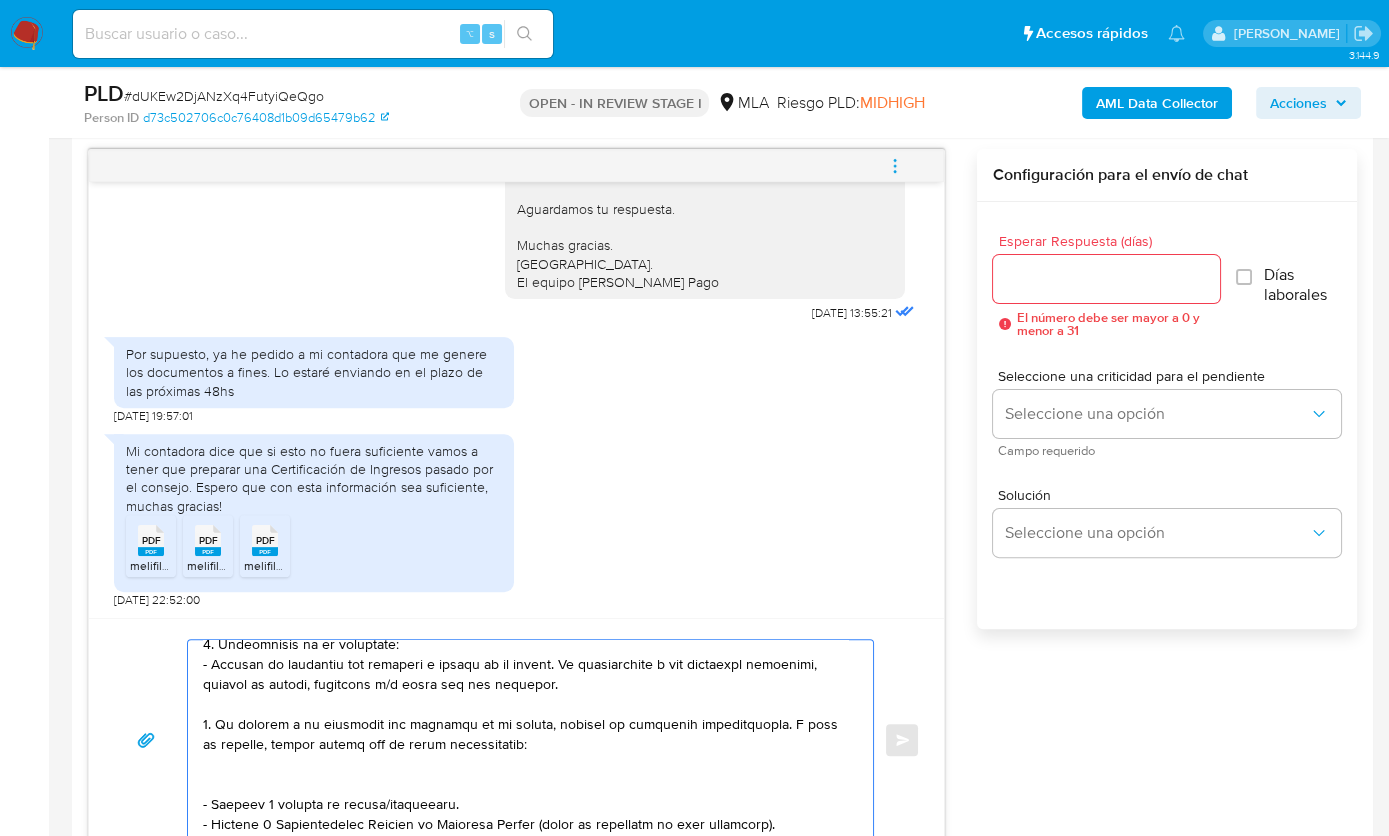 click at bounding box center (525, 740) 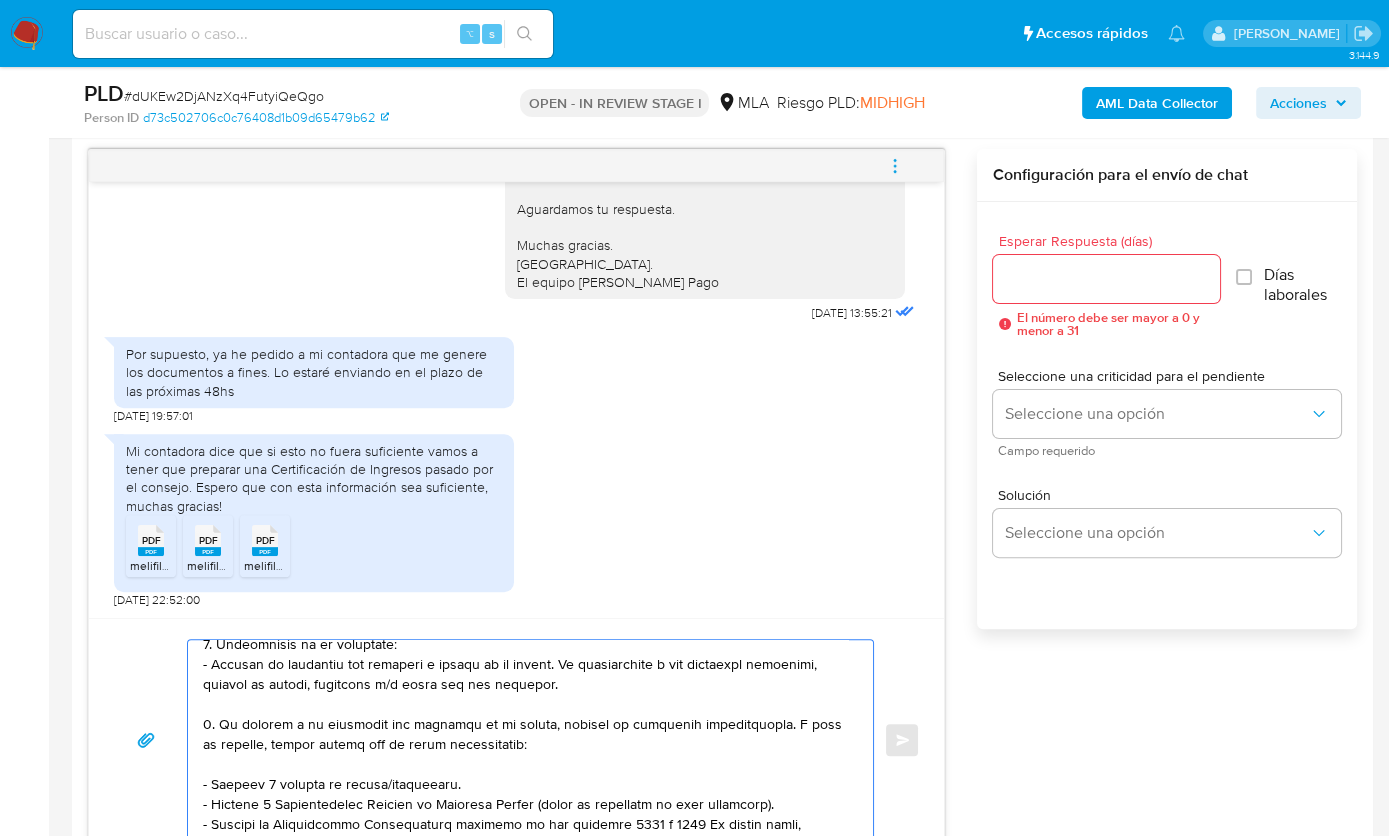 drag, startPoint x: 461, startPoint y: 777, endPoint x: 168, endPoint y: 778, distance: 293.0017 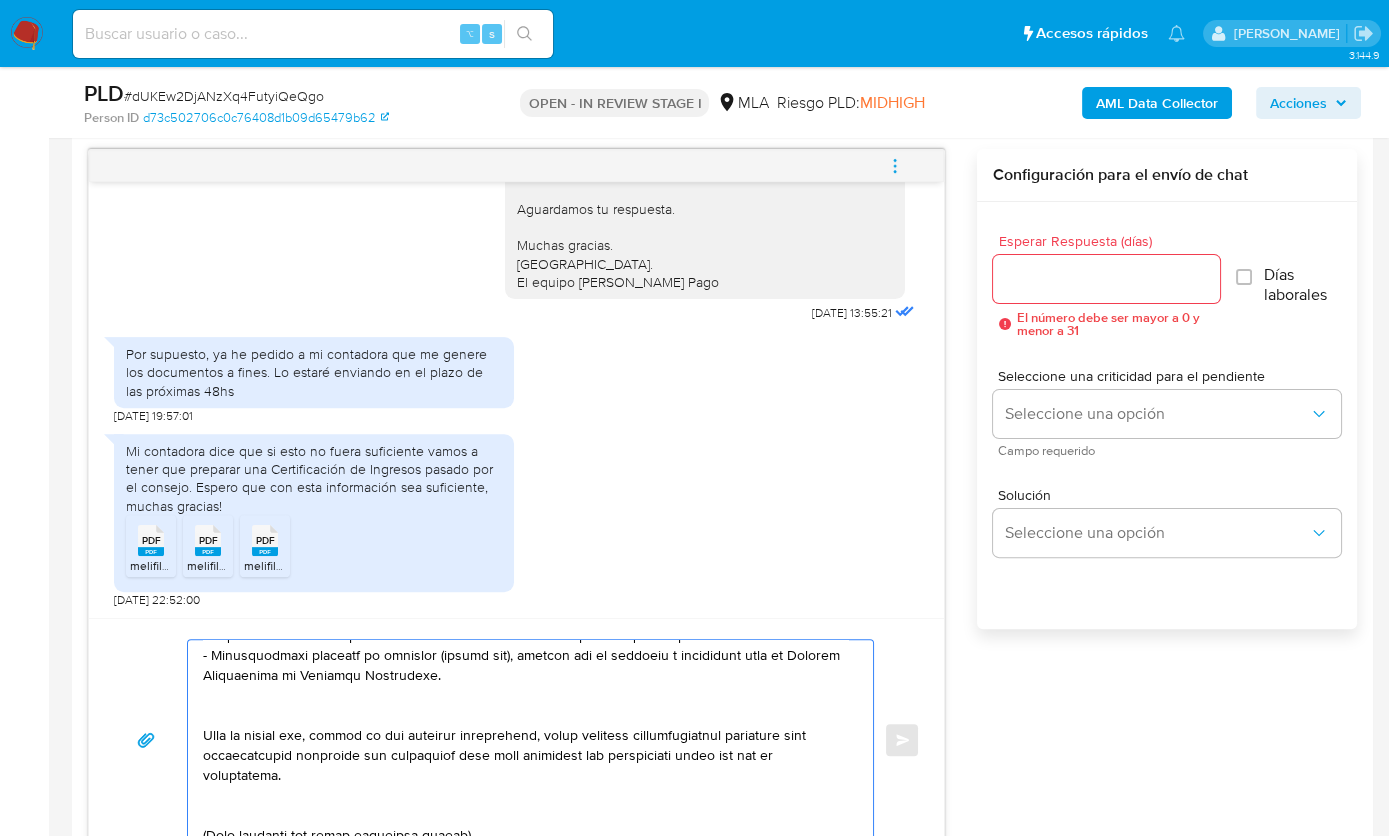 click at bounding box center [525, 740] 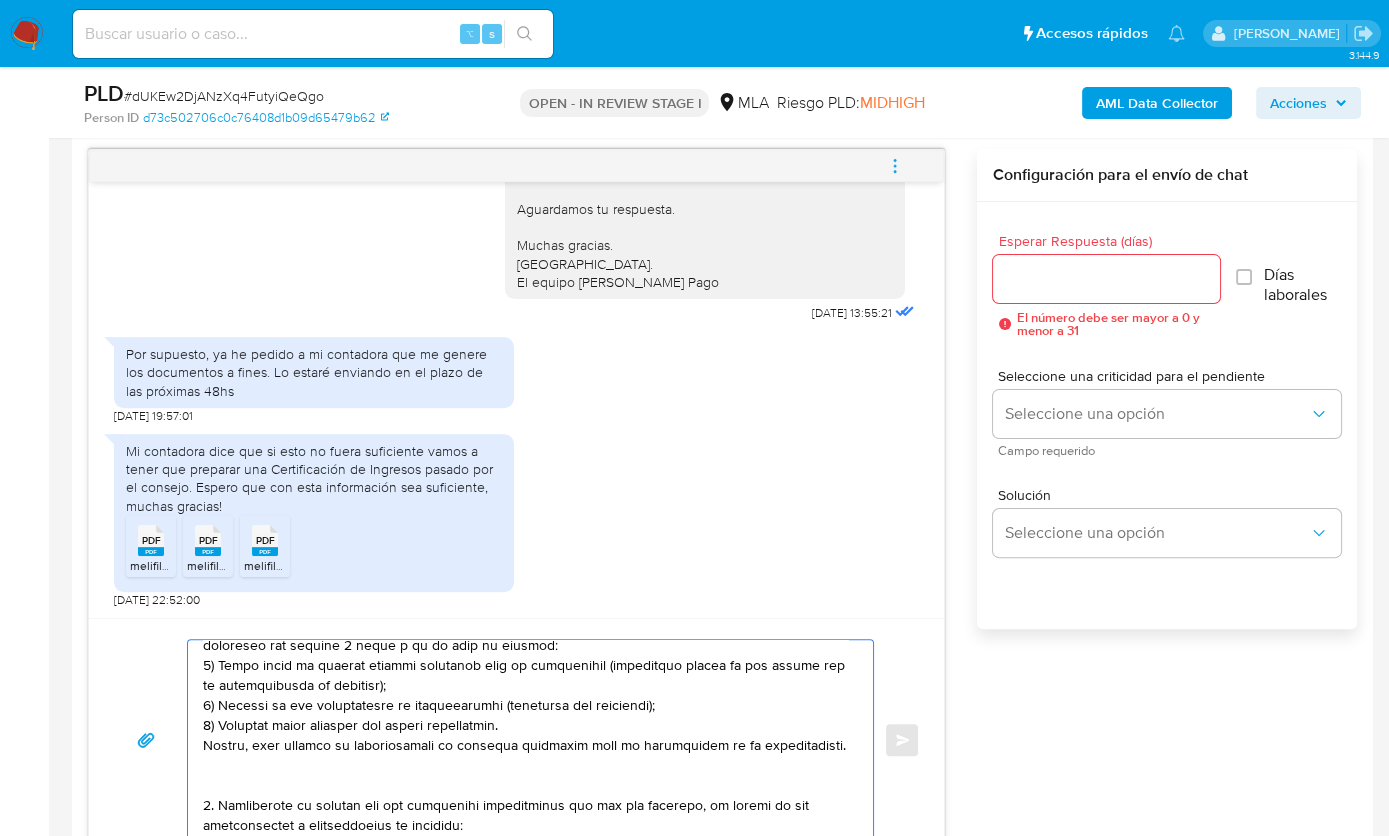 drag, startPoint x: 218, startPoint y: 654, endPoint x: 269, endPoint y: 766, distance: 123.065025 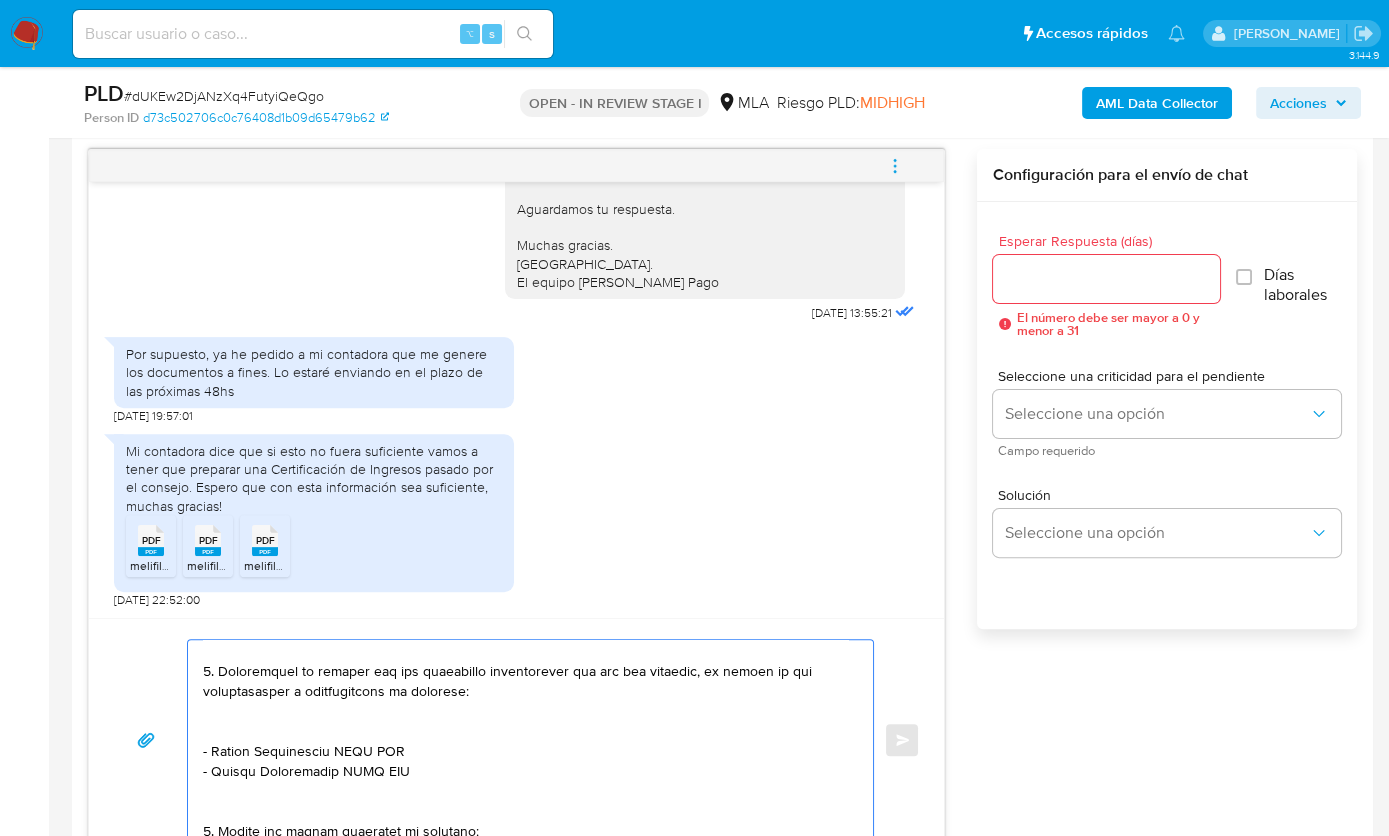 scroll, scrollTop: 535, scrollLeft: 0, axis: vertical 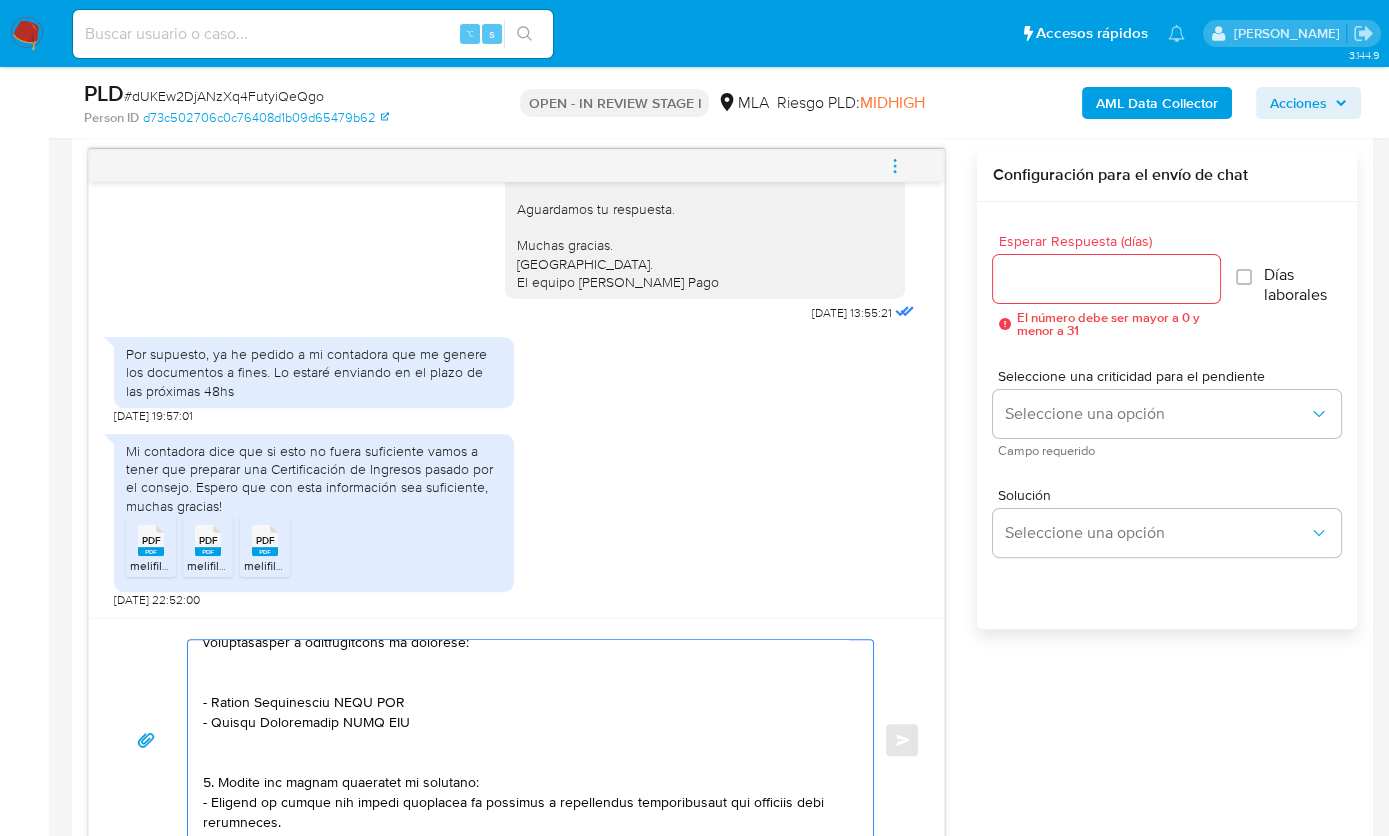 click at bounding box center (525, 740) 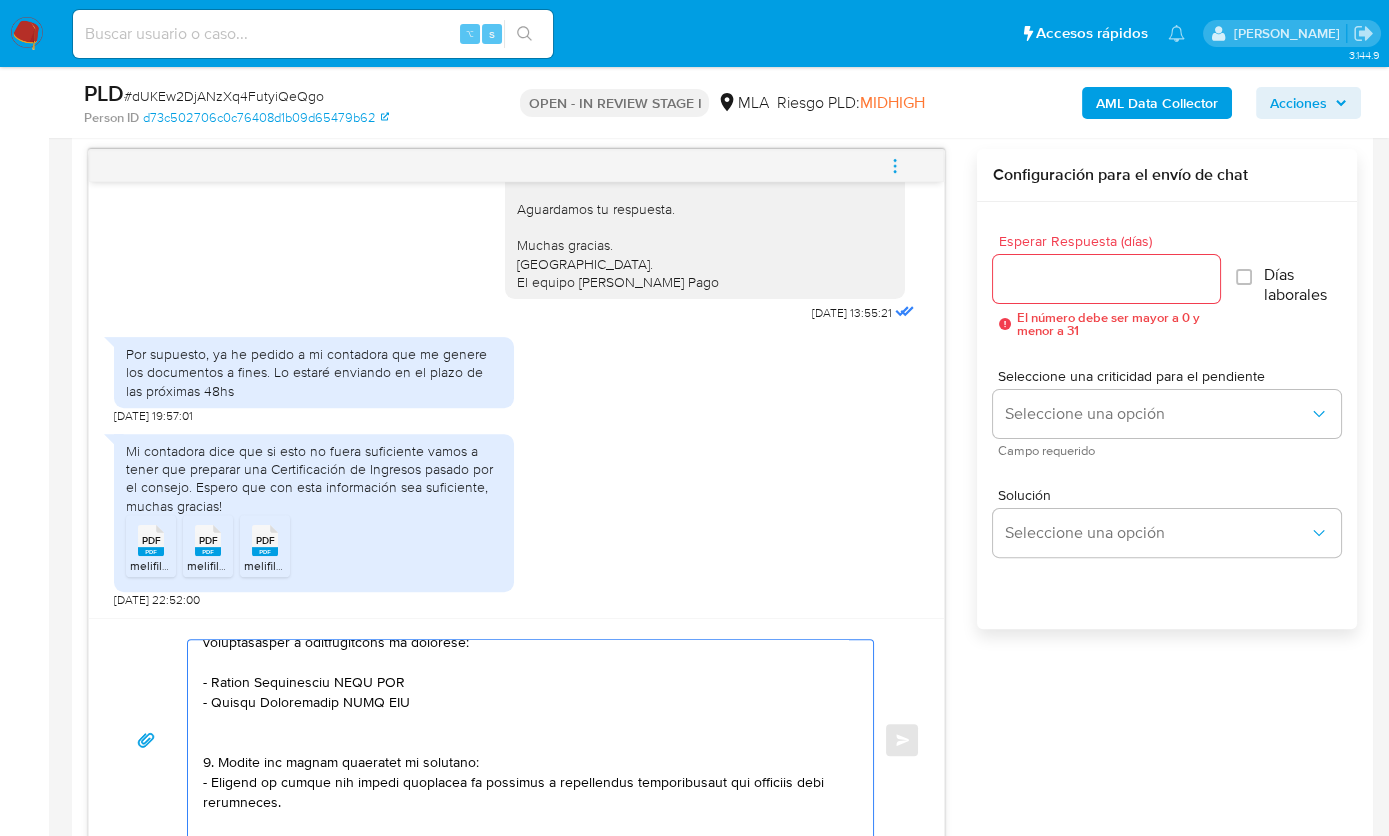 drag, startPoint x: 334, startPoint y: 680, endPoint x: 213, endPoint y: 679, distance: 121.004135 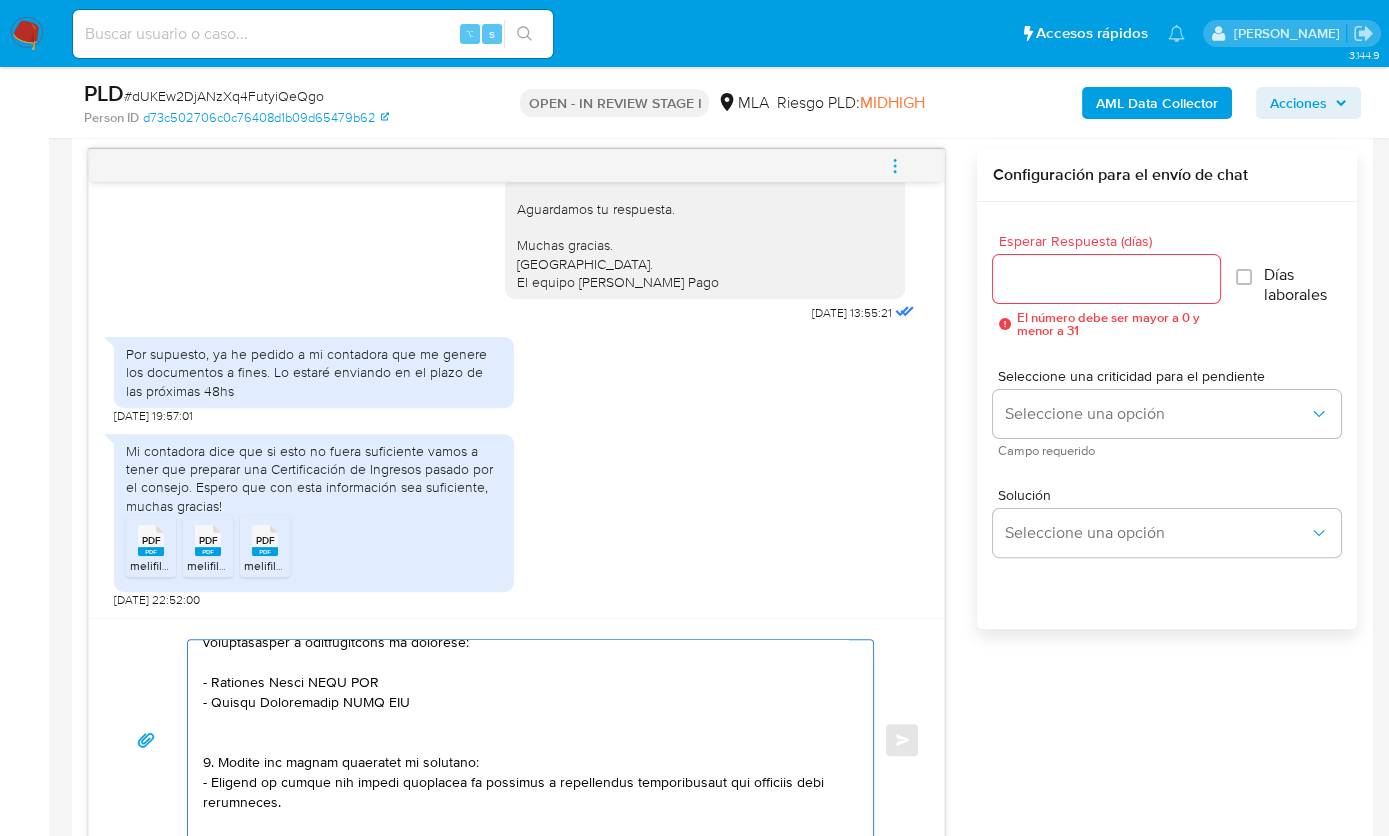 click at bounding box center [525, 740] 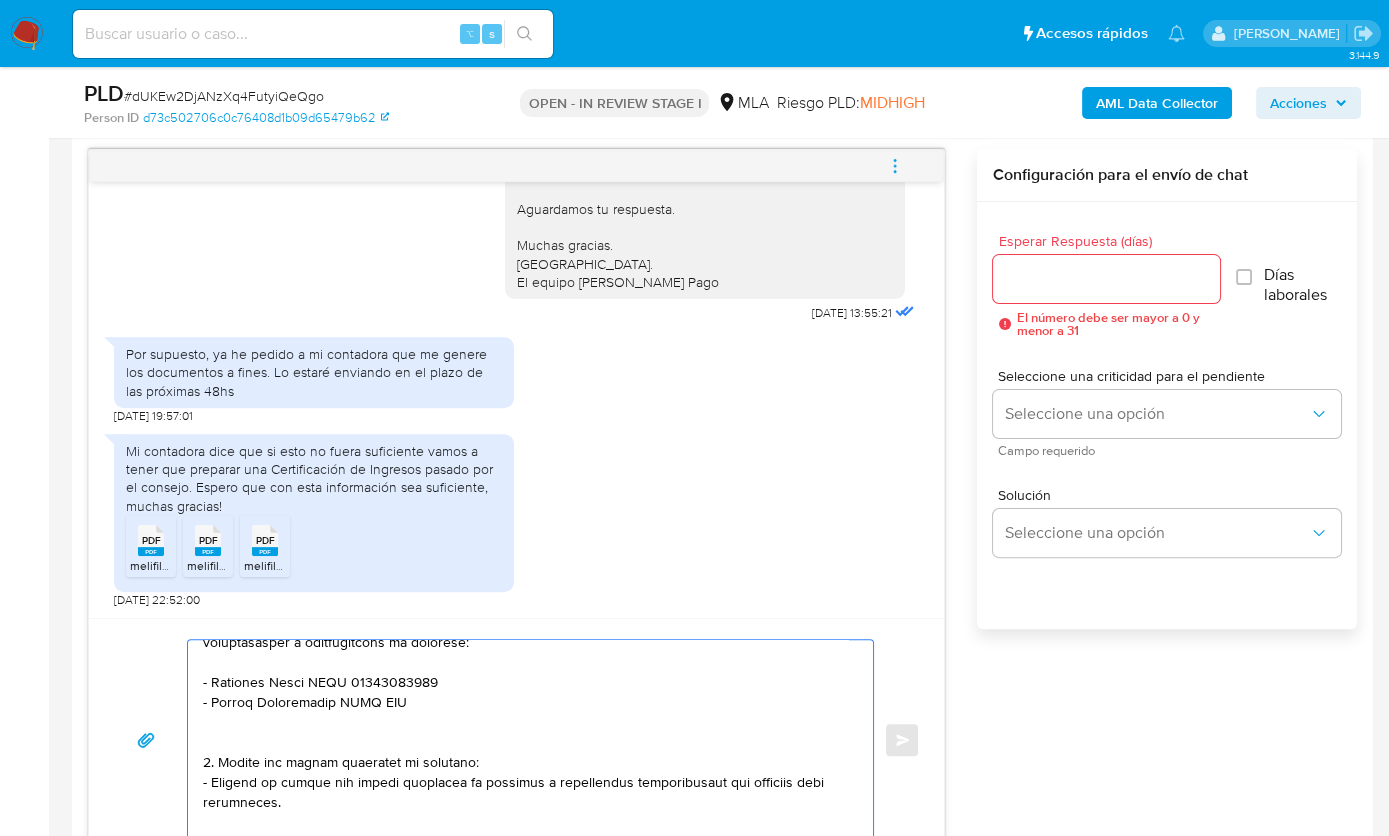 drag, startPoint x: 210, startPoint y: 697, endPoint x: 336, endPoint y: 699, distance: 126.01587 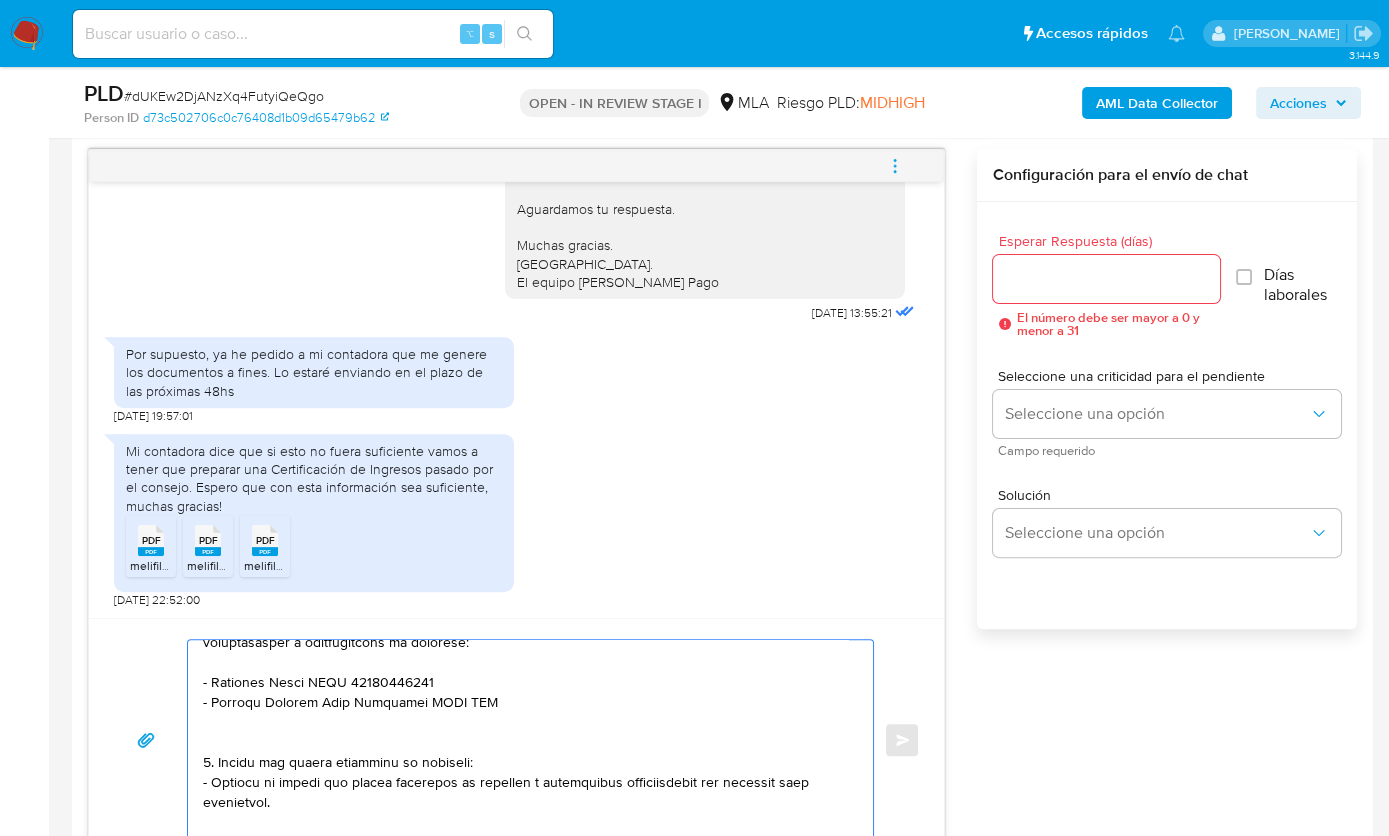 click at bounding box center [525, 740] 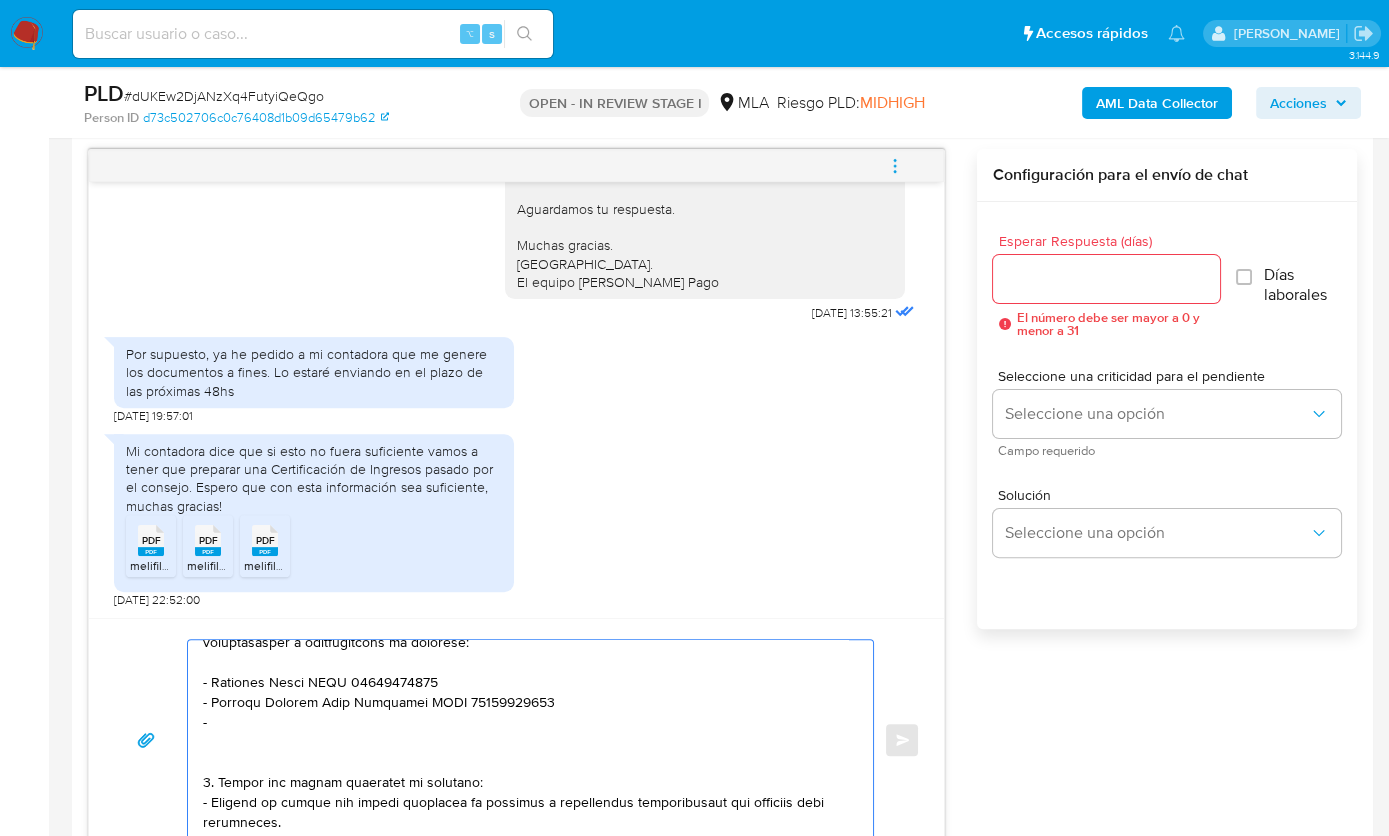 paste on "Jesus Antonio Freites Mejias" 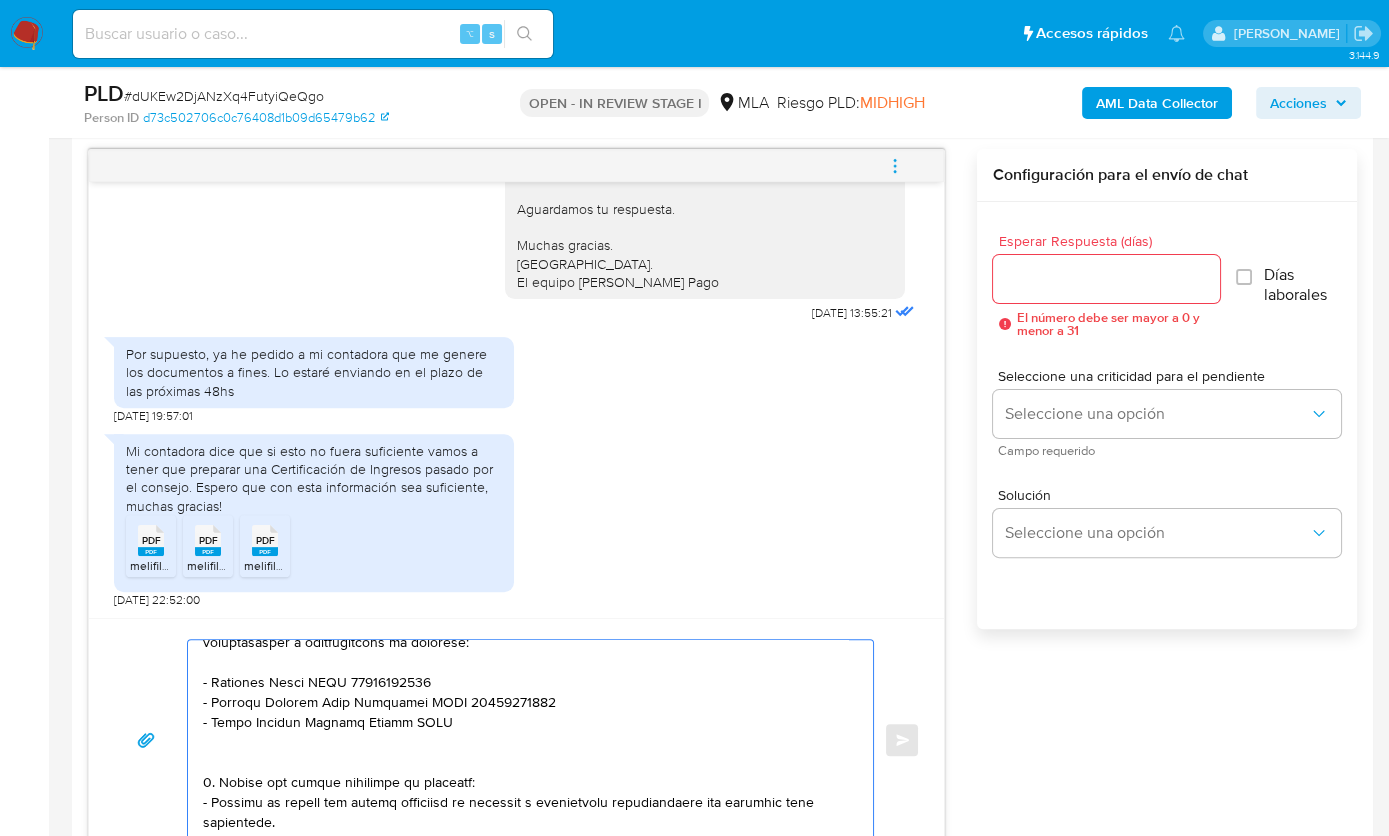 paste on "27961620762" 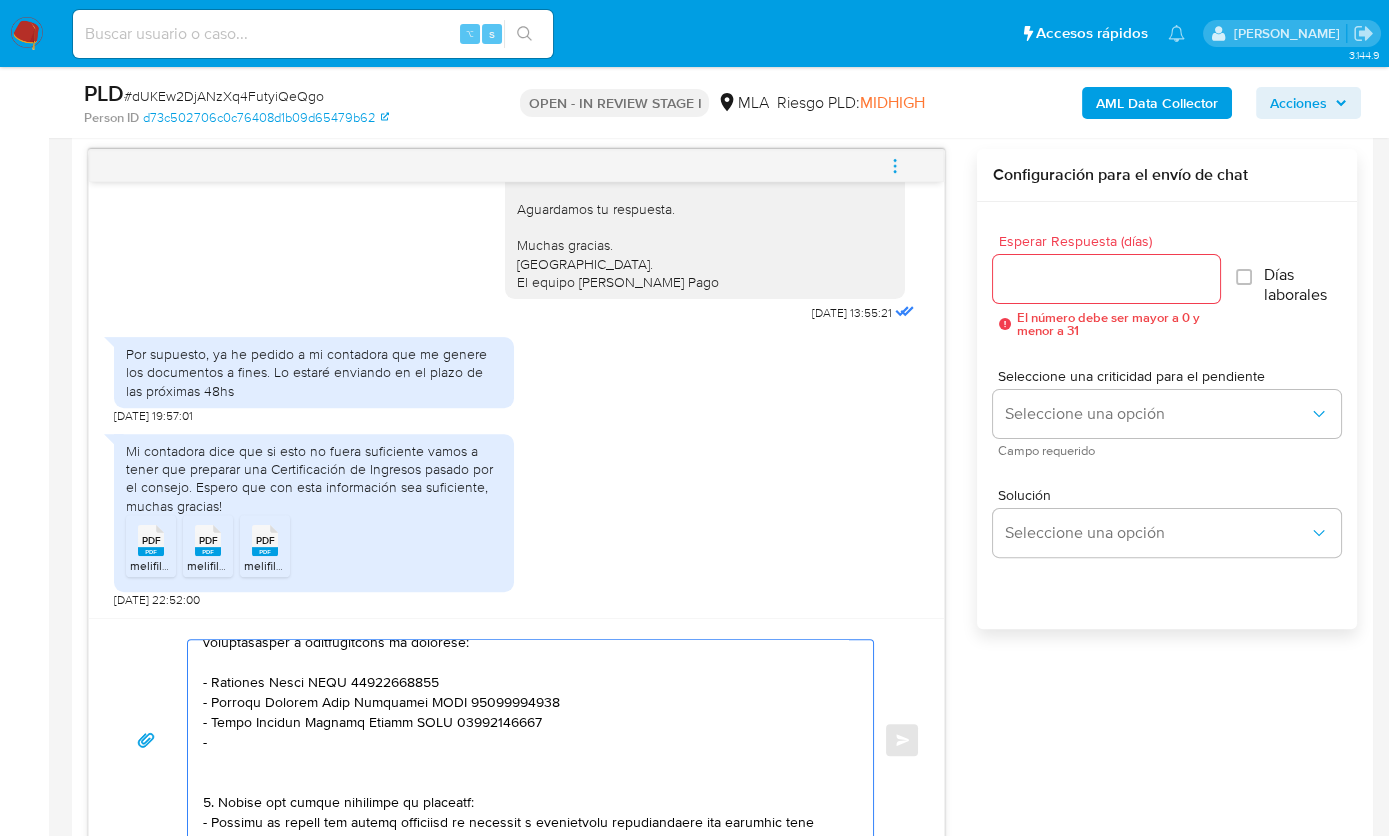paste on "Juan Cruz Rodriguez" 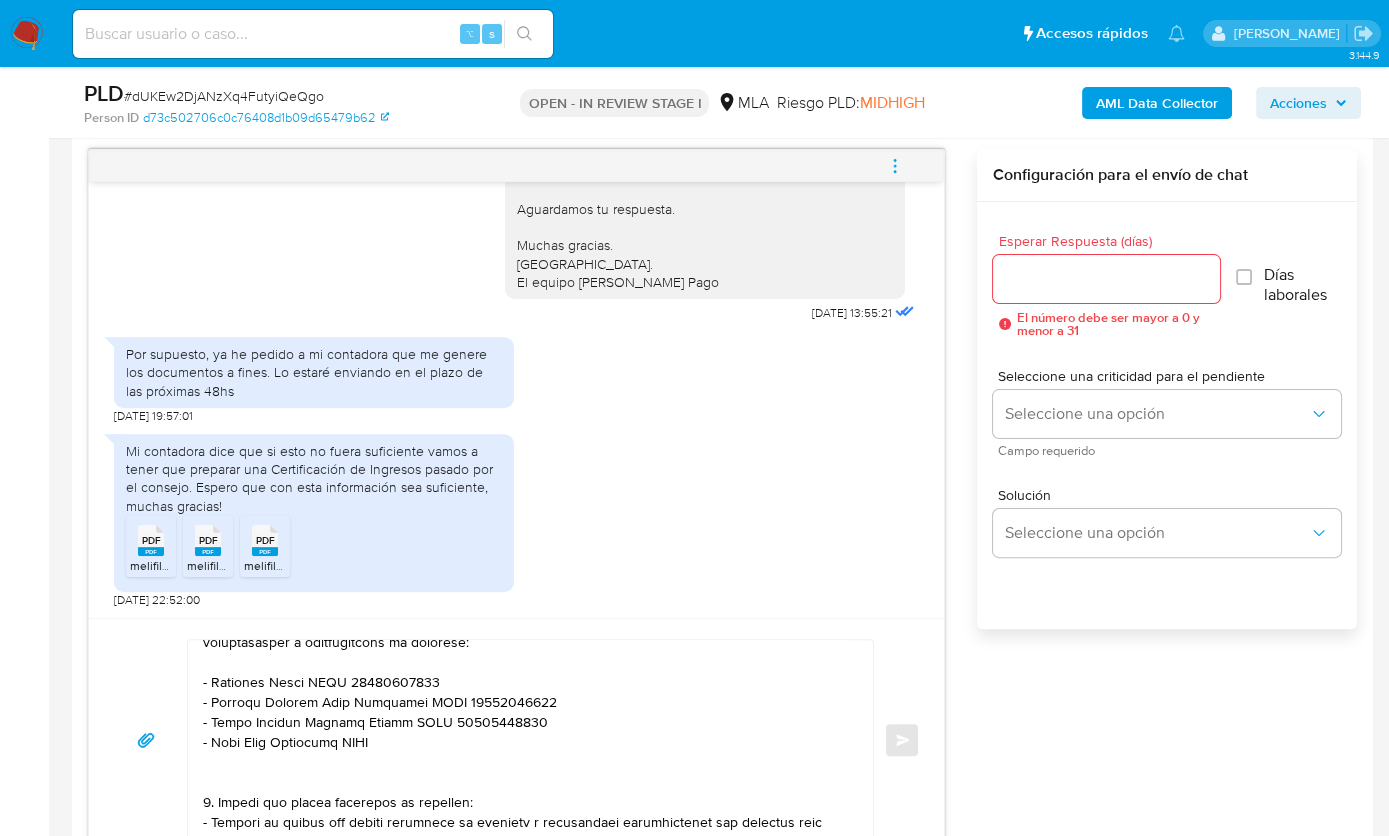 paste on "20414647058" 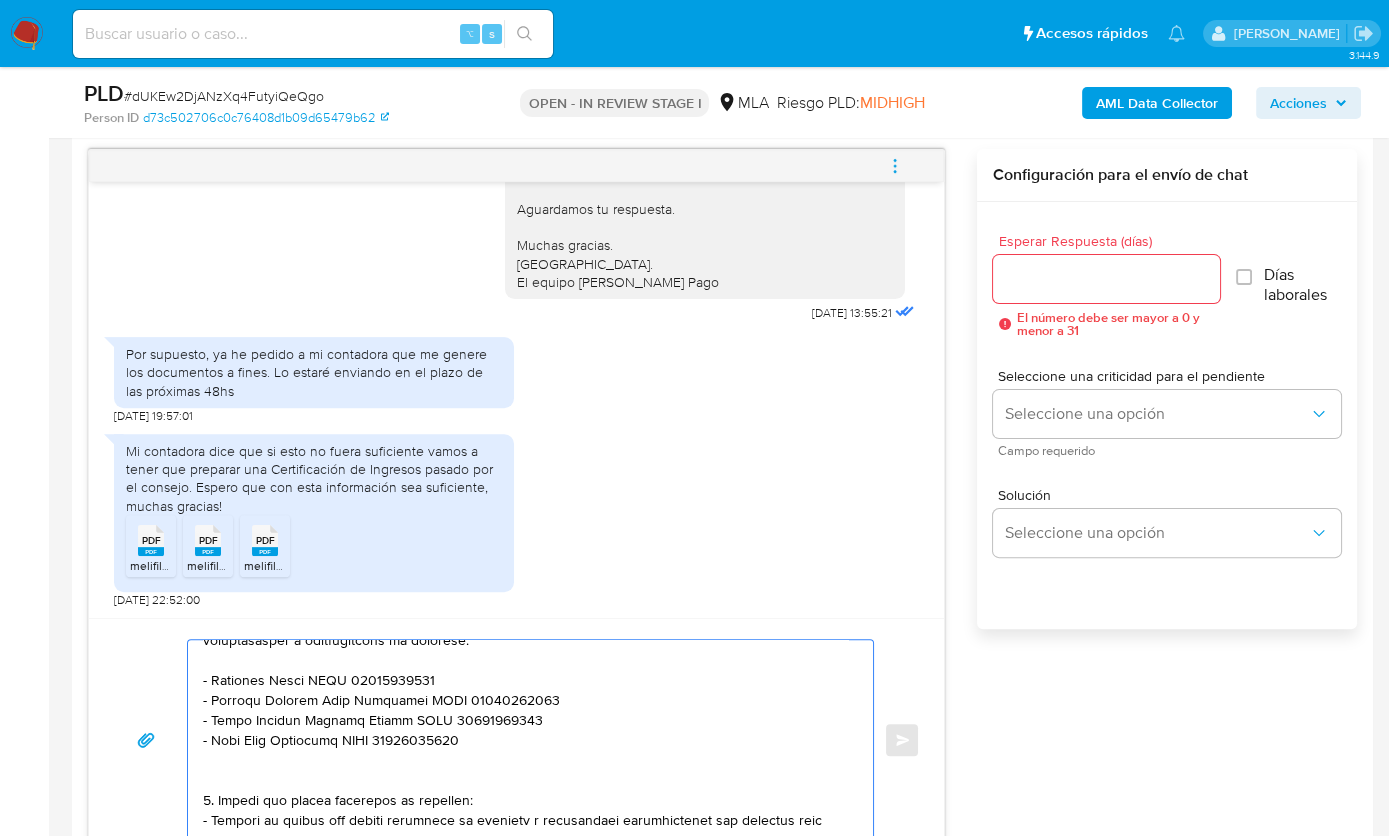 scroll, scrollTop: 539, scrollLeft: 0, axis: vertical 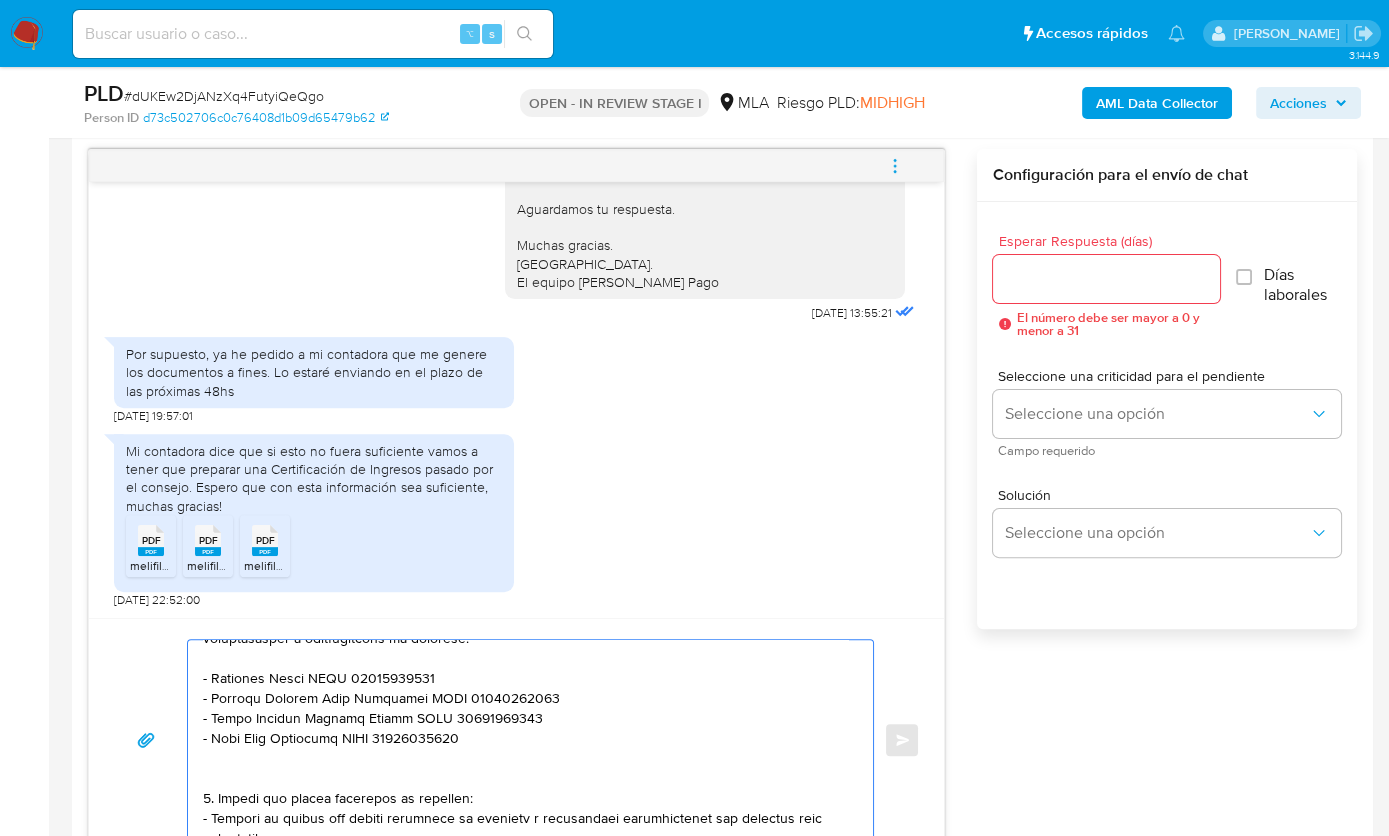 click at bounding box center [525, 740] 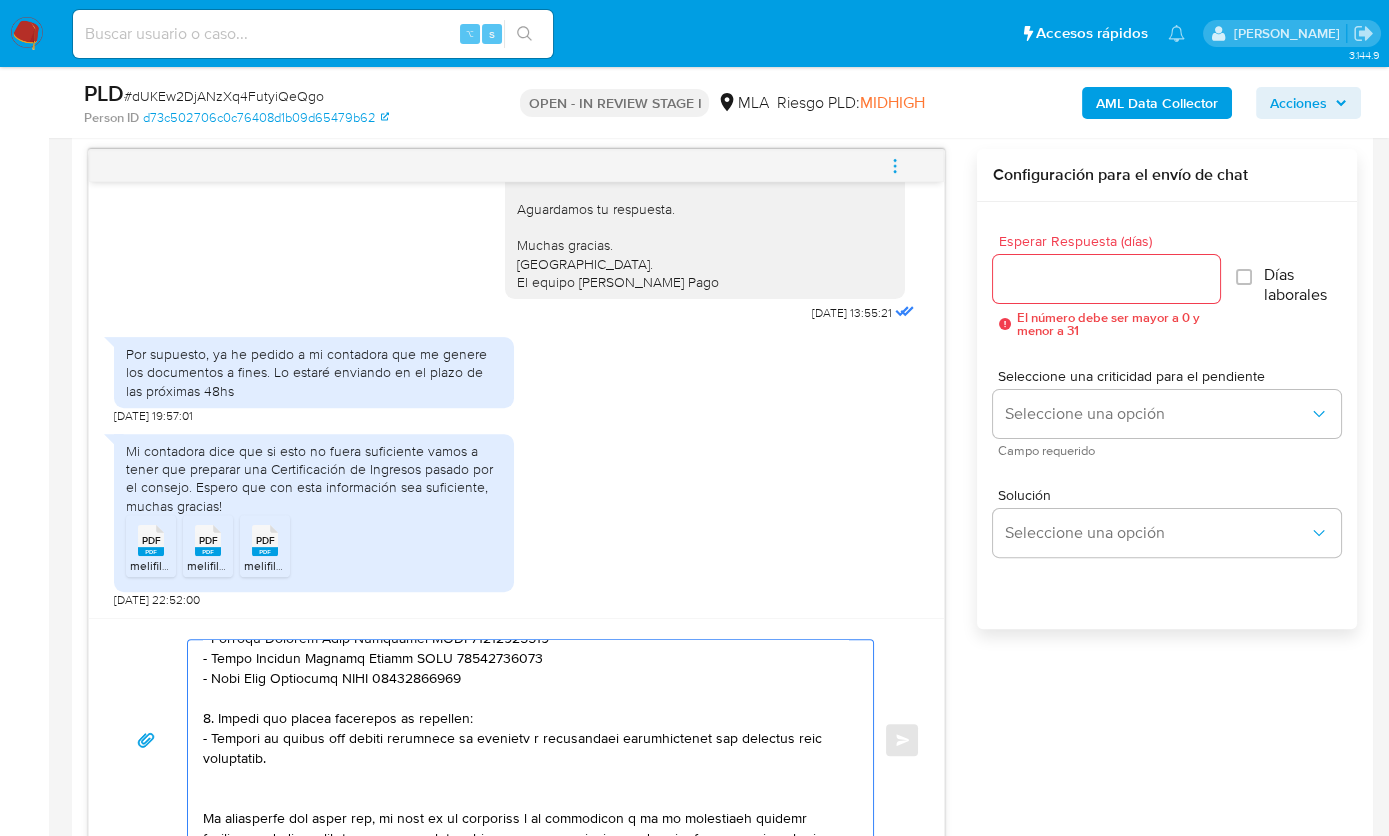 scroll, scrollTop: 611, scrollLeft: 0, axis: vertical 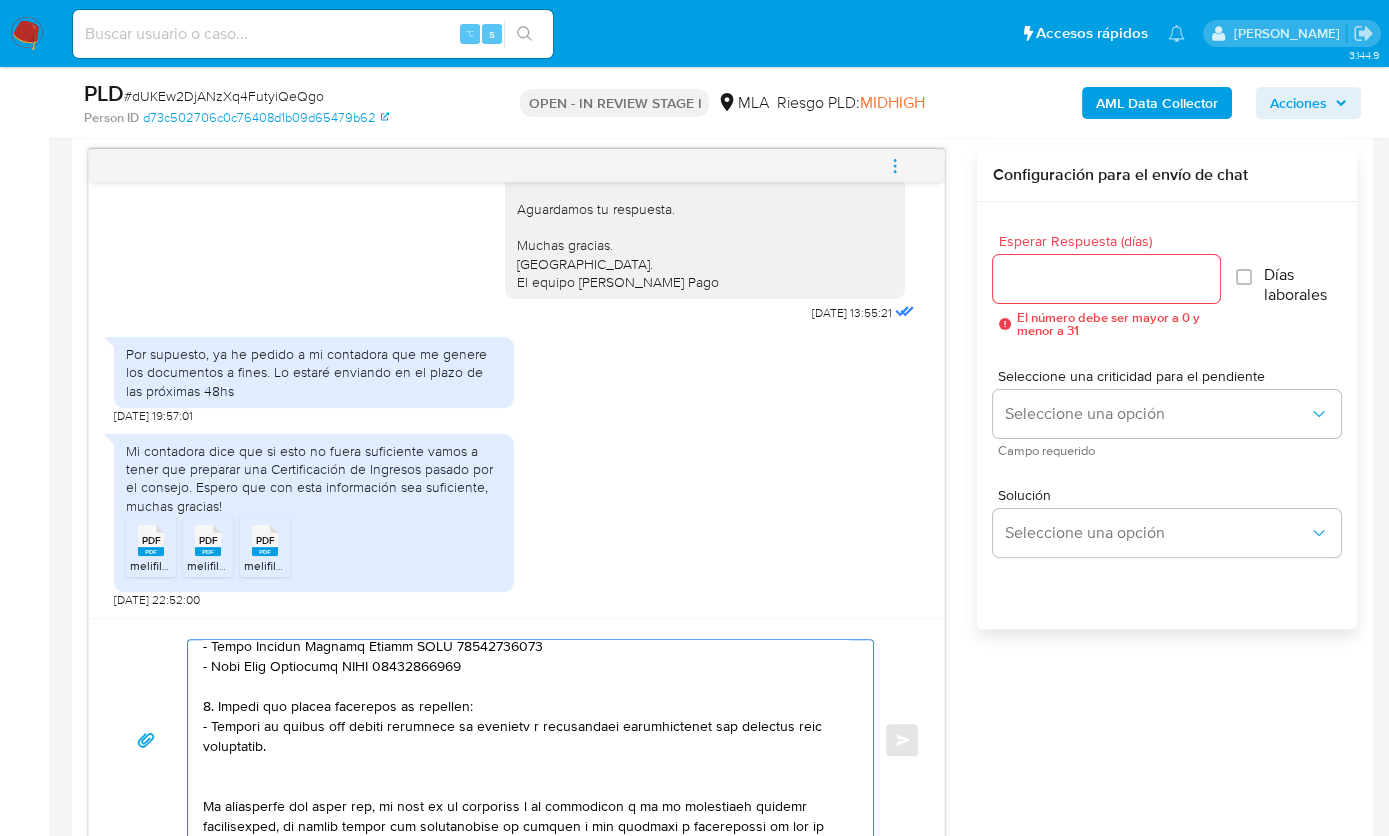 drag, startPoint x: 280, startPoint y: 742, endPoint x: 198, endPoint y: 688, distance: 98.1835 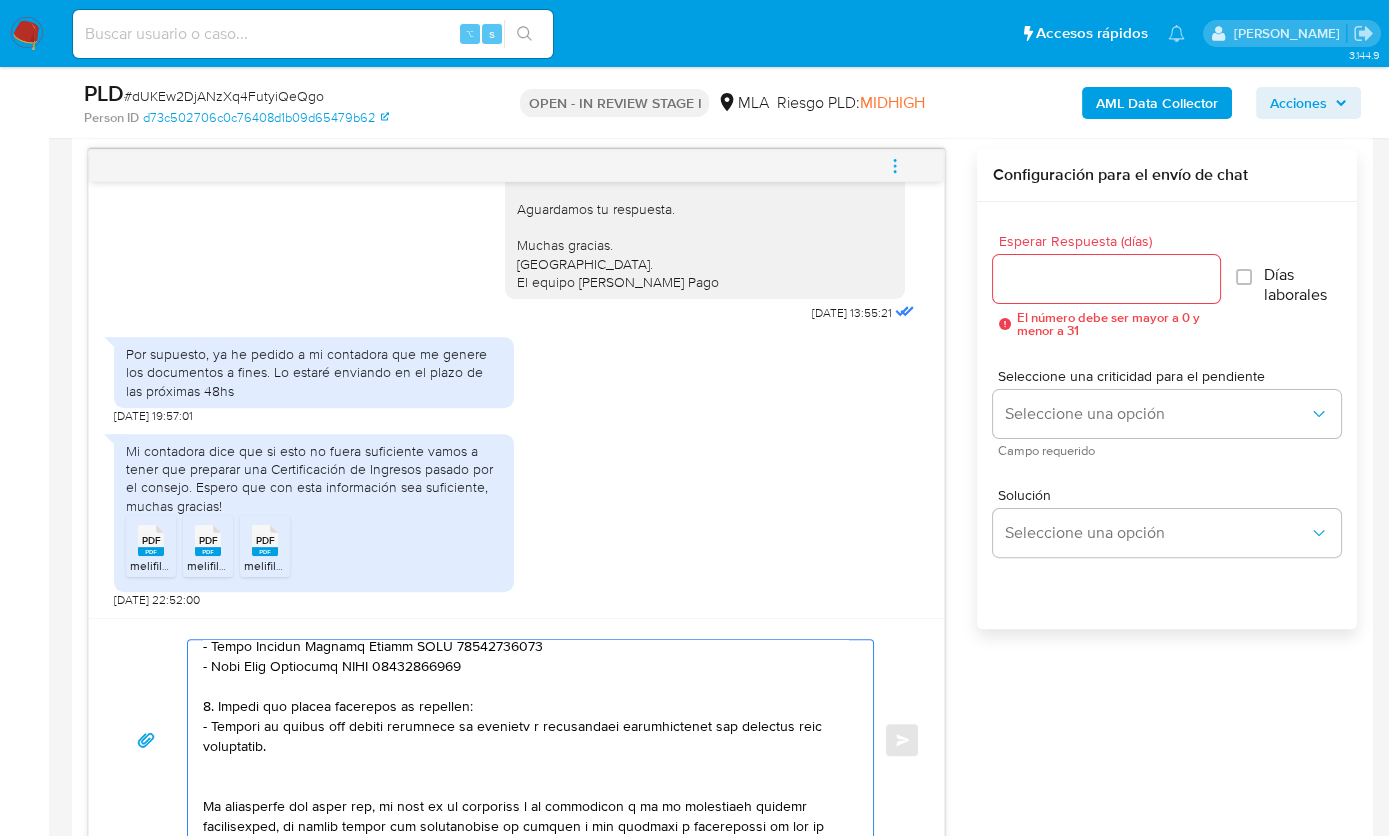 paste on "3. Notamos un incremento en tu operatoria e ingresos en noviembre 2024. ¿Podrías explicarnos a qué se debe el mismo? Por favor, adjuntar documentación respald" 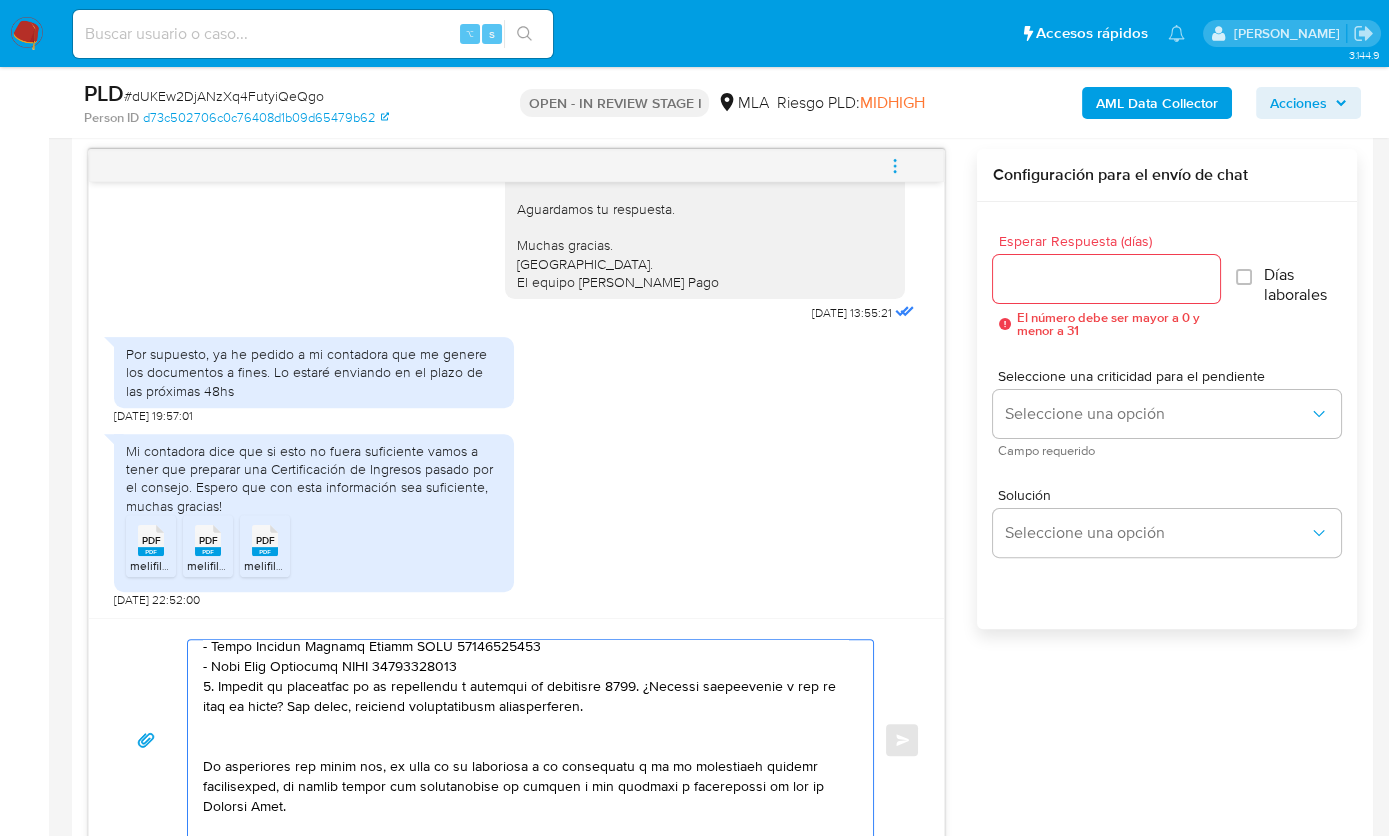 click at bounding box center [525, 740] 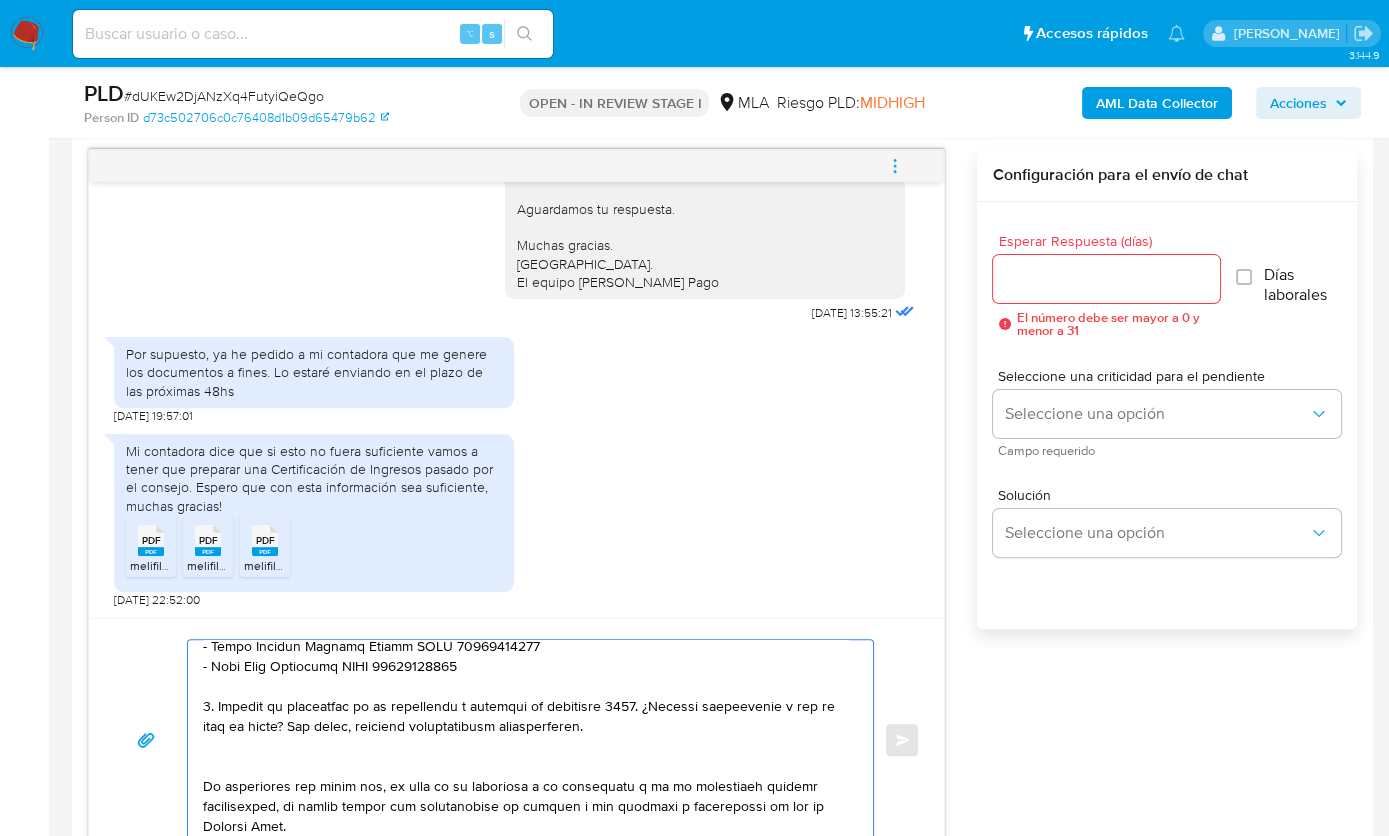 drag, startPoint x: 638, startPoint y: 731, endPoint x: 199, endPoint y: 696, distance: 440.393 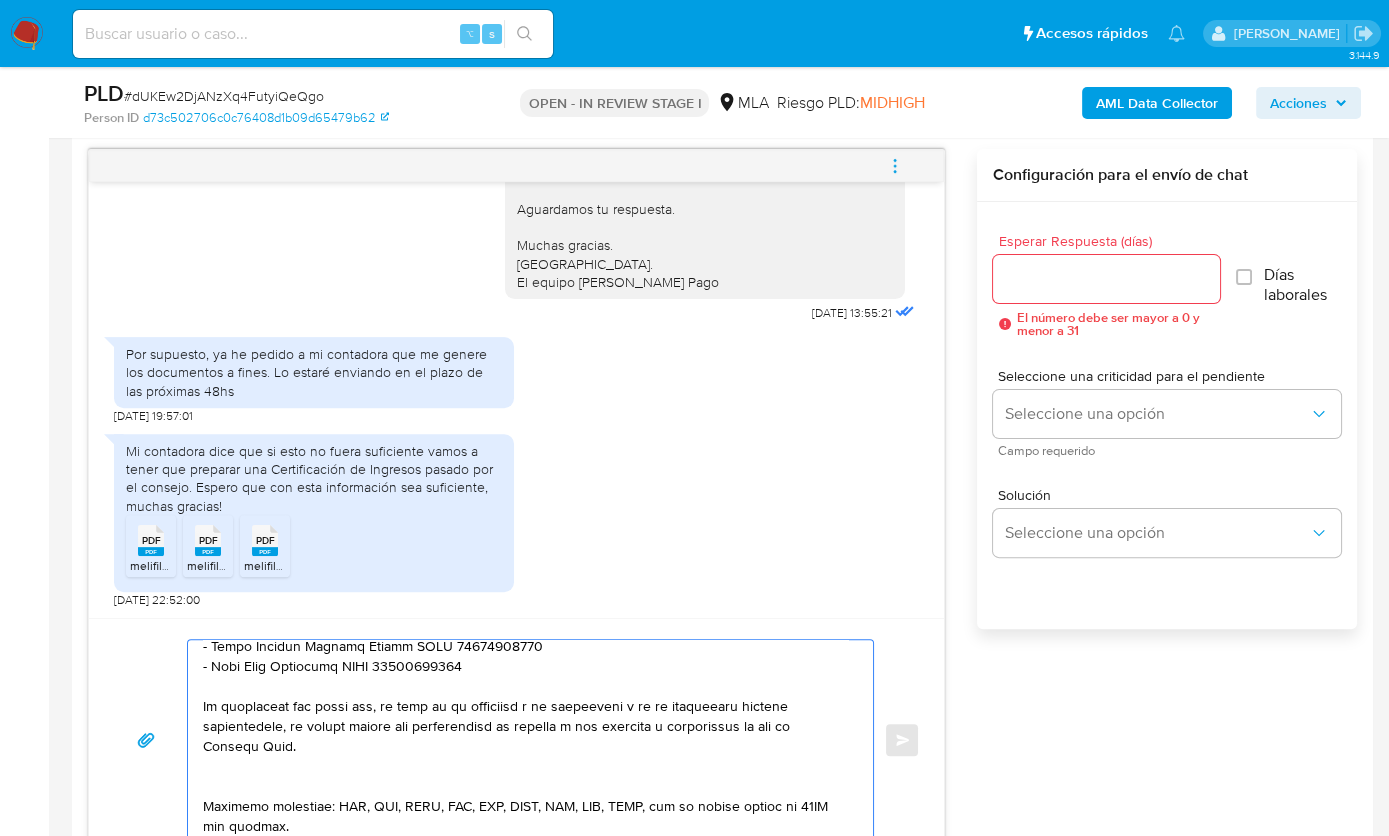 click at bounding box center (525, 740) 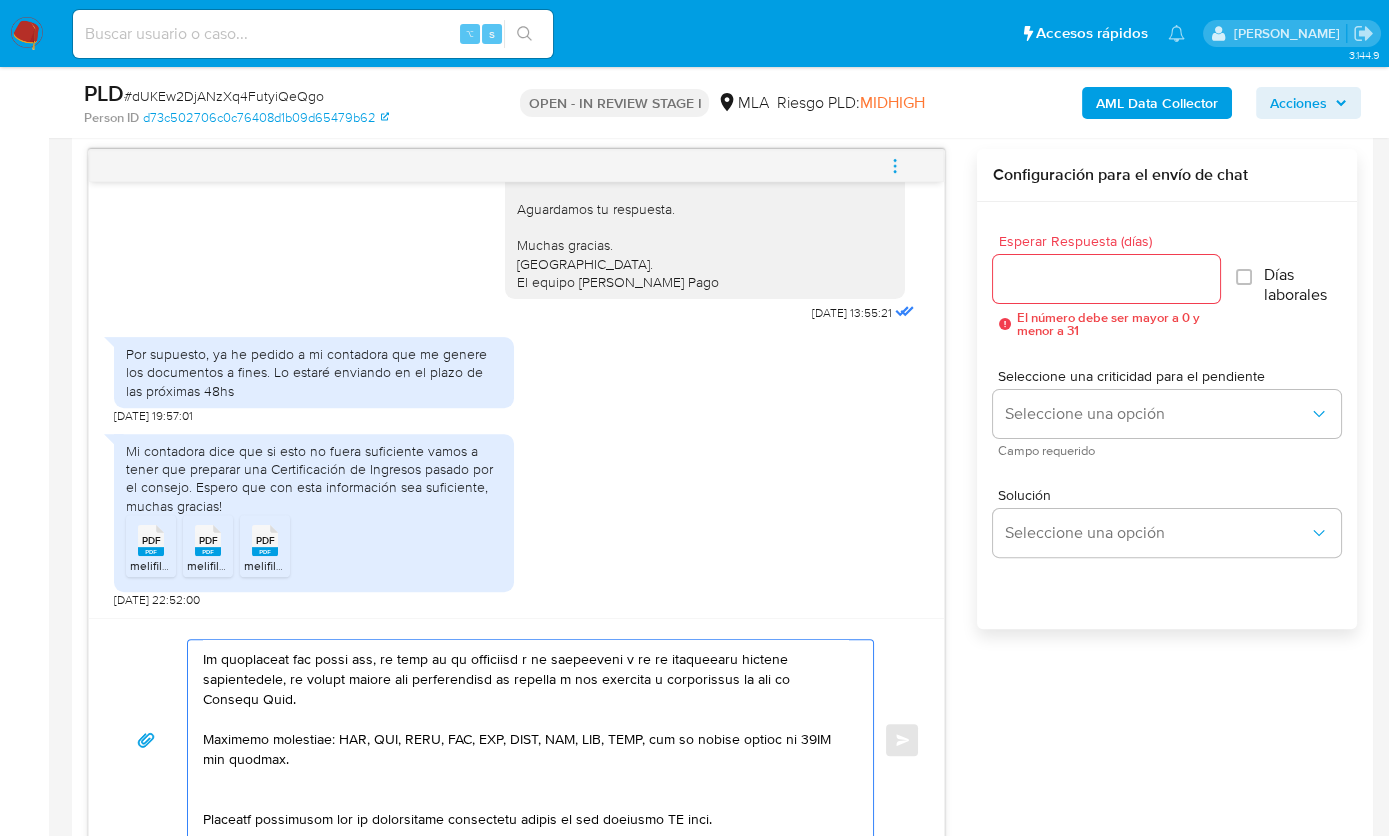 scroll, scrollTop: 667, scrollLeft: 0, axis: vertical 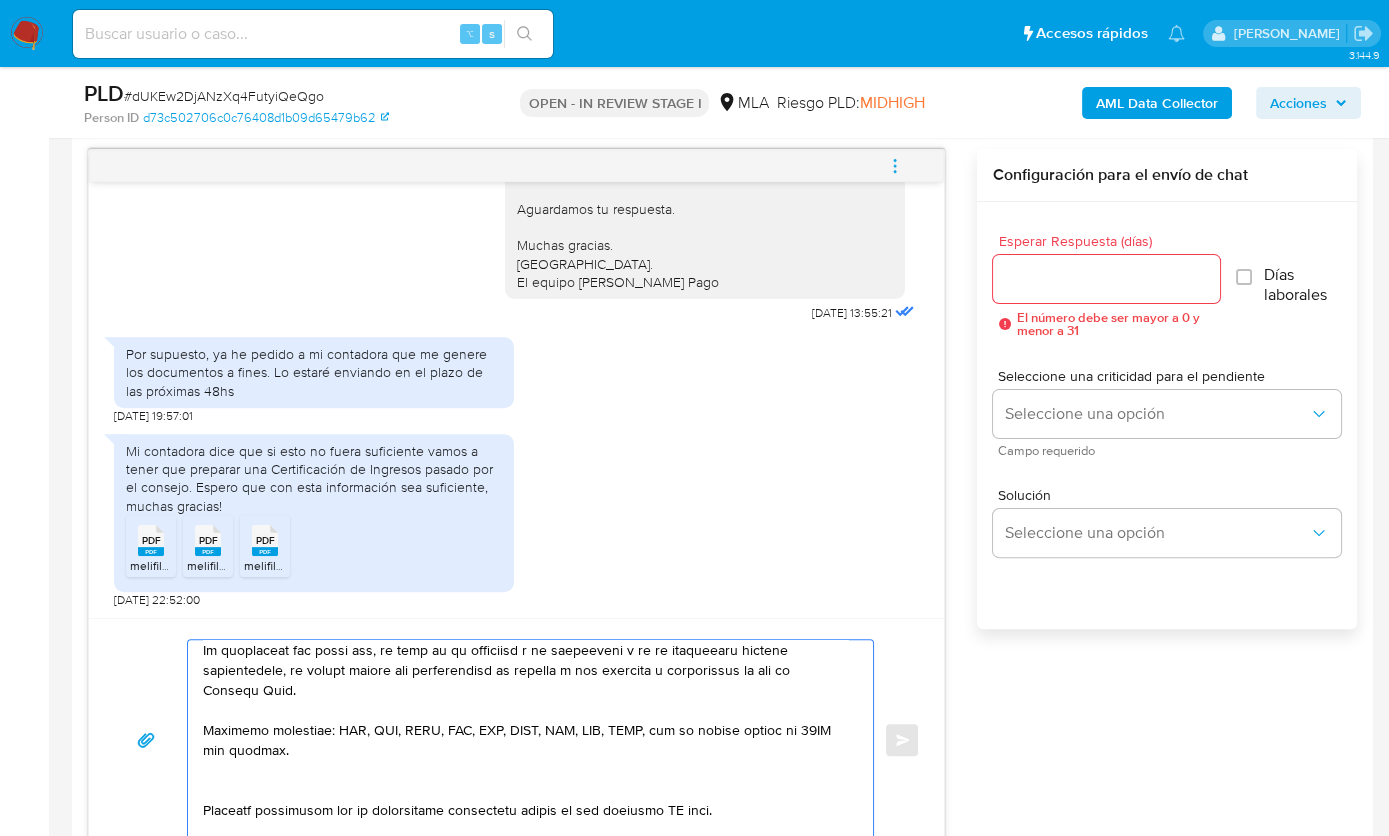 click at bounding box center (525, 740) 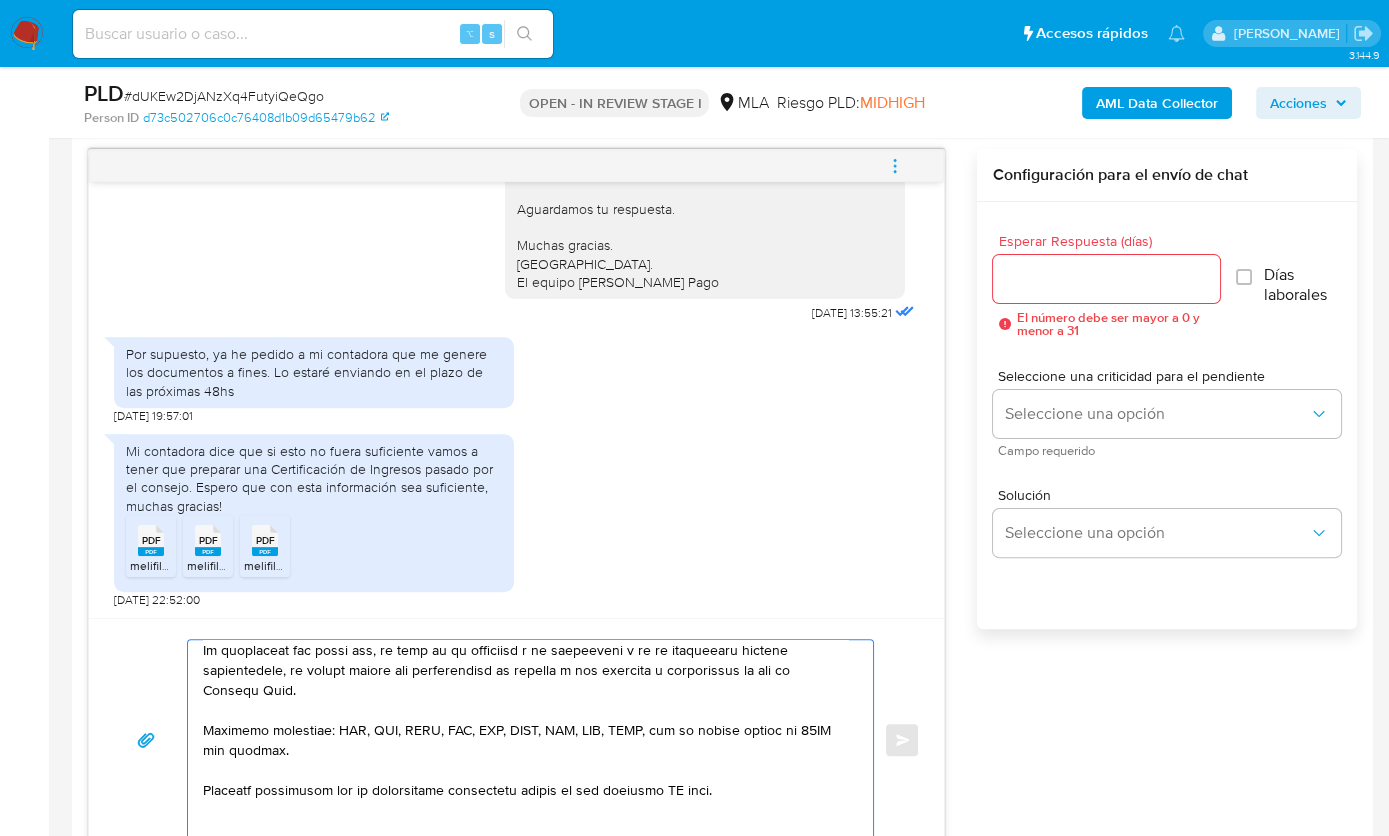 drag, startPoint x: 750, startPoint y: 786, endPoint x: 595, endPoint y: 792, distance: 155.11609 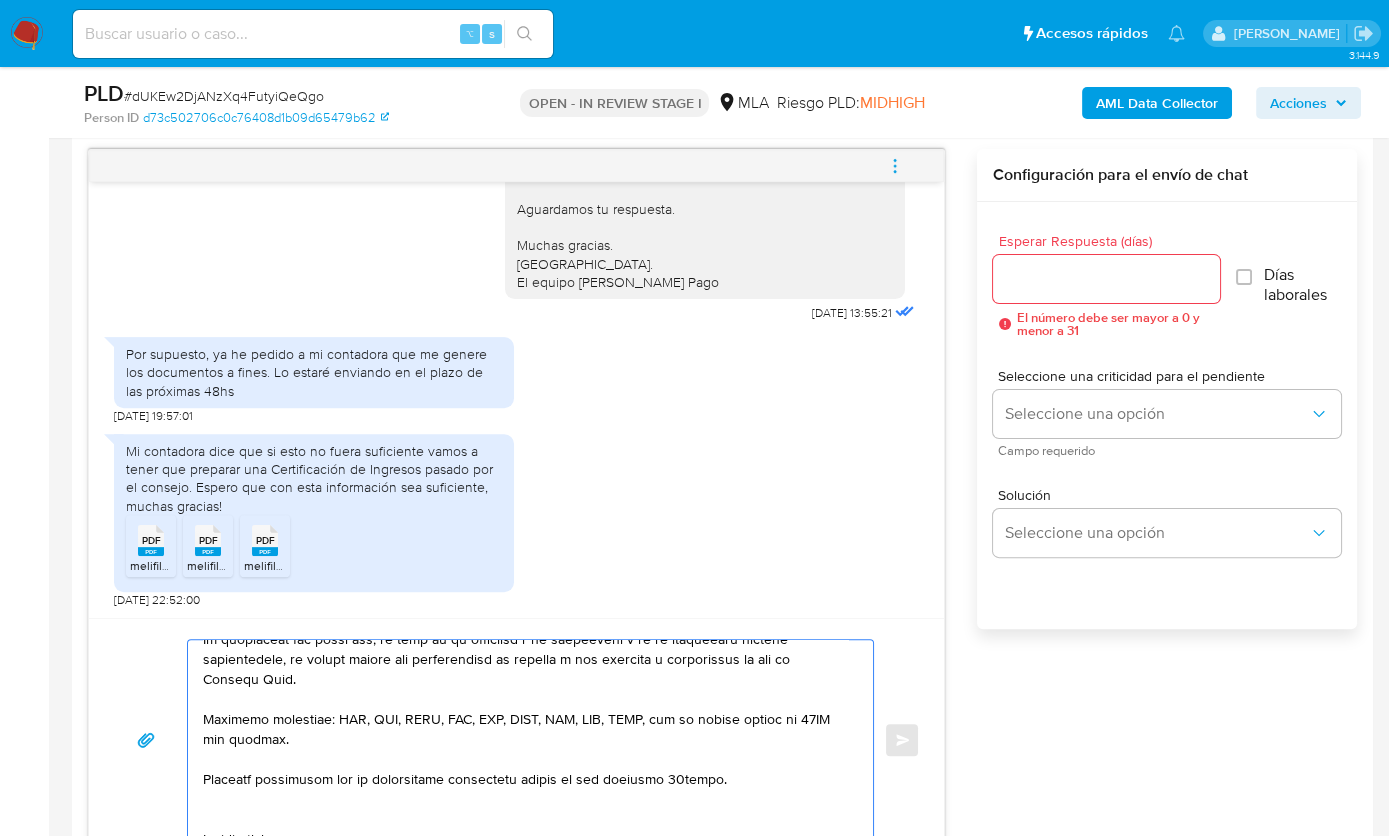 scroll, scrollTop: 791, scrollLeft: 0, axis: vertical 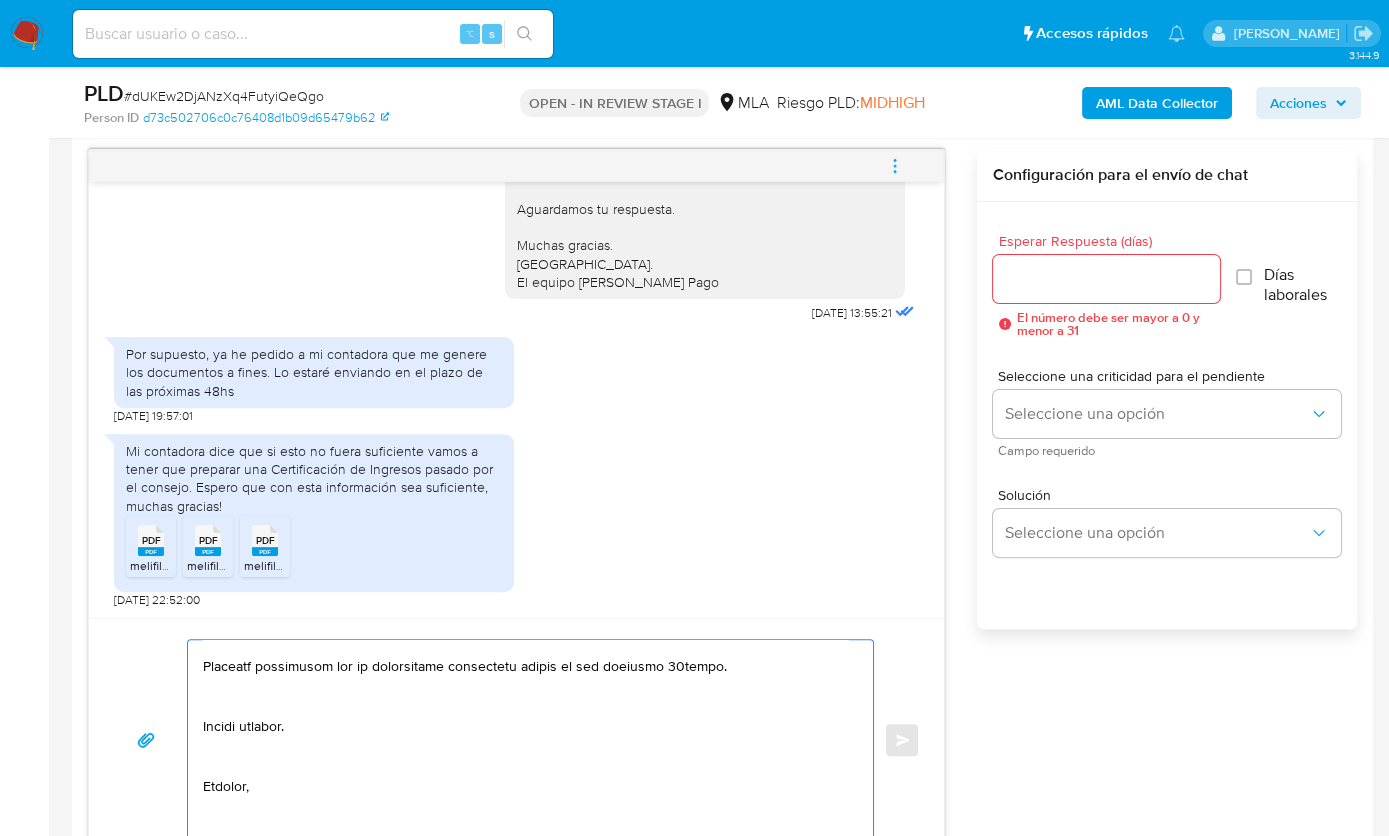 click at bounding box center [525, 740] 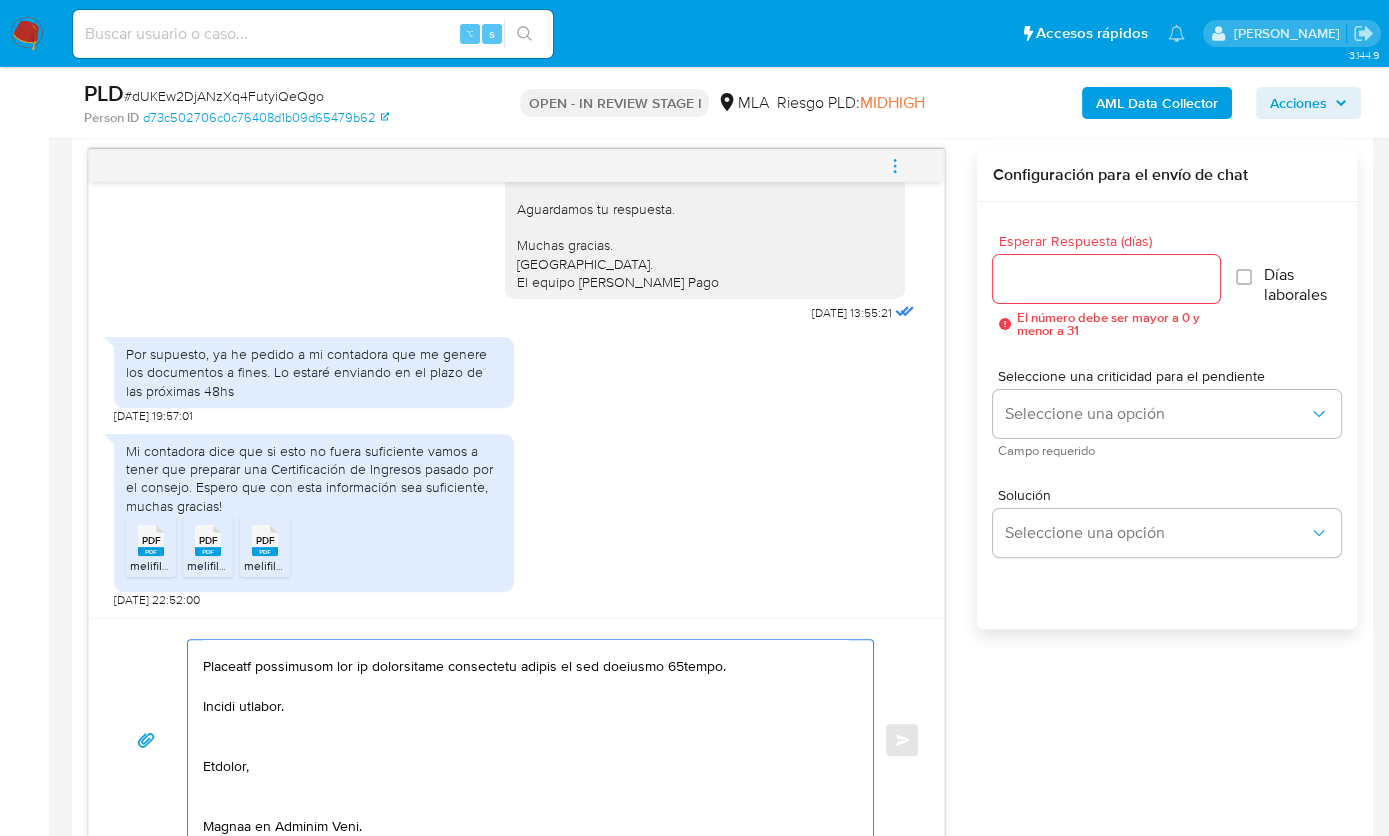 click at bounding box center [525, 740] 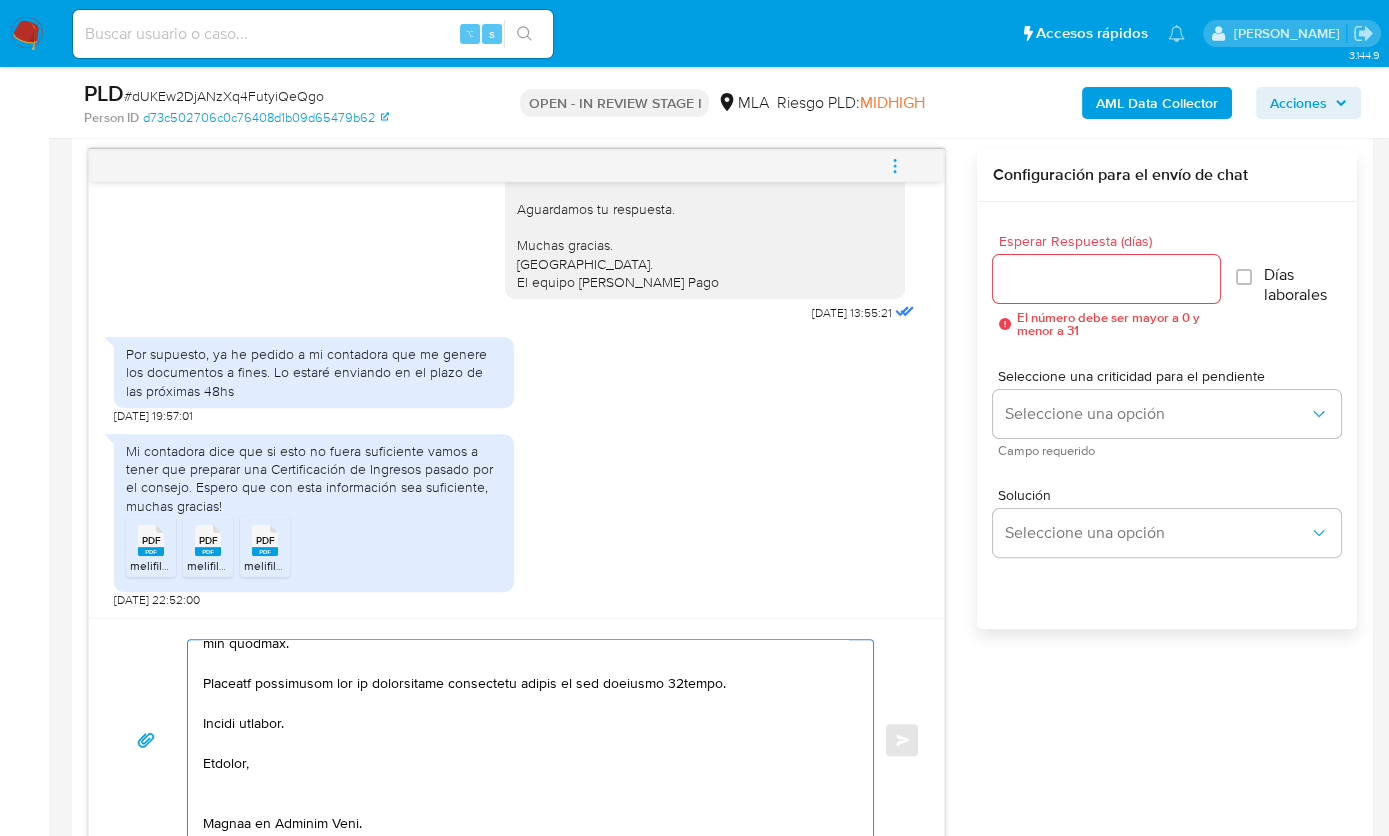 click at bounding box center [525, 740] 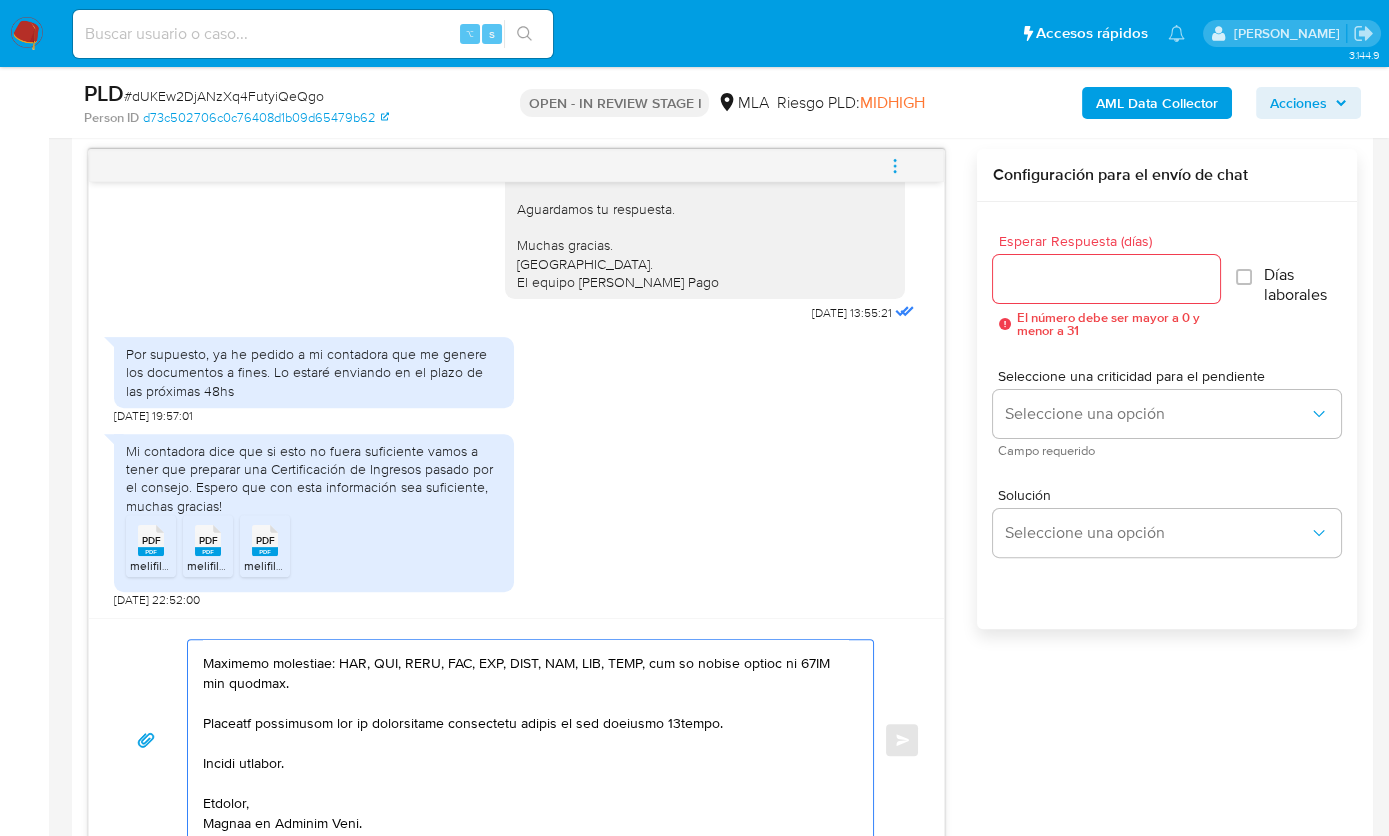click at bounding box center [525, 740] 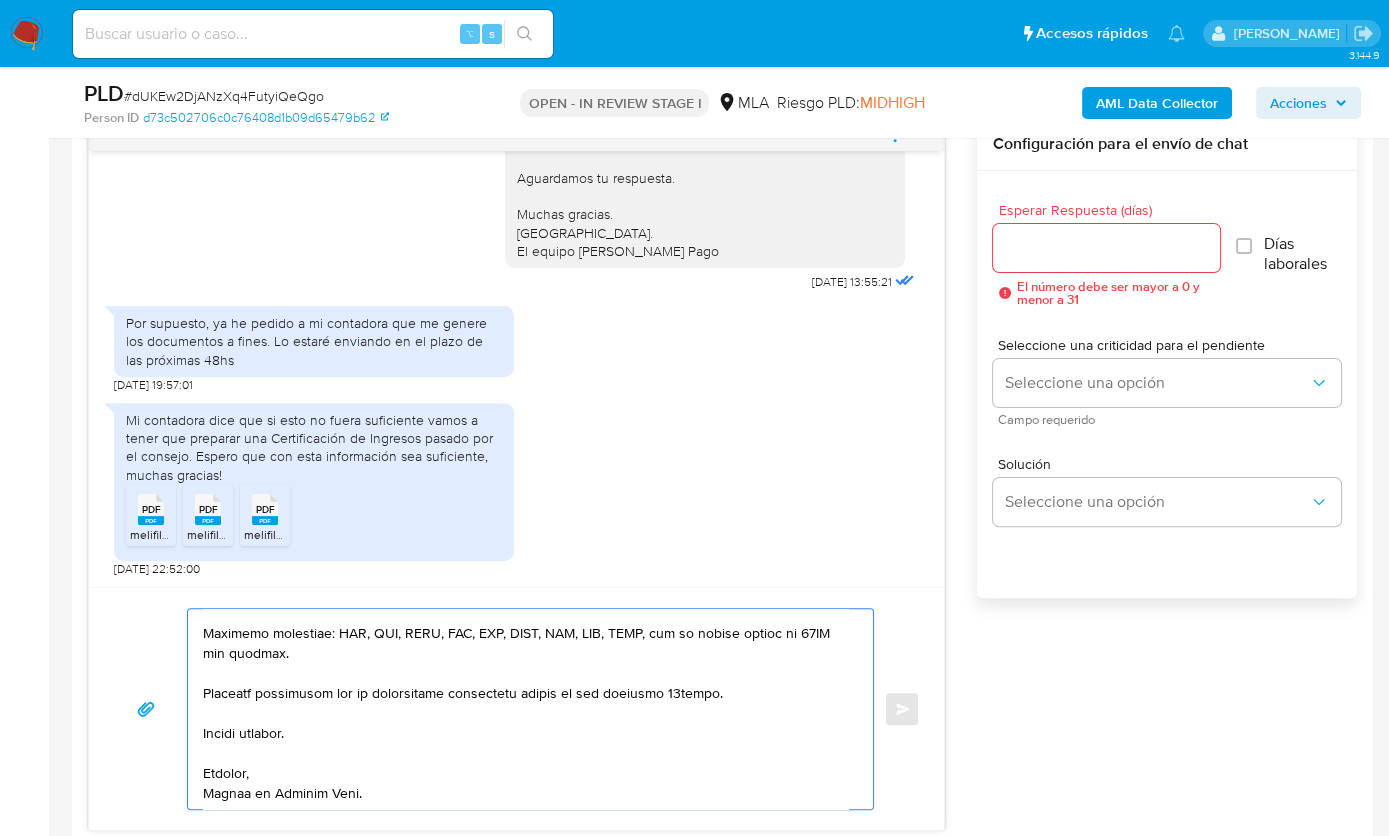 scroll, scrollTop: 1063, scrollLeft: 0, axis: vertical 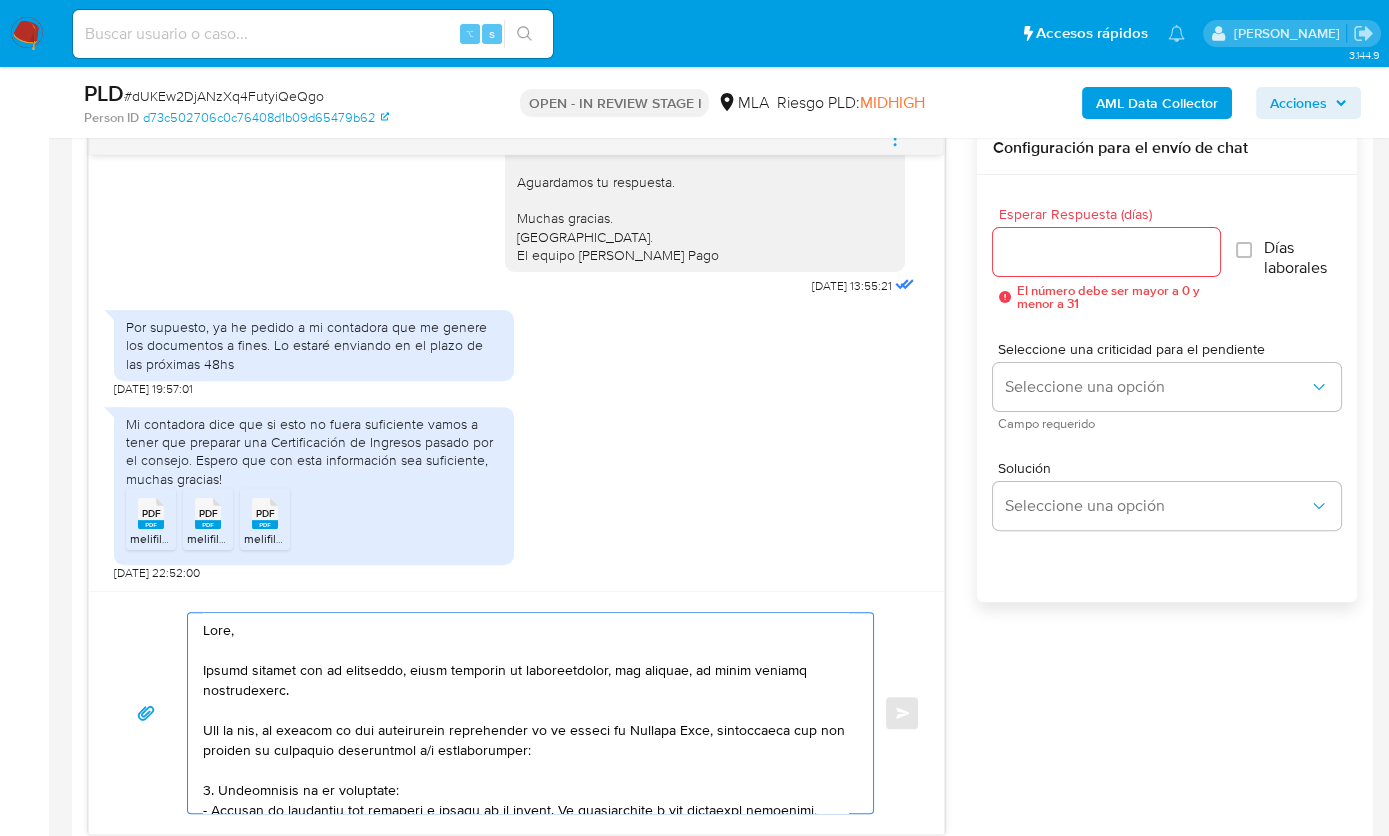 type on "Hola,
Muchas gracias por tu respuesta, hemos recibido la documentación, sin embargo, la misma resulta insuficiente.
Por lo que, en función de las operaciones registradas en tu cuenta de Mercado Pago, necesitamos que nos brindes la siguiente información y/o documentación:
1. Descripción de la actividad:
- Detalla la actividad que realizas a través de tu cuenta. De corresponder a una actividad comercial, indicar el nombre, domicilio y/o sitio web del comercio.
2. De acuerdo a la actividad que realices en tu cuenta, adjunta la siguiente documentación. A modo de ejemplo, puedes enviar uno de estos comprobantes:
- Últimas 6 Declaraciones Juradas de Ingresos Brutos (donde se visualice la base imponible).
- Resumen de Comprobantes Electrónicos emitidos de los períodos 2024 y 2025 Si tienes dudas, consulta el instructivo para descargar el Resumen de Comprobantes Electrónicos aquí.
- Certificación contable de ingresos (último año), firmada por un contador y legalizada ante el Consejo Profesional de Ciencias E..." 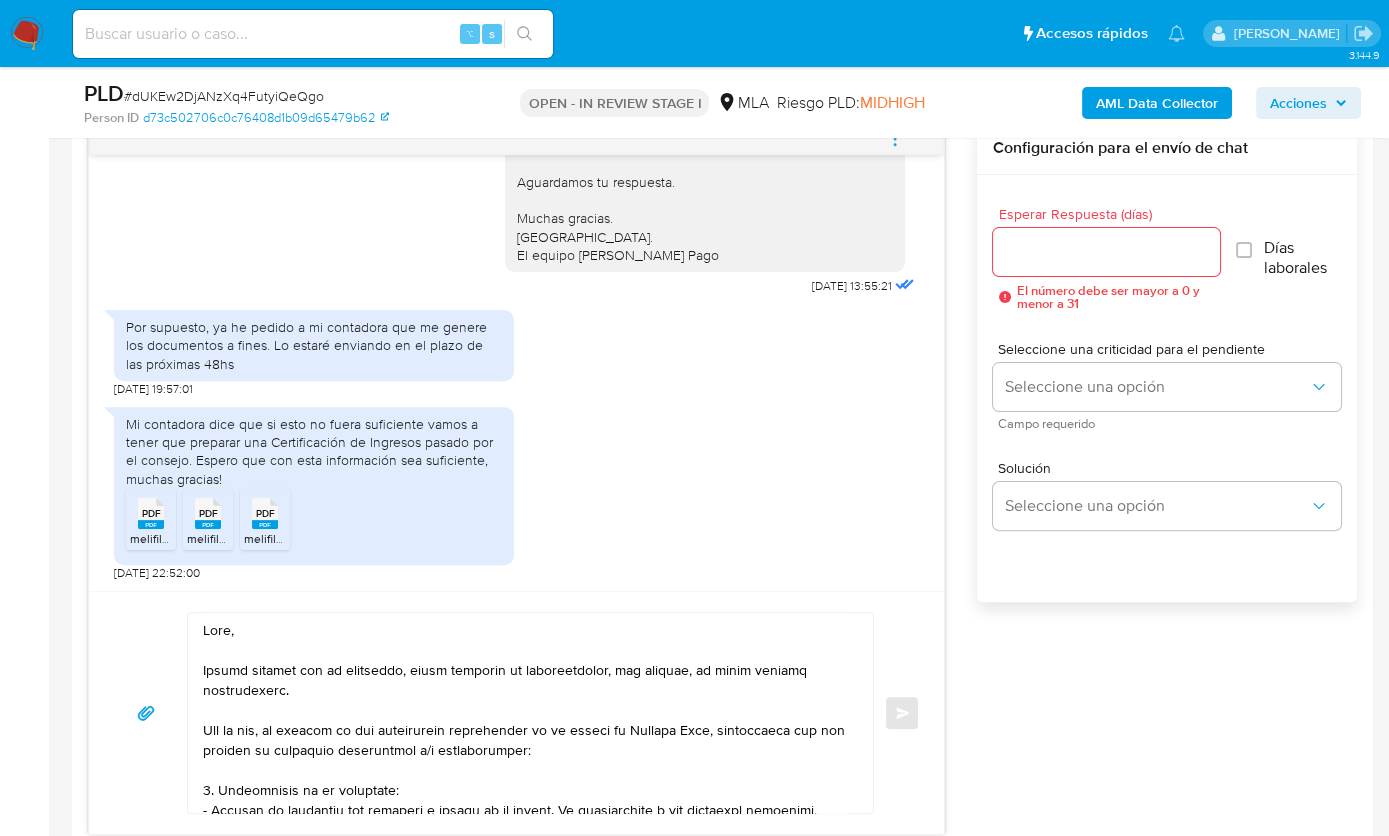 click on "Esperar Respuesta (días)" at bounding box center (1107, 252) 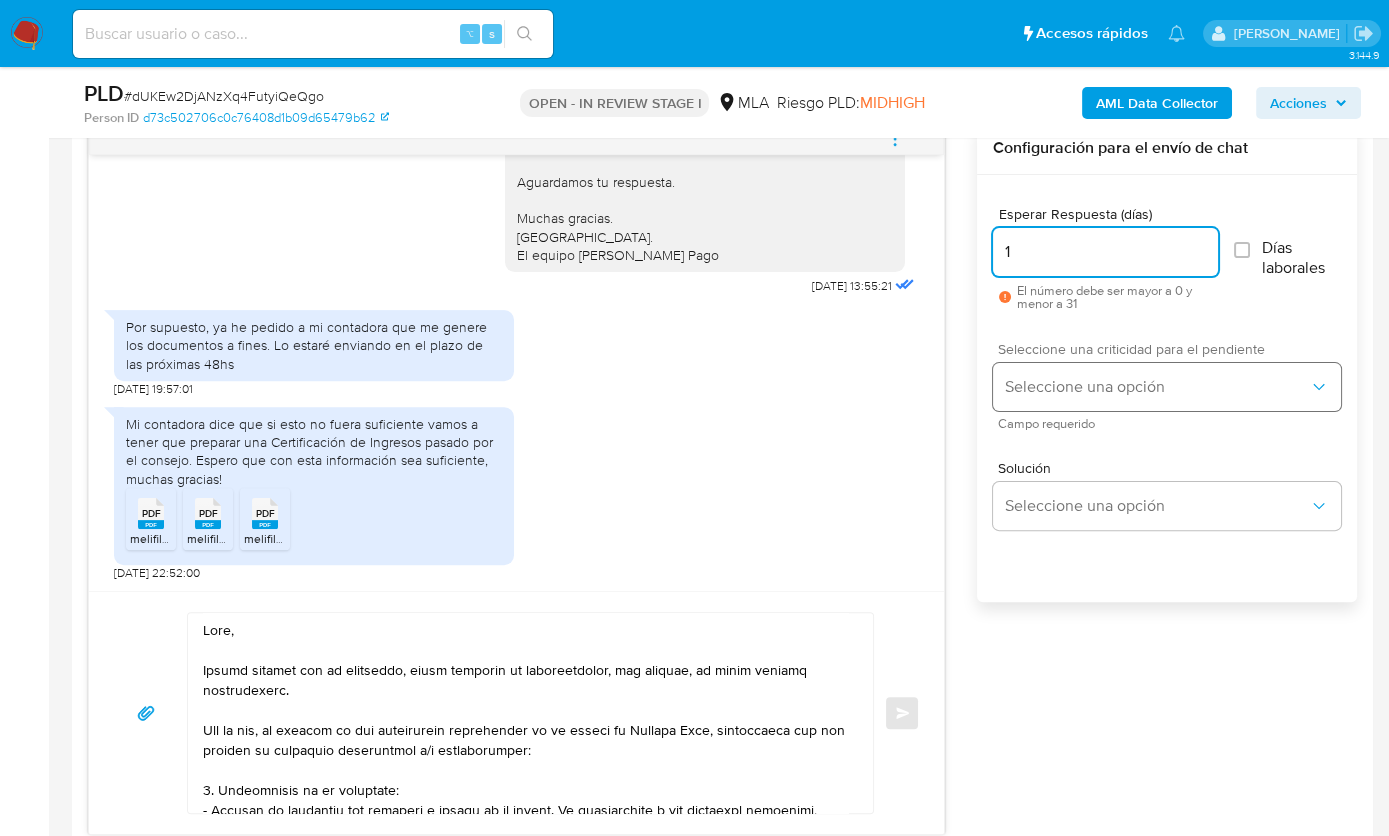 type on "1" 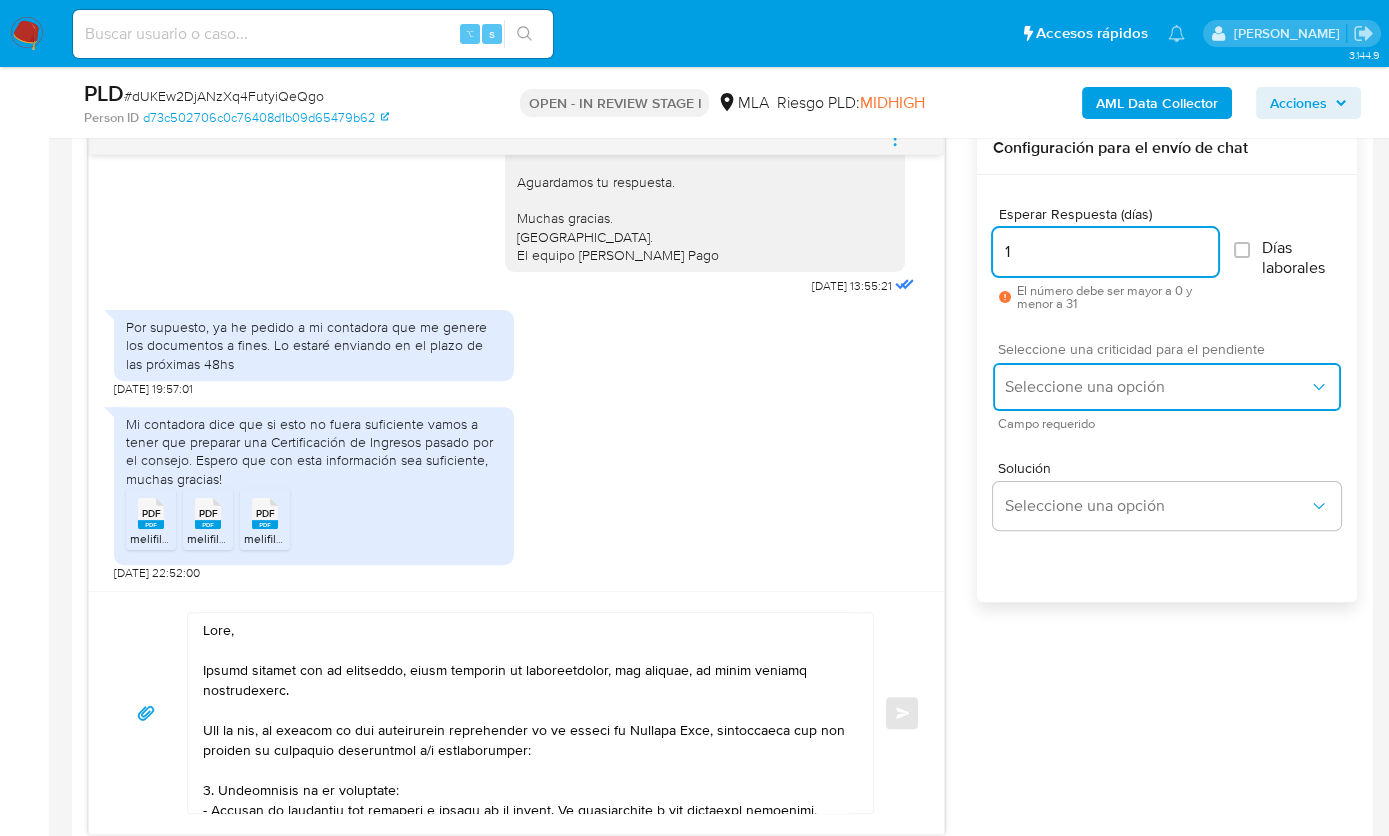 click on "Seleccione una opción" at bounding box center [1167, 387] 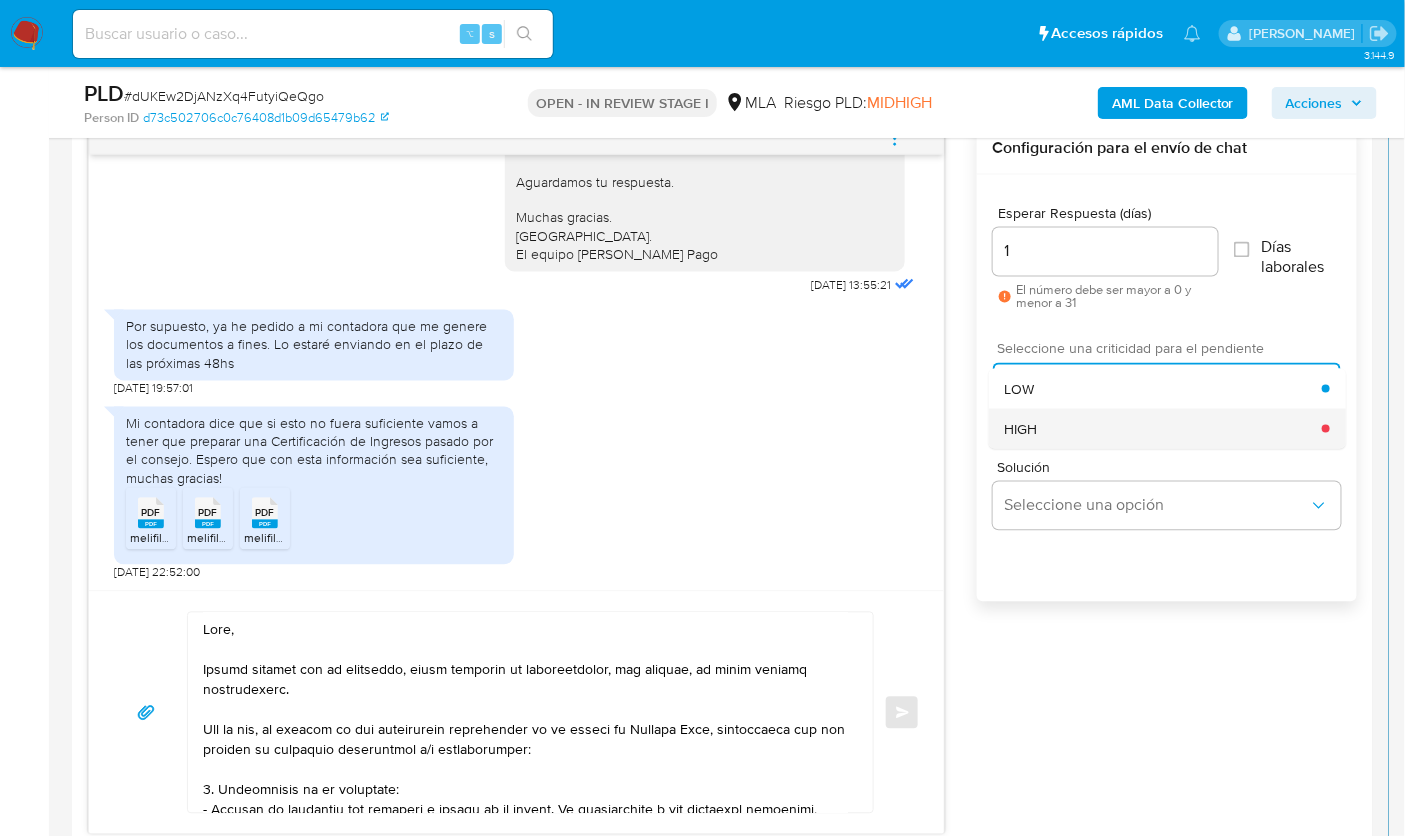 click on "HIGH" at bounding box center (1163, 429) 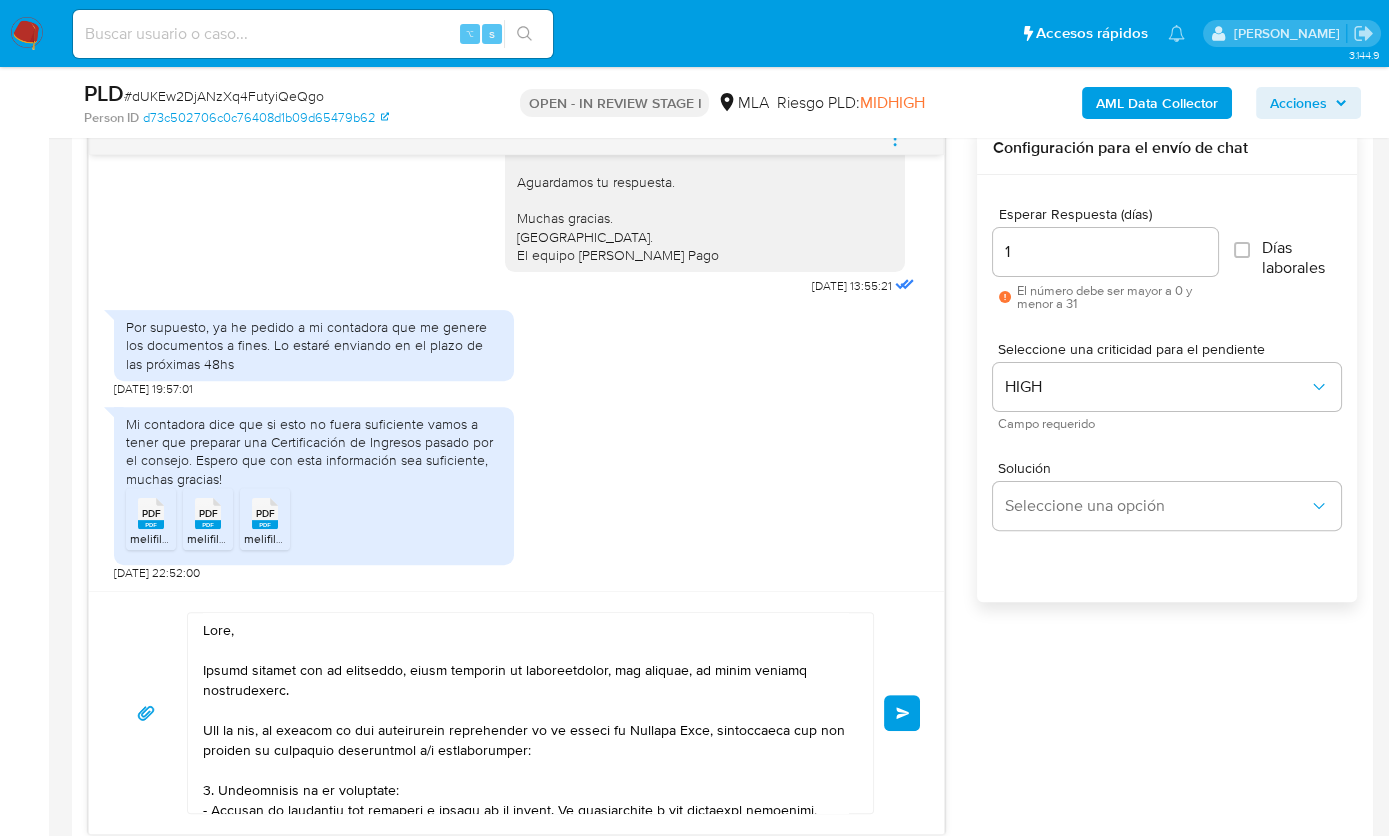 click on "Enviar" at bounding box center (902, 713) 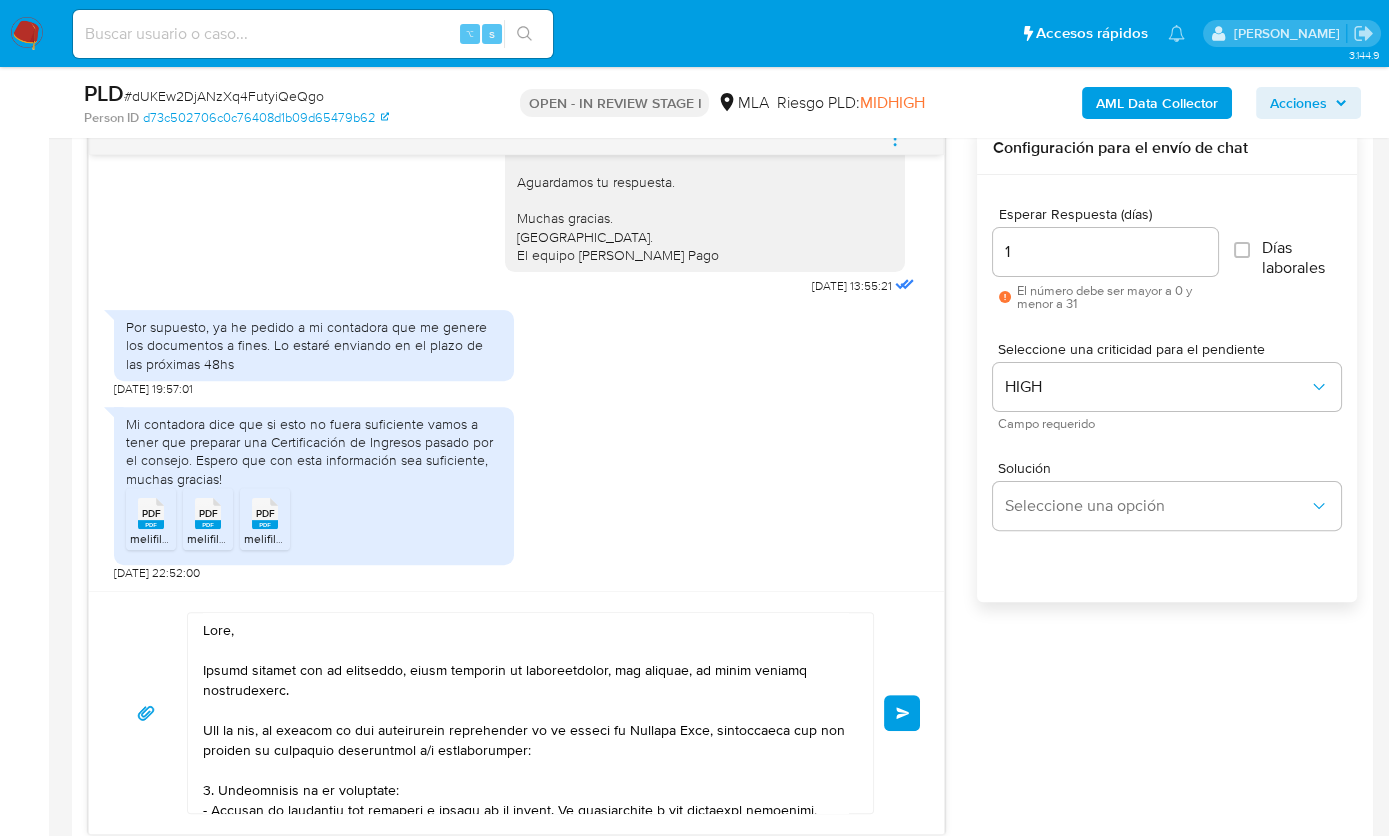 type 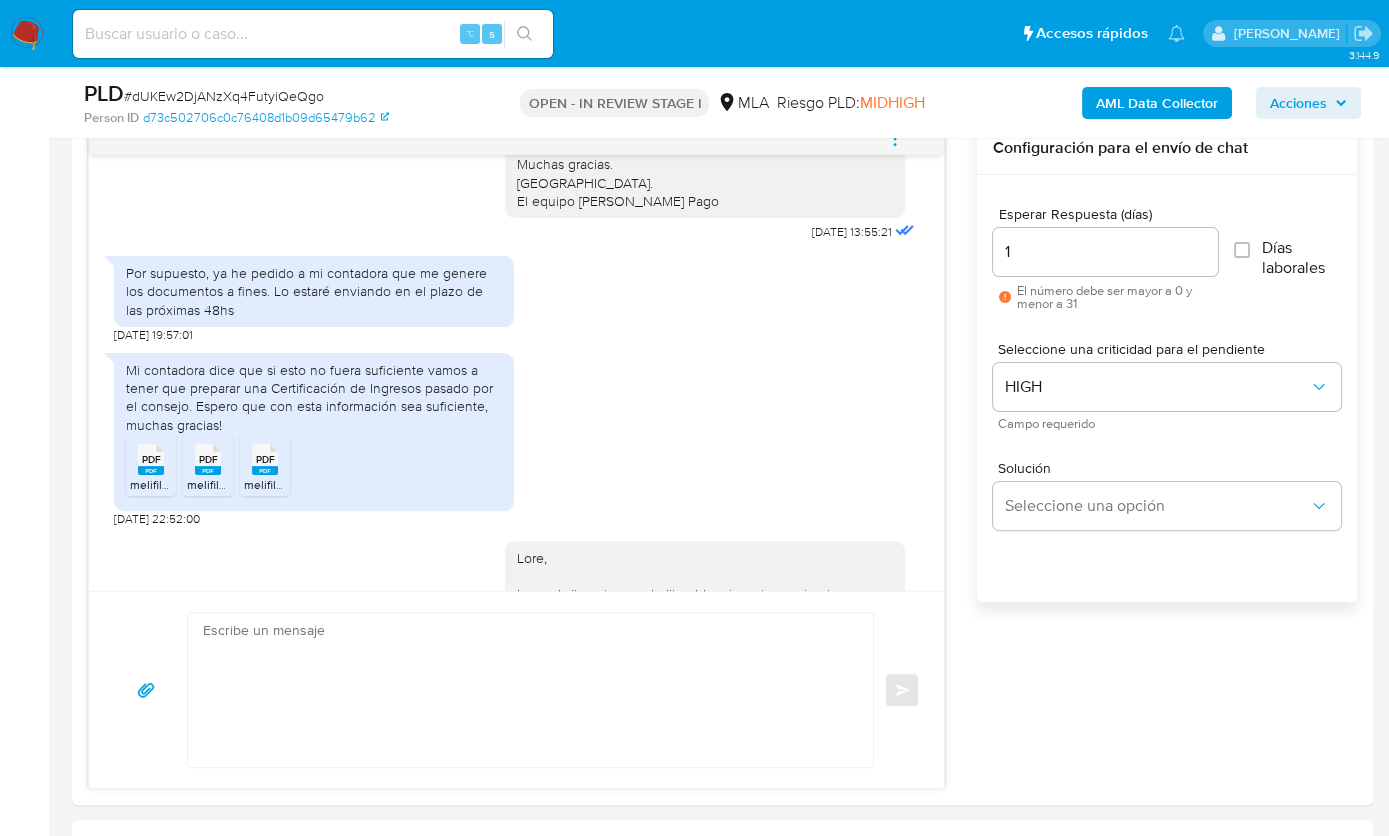 scroll, scrollTop: 2512, scrollLeft: 0, axis: vertical 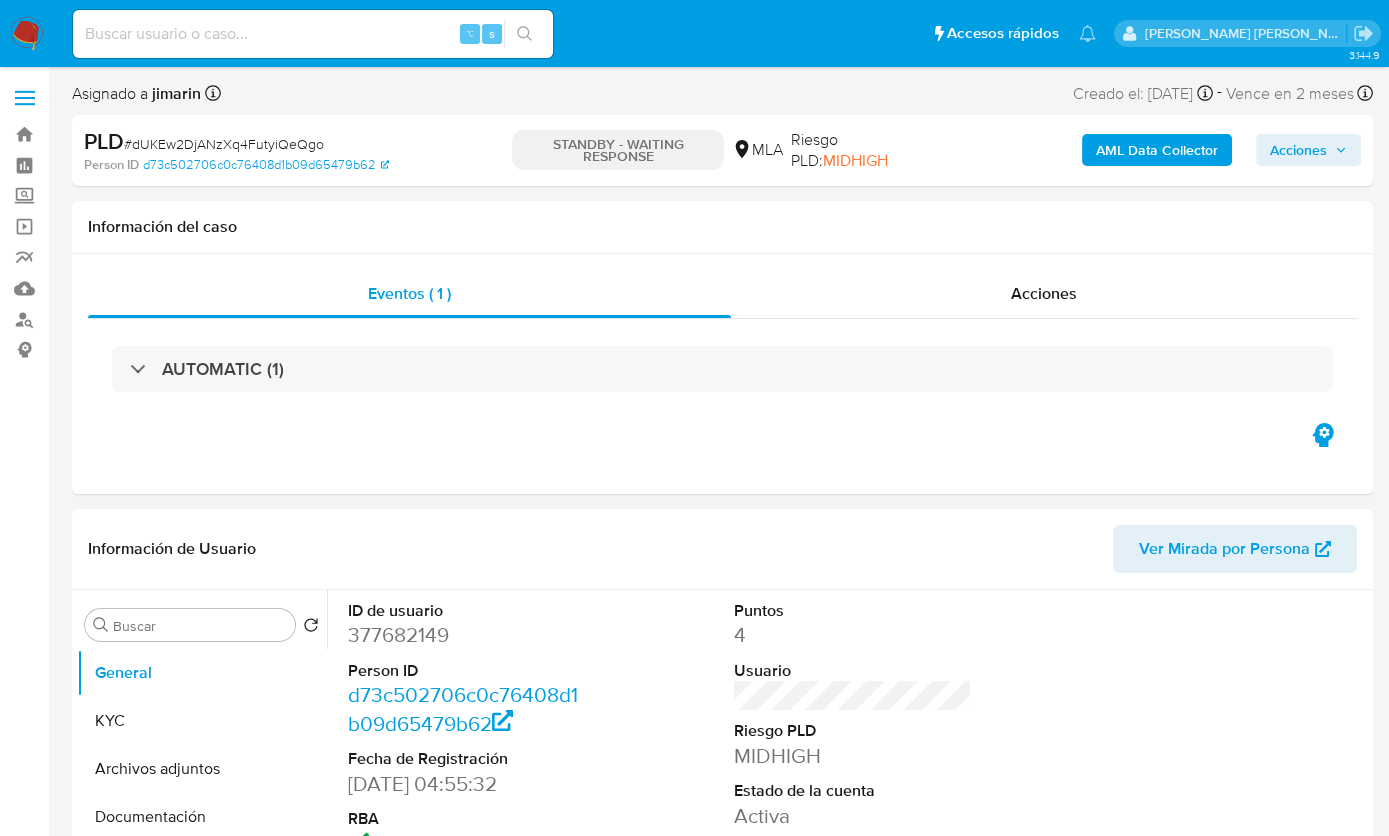 select on "10" 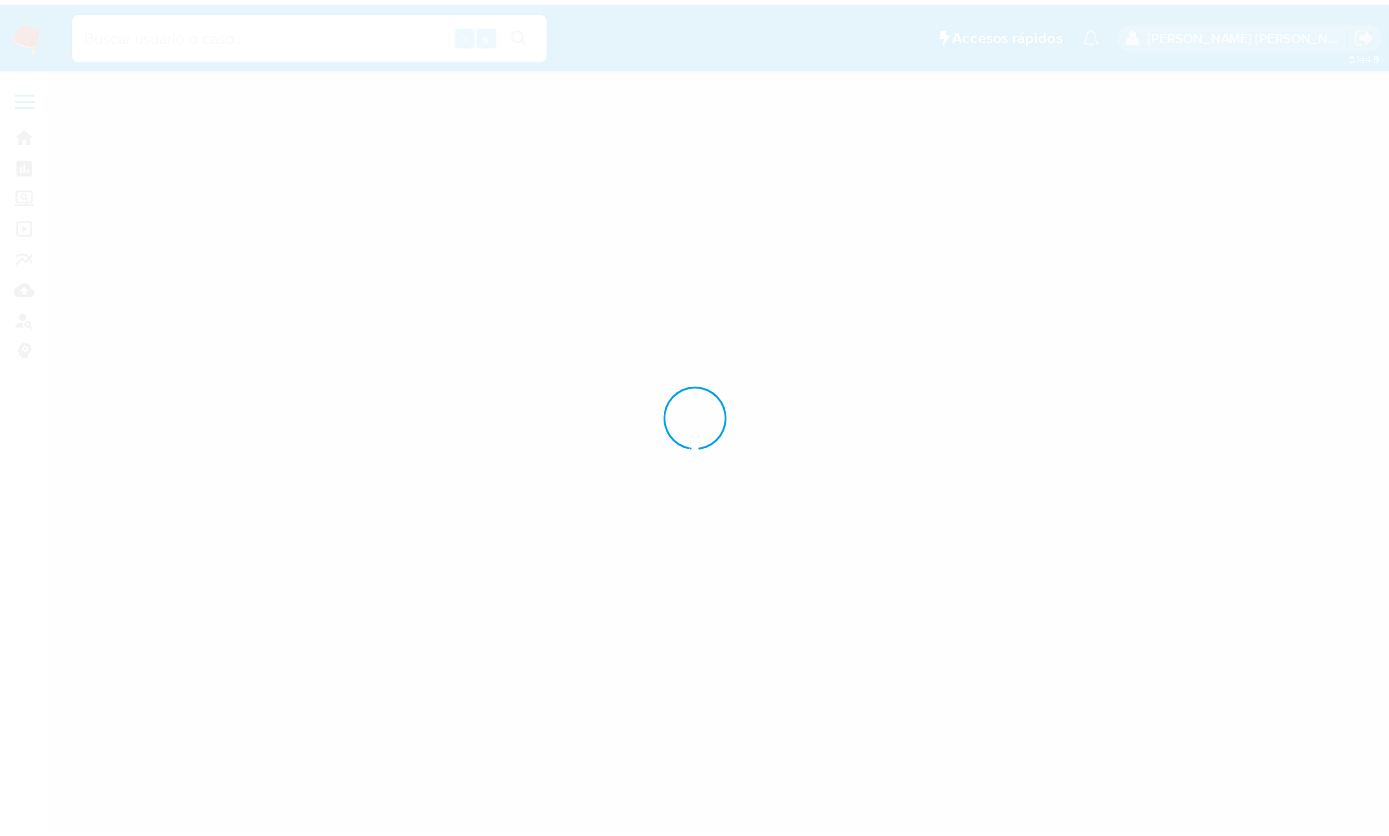 scroll, scrollTop: 0, scrollLeft: 0, axis: both 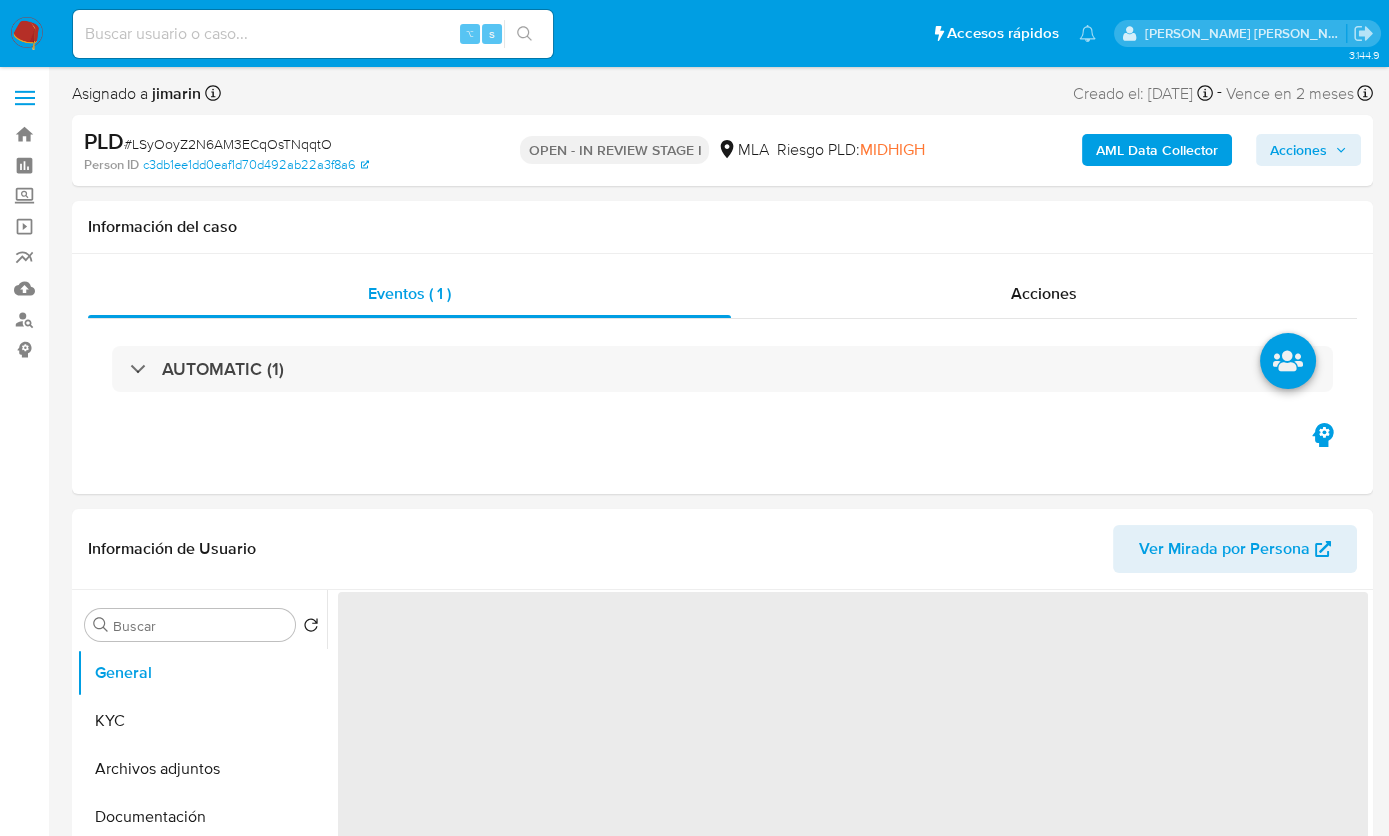 click on "# LSyOoyZ2N6AM3ECqOsTNqqtO" at bounding box center (228, 144) 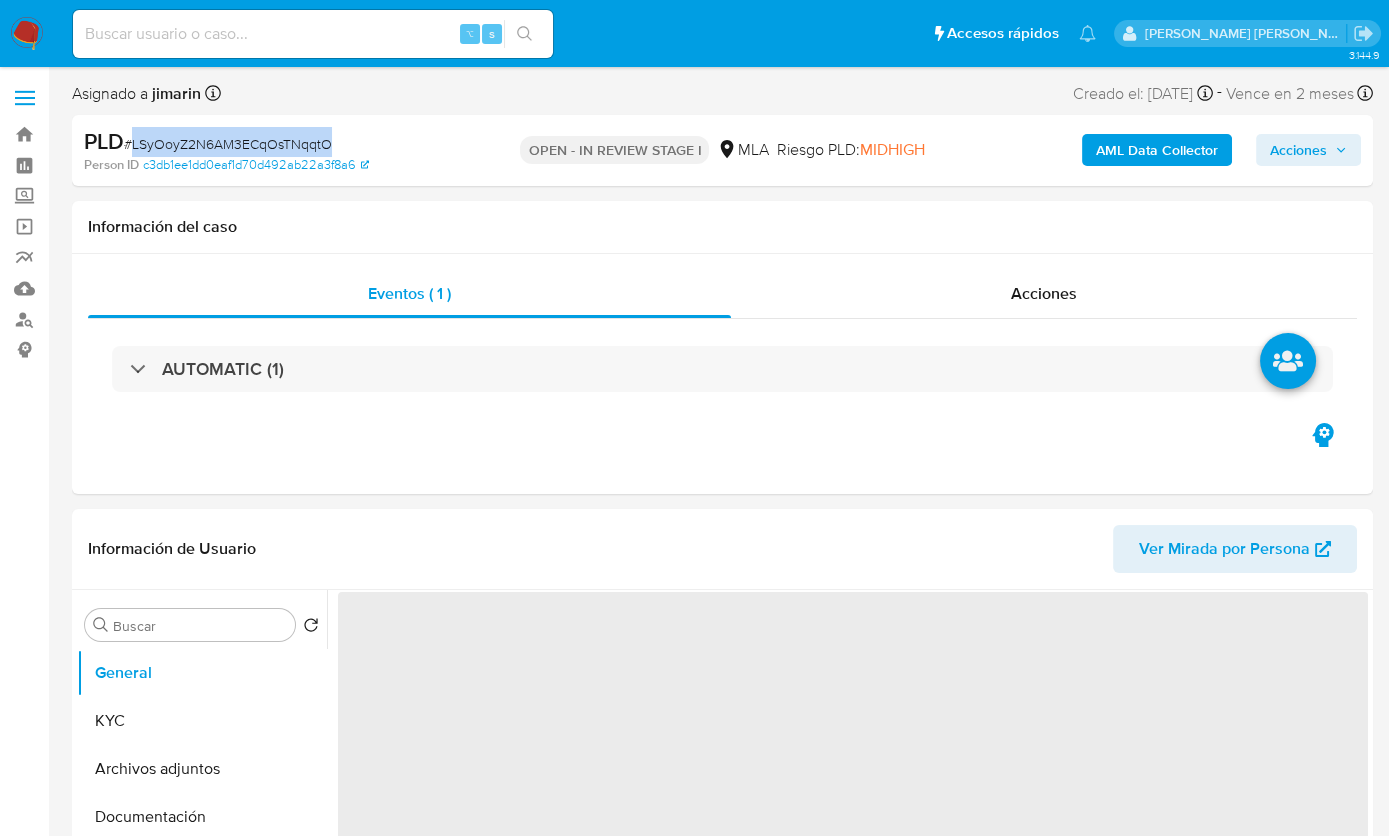 click on "# LSyOoyZ2N6AM3ECqOsTNqqtO" at bounding box center [228, 144] 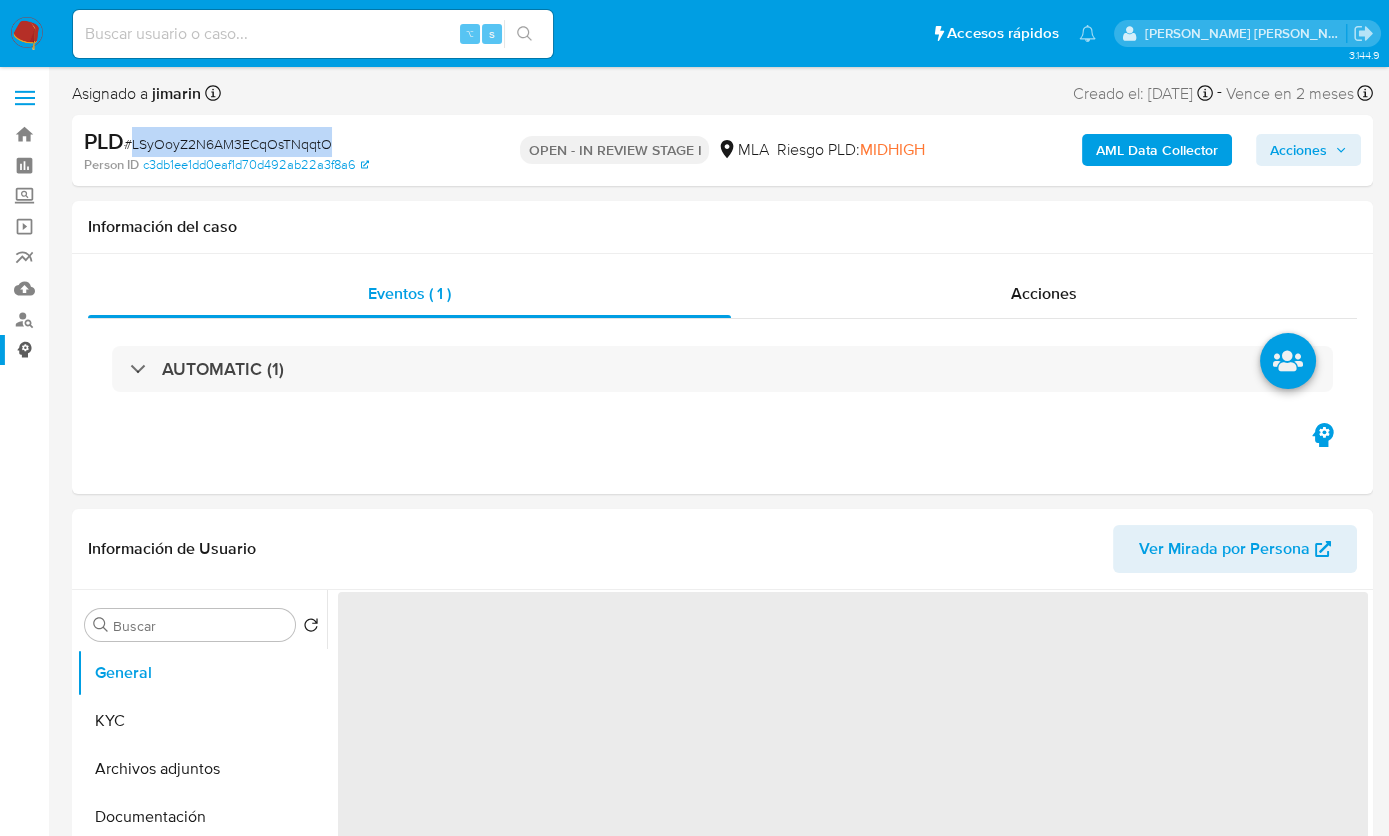 copy on "LSyOoyZ2N6AM3ECqOsTNqqtO" 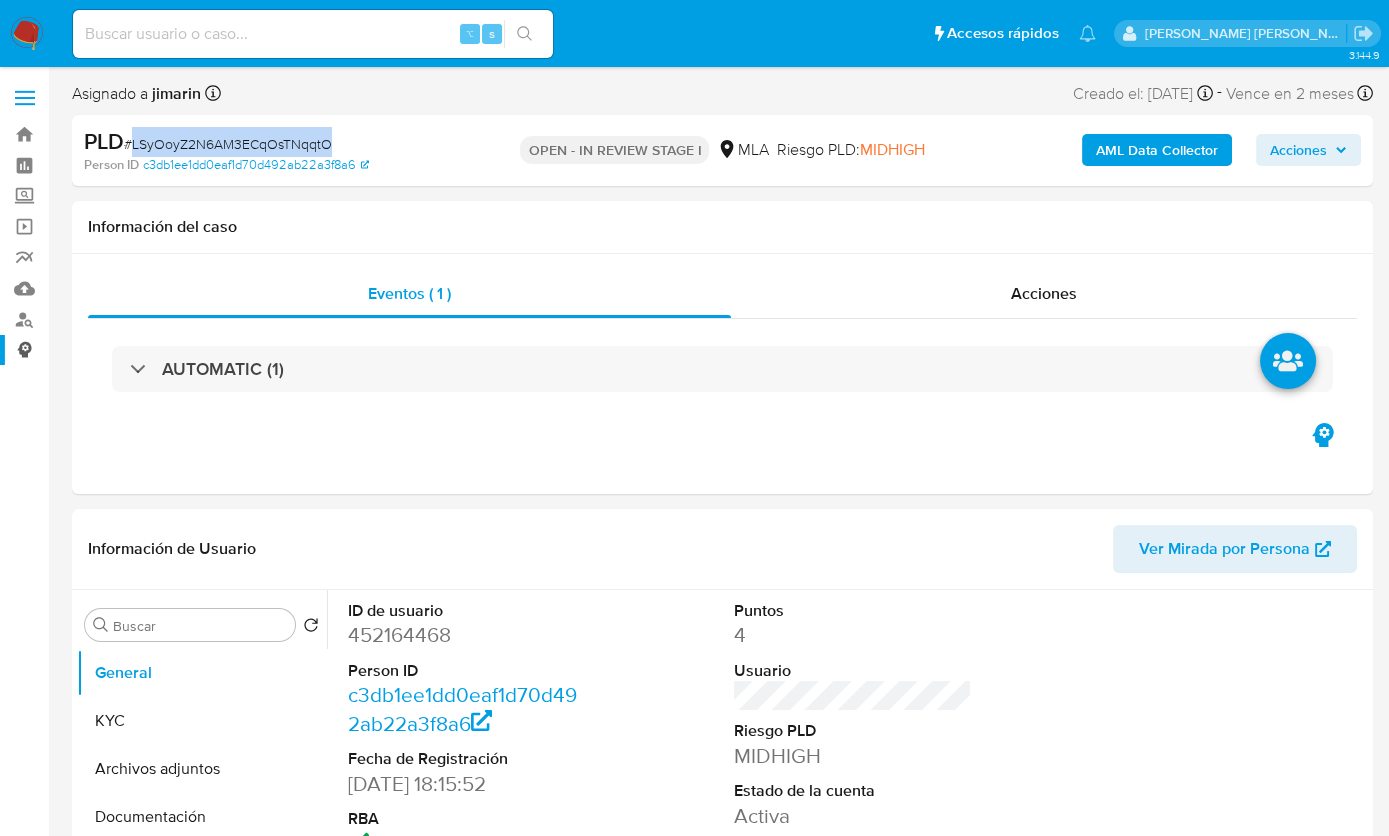 select on "10" 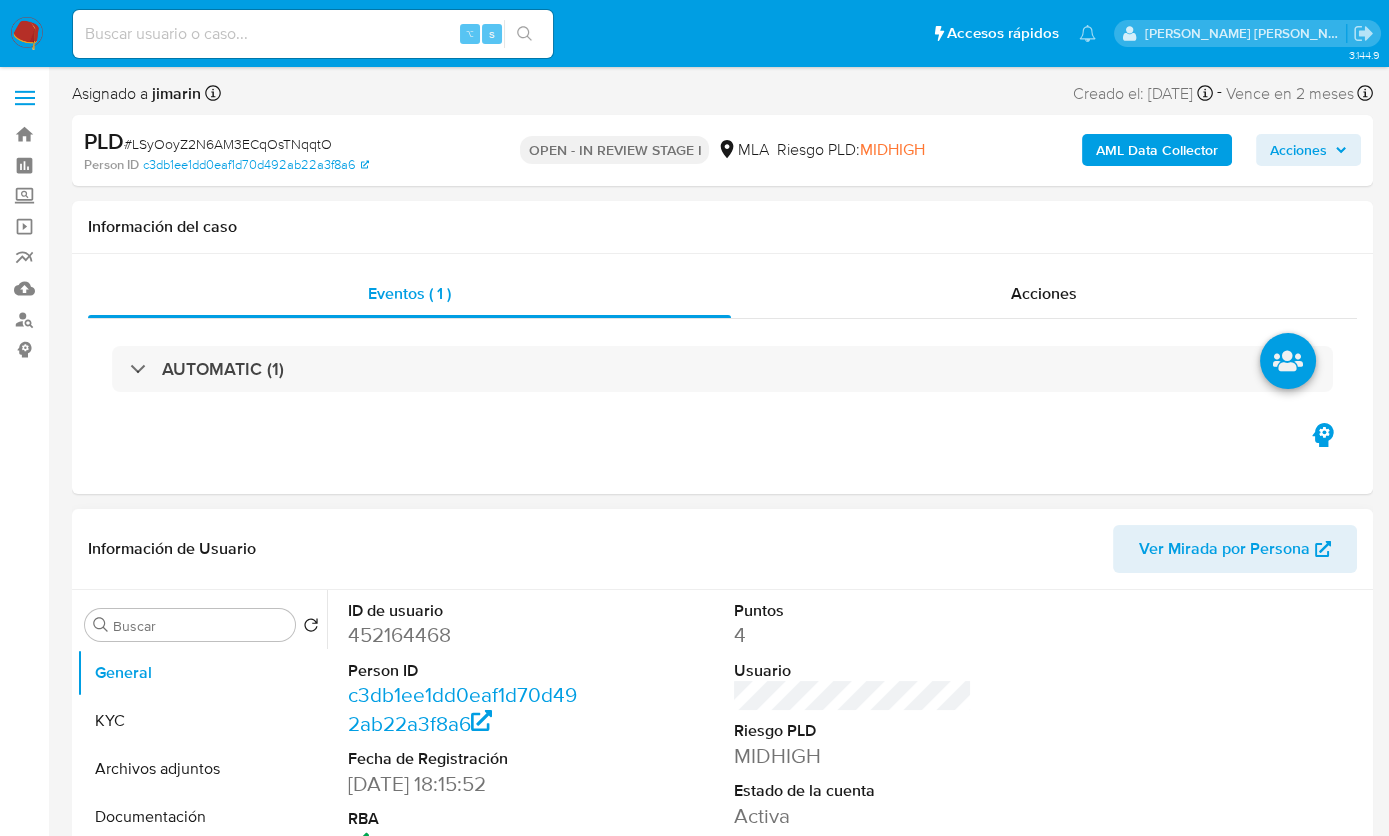 click on "452164468" at bounding box center [467, 635] 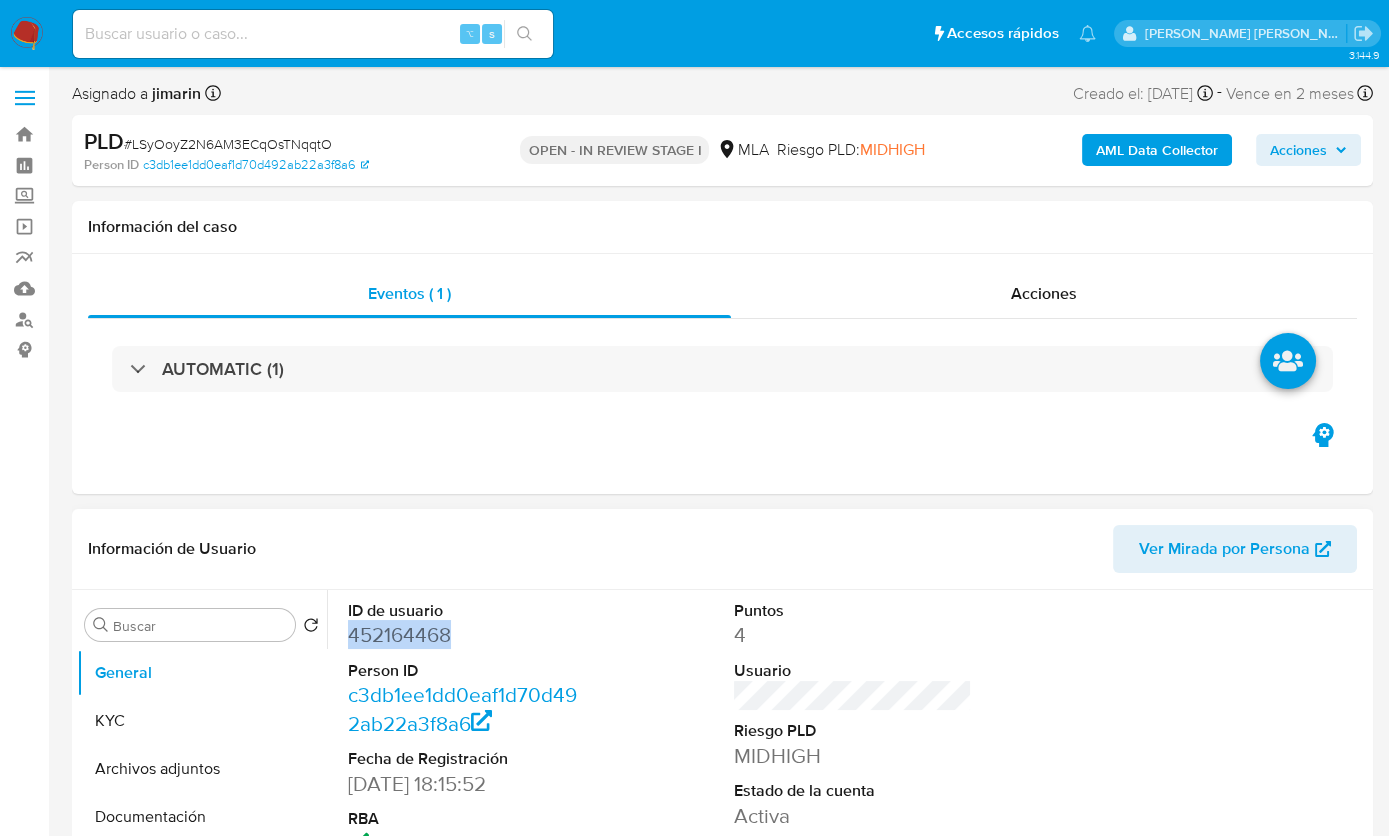 click on "452164468" at bounding box center (467, 635) 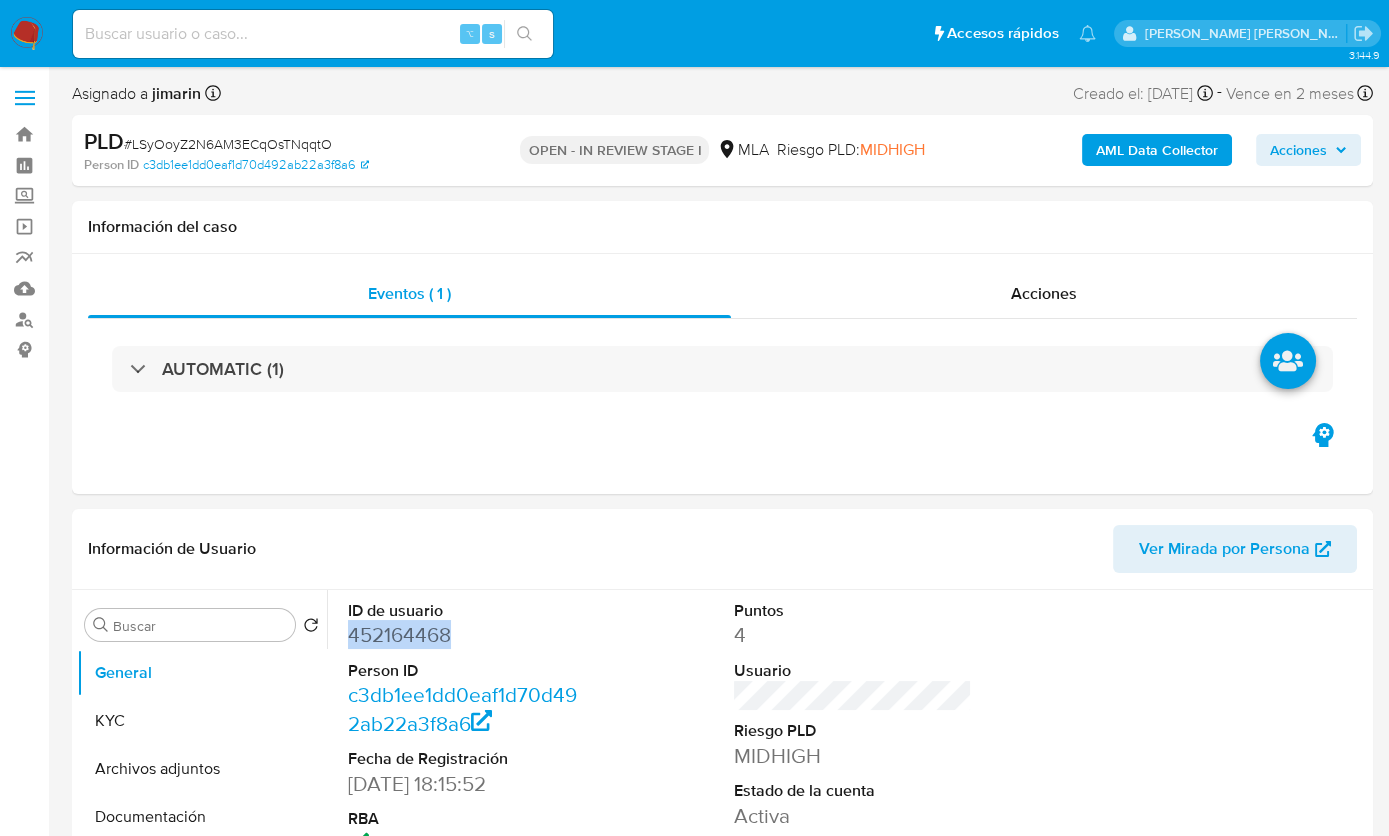 copy on "452164468" 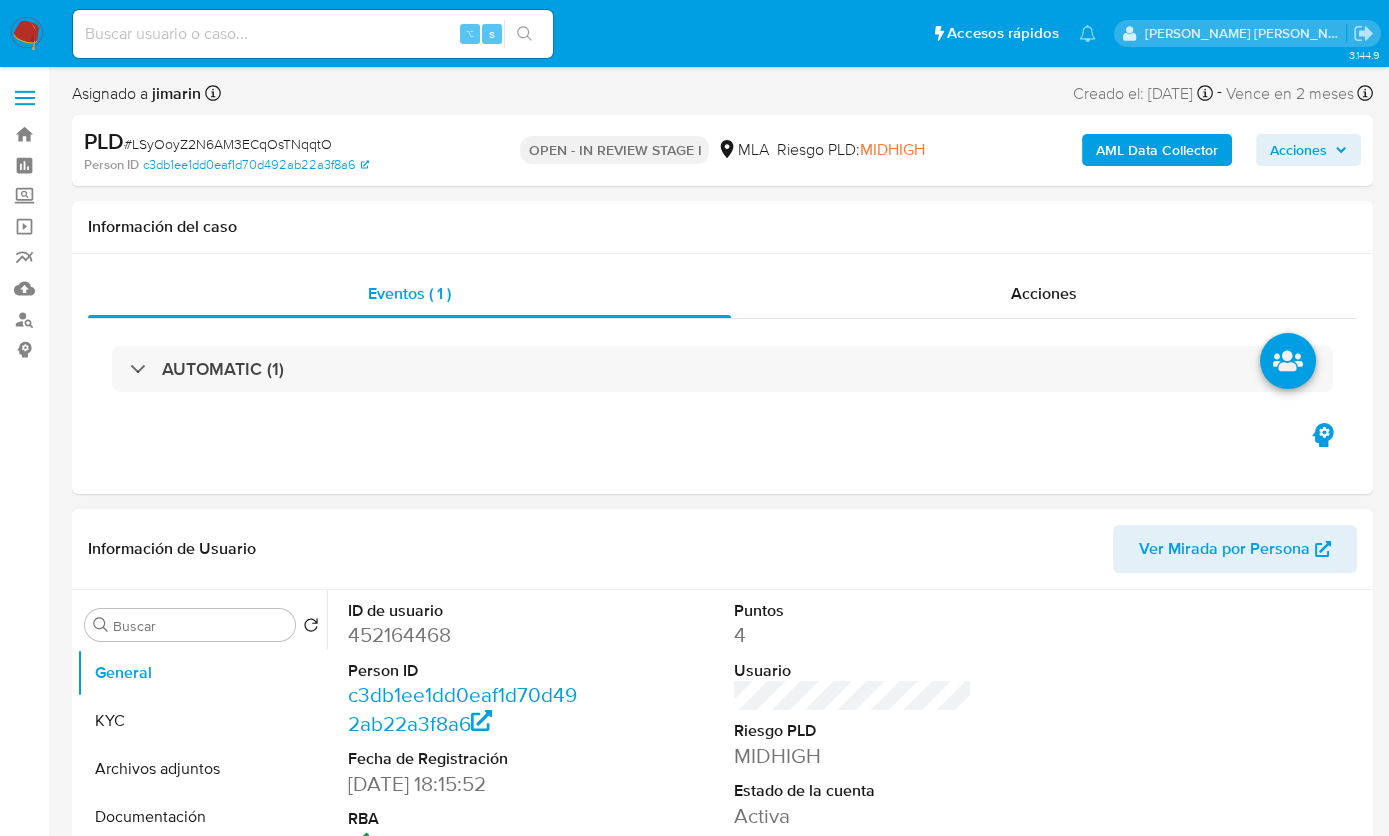 click on "452164468" at bounding box center [467, 635] 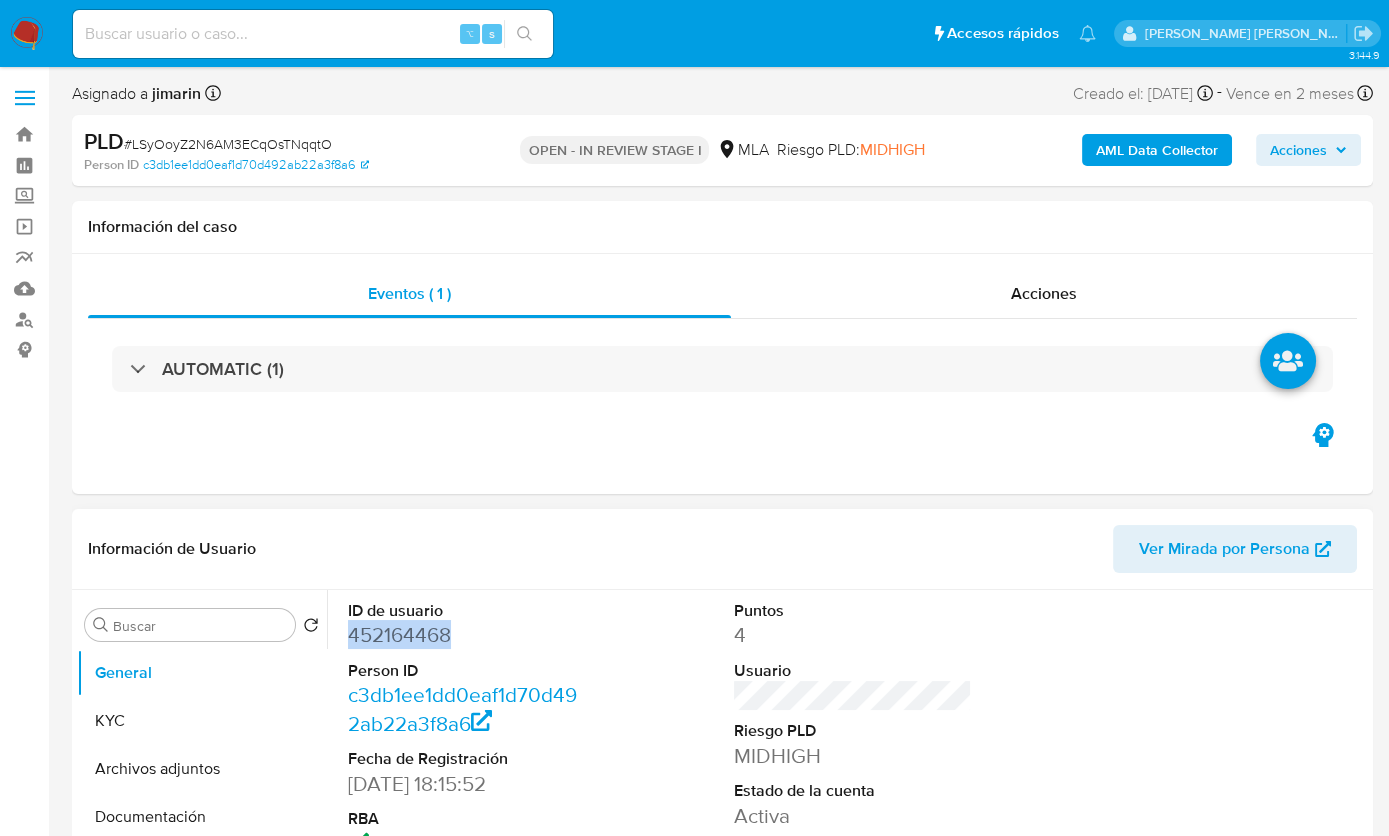 click on "452164468" at bounding box center (467, 635) 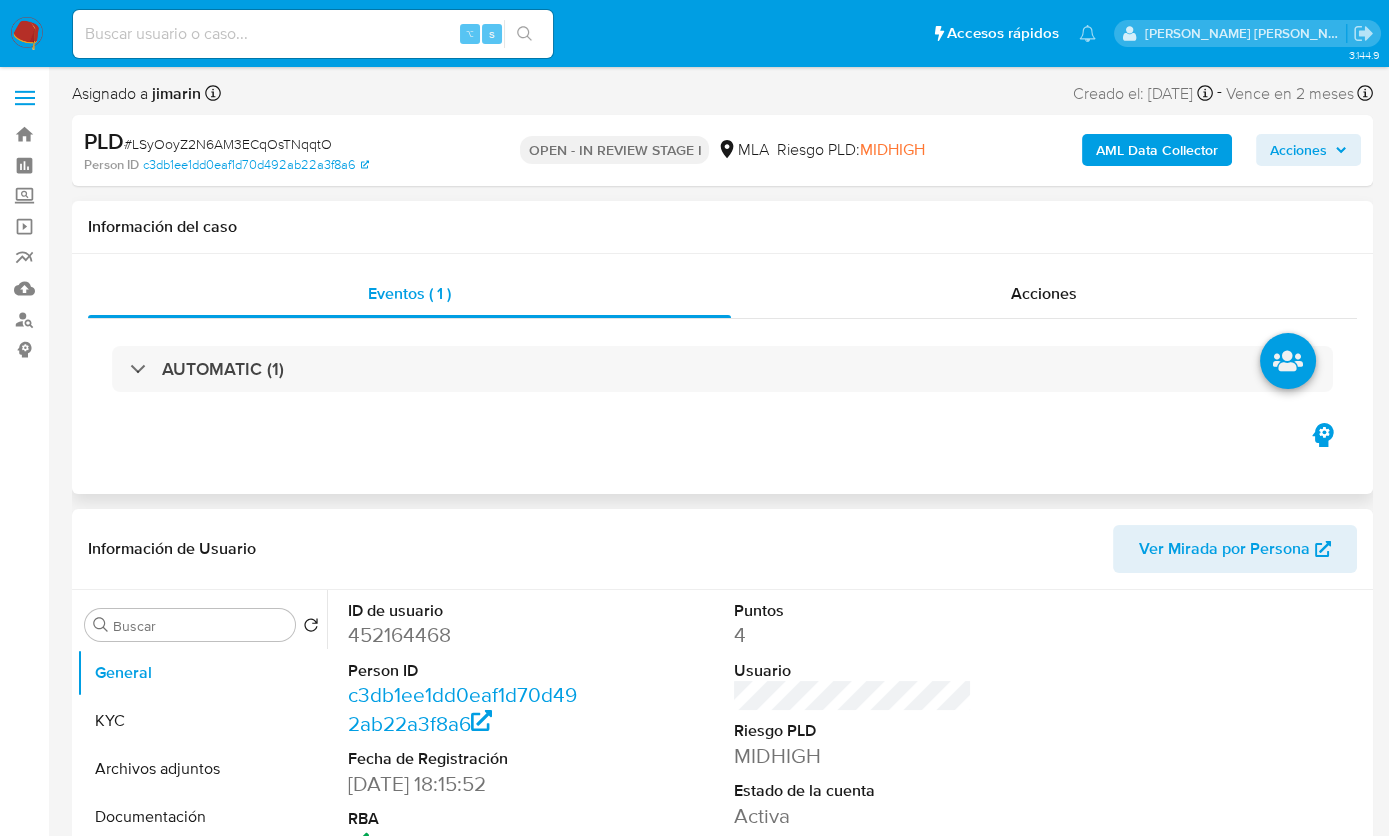 click on "Información del caso" at bounding box center [722, 227] 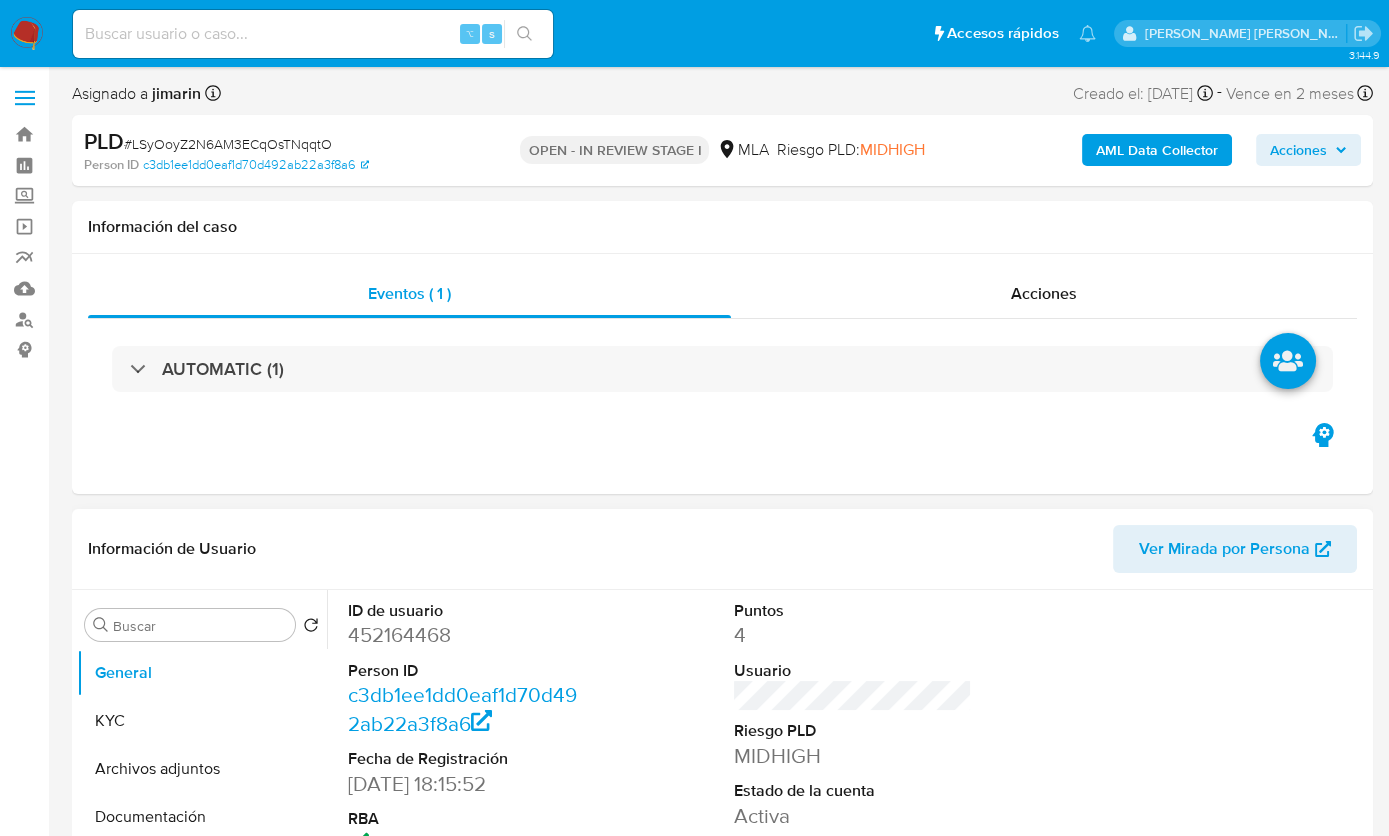 click on "452164468" at bounding box center (467, 635) 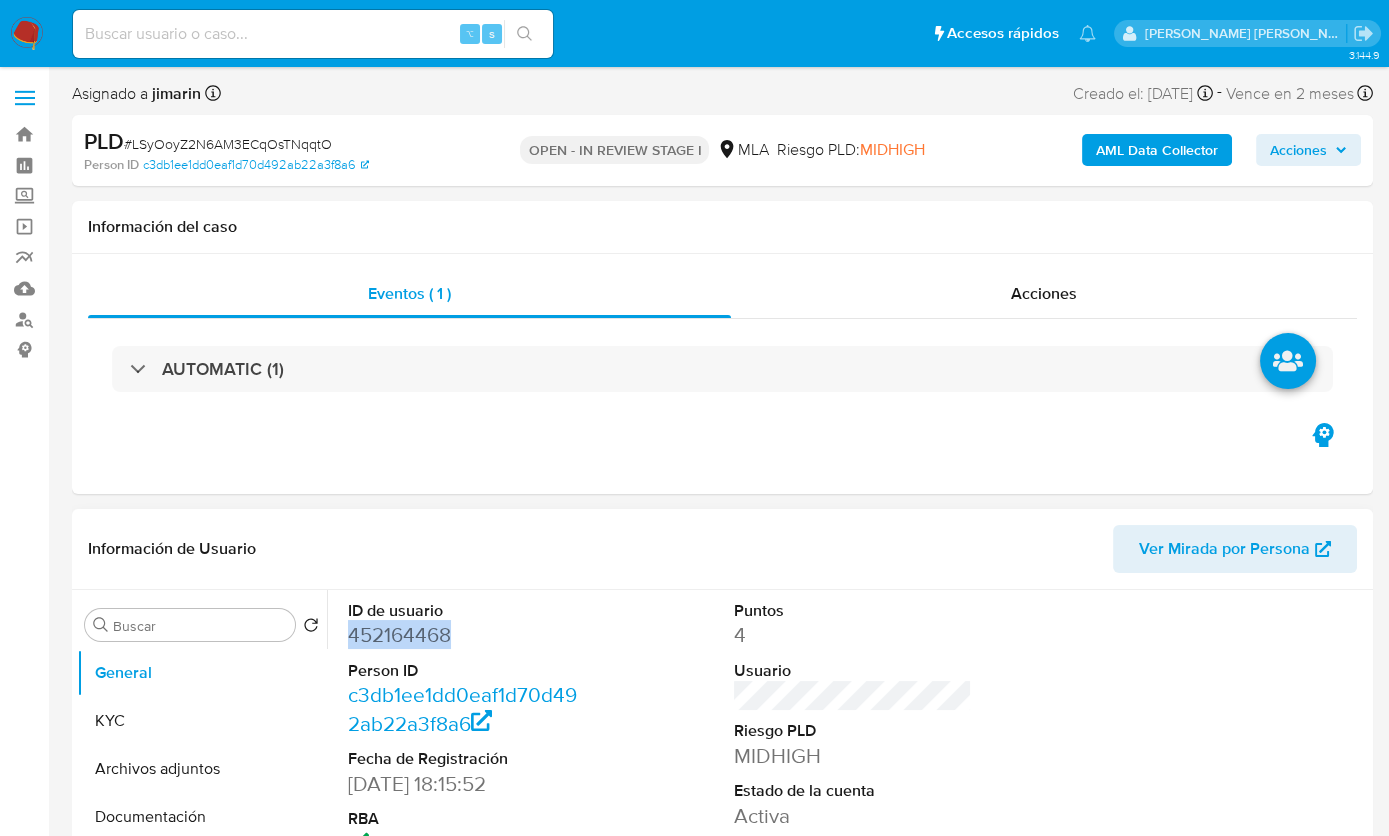click on "452164468" at bounding box center [467, 635] 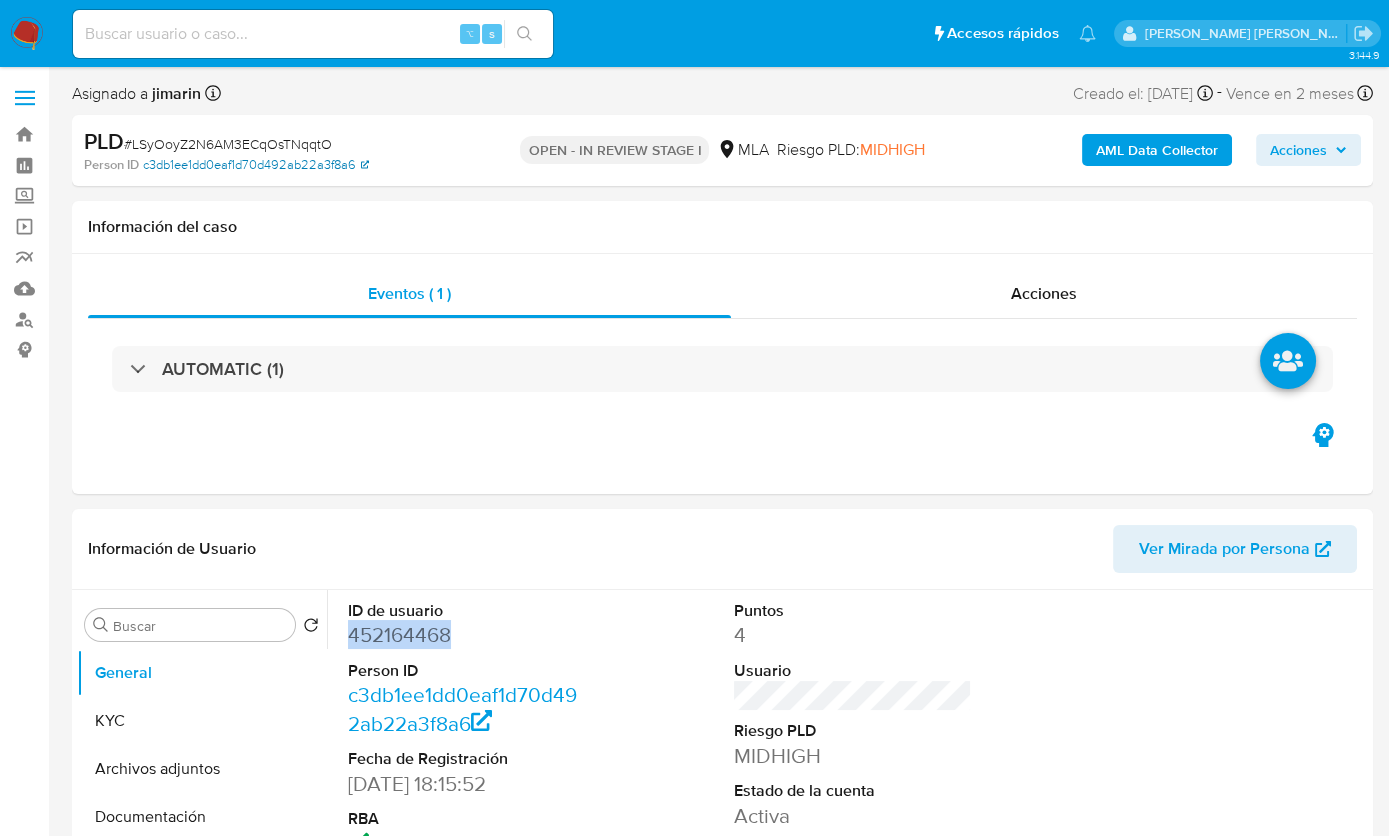 copy on "452164468" 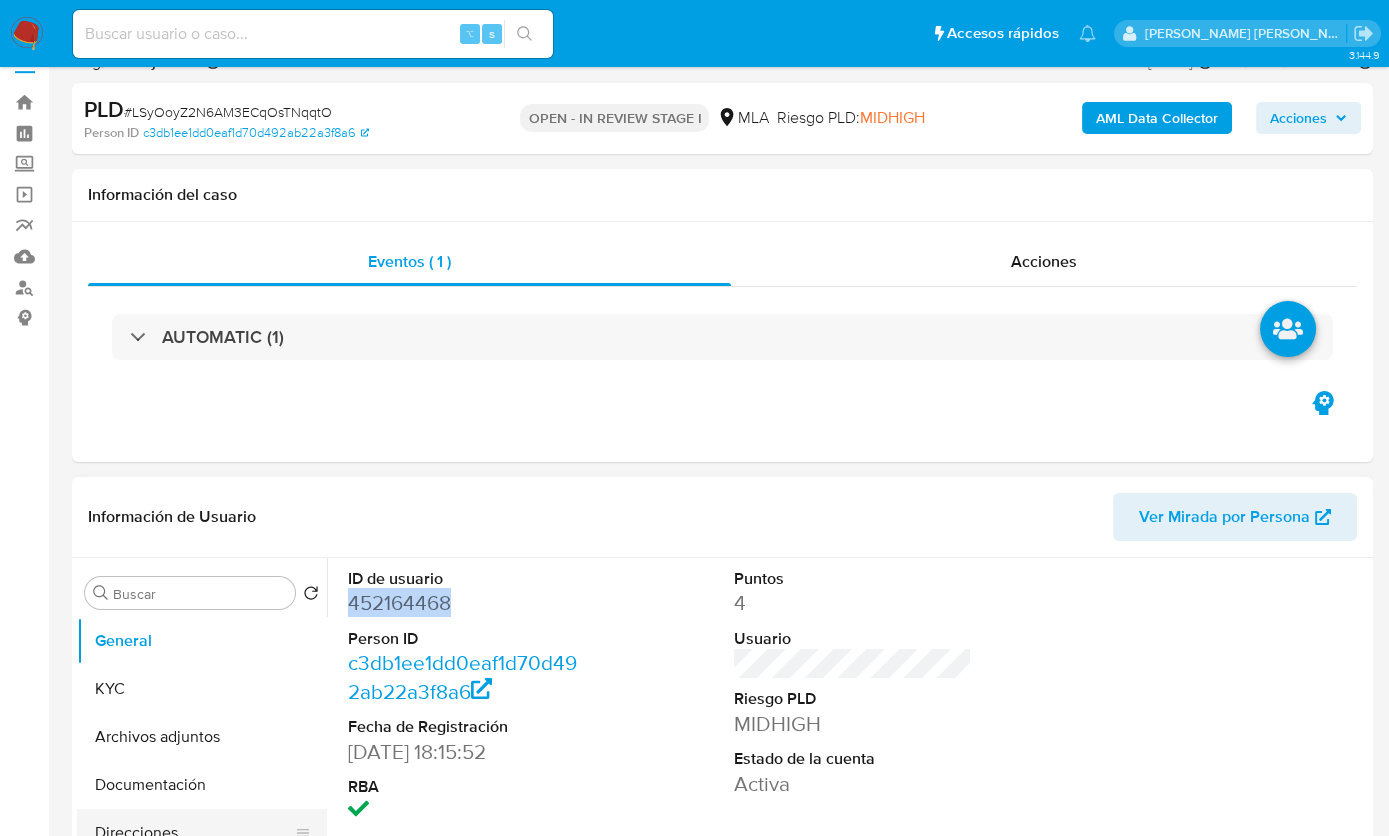 scroll, scrollTop: 305, scrollLeft: 0, axis: vertical 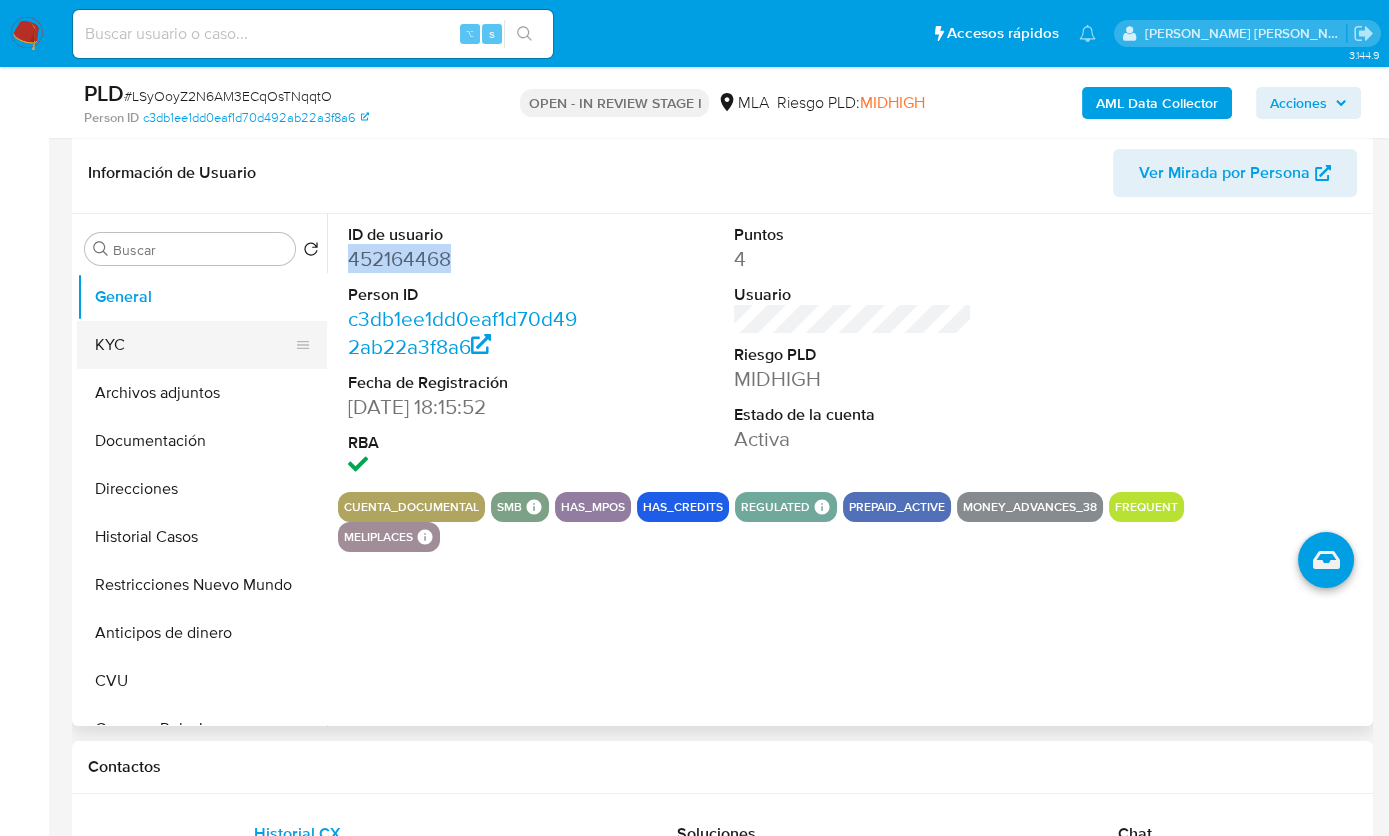 click on "KYC" at bounding box center [194, 345] 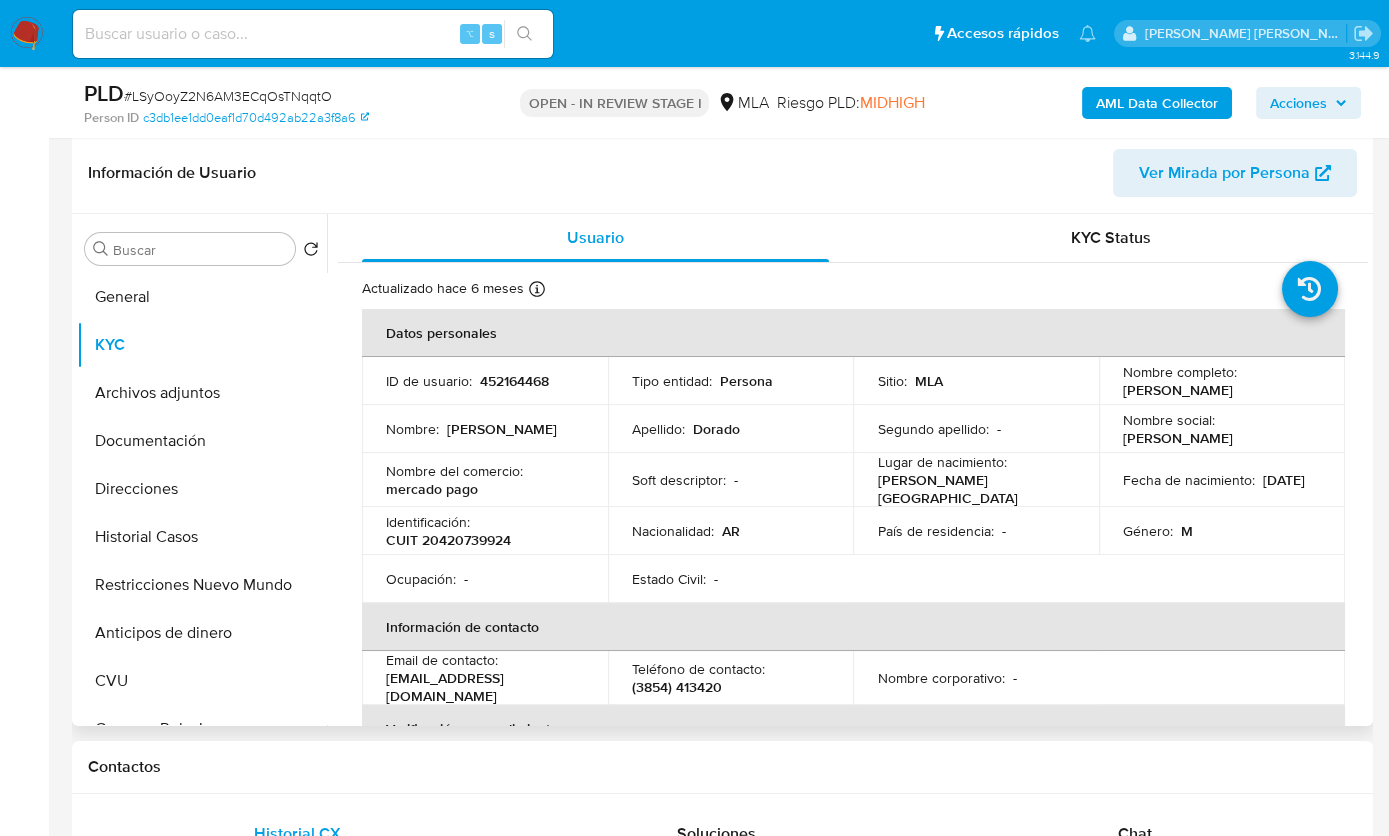 click on "CUIT 20420739924" at bounding box center [448, 540] 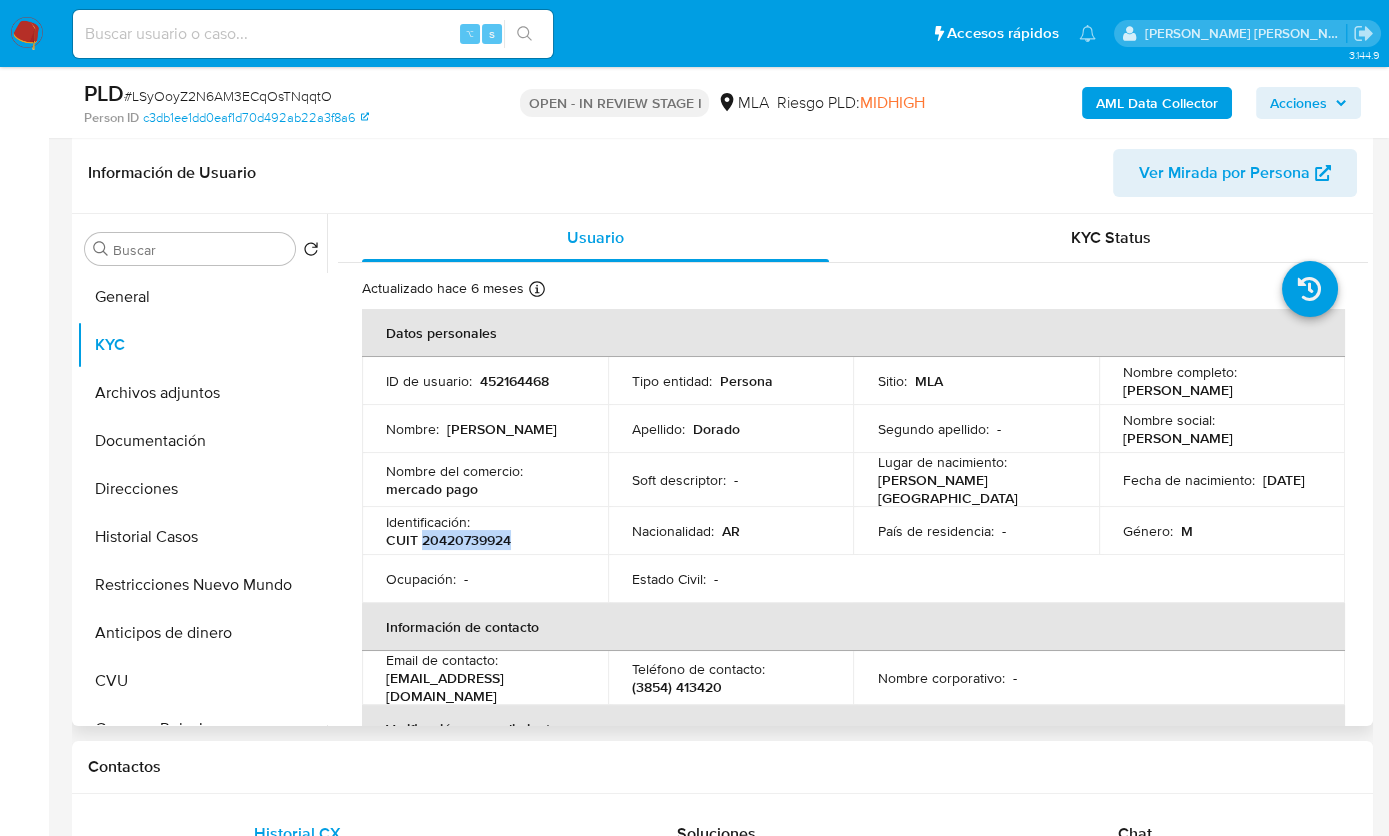 click on "CUIT 20420739924" at bounding box center (448, 540) 